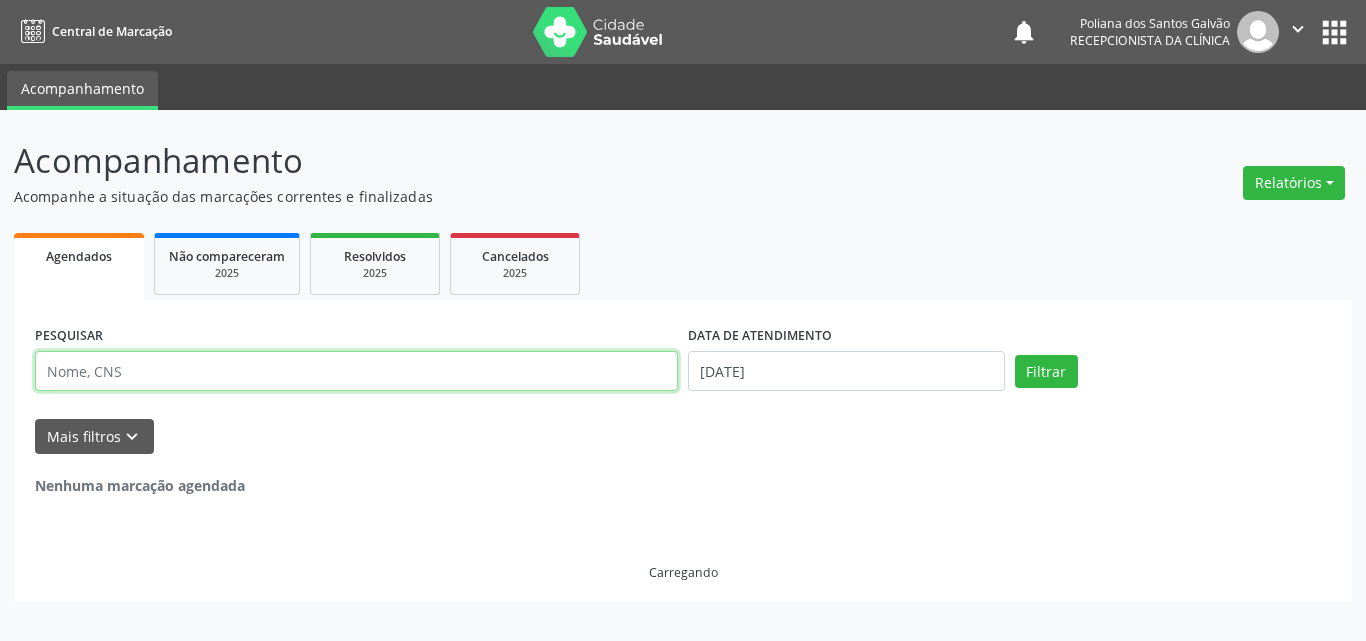 click at bounding box center (356, 371) 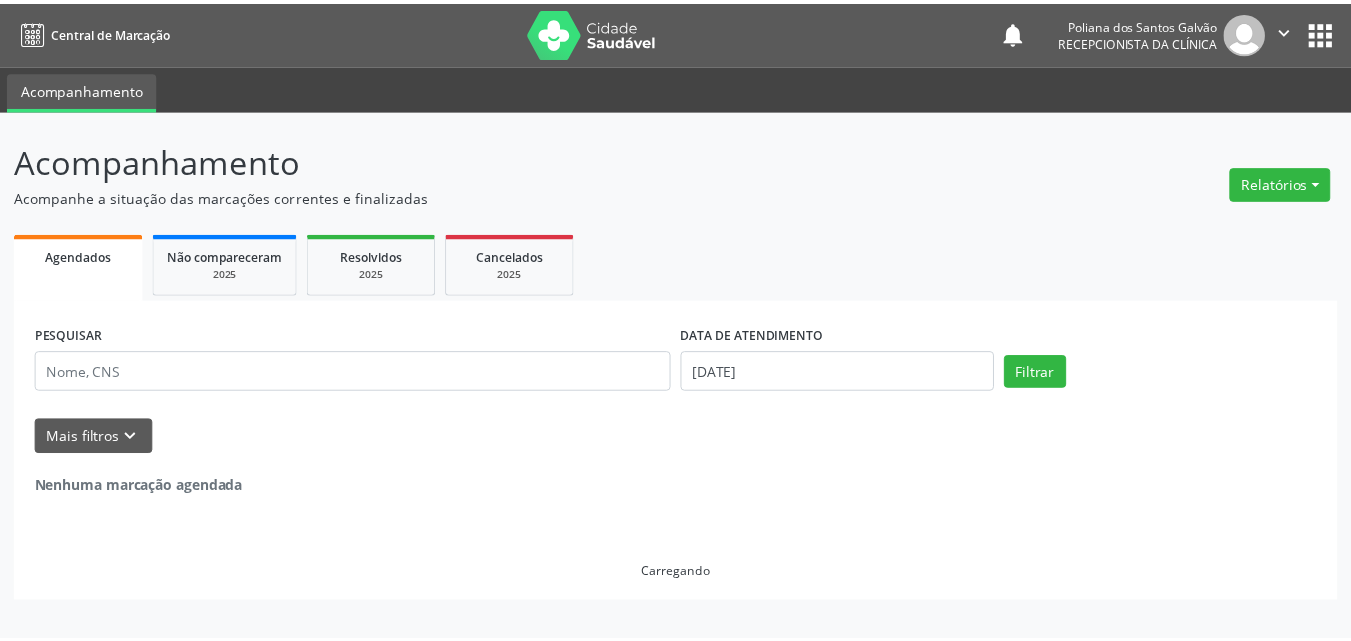 scroll, scrollTop: 0, scrollLeft: 0, axis: both 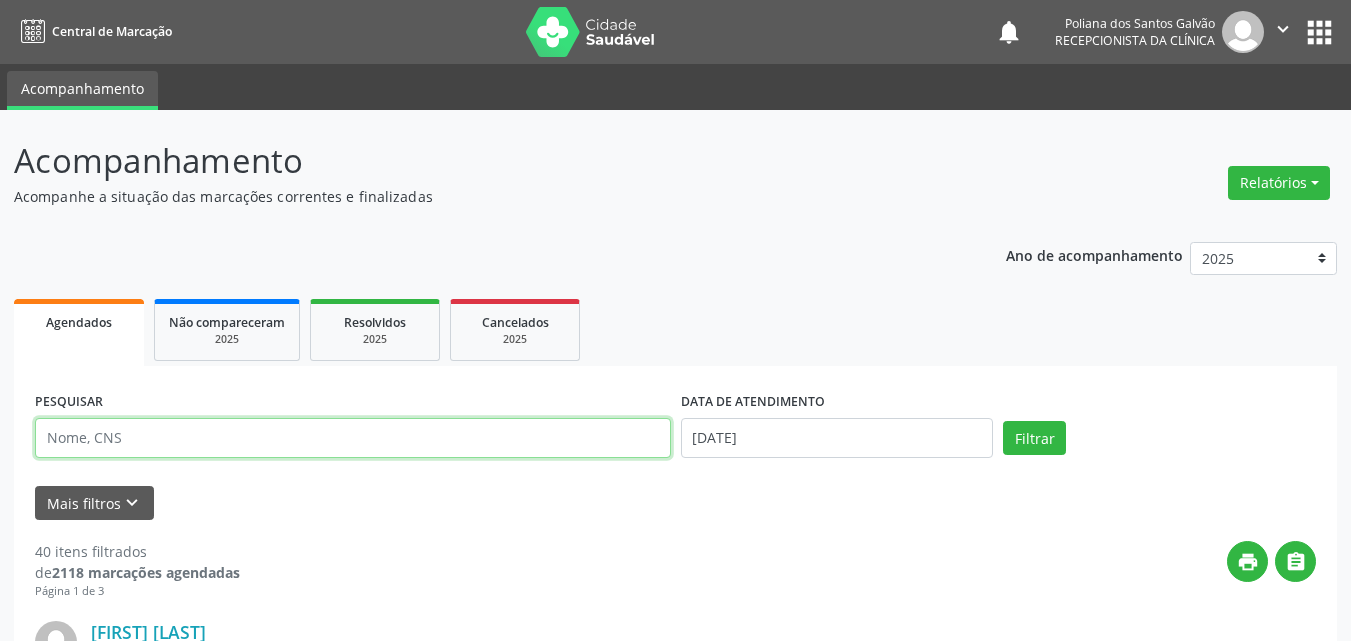 click at bounding box center [353, 438] 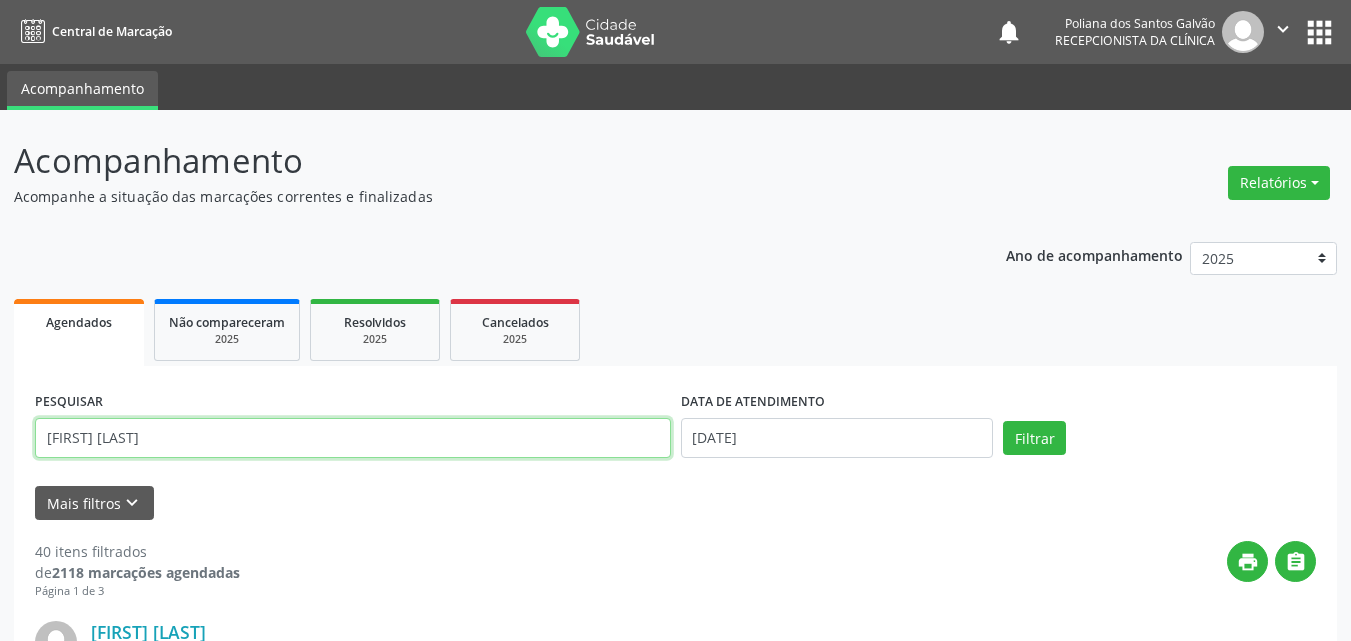 type on "[FIRST] [LAST]" 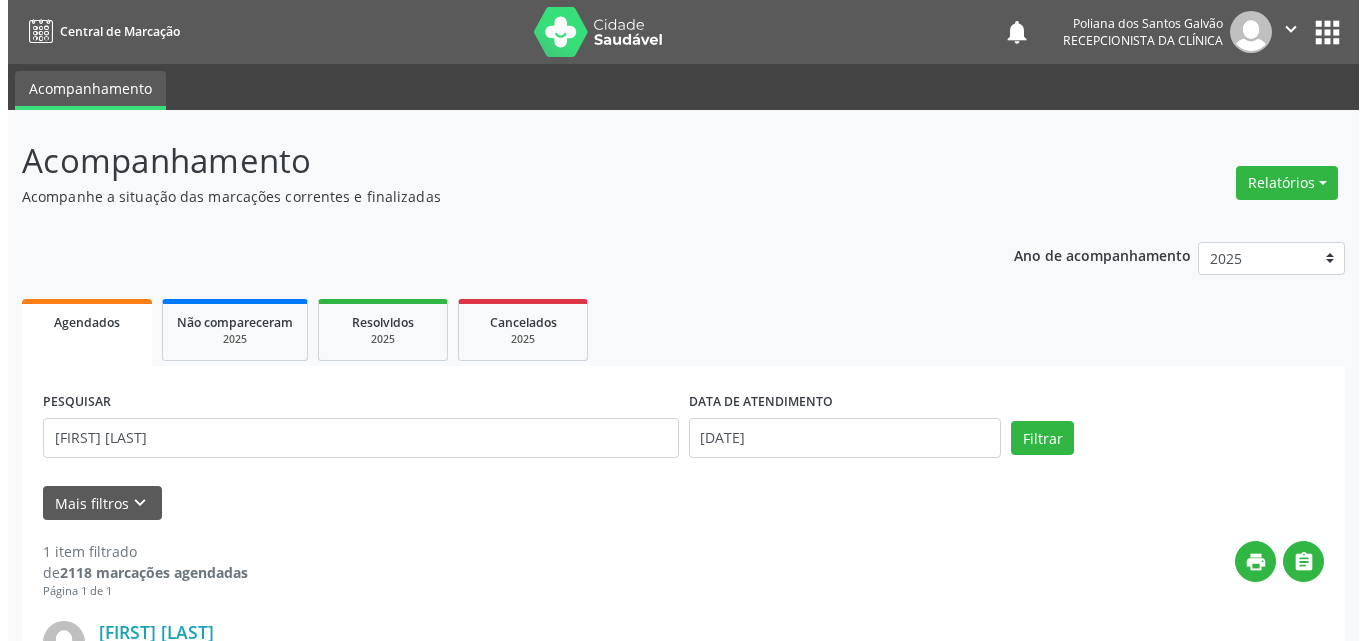 scroll, scrollTop: 264, scrollLeft: 0, axis: vertical 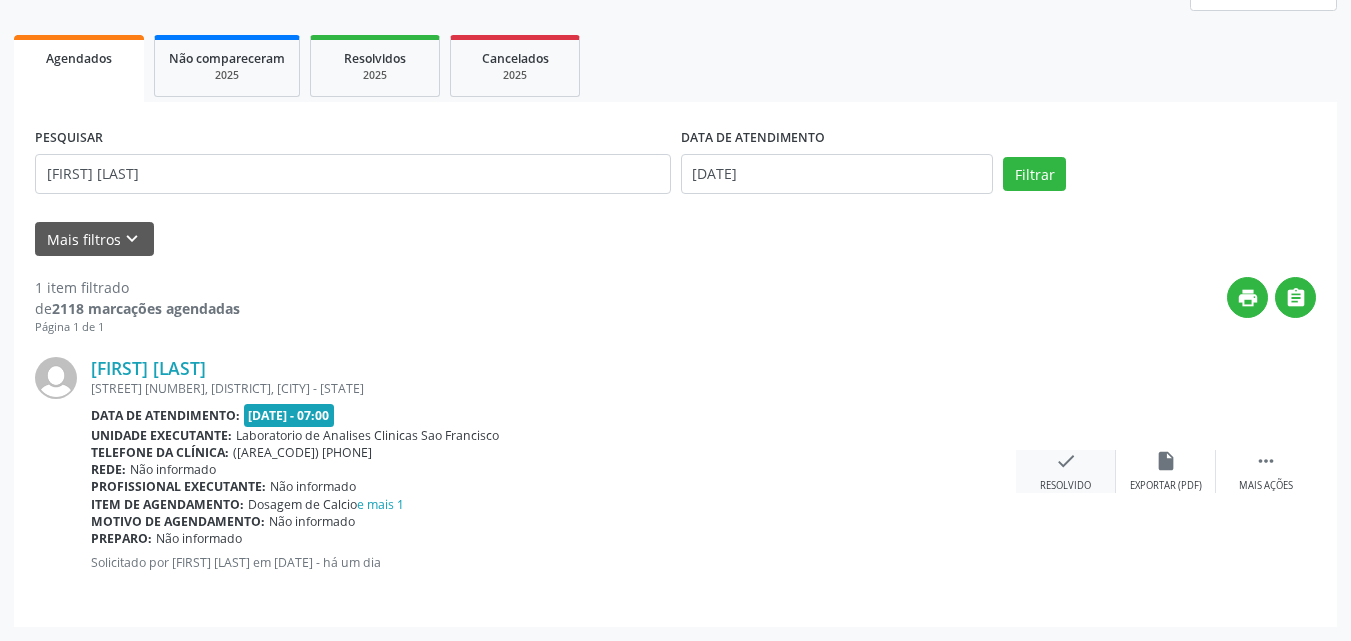 click on "check" at bounding box center [1066, 461] 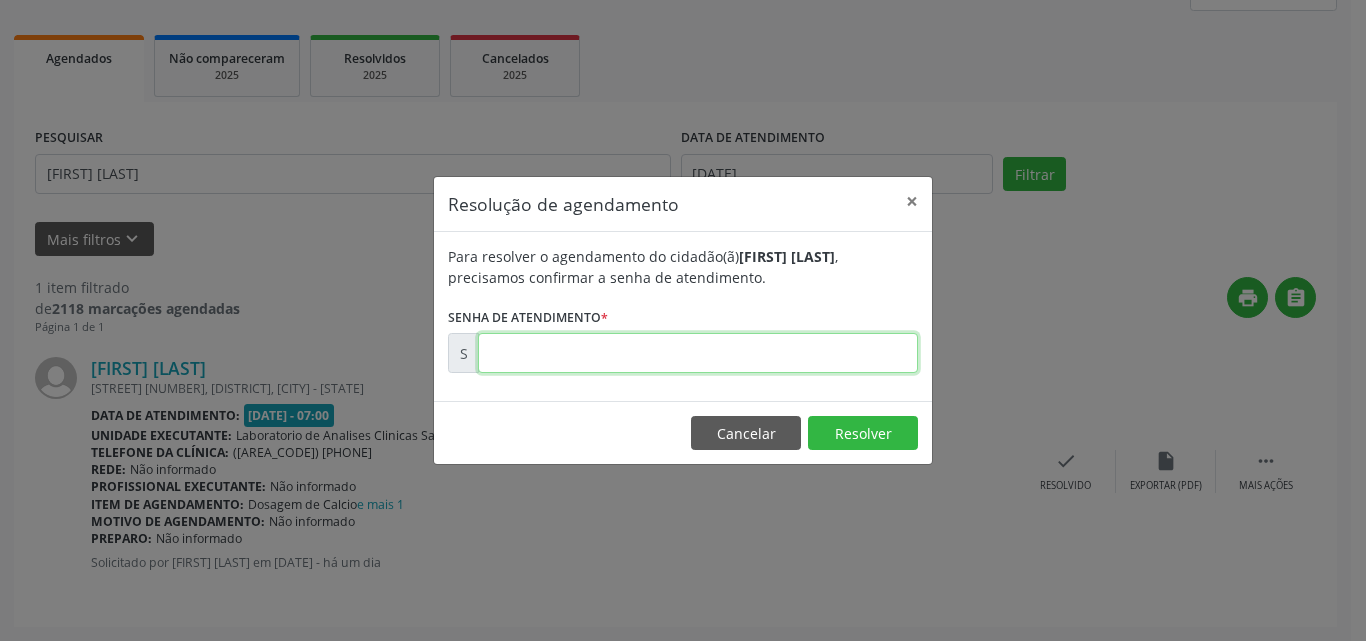 click at bounding box center [698, 353] 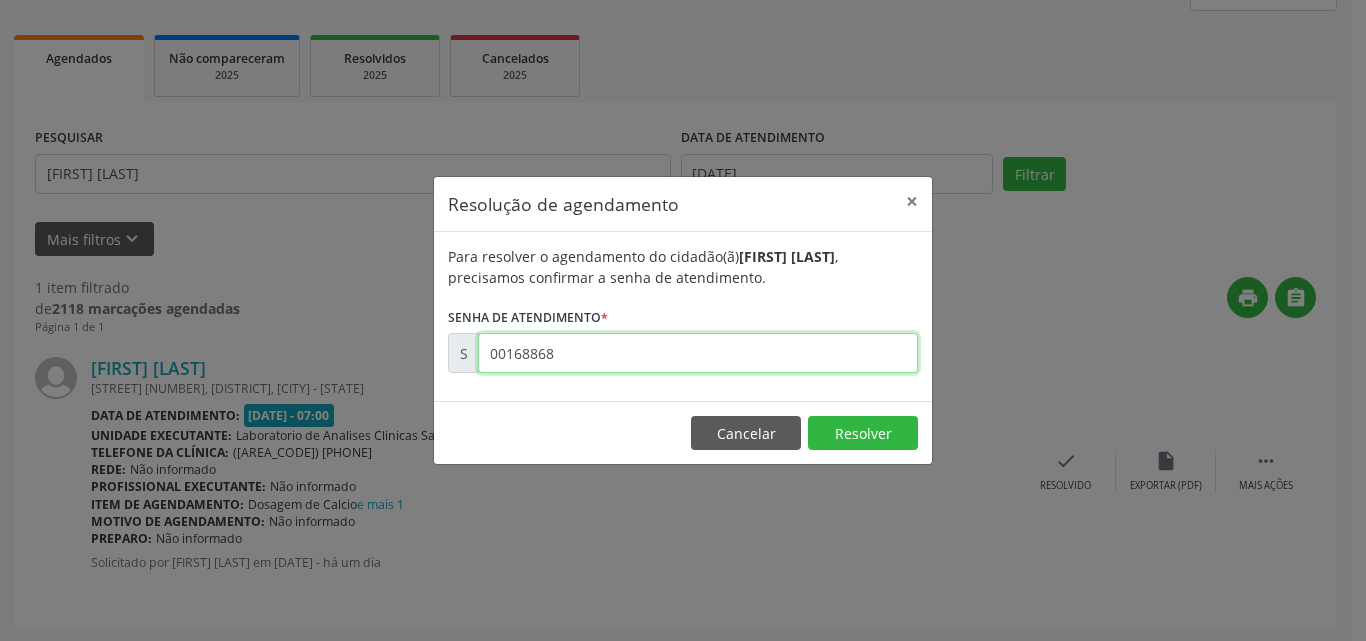 type on "00168868" 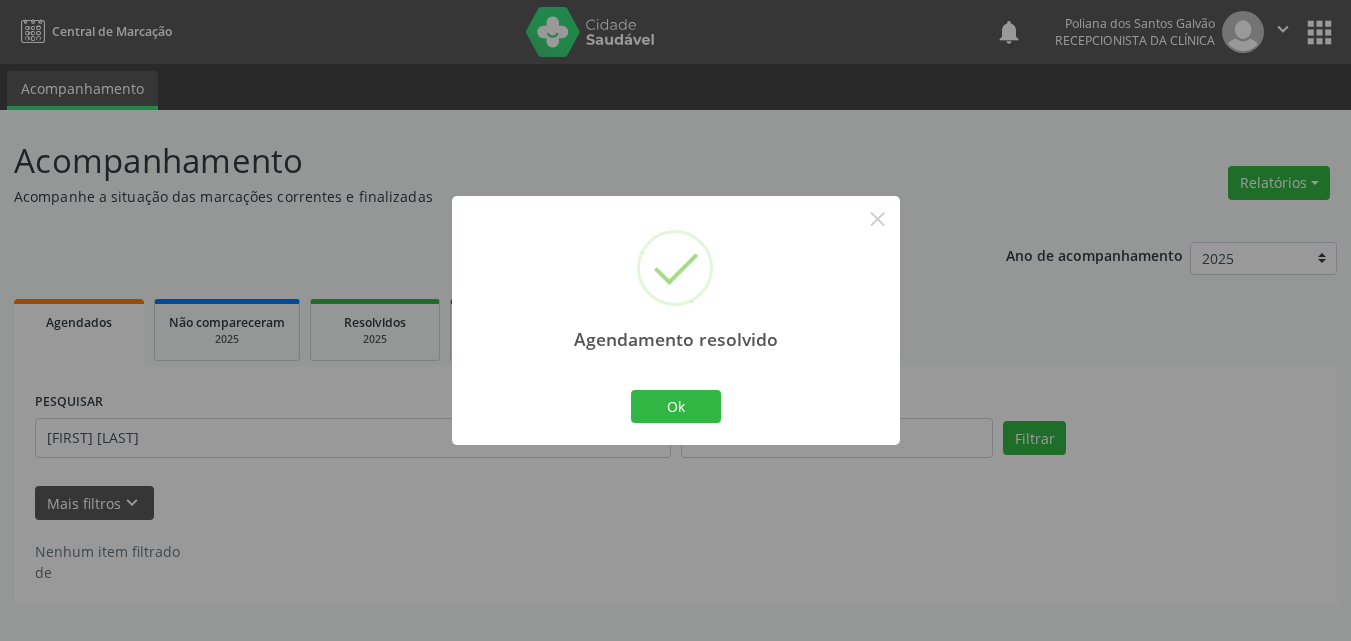 scroll, scrollTop: 0, scrollLeft: 0, axis: both 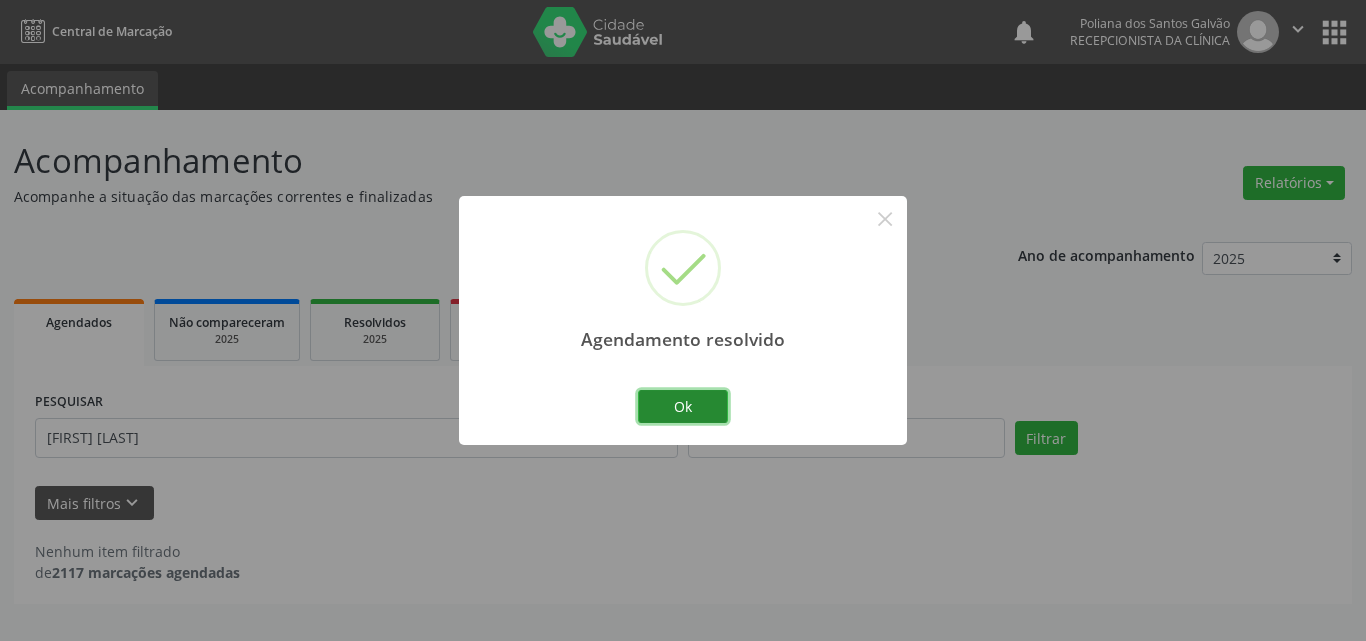 click on "Ok" at bounding box center [683, 407] 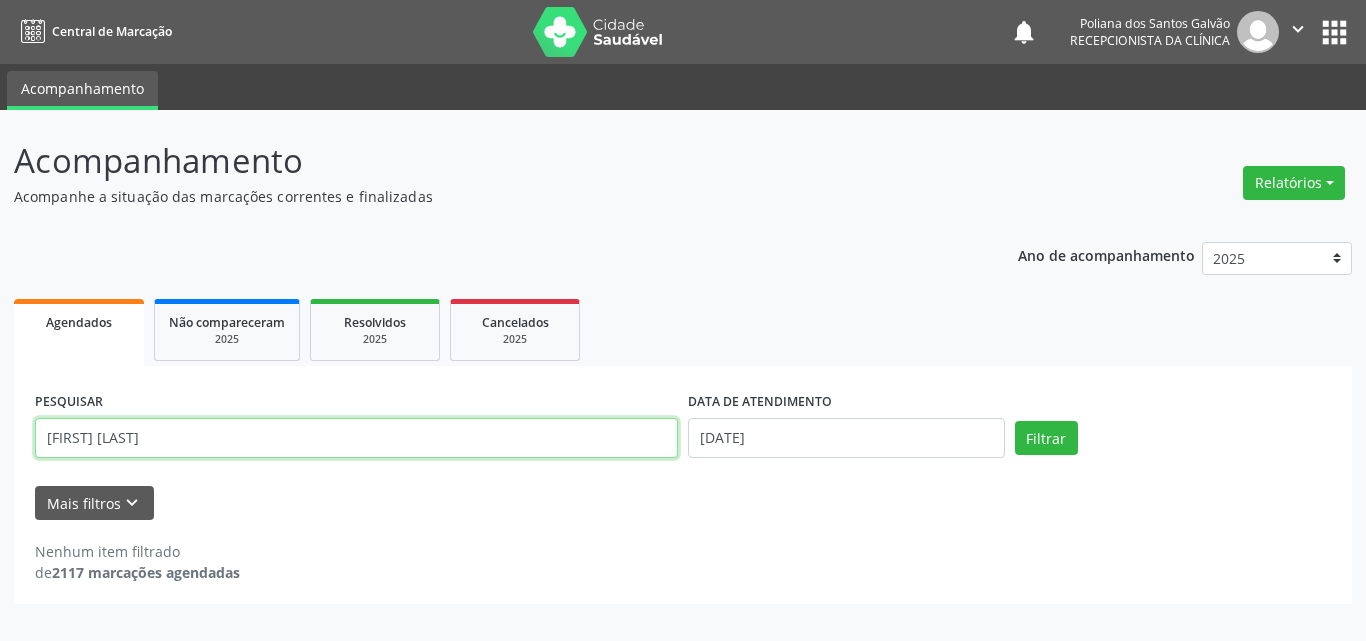 drag, startPoint x: 559, startPoint y: 452, endPoint x: 0, endPoint y: 261, distance: 590.73004 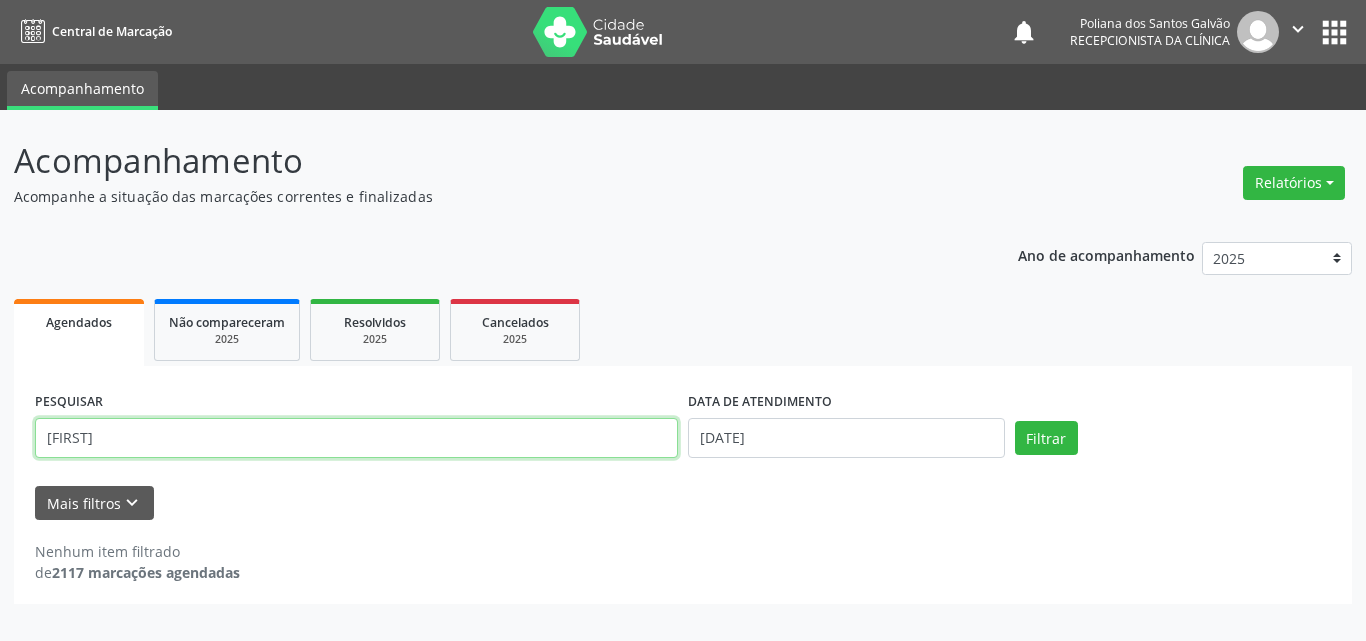 type on "[FIRST]" 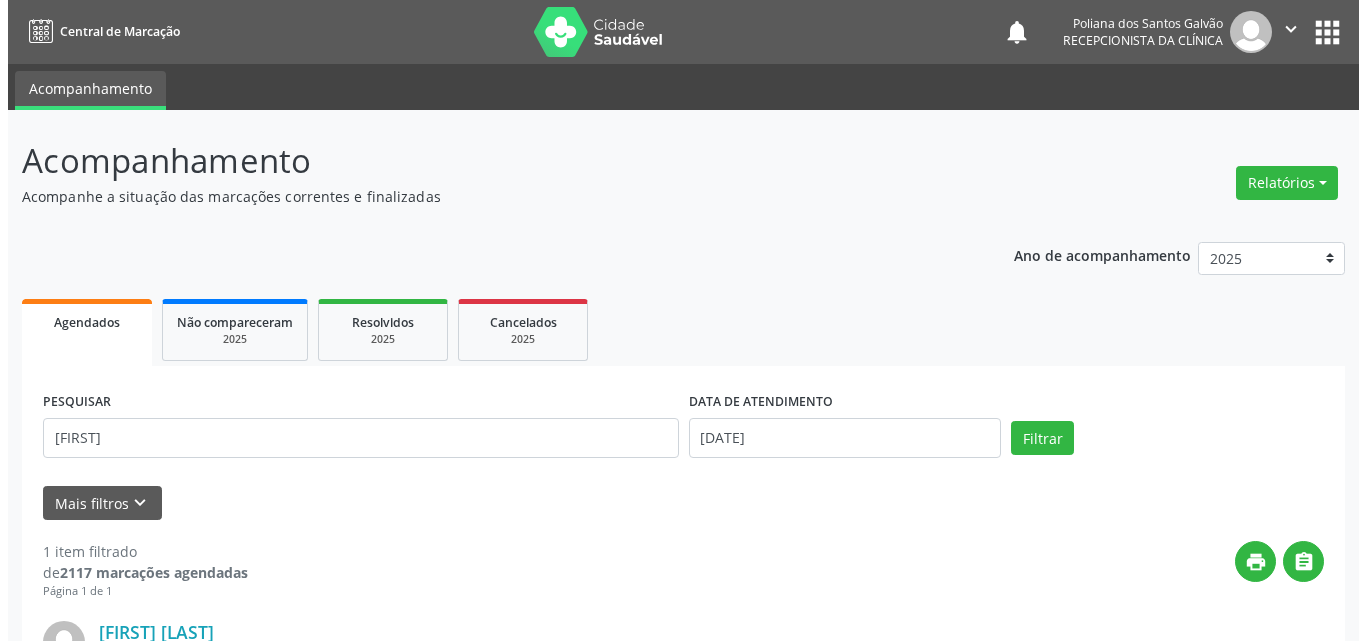 scroll, scrollTop: 264, scrollLeft: 0, axis: vertical 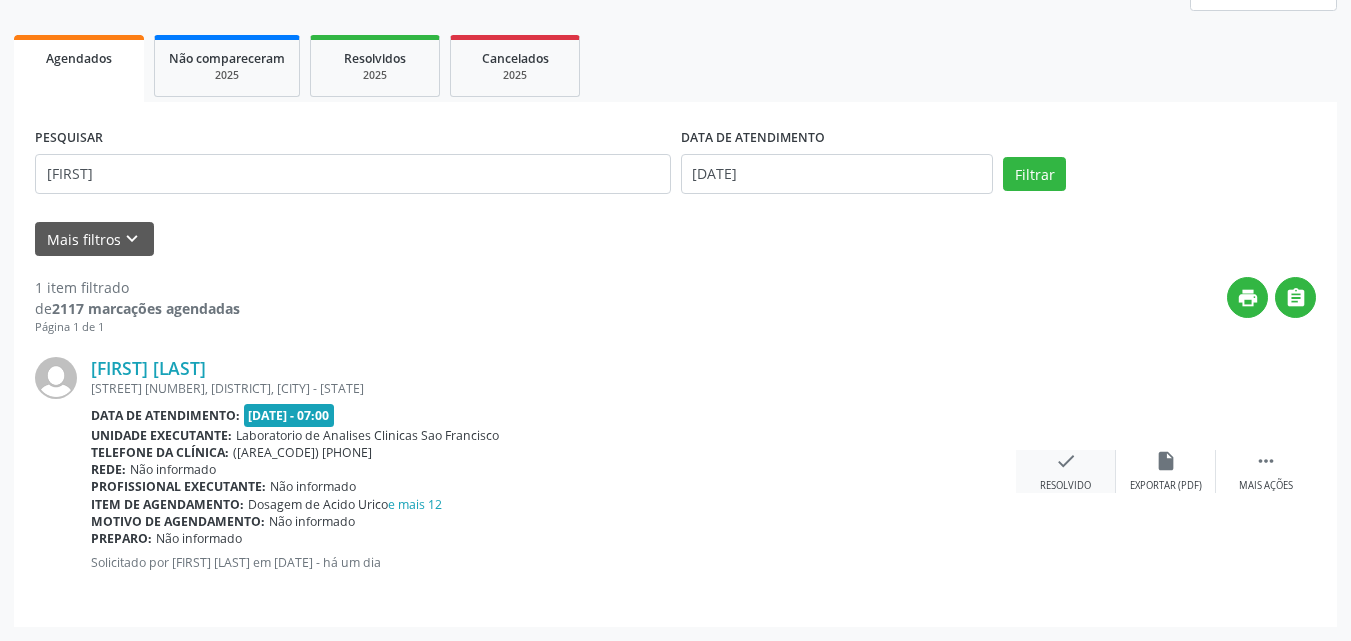 click on "check
Resolvido" at bounding box center (1066, 471) 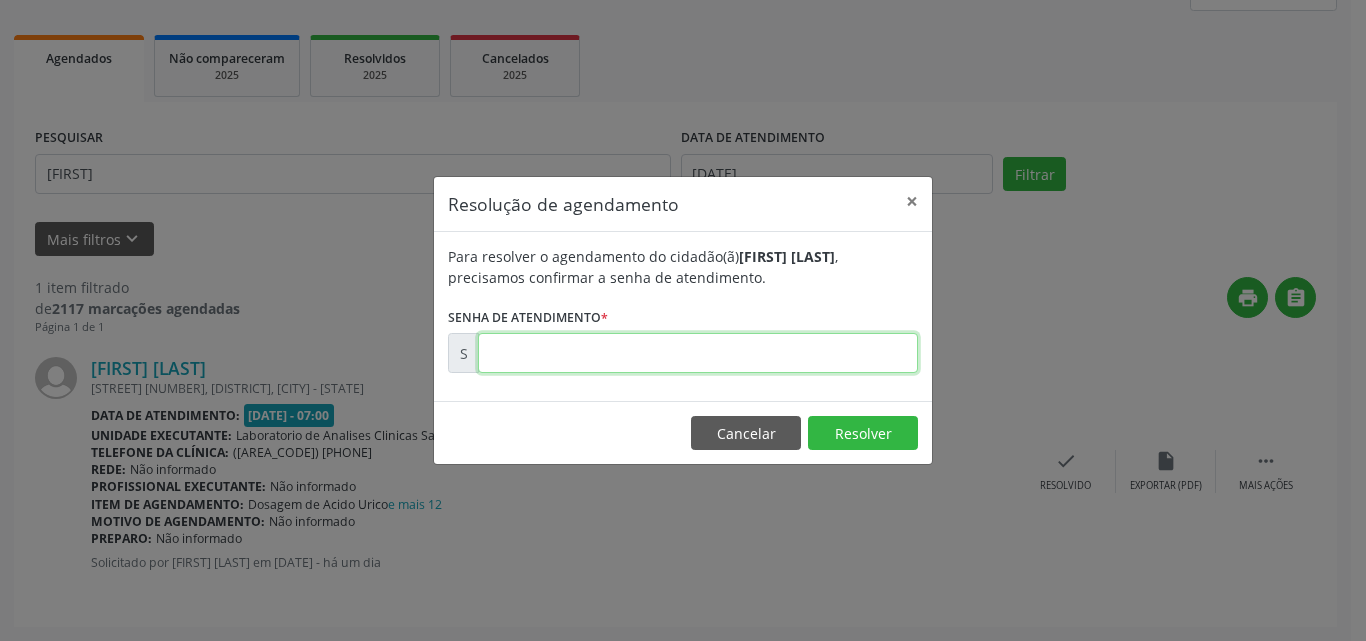 click at bounding box center [698, 353] 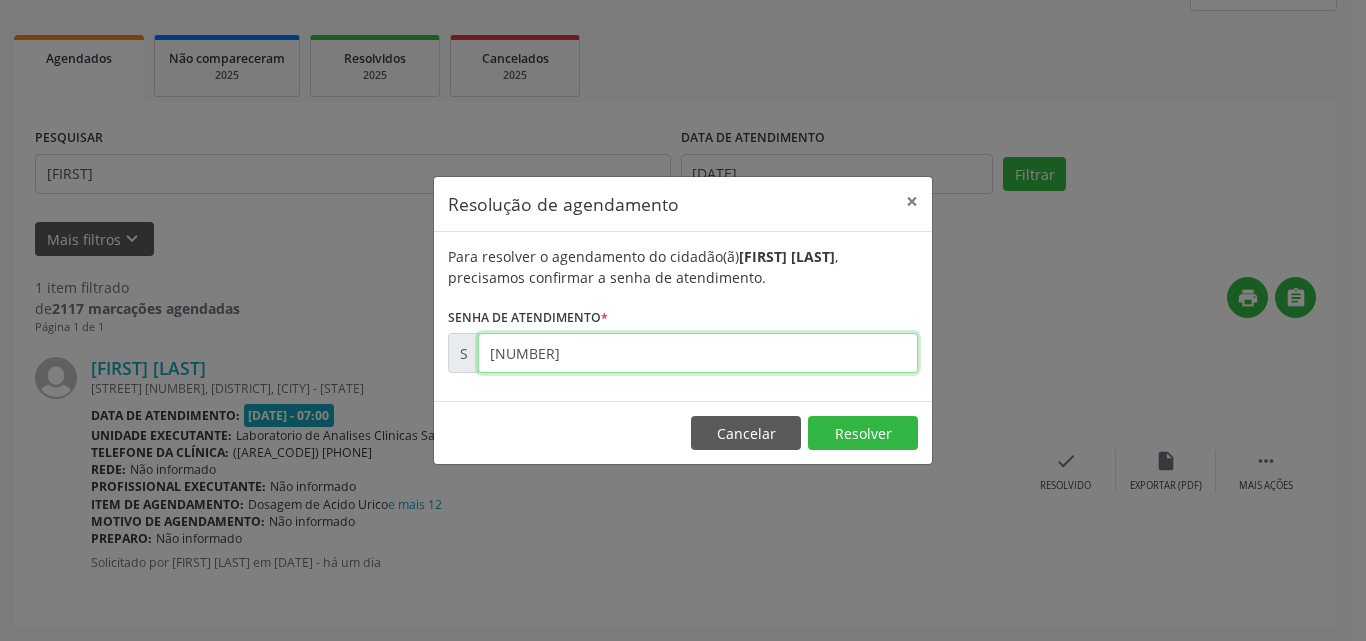 type on "[NUMBER]" 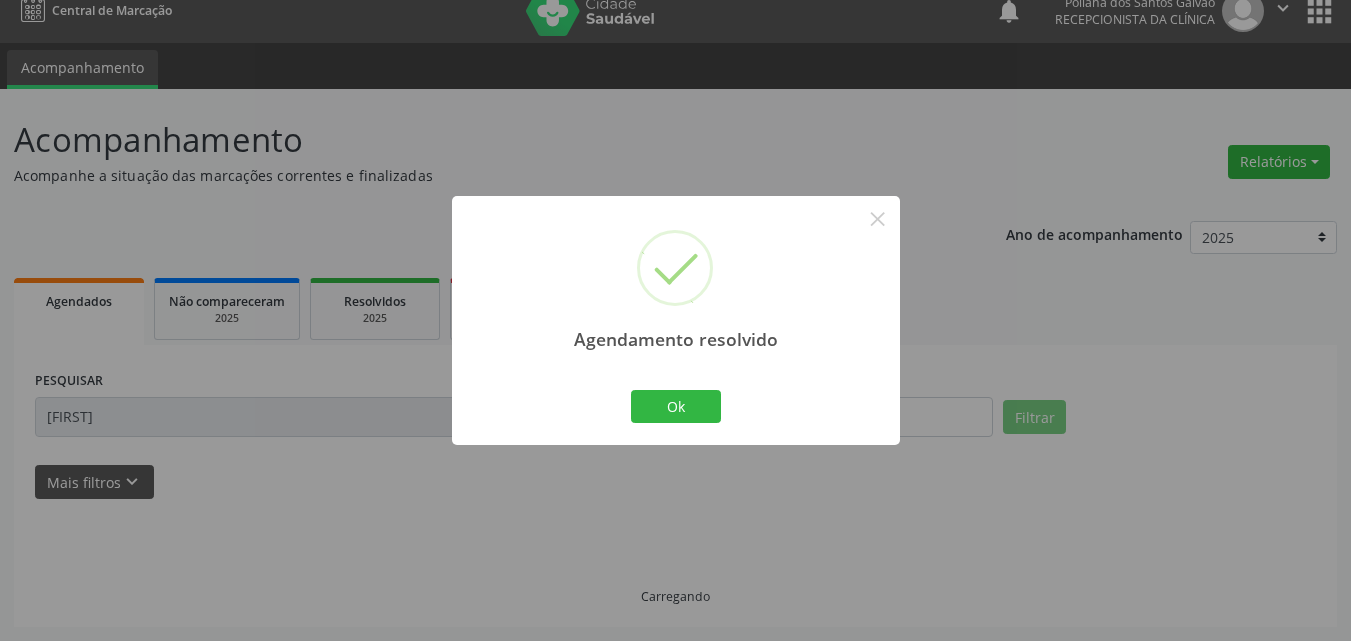 scroll, scrollTop: 0, scrollLeft: 0, axis: both 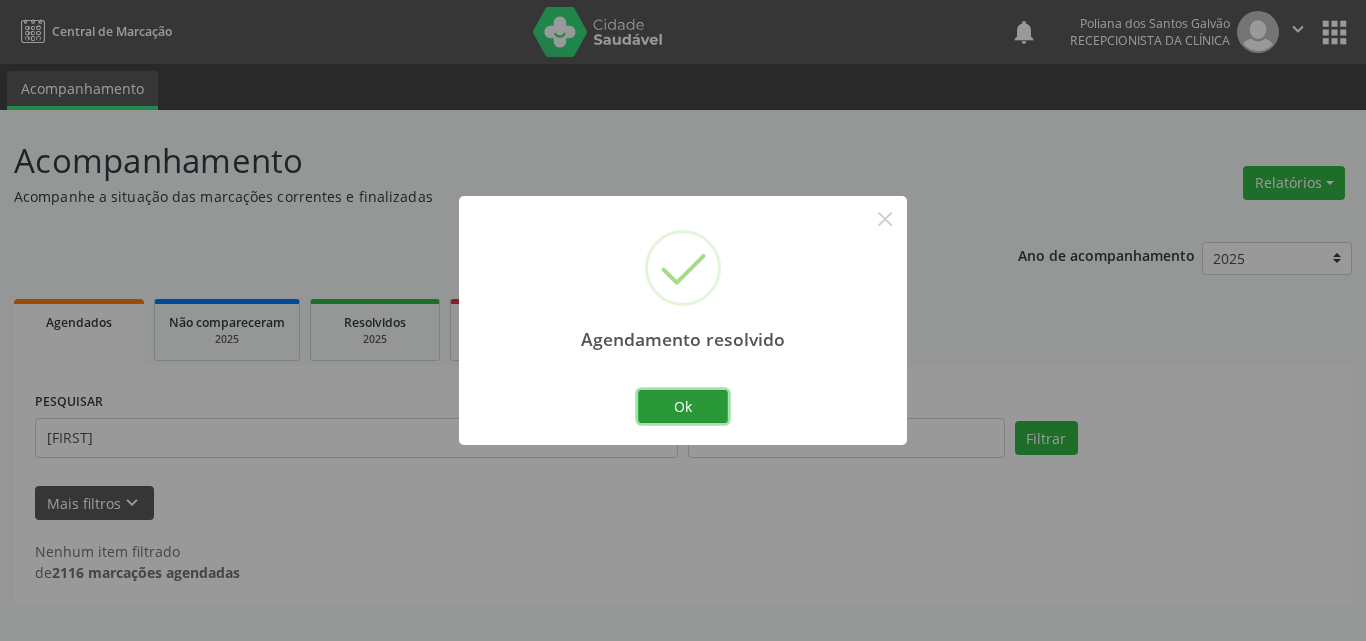 drag, startPoint x: 706, startPoint y: 396, endPoint x: 552, endPoint y: 448, distance: 162.5423 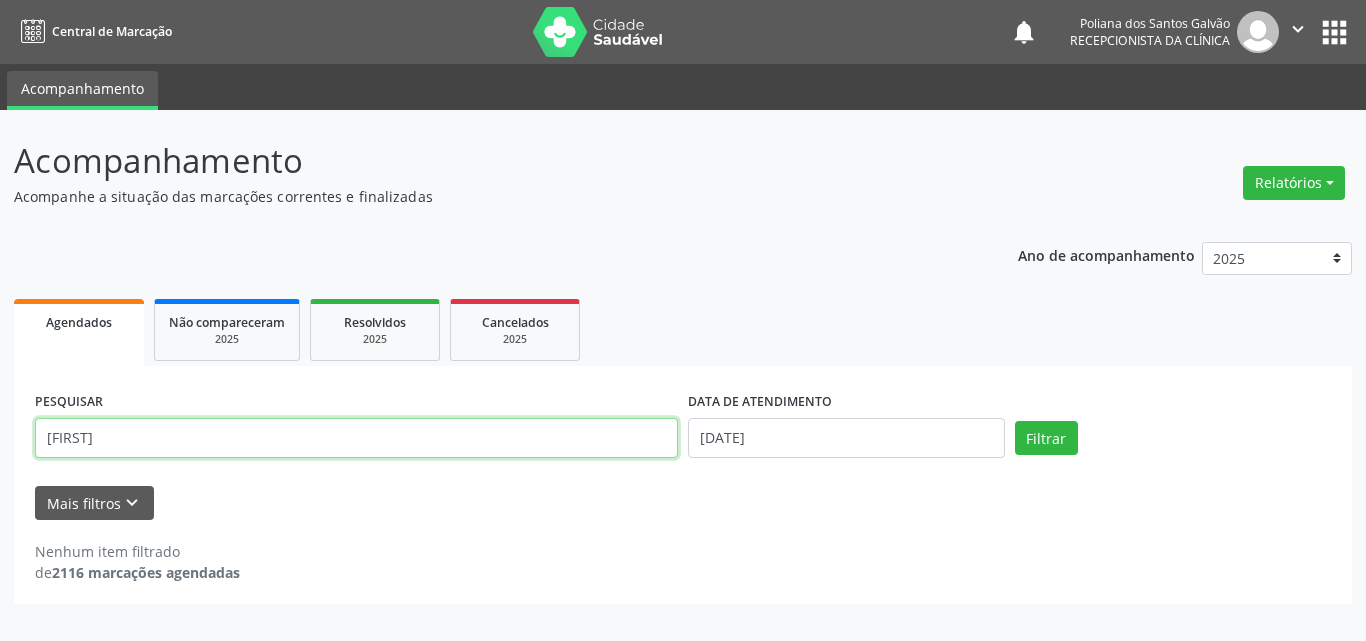 drag, startPoint x: 501, startPoint y: 456, endPoint x: 0, endPoint y: 294, distance: 526.5406 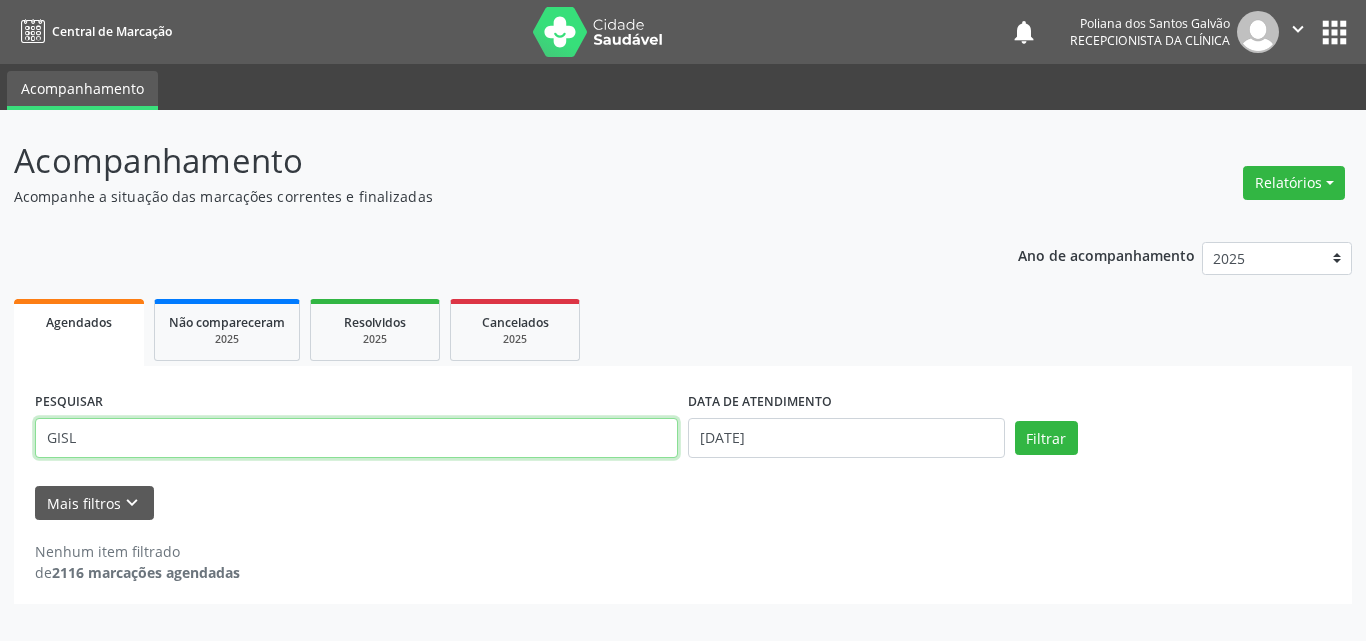 type on "GISL" 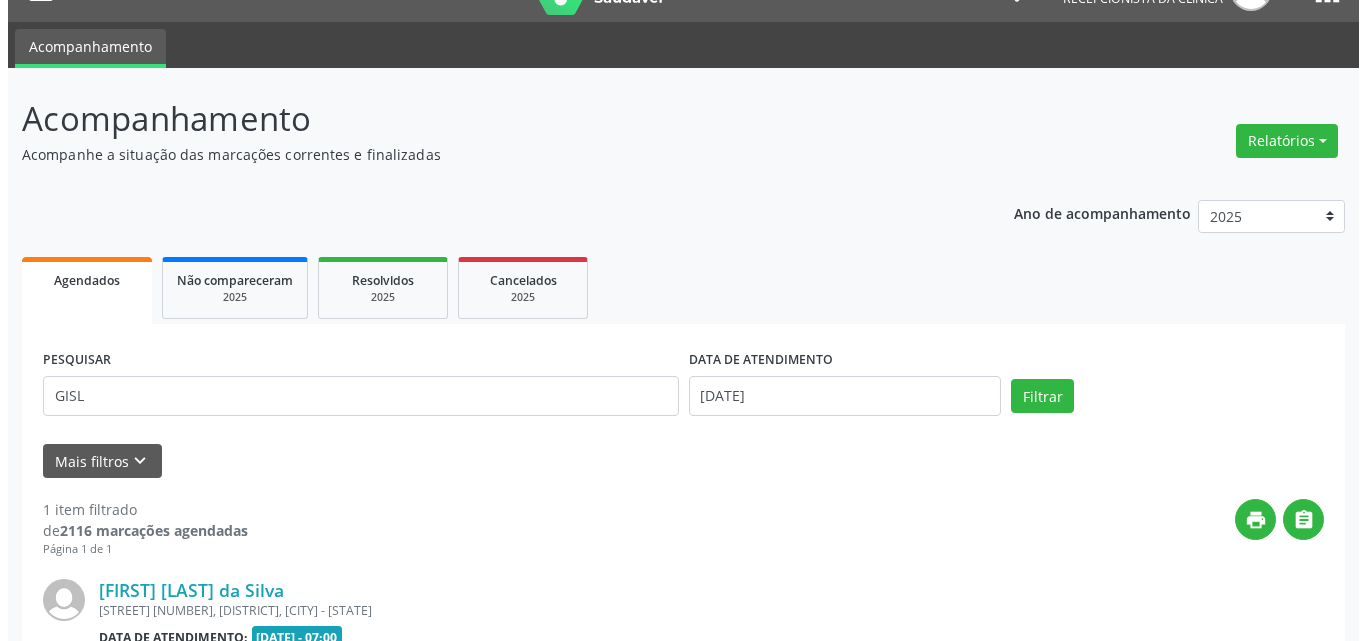 scroll, scrollTop: 264, scrollLeft: 0, axis: vertical 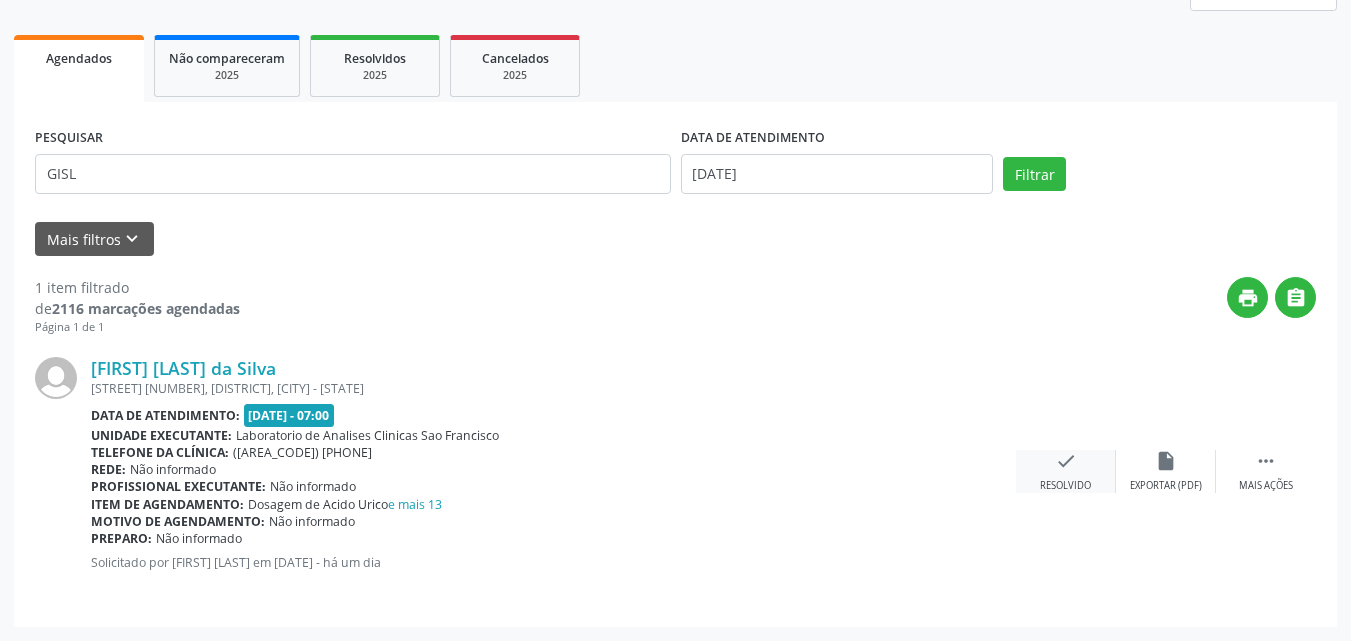 click on "check
Resolvido" at bounding box center (1066, 471) 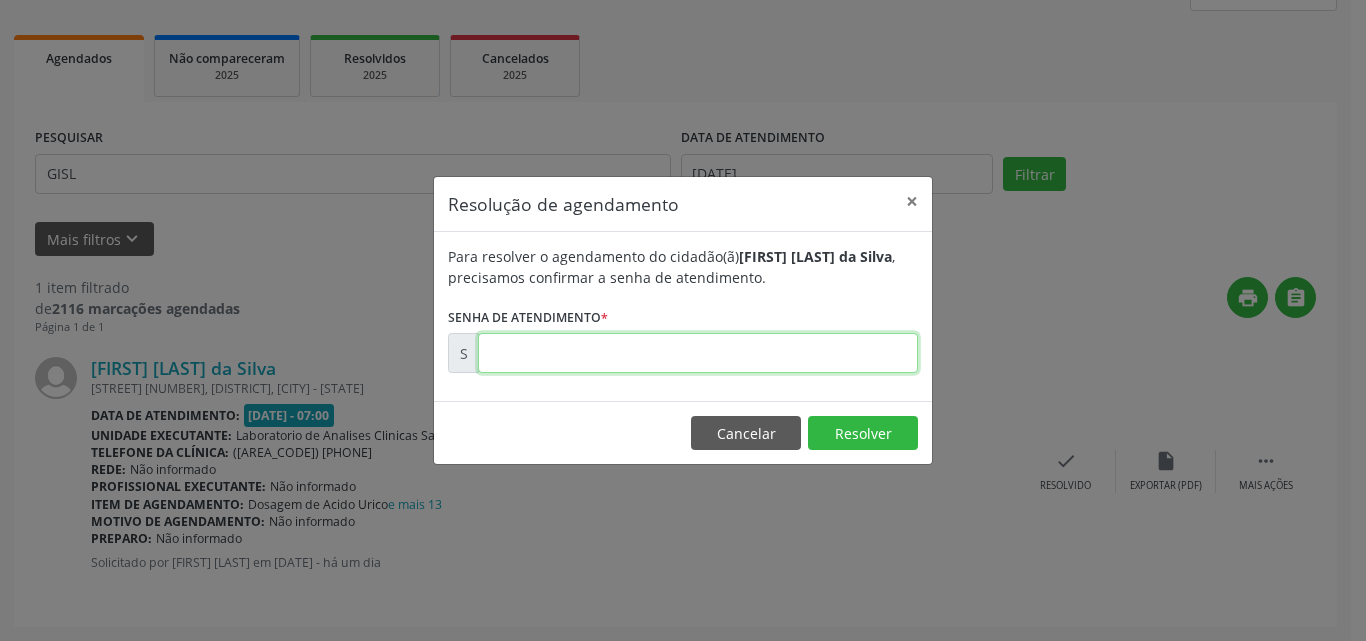 click at bounding box center [698, 353] 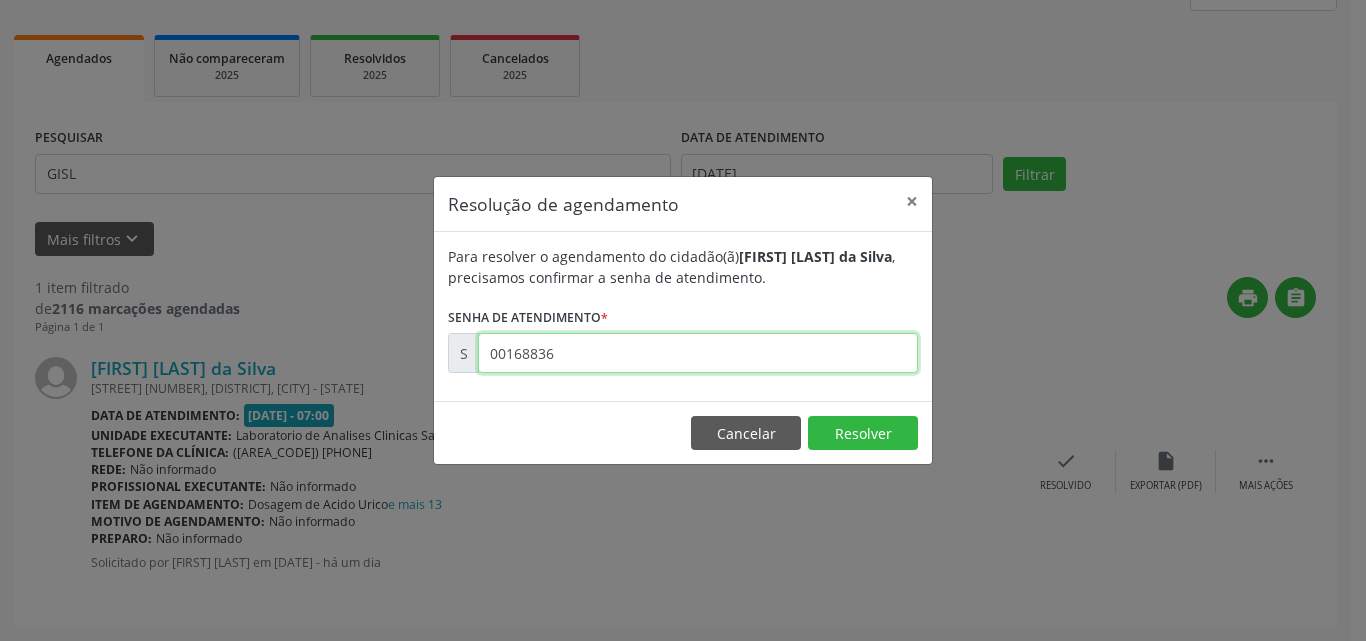 type on "00168836" 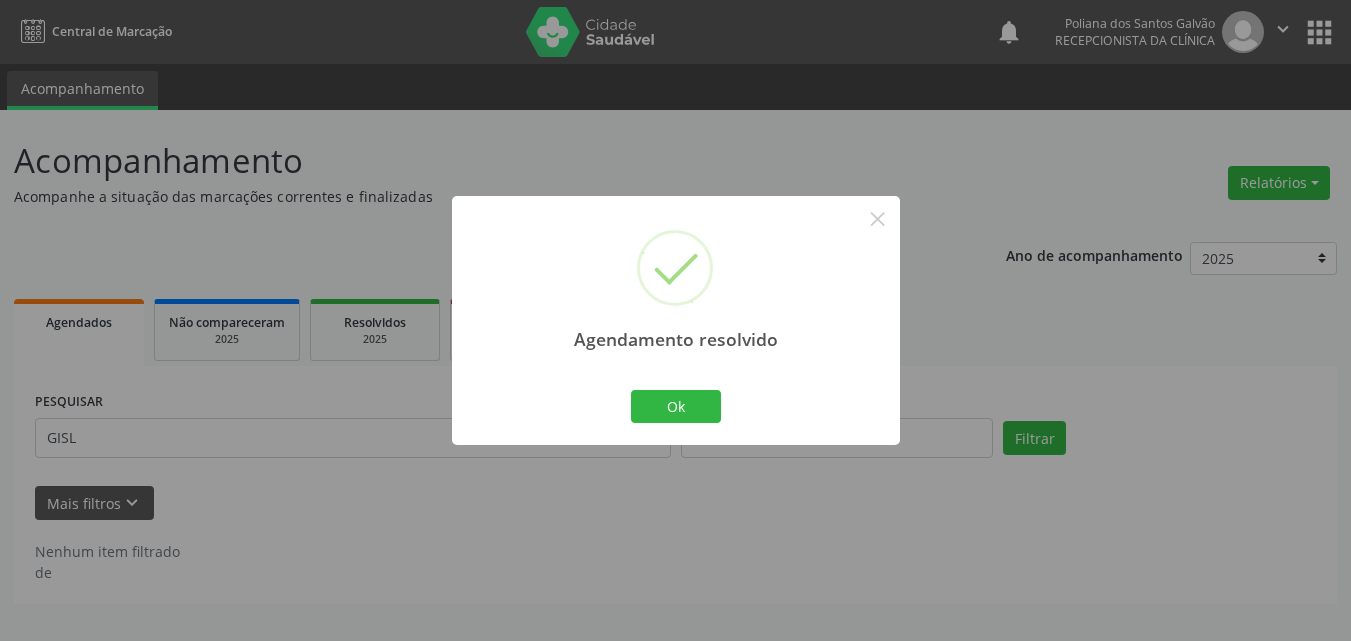 scroll, scrollTop: 0, scrollLeft: 0, axis: both 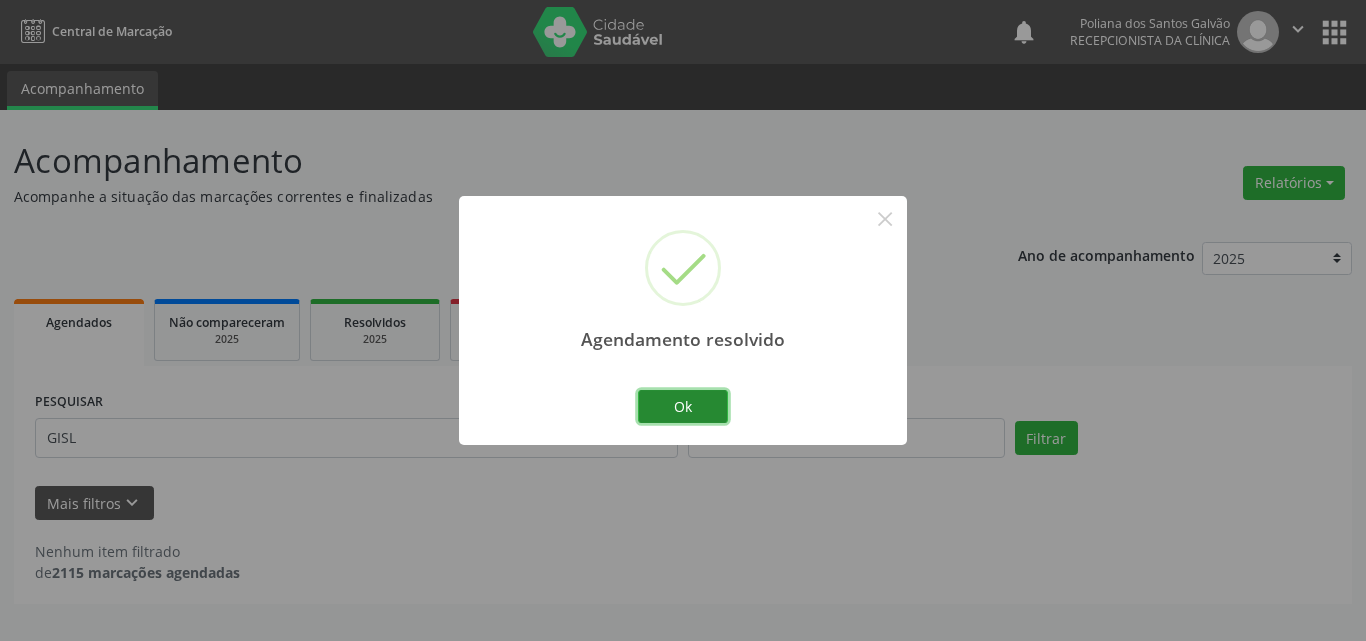 click on "Ok" at bounding box center (683, 407) 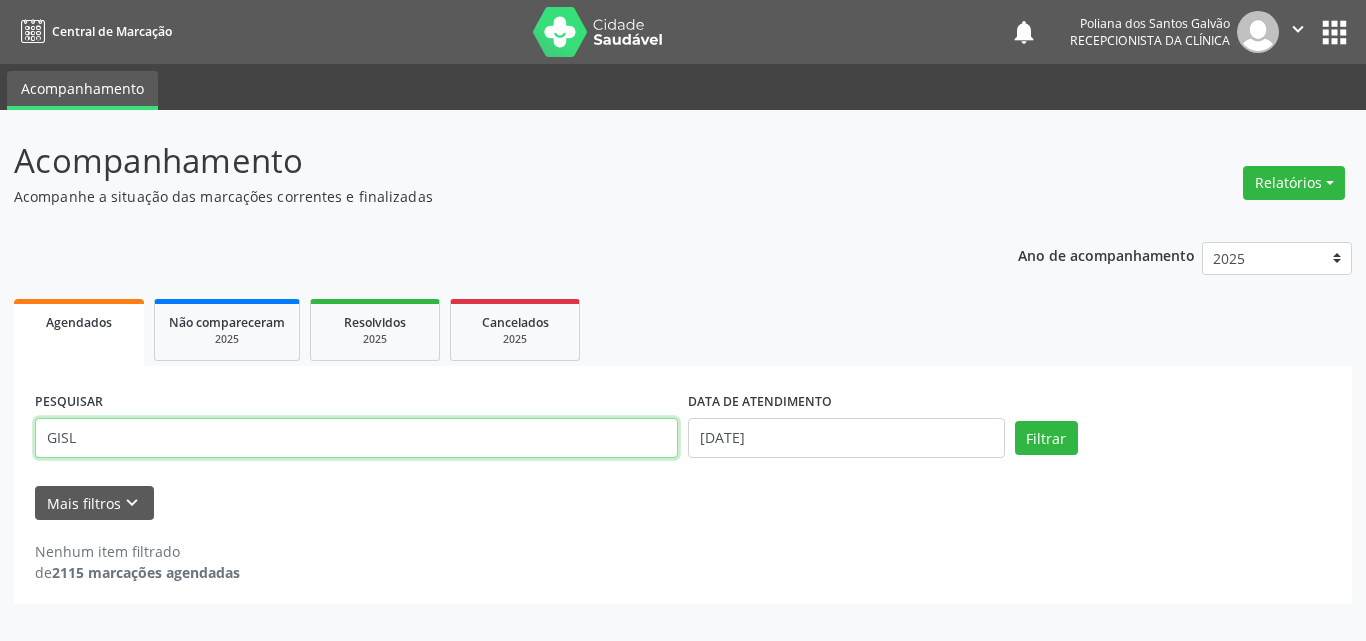 drag, startPoint x: 613, startPoint y: 438, endPoint x: 85, endPoint y: 247, distance: 561.4846 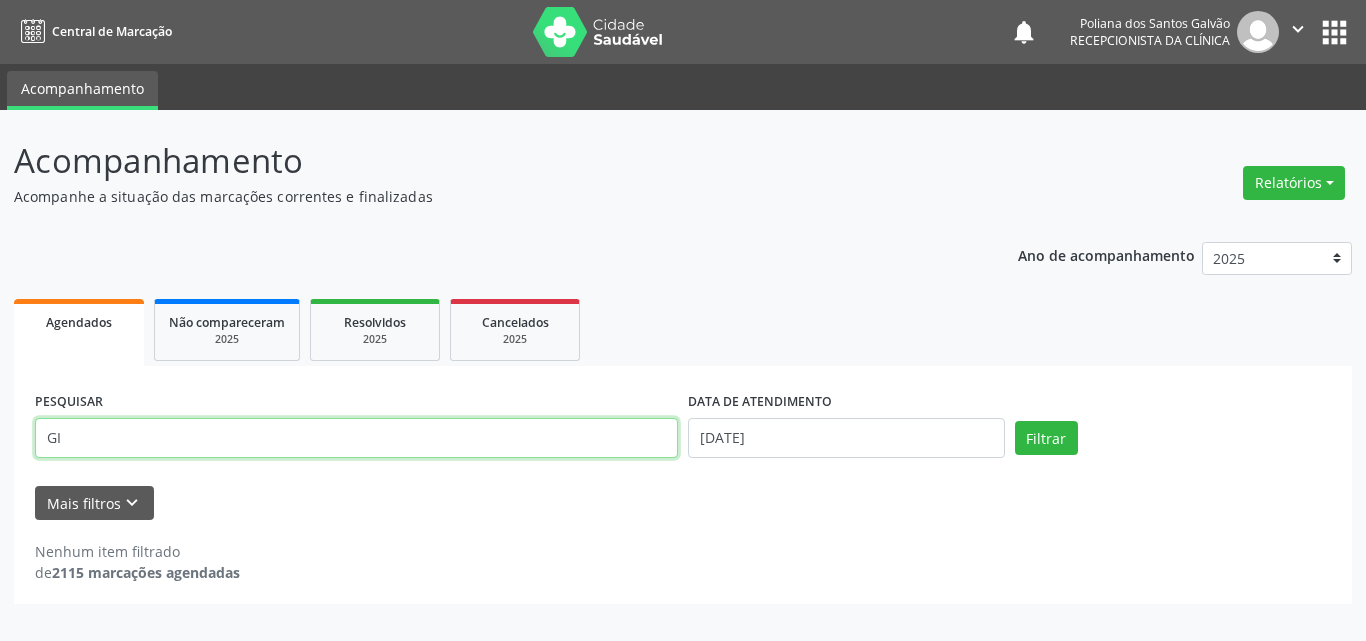 type on "G" 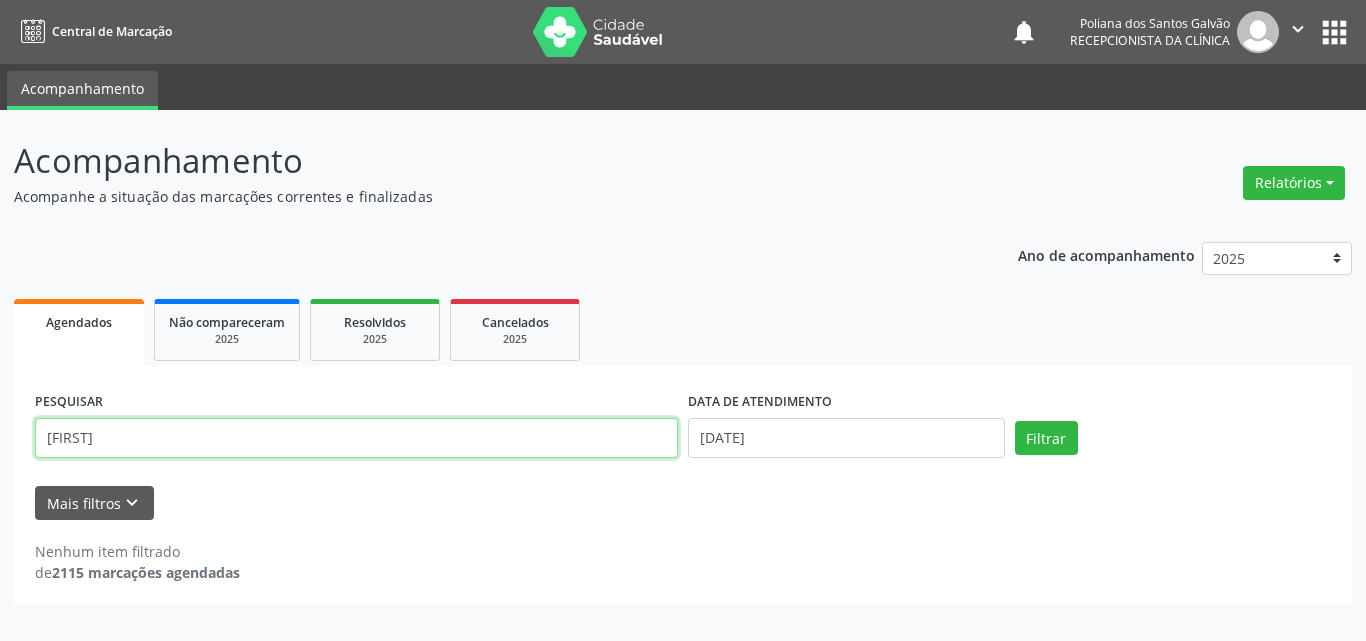 click on "Filtrar" at bounding box center (1046, 438) 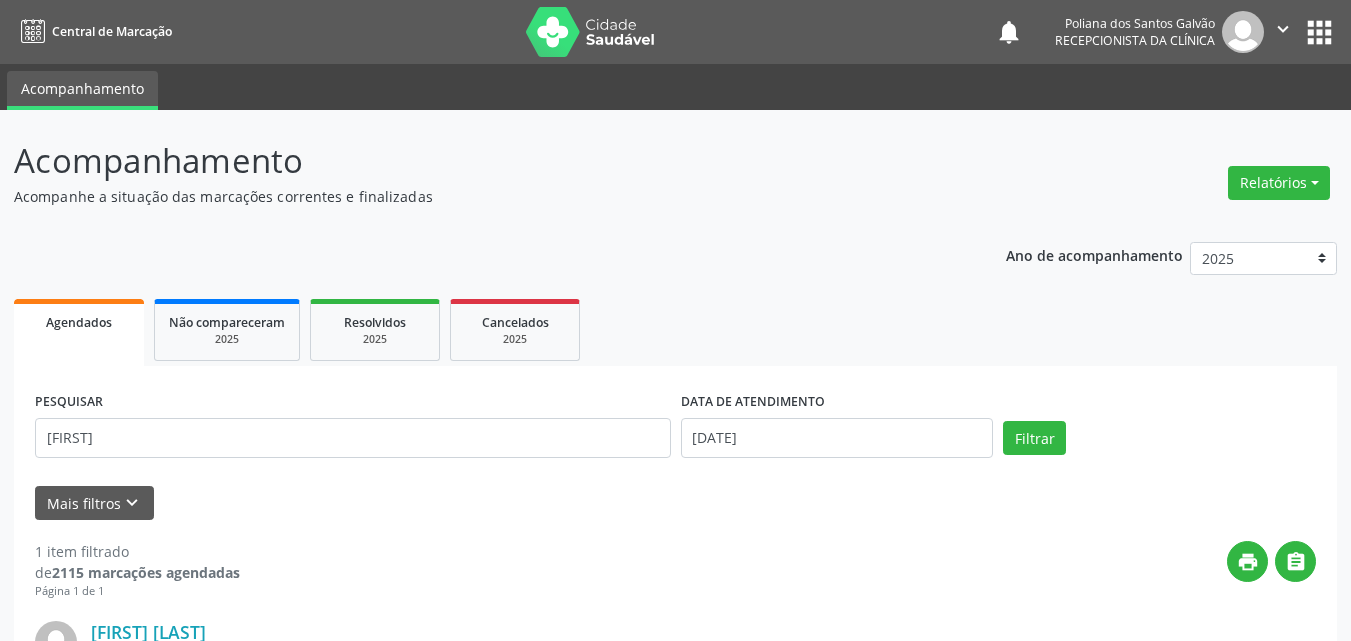 scroll, scrollTop: 264, scrollLeft: 0, axis: vertical 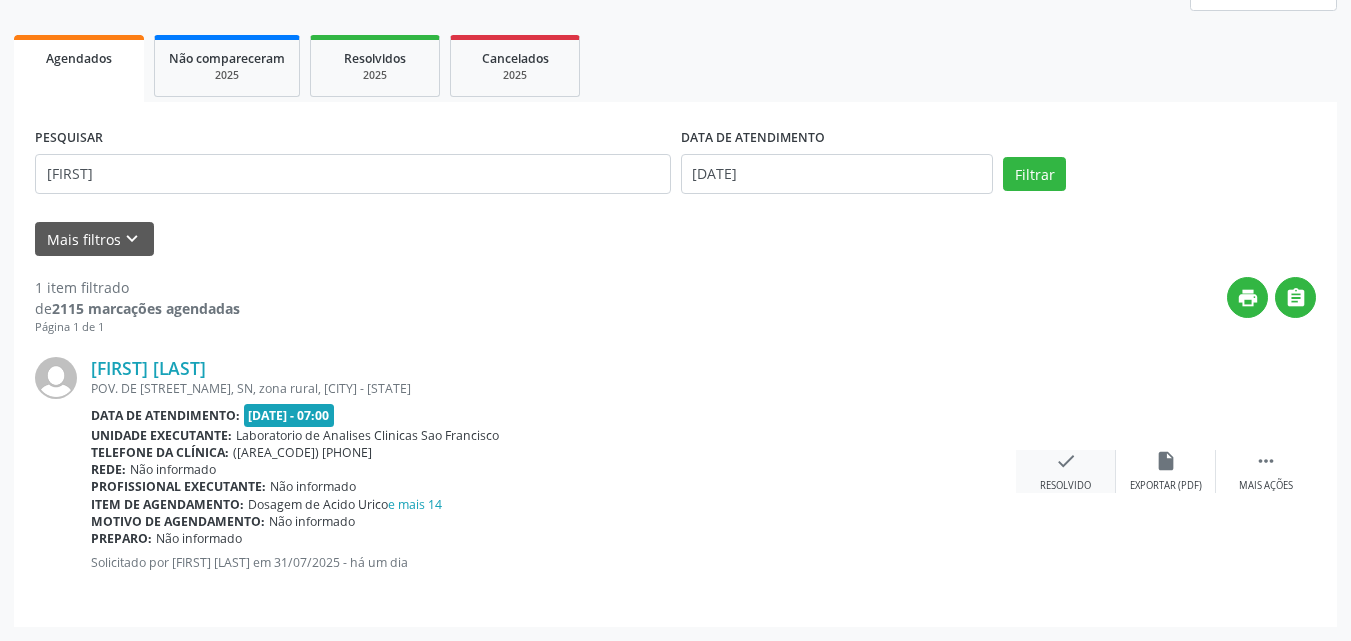 click on "check" at bounding box center (1066, 461) 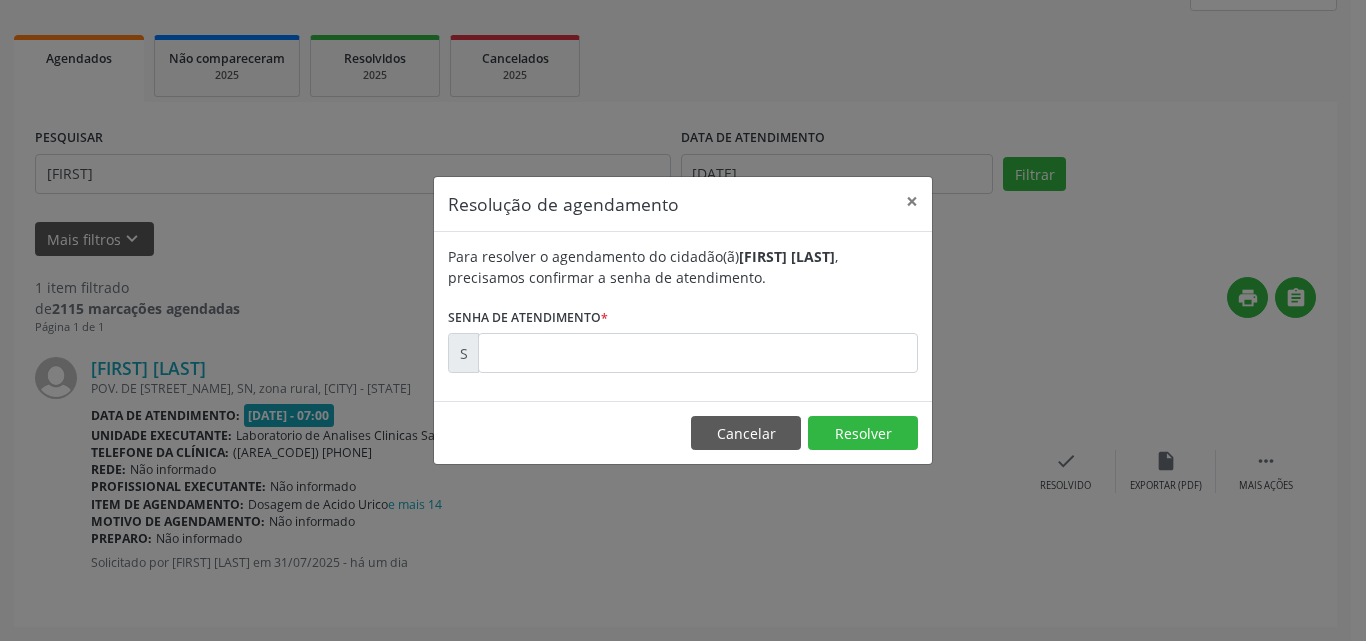 click on "Para resolver o agendamento do cidadão(ã)  [FIRST] [LAST] ,
precisamos confirmar a senha de atendimento.
Senha de atendimento
*
S" at bounding box center (683, 316) 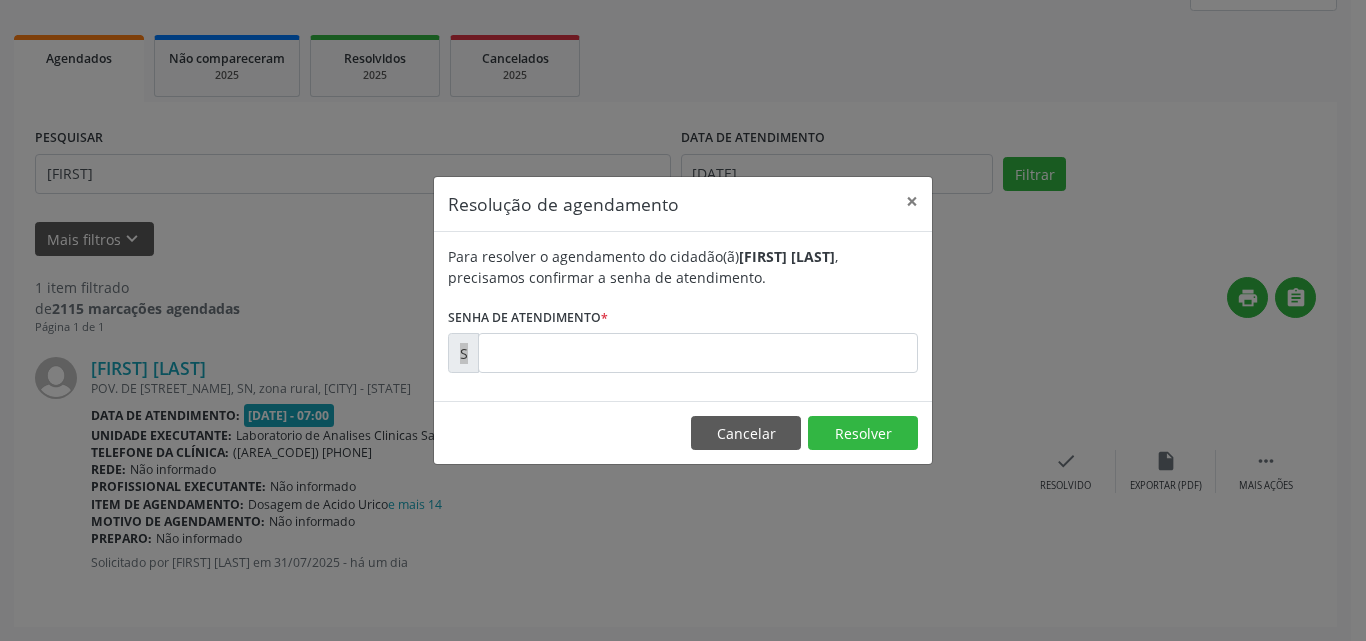 click at bounding box center (698, 353) 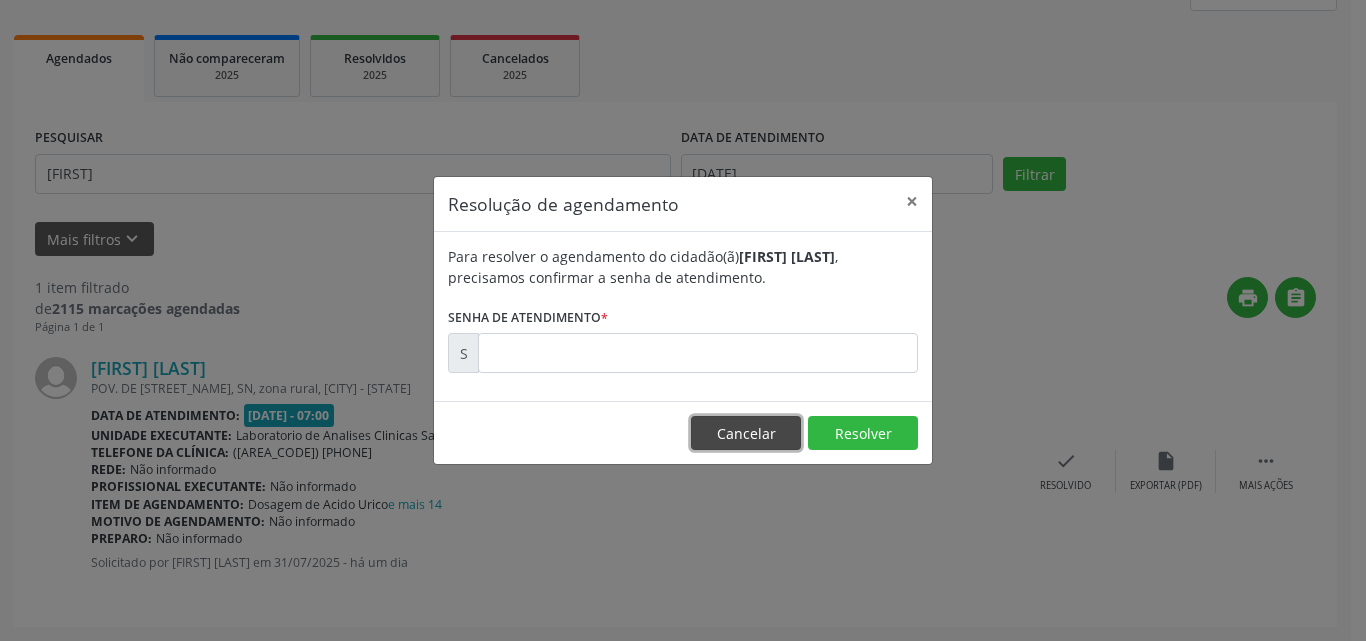 click on "Cancelar" at bounding box center [746, 433] 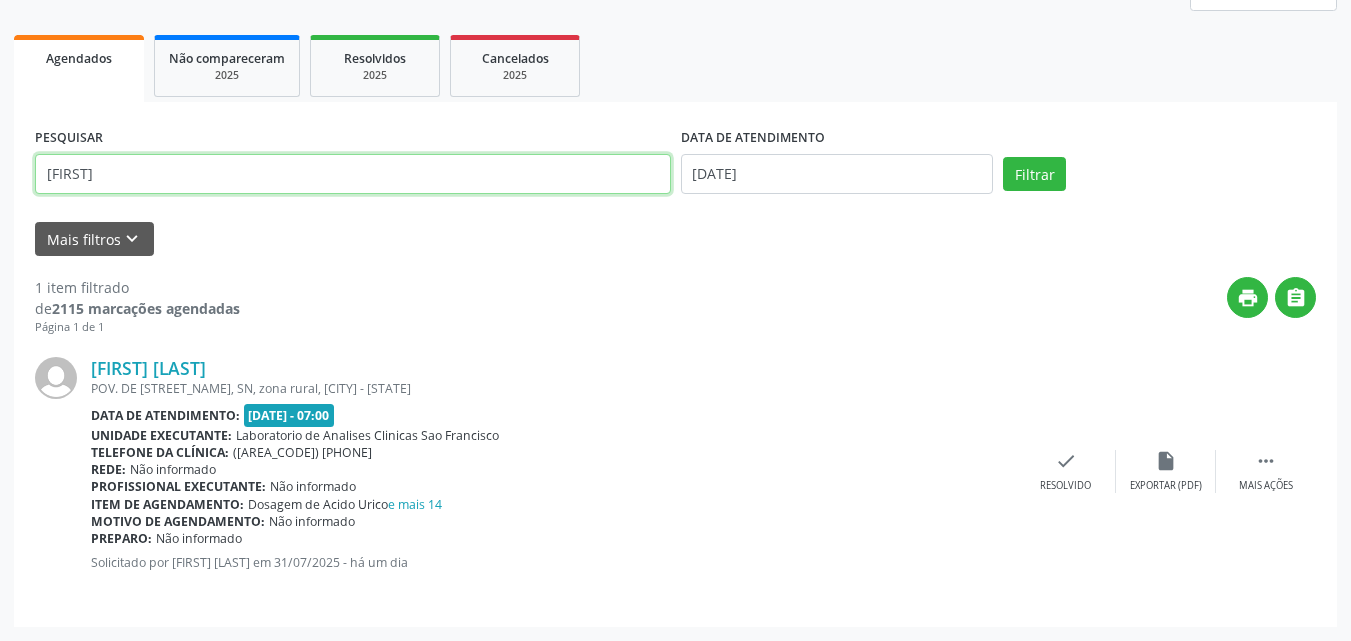 click on "Acompanhamento
Acompanhe a situação das marcações correntes e finalizadas
Relatórios
Agendamentos
Procedimentos realizados
Ano de acompanhamento
2025 2024 2023   Agendados   Não compareceram
2025
Resolvidos
2025
Cancelados
2025
PESQUISAR
[FIRST]
DATA DE ATENDIMENTO
01/08/2025
Filtrar
UNIDADE DE REFERÊNCIA
Selecione uma UBS
Todas as UBS   Unidade Basica de Saude da Familia Dr Paulo Sudre   Centro de Enfrentamento Para Covid 19 de Campo Formoso   Central de Marcacao de Consultas e Exames de Campo Formoso   Vigilancia em Saude de Campo Formoso   PSF Lage dos Negros III   P S da Familia do Povoado de Caraibas   Unidade Basica de Saude da Familia Maninho Ferreira   P S de Curral da Ponta Psf Oseas Manoel da Silva   Farmacia Basica     P S da Familia do Povoado de Pocos" at bounding box center (675, 243) 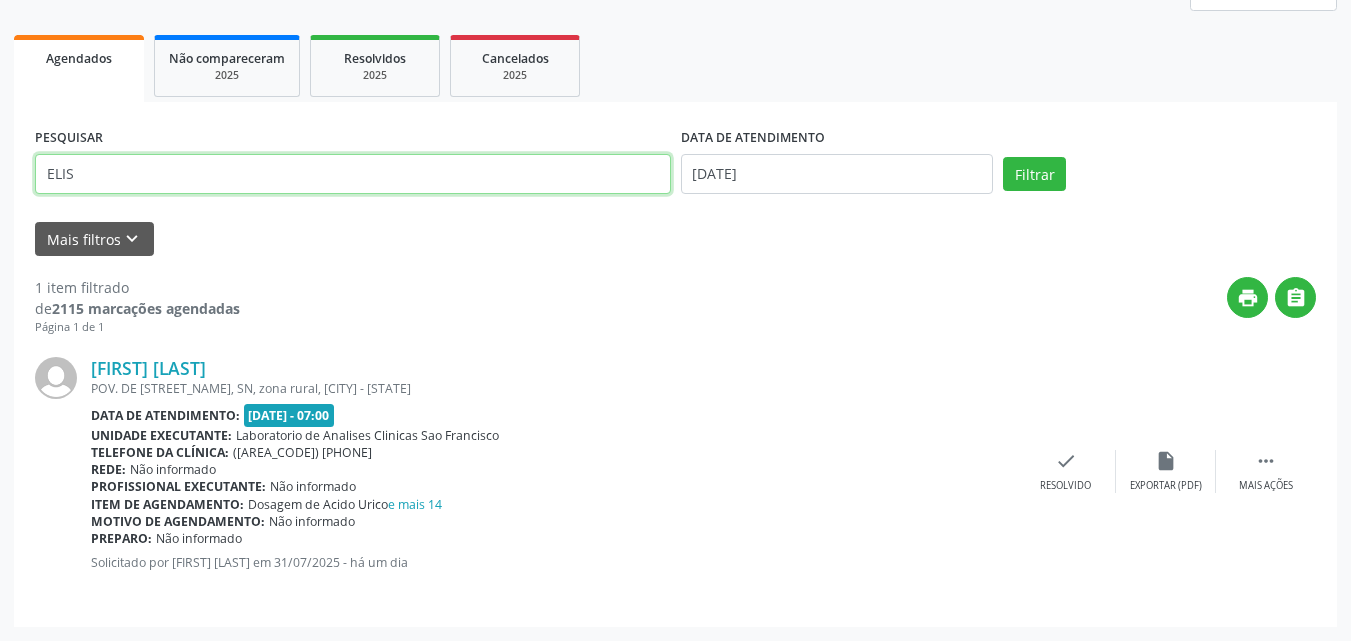 type on "ELIS" 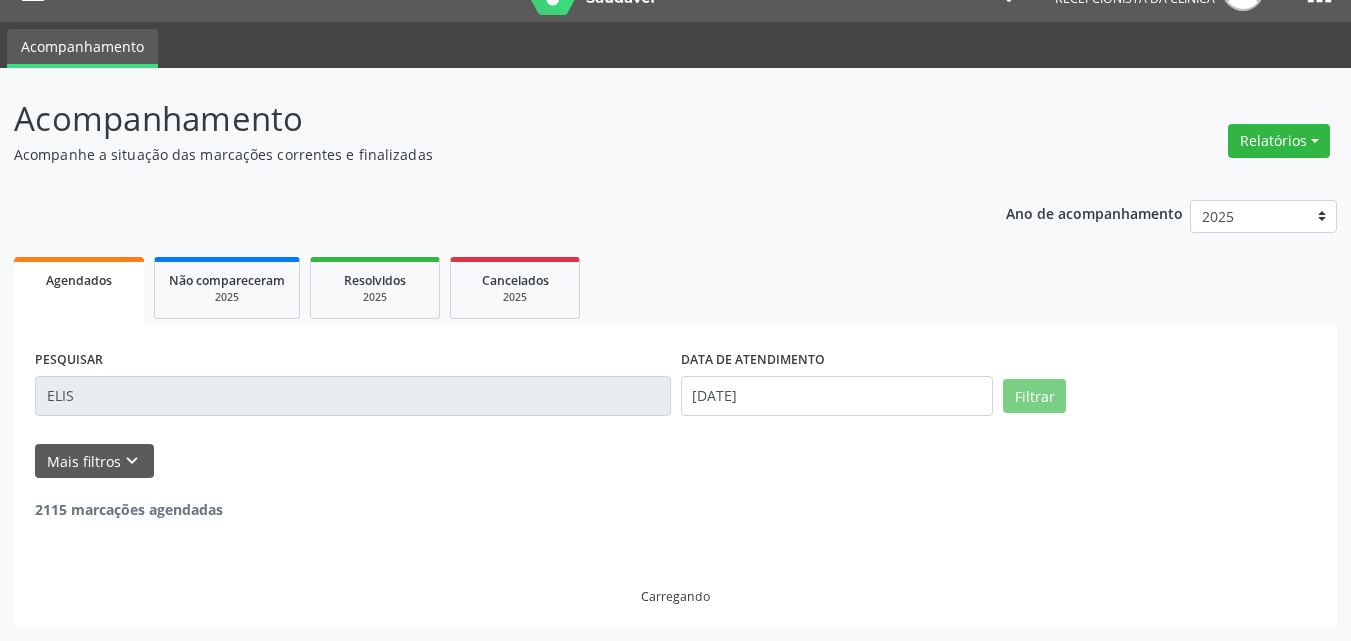 scroll, scrollTop: 264, scrollLeft: 0, axis: vertical 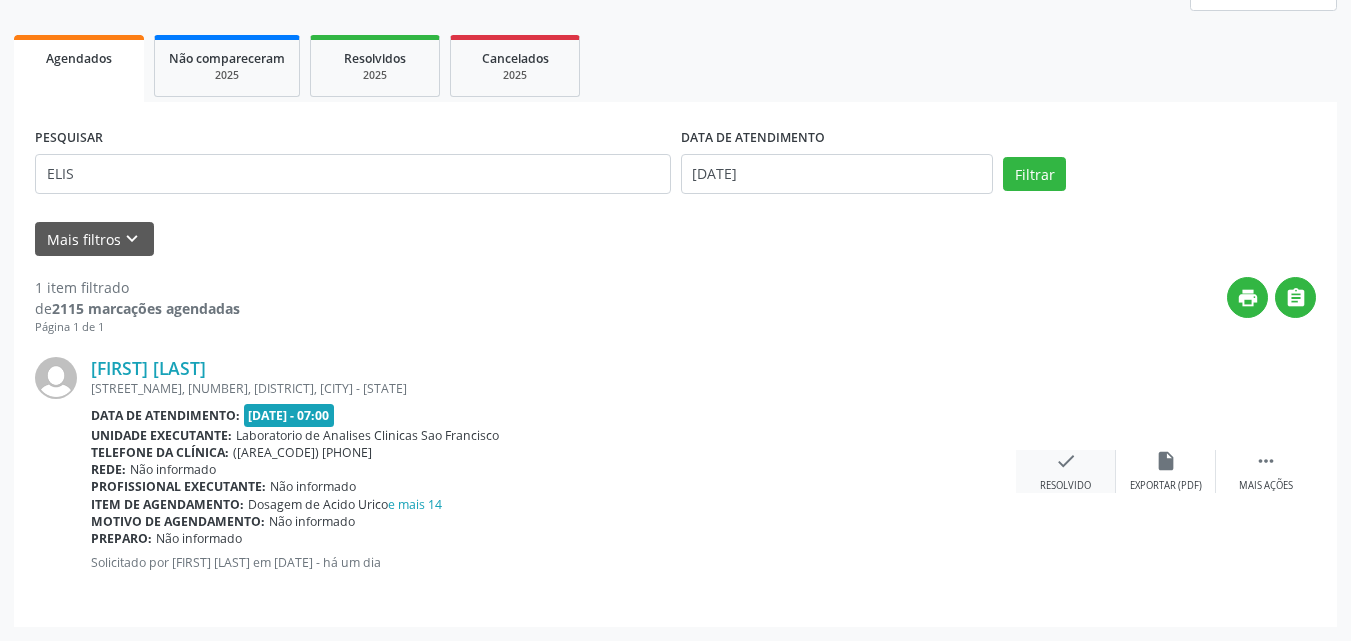 click on "check
Resolvido" at bounding box center (1066, 471) 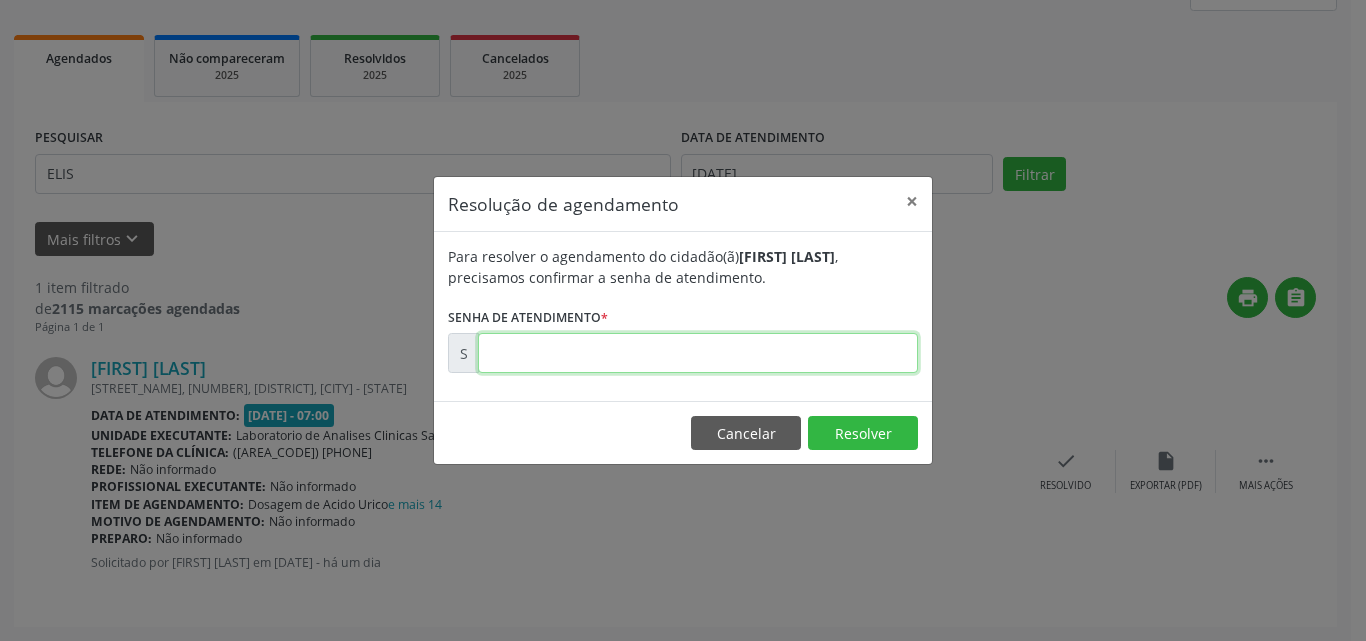 click at bounding box center [698, 353] 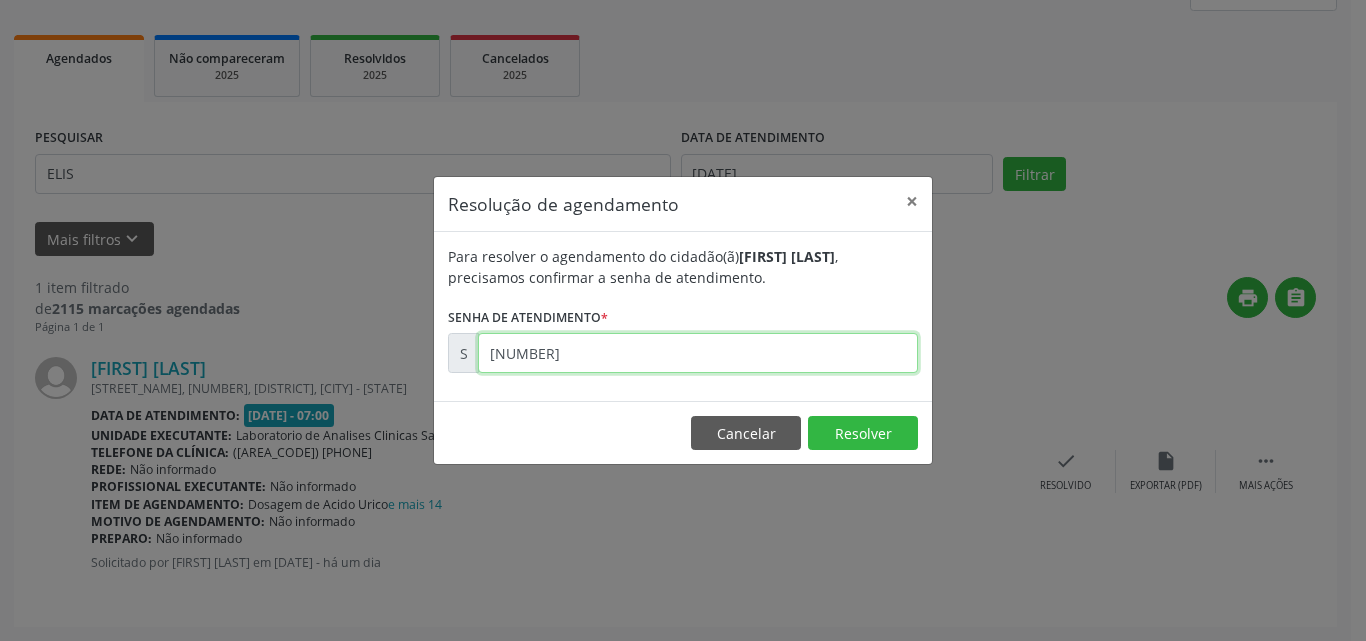 type on "[NUMBER]" 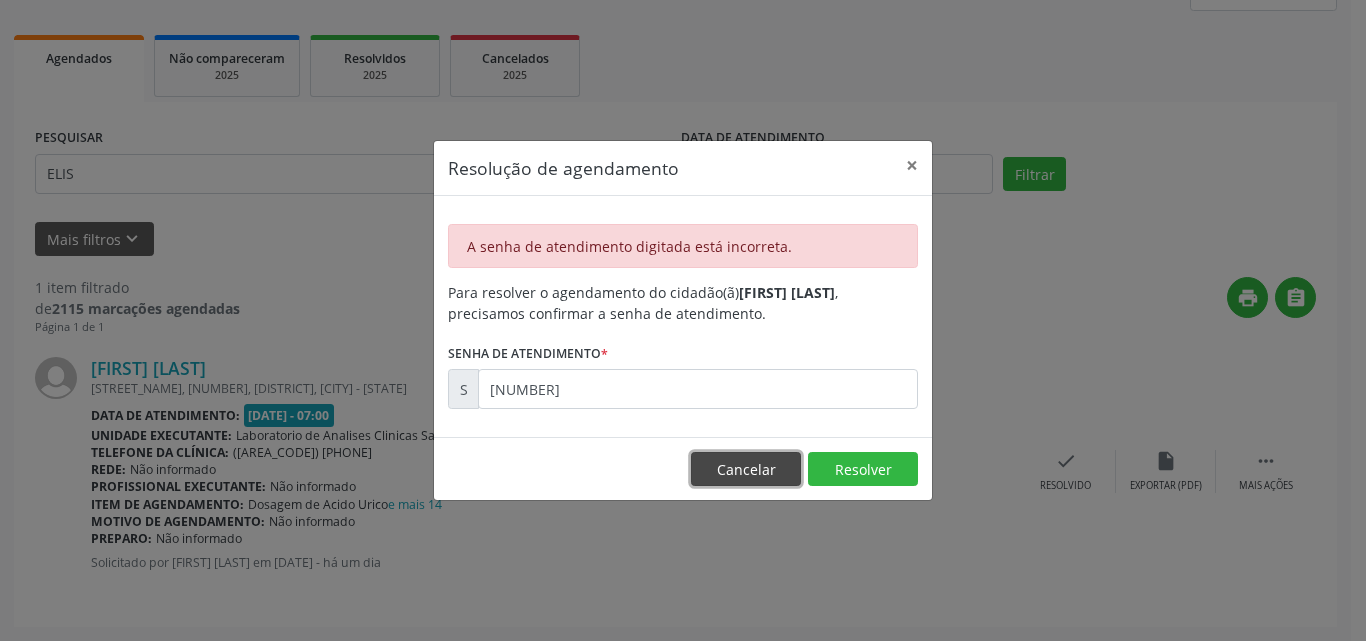 click on "Cancelar" at bounding box center [746, 469] 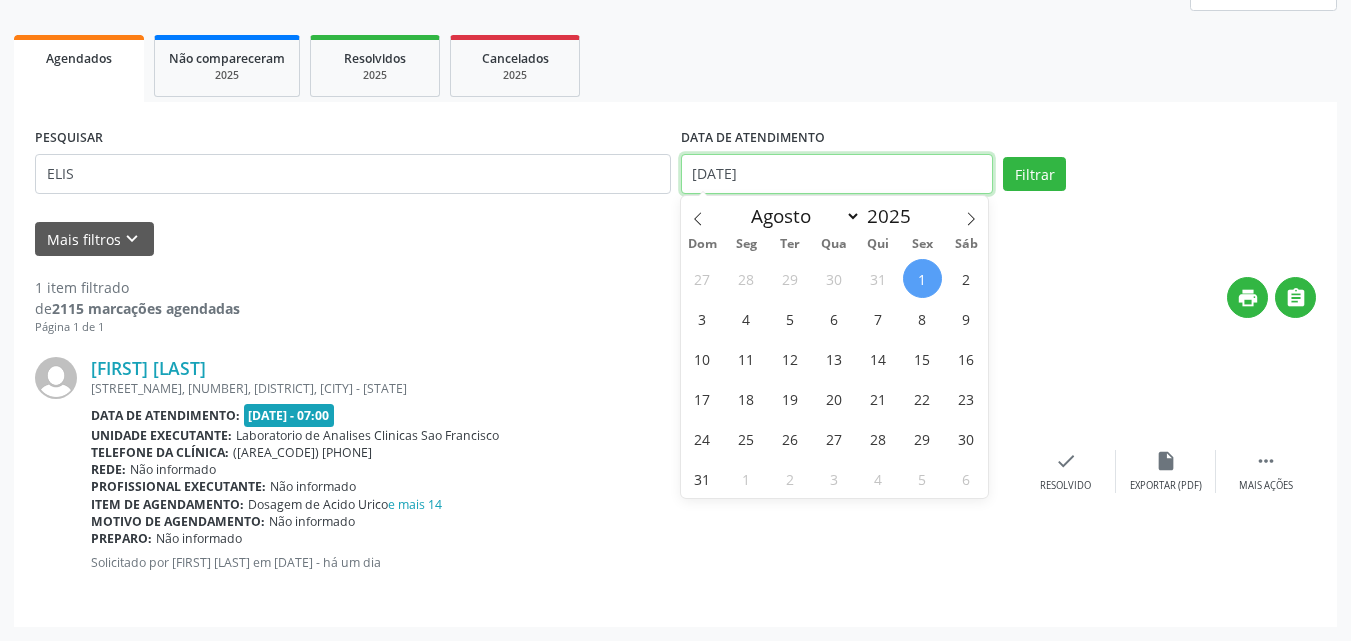 click on "[DATE]" at bounding box center (837, 174) 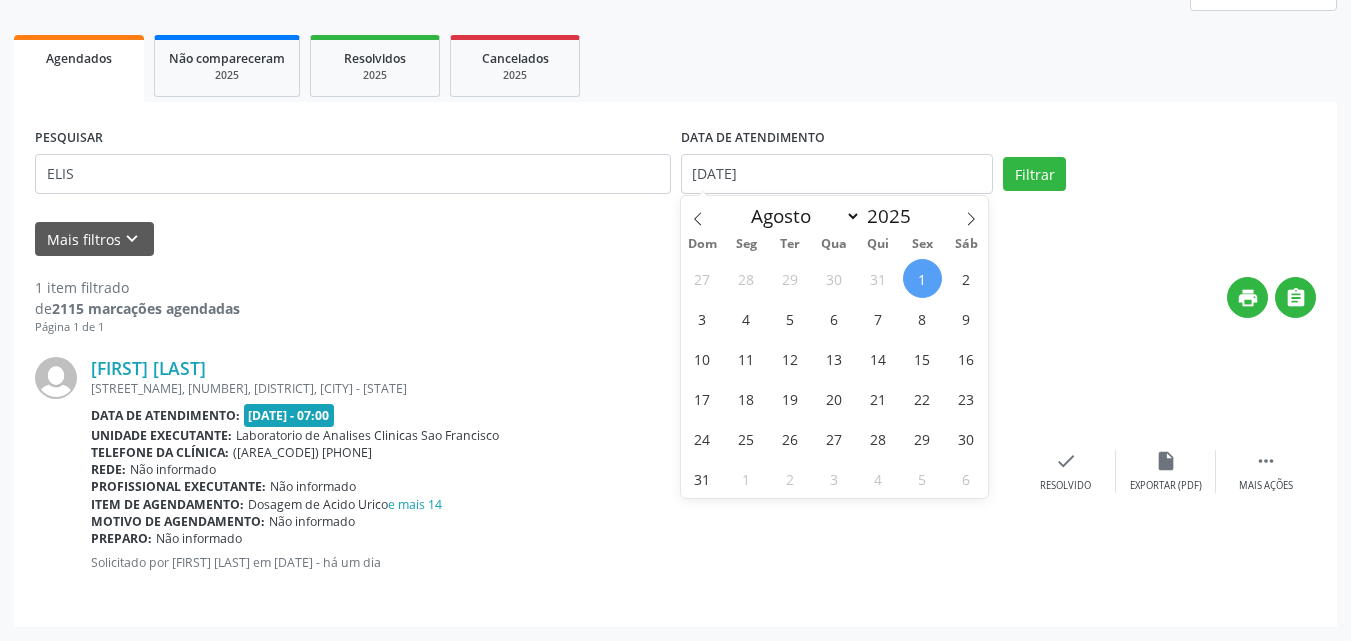 click on "1" at bounding box center [922, 278] 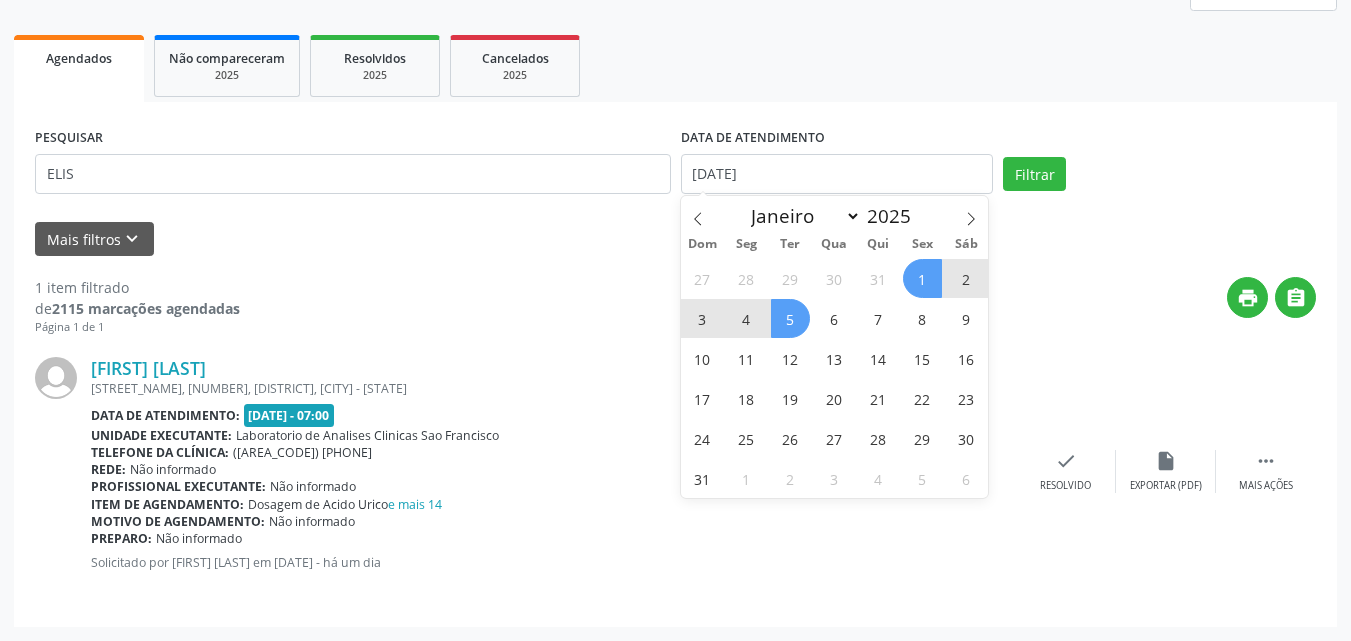 click on "27 28 29 30 31 1 2 3 4 5 6 7 8 9 10 11 12 13 14 15 16 17 18 19 20 21 22 23 24 25 26 27 28 29 30 31 1 2 3 4 5 6" at bounding box center [835, 378] 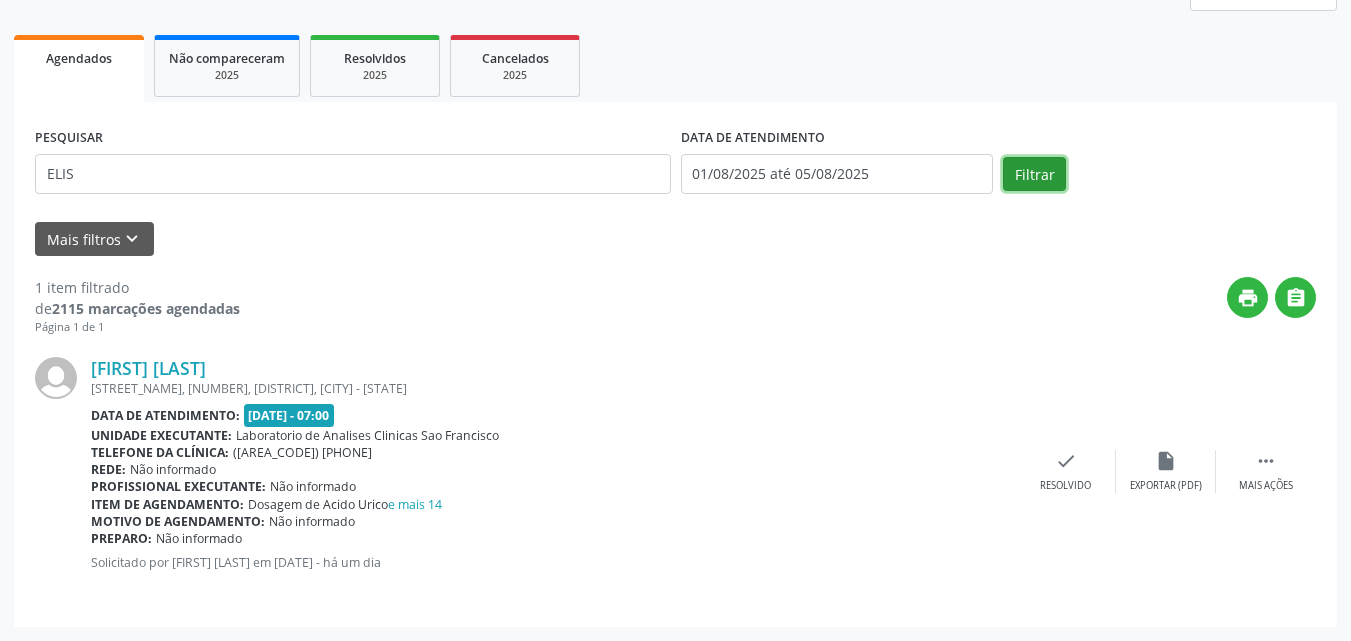 click on "Filtrar" at bounding box center (1034, 174) 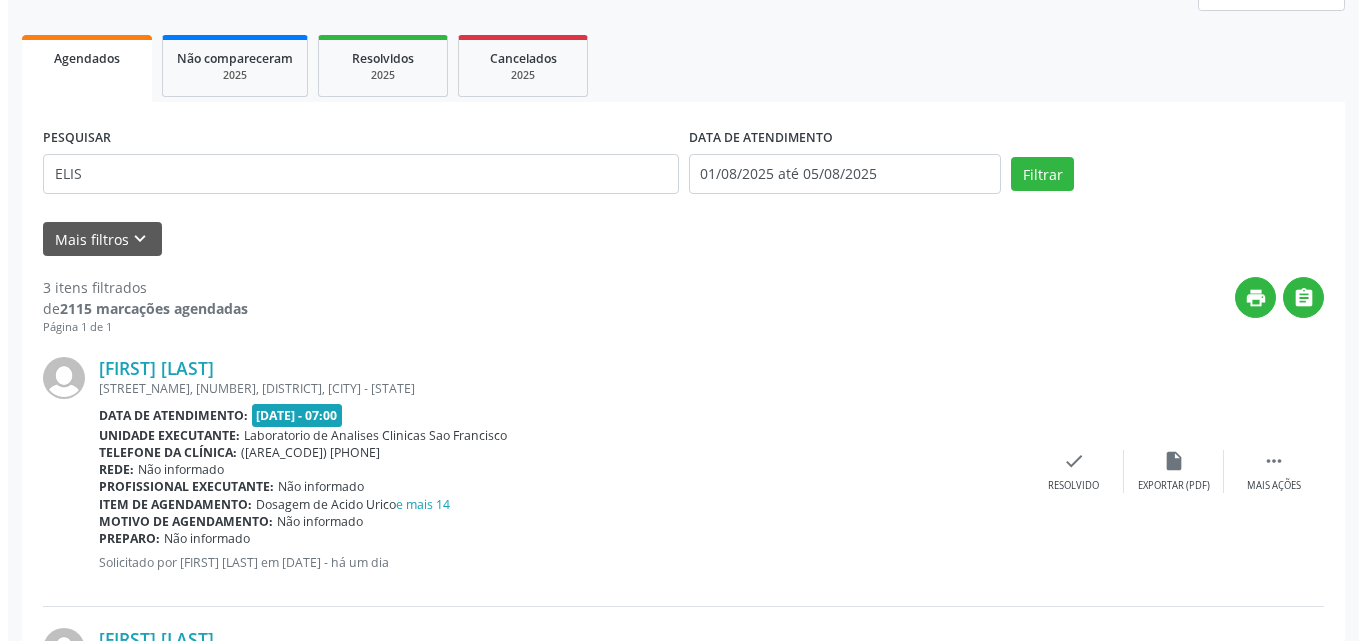 scroll, scrollTop: 806, scrollLeft: 0, axis: vertical 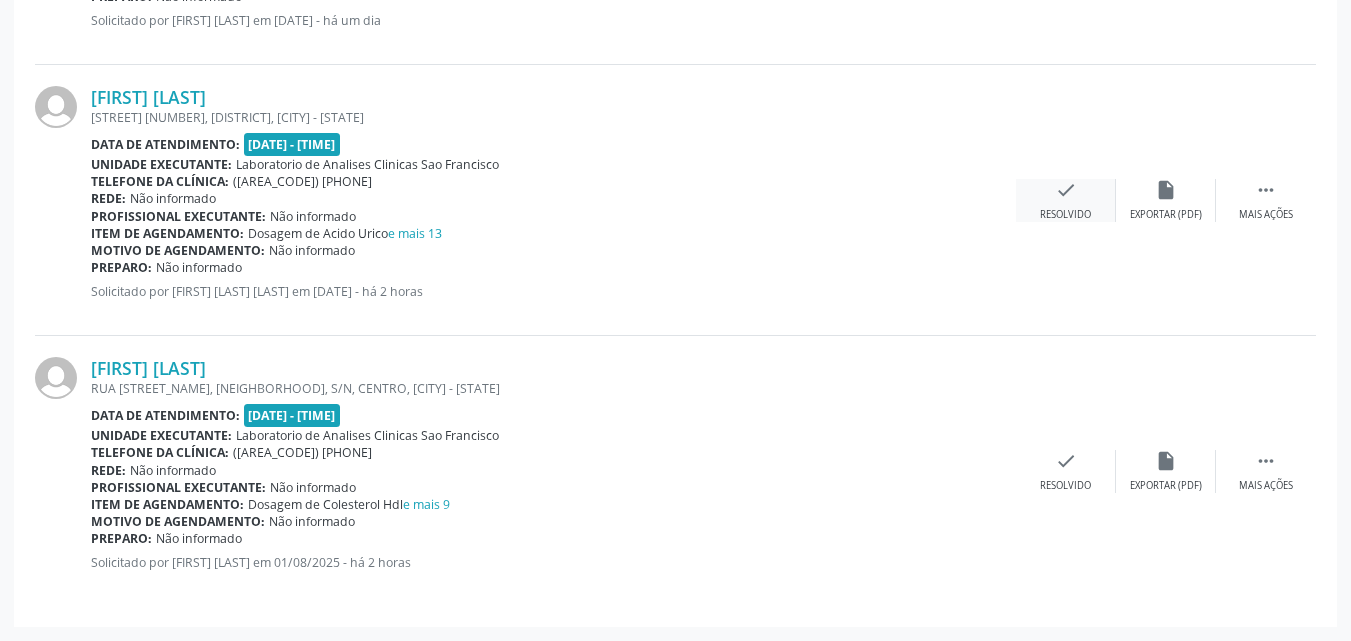 click on "check" at bounding box center (1066, 190) 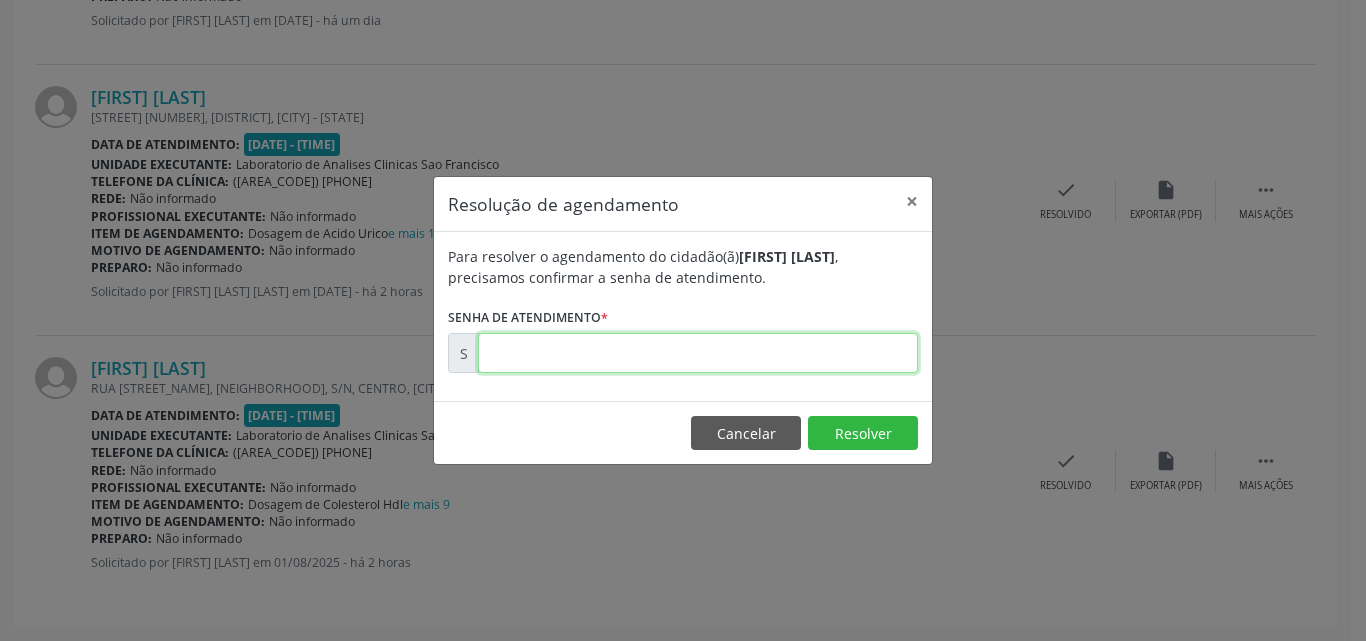 click at bounding box center (698, 353) 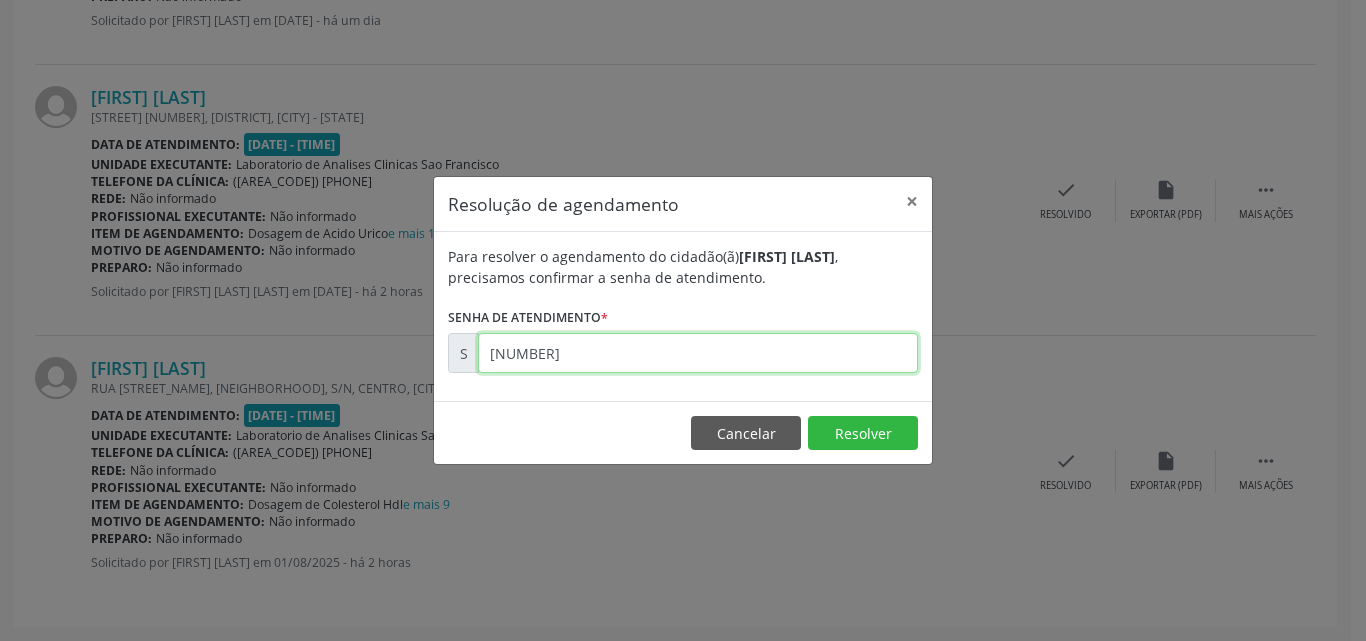 type on "[NUMBER]" 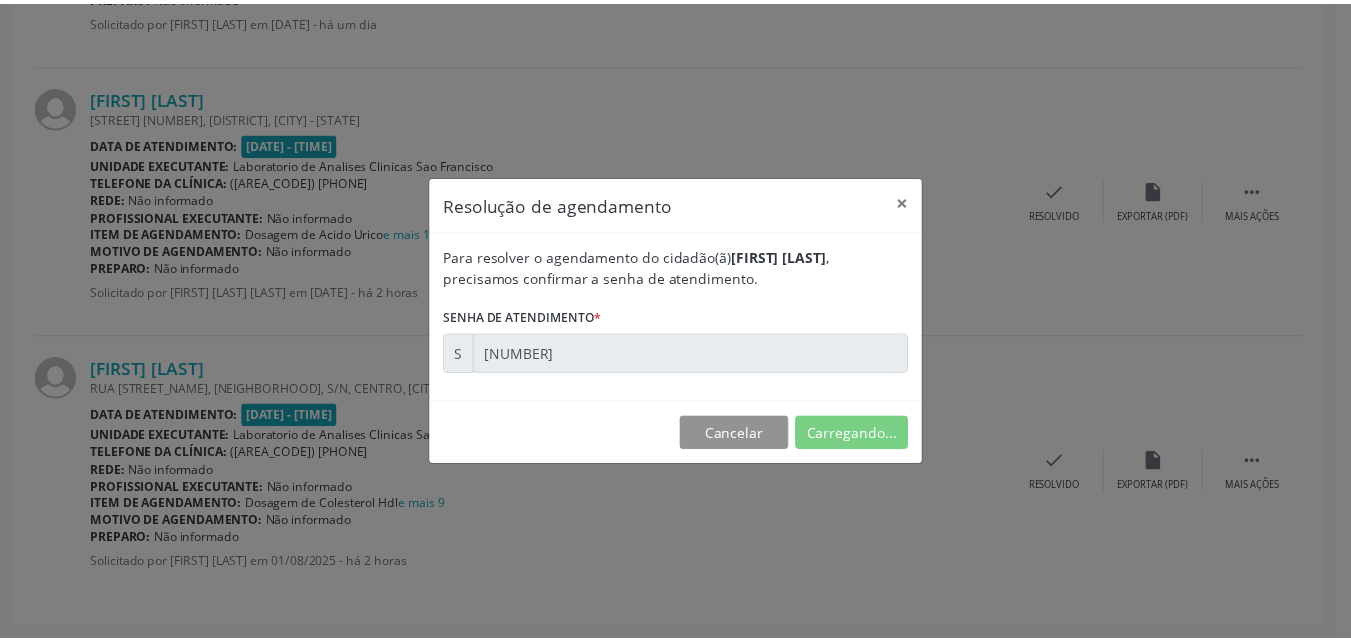 scroll, scrollTop: 21, scrollLeft: 0, axis: vertical 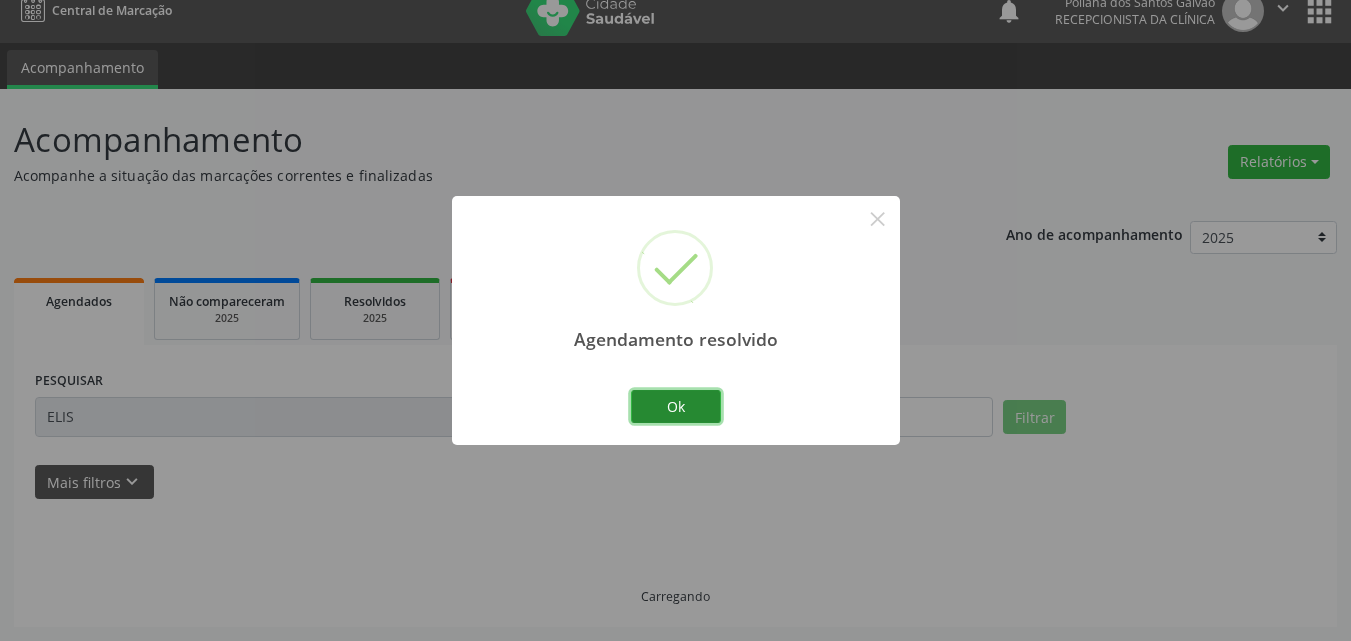 click on "Ok" at bounding box center [676, 407] 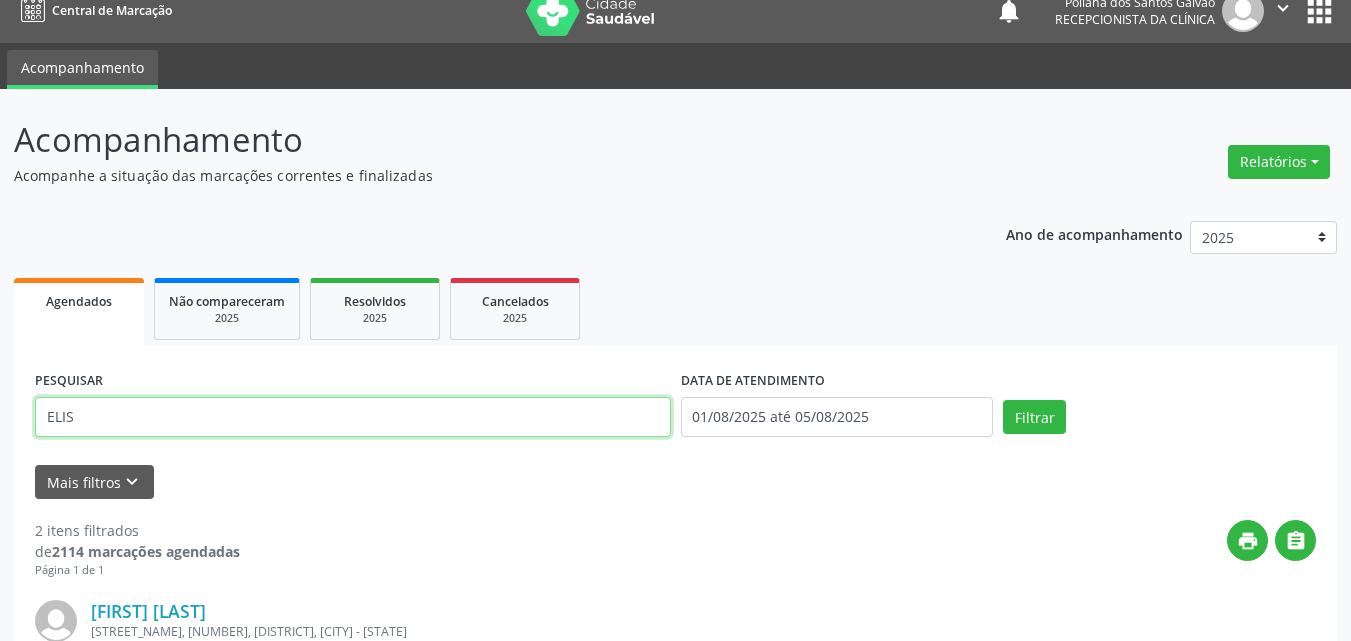 drag, startPoint x: 66, startPoint y: 337, endPoint x: 0, endPoint y: 131, distance: 216.31459 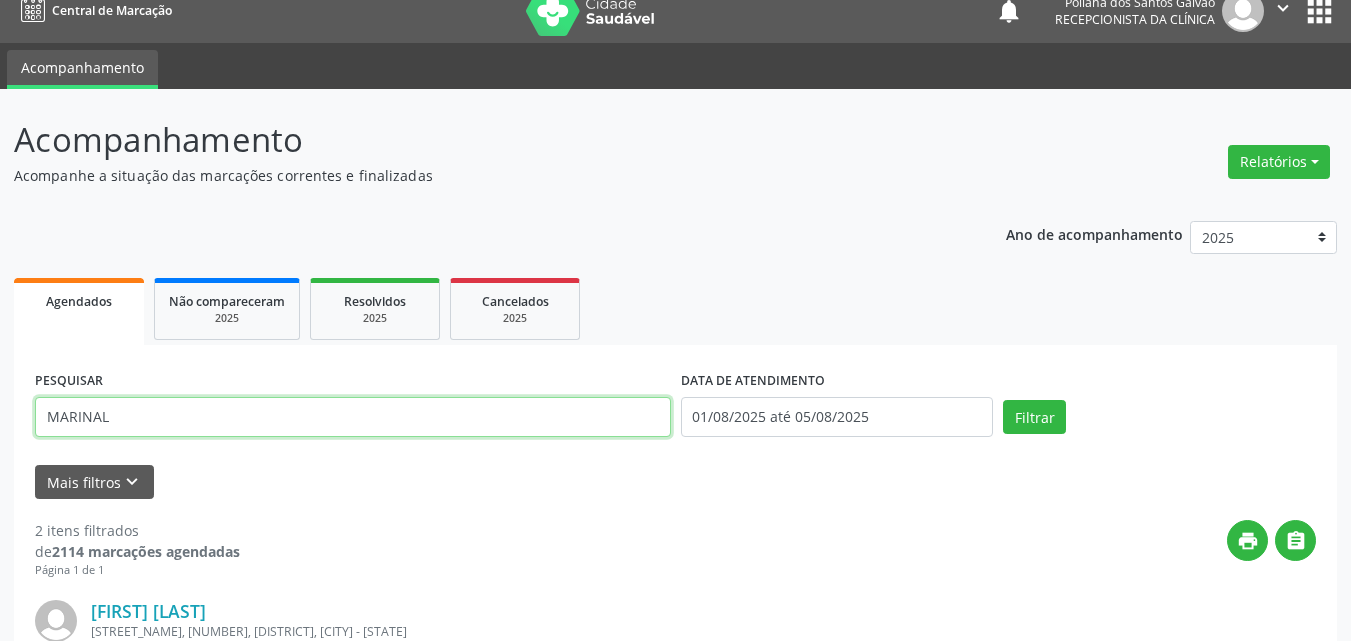 type on "MARINAL" 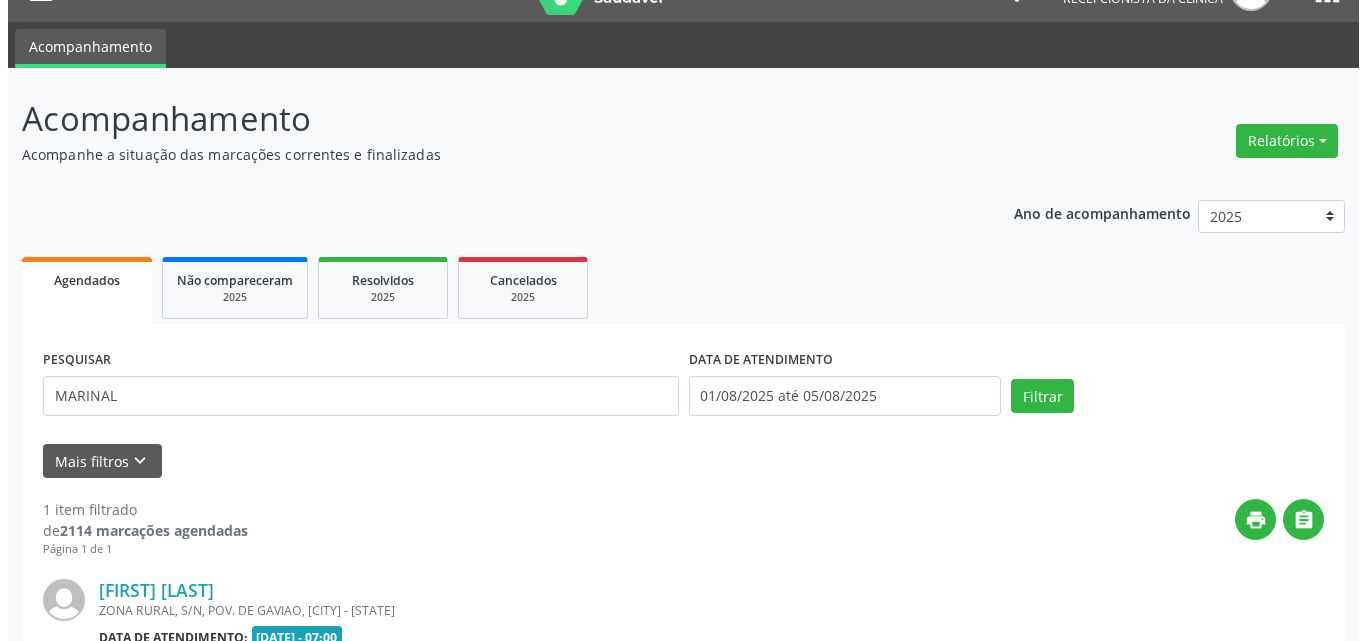 scroll, scrollTop: 264, scrollLeft: 0, axis: vertical 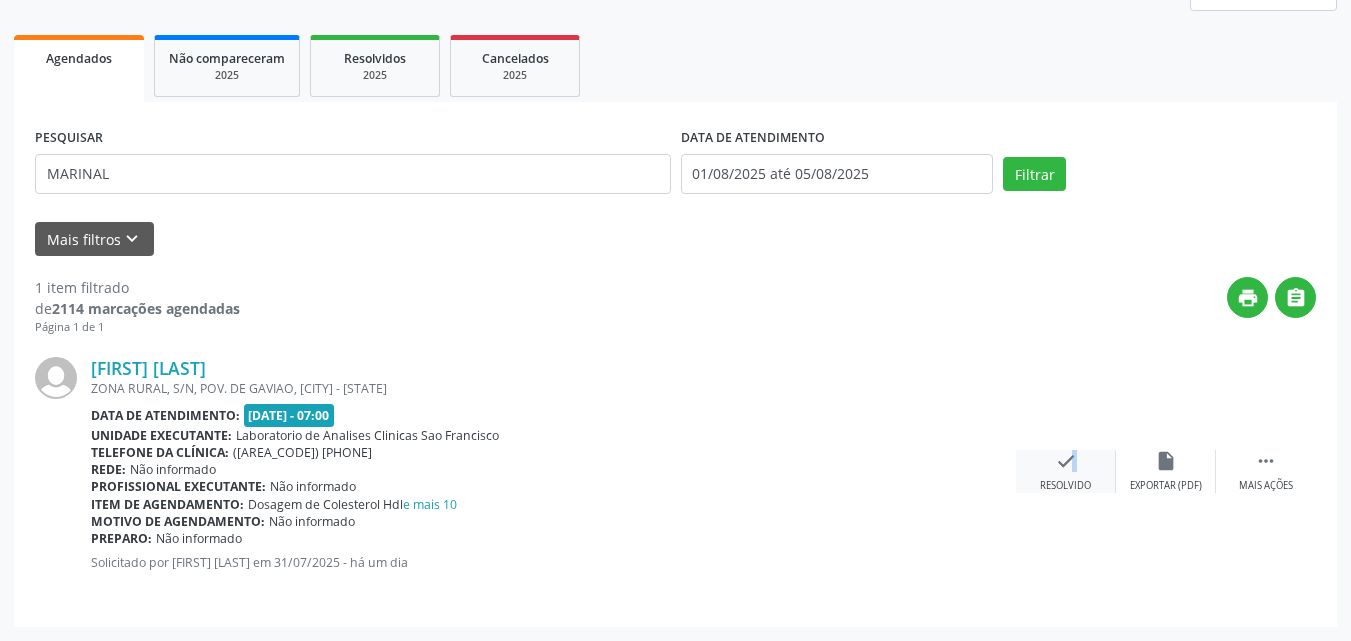 click on "check" at bounding box center (1066, 461) 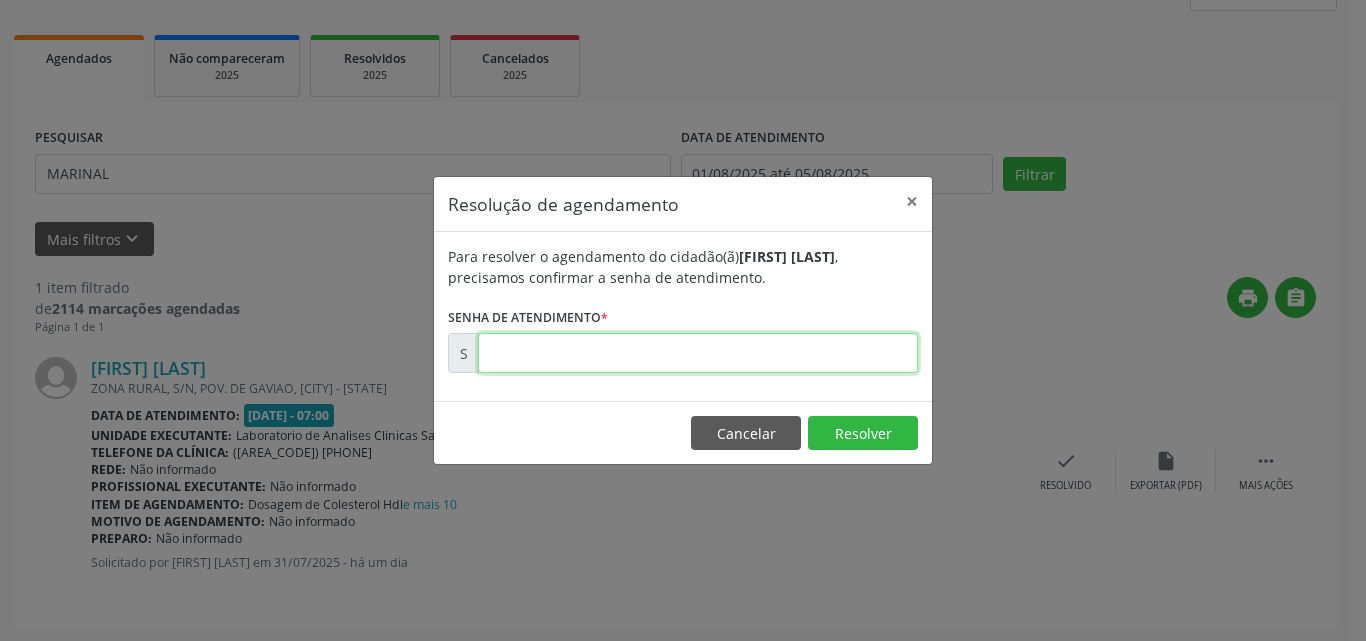 click at bounding box center [698, 353] 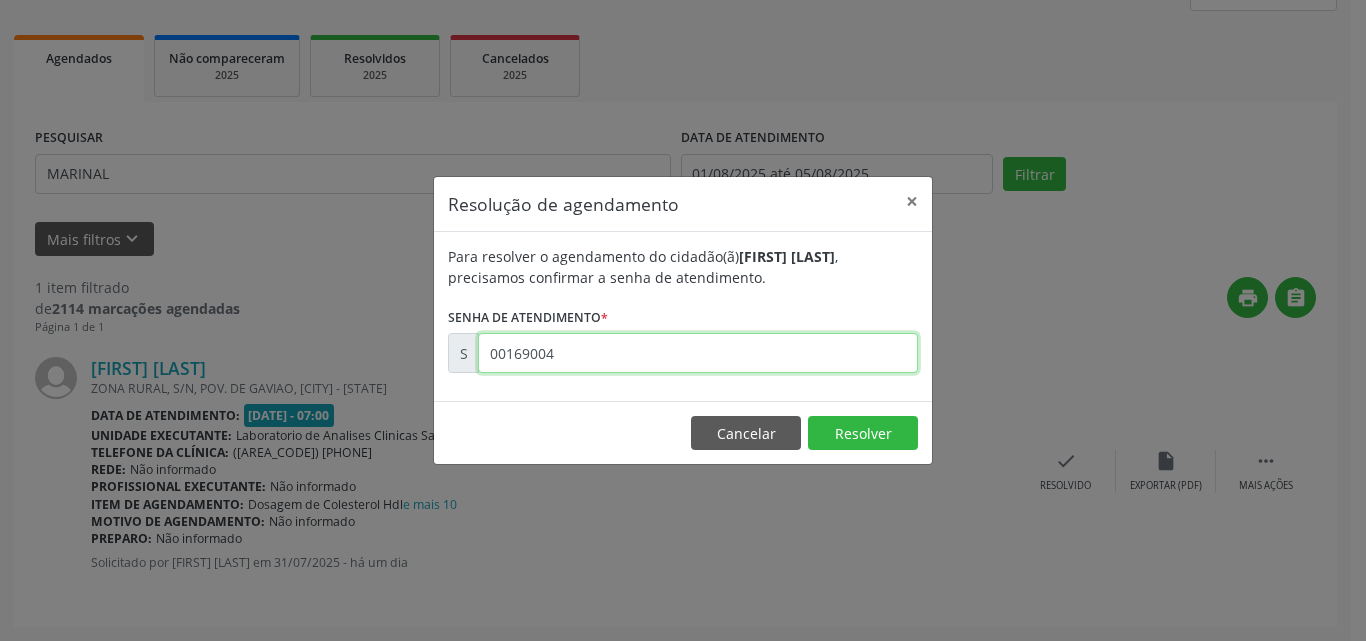 type on "00169004" 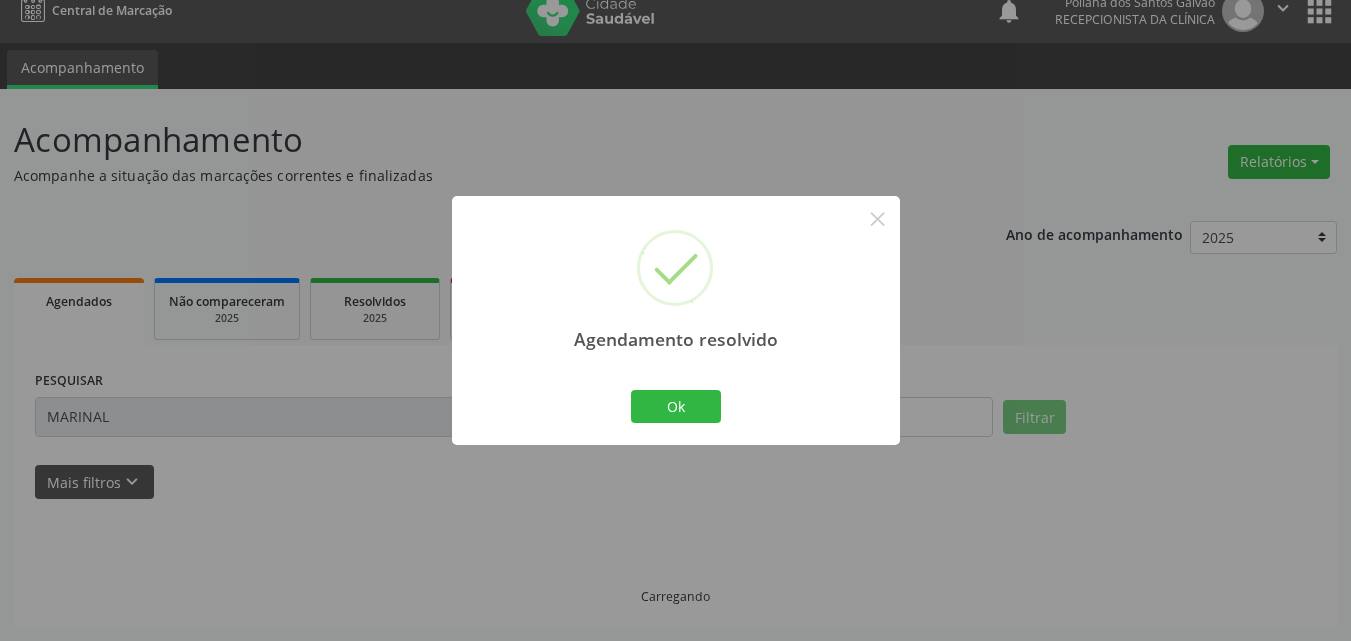 scroll, scrollTop: 0, scrollLeft: 0, axis: both 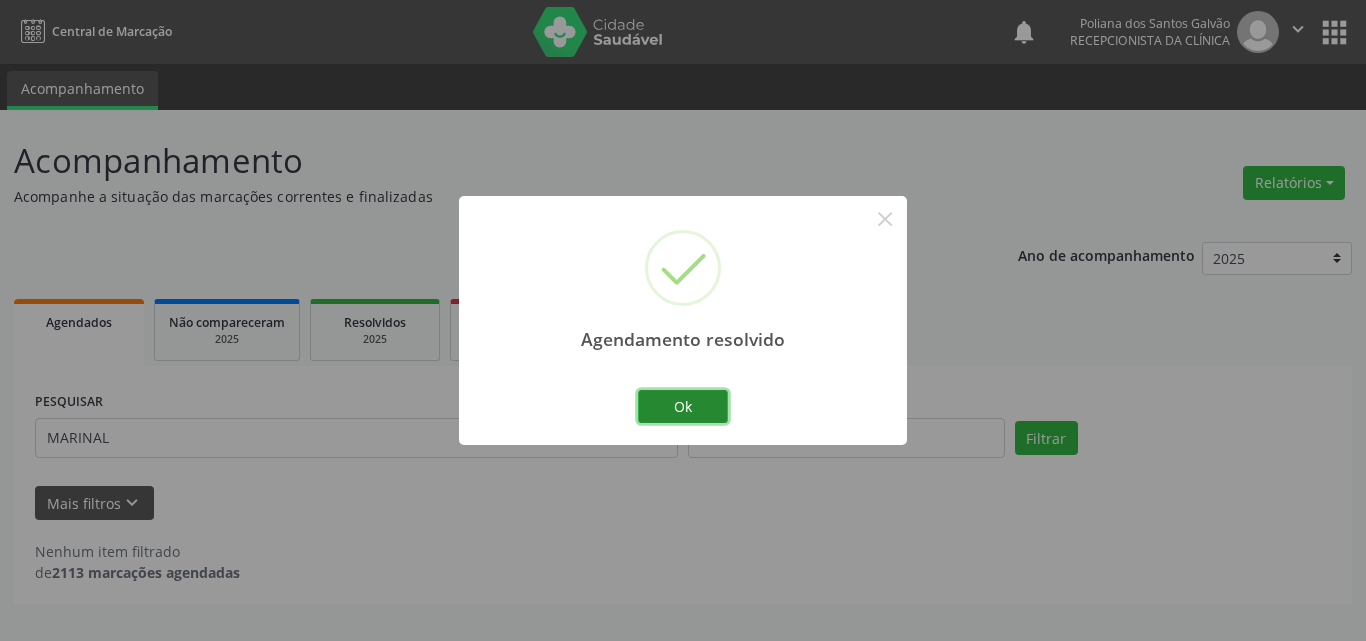 click on "Ok" at bounding box center (683, 407) 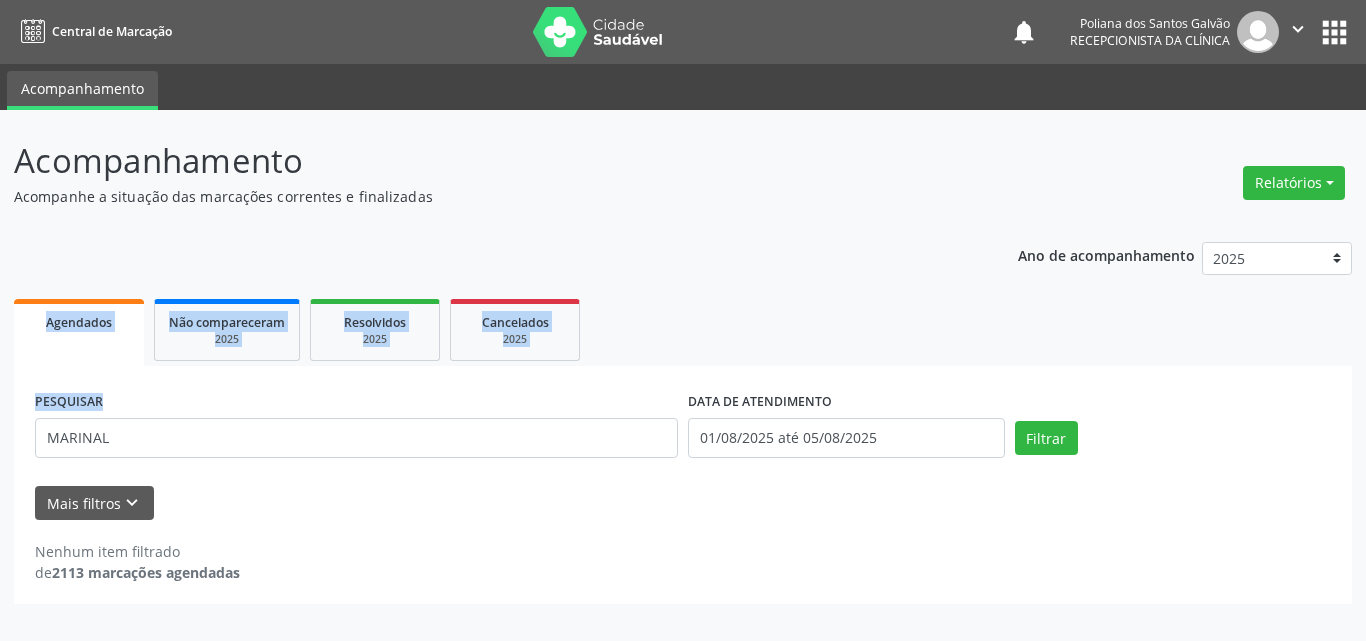 drag, startPoint x: 0, startPoint y: 359, endPoint x: 0, endPoint y: 249, distance: 110 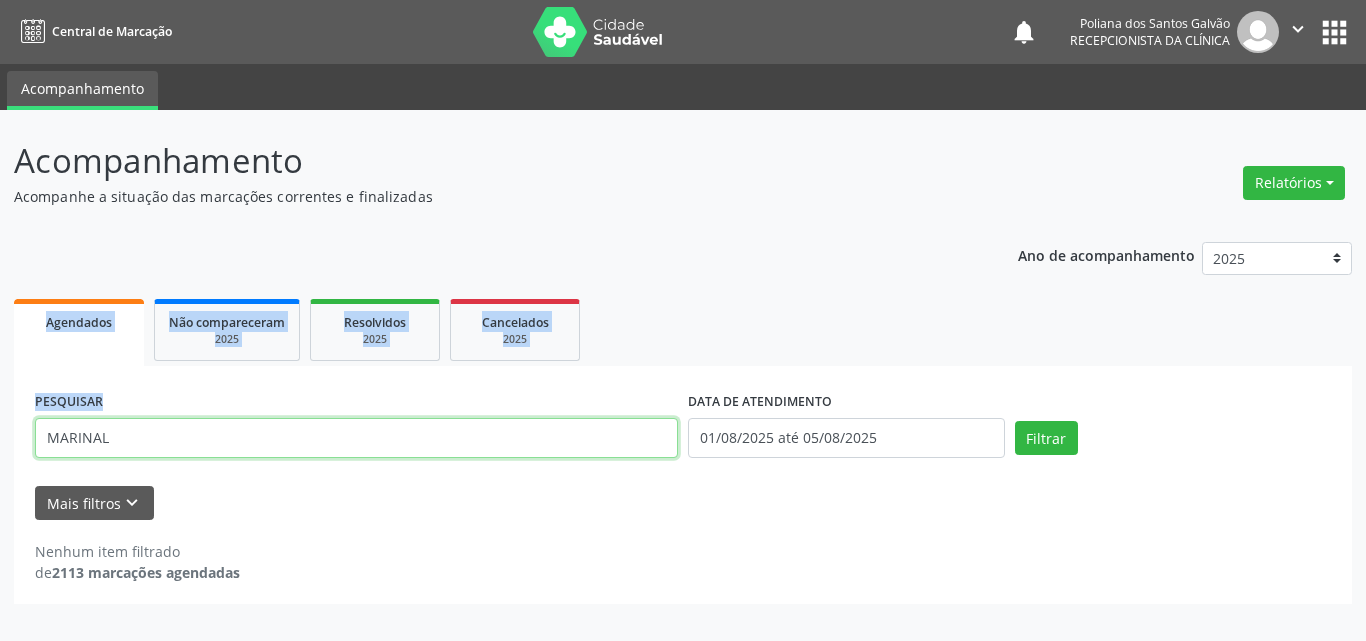 click on "MARINAL" at bounding box center (356, 438) 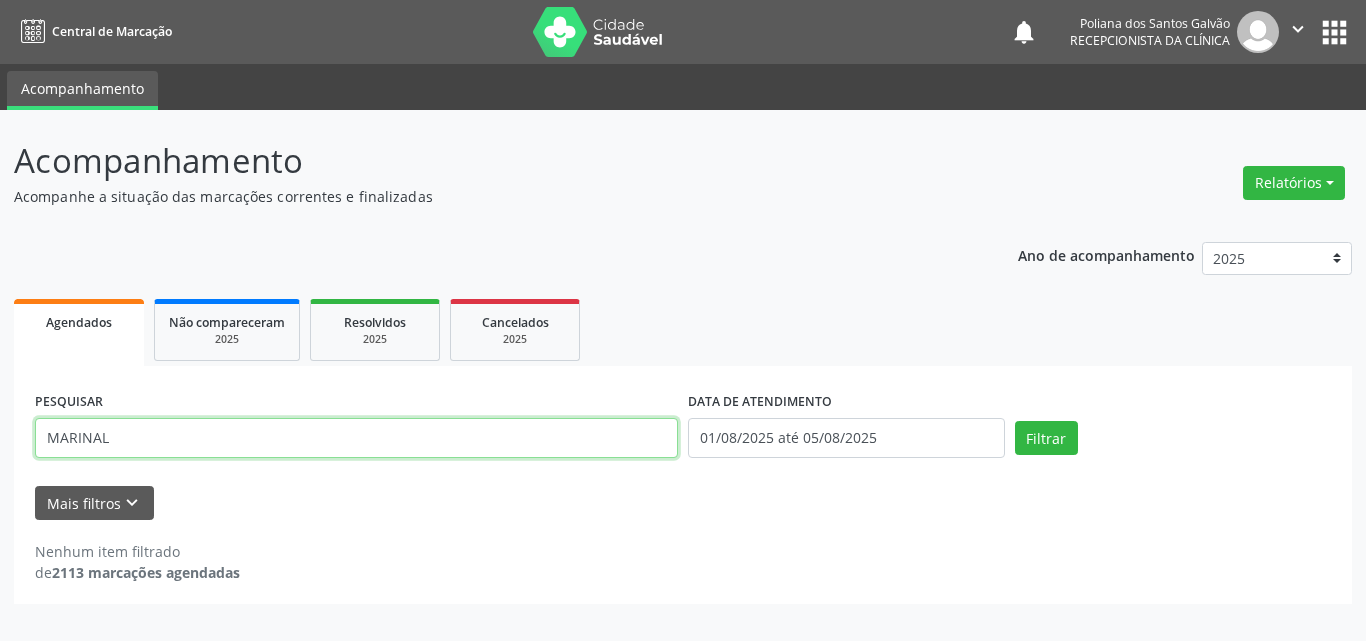 click on "MARINAL" at bounding box center (356, 438) 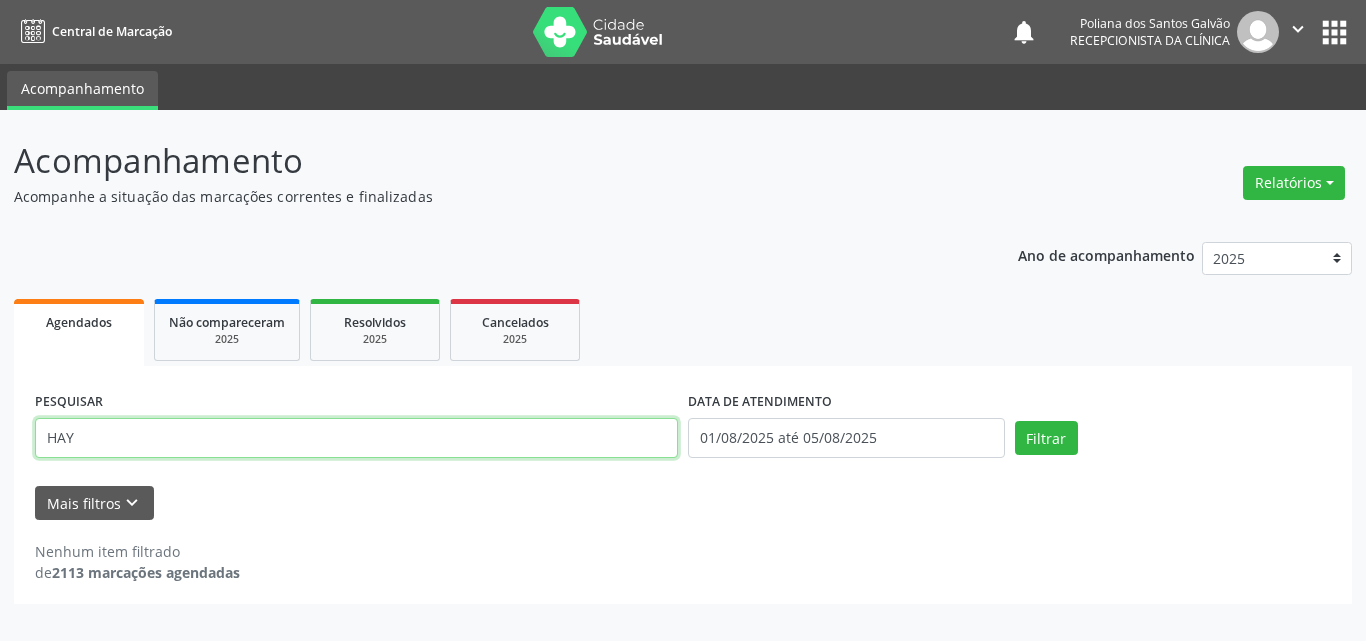 click on "Filtrar" at bounding box center (1046, 438) 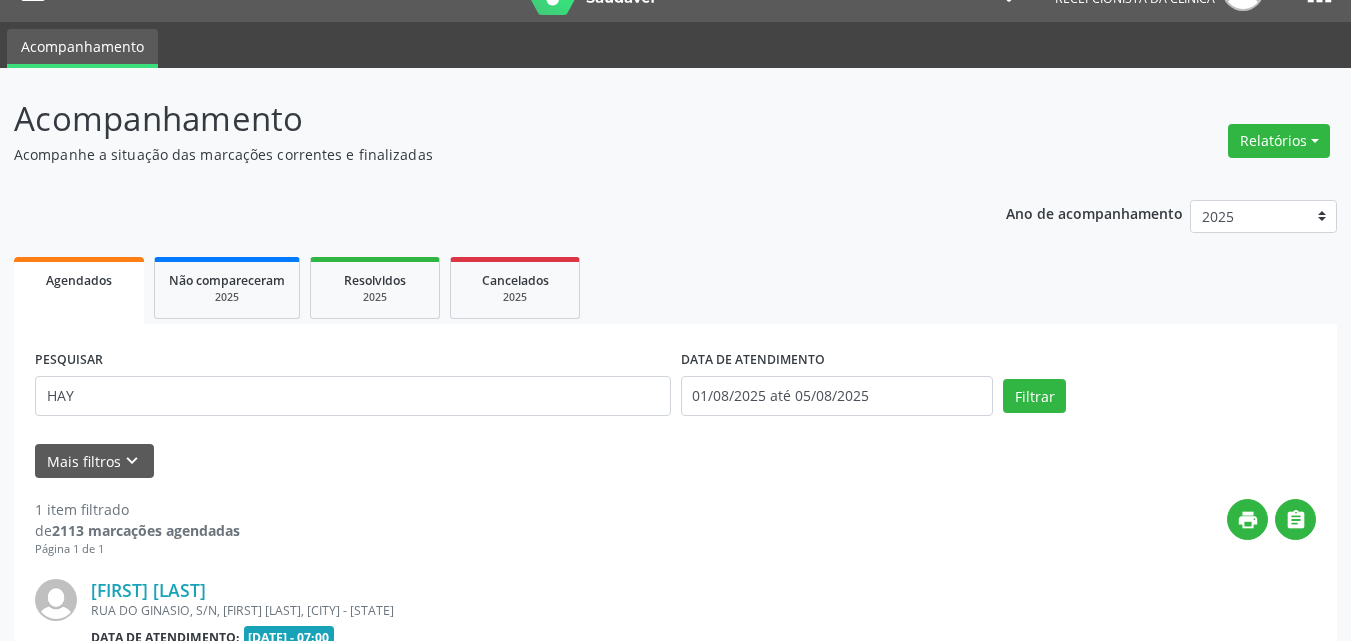 scroll, scrollTop: 264, scrollLeft: 0, axis: vertical 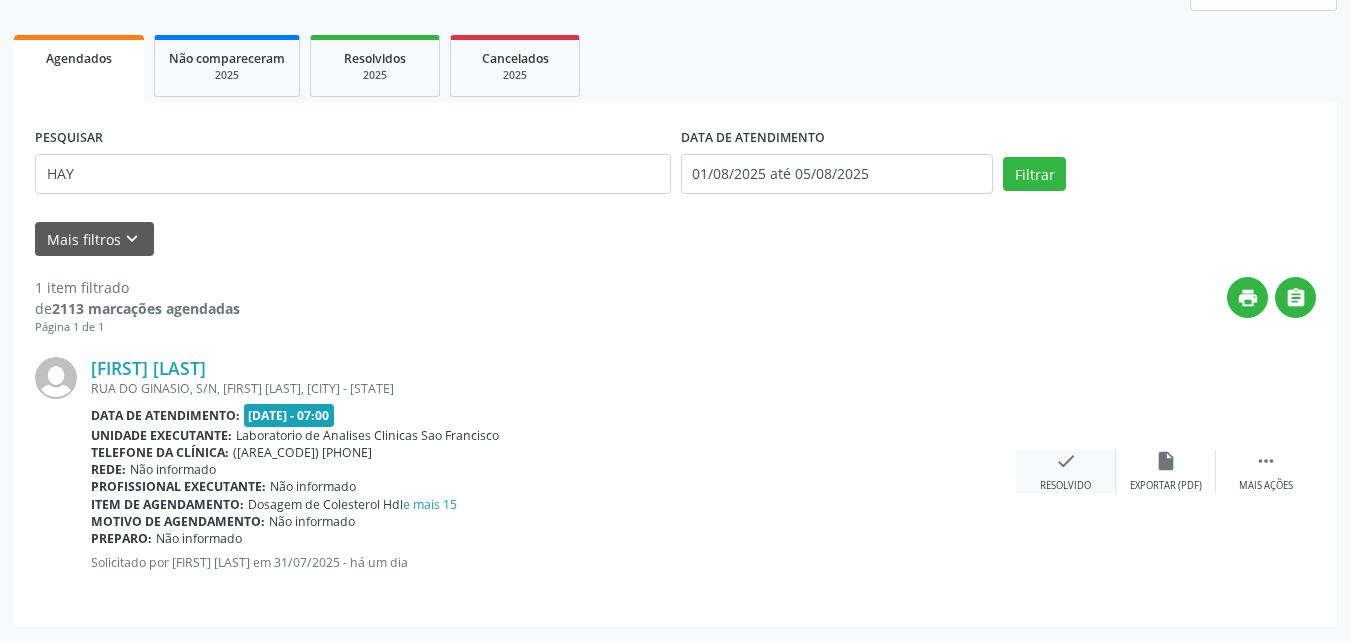 click on "check
Resolvido" at bounding box center [1066, 471] 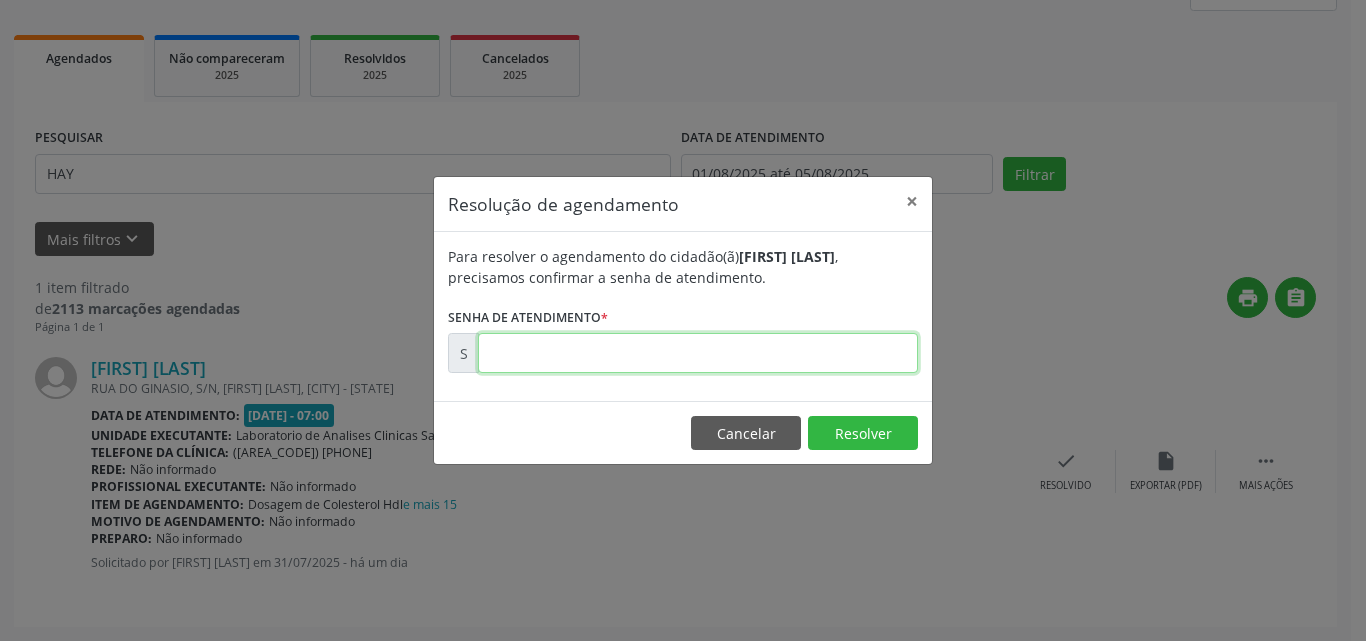 click at bounding box center [698, 353] 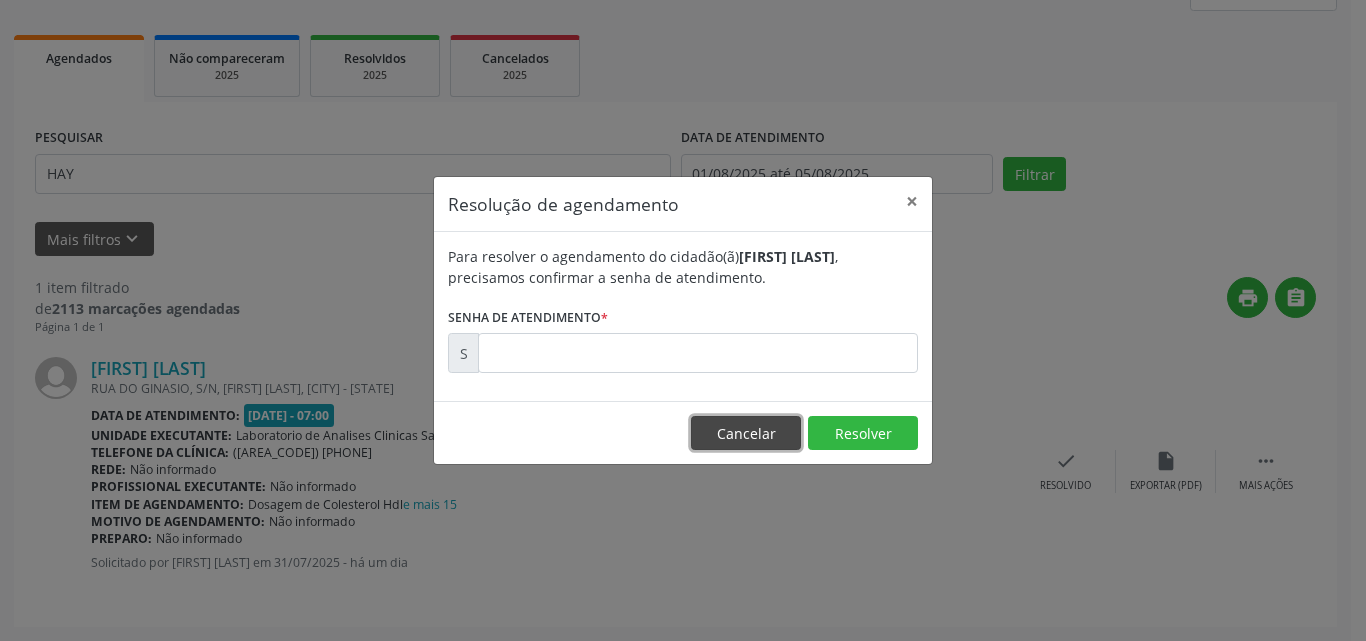 click on "Cancelar" at bounding box center (746, 433) 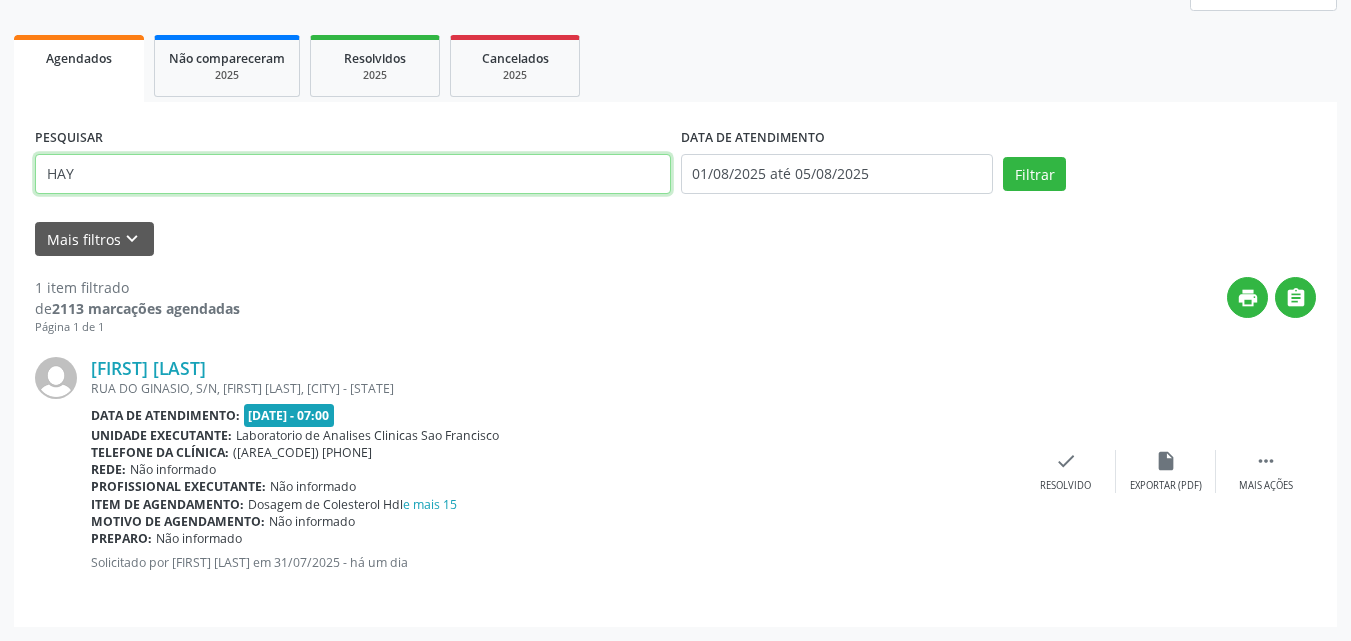 drag, startPoint x: 258, startPoint y: 185, endPoint x: 0, endPoint y: -10, distance: 323.40222 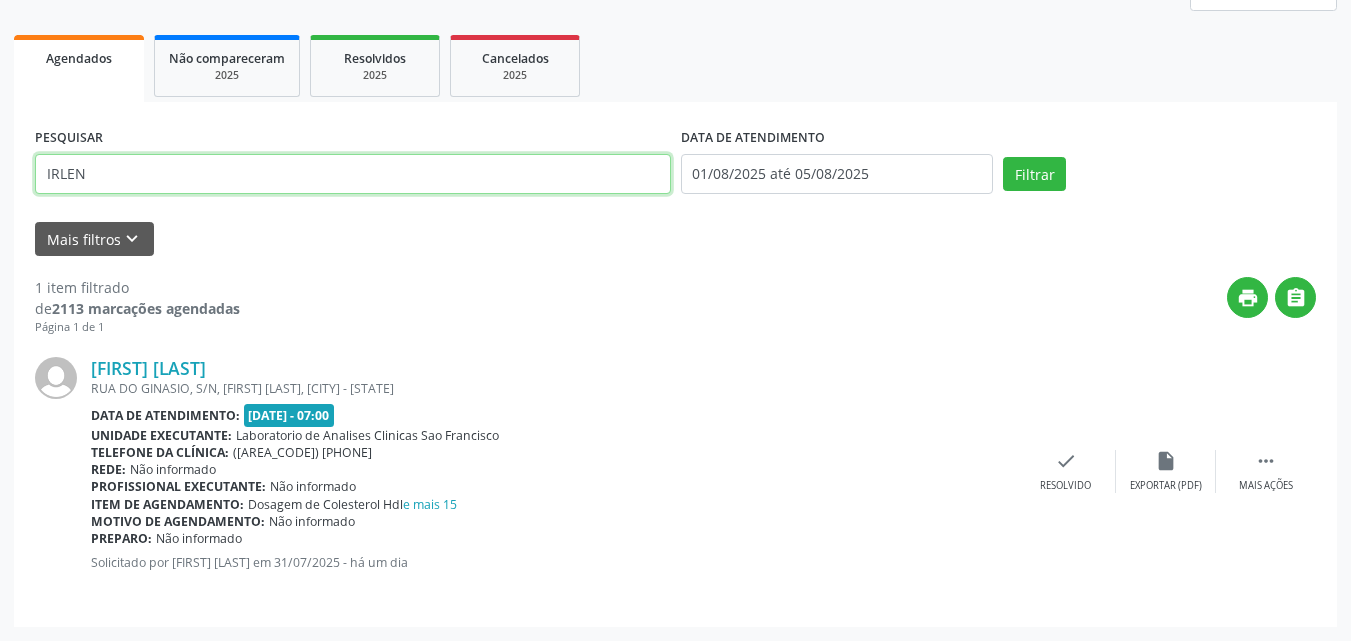 type on "IRLEN" 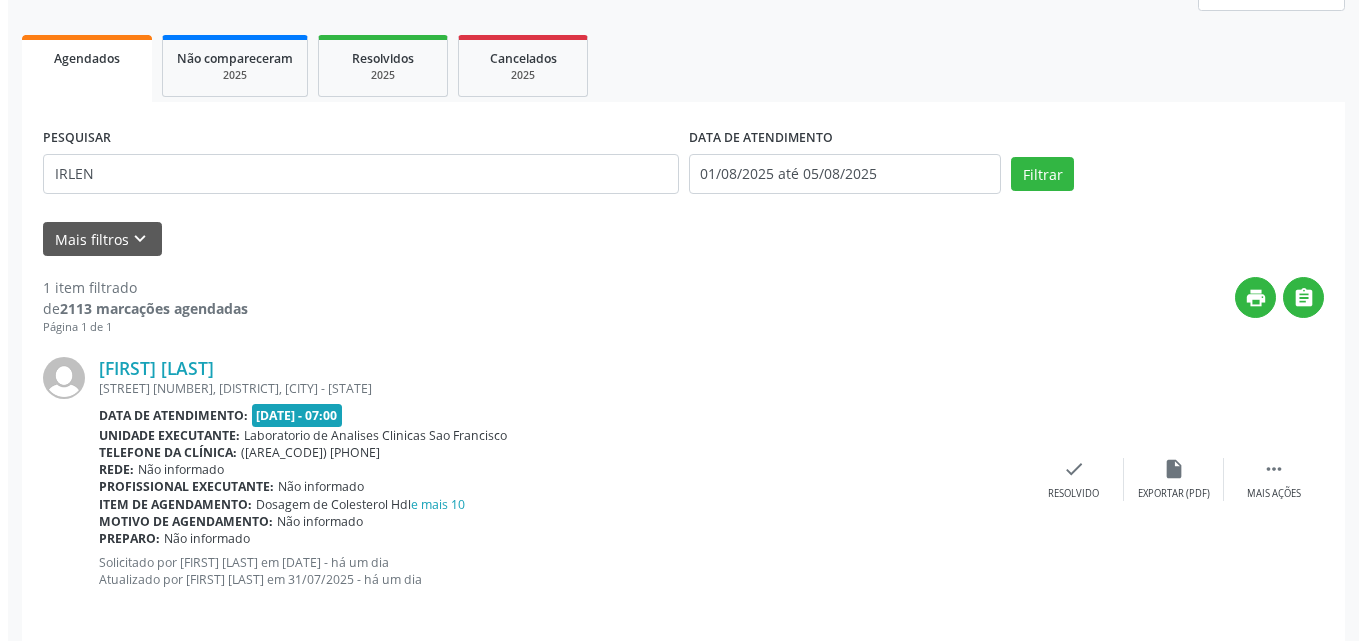 scroll, scrollTop: 281, scrollLeft: 0, axis: vertical 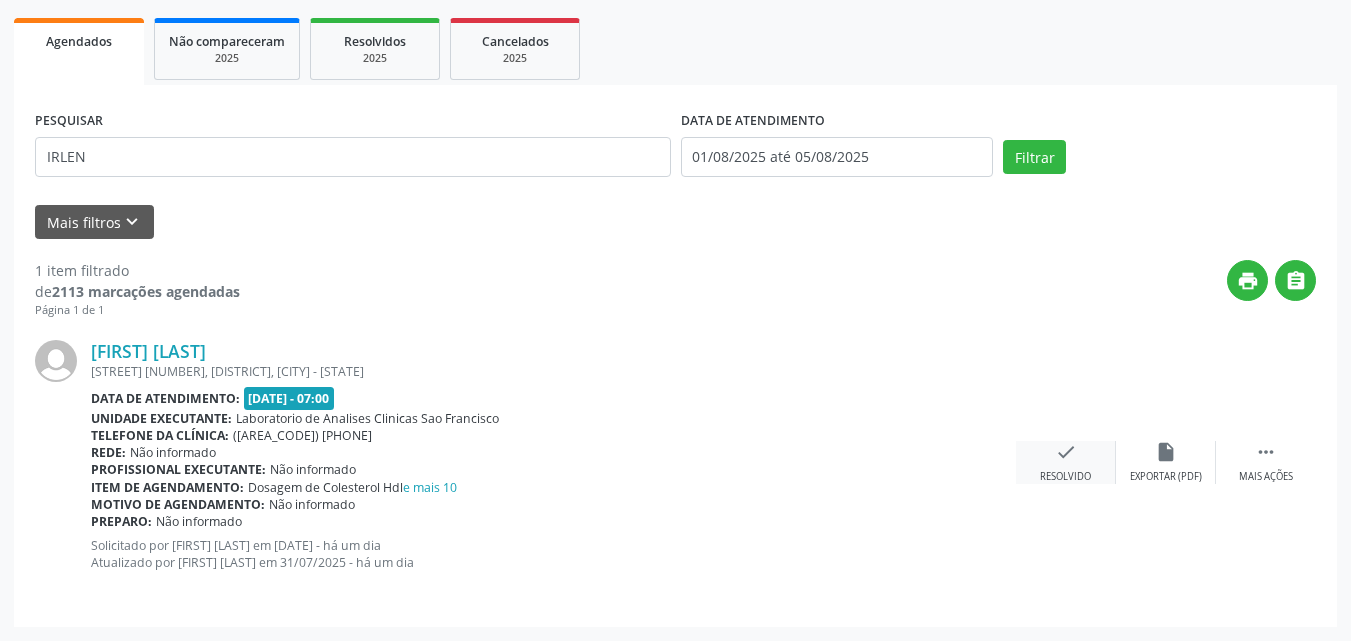 click on "check" at bounding box center [1066, 452] 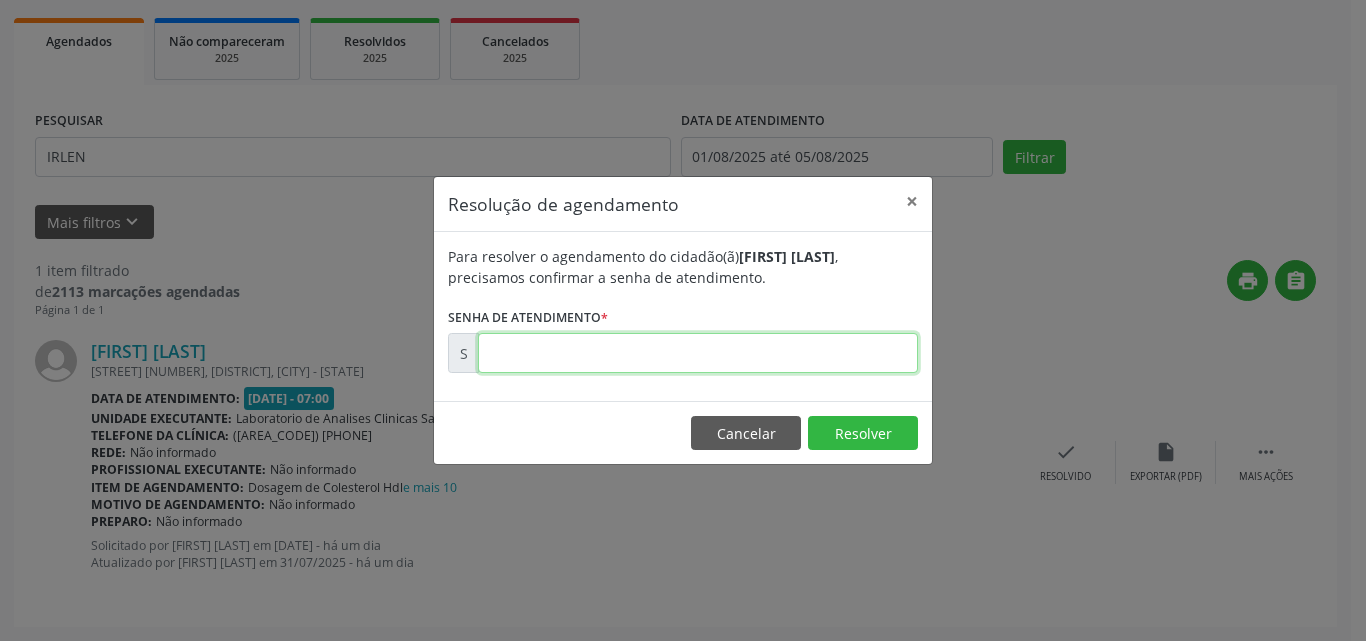 click at bounding box center [698, 353] 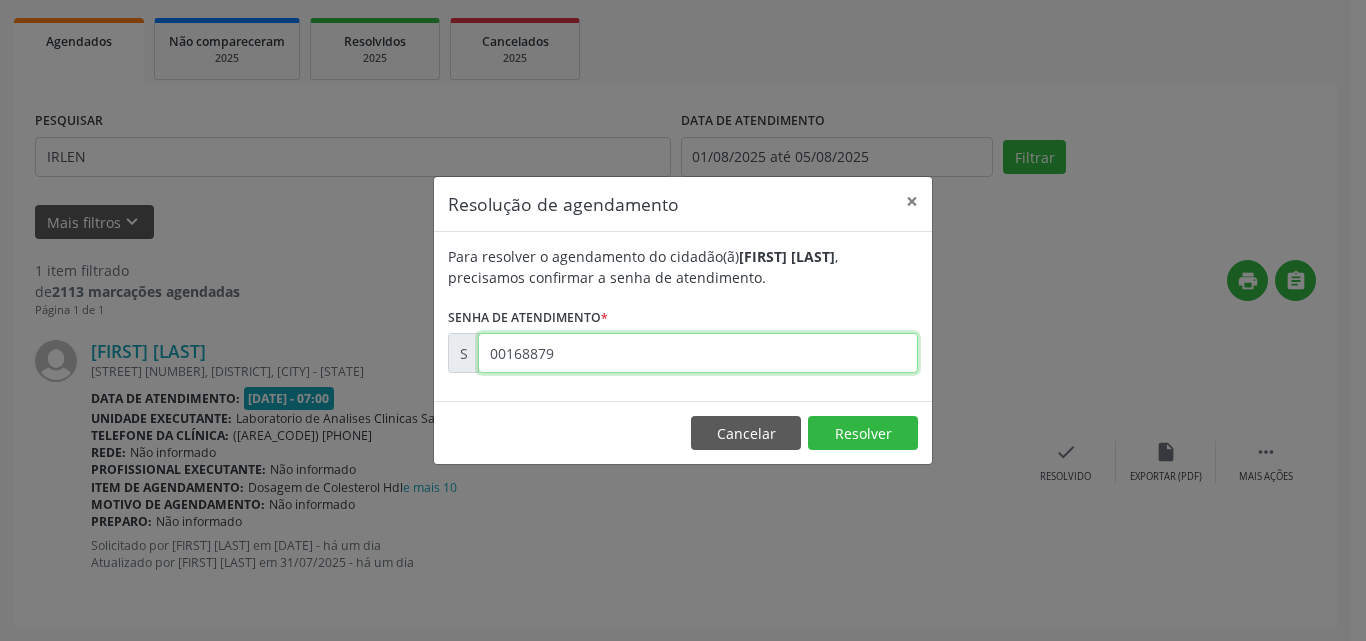 type on "00168879" 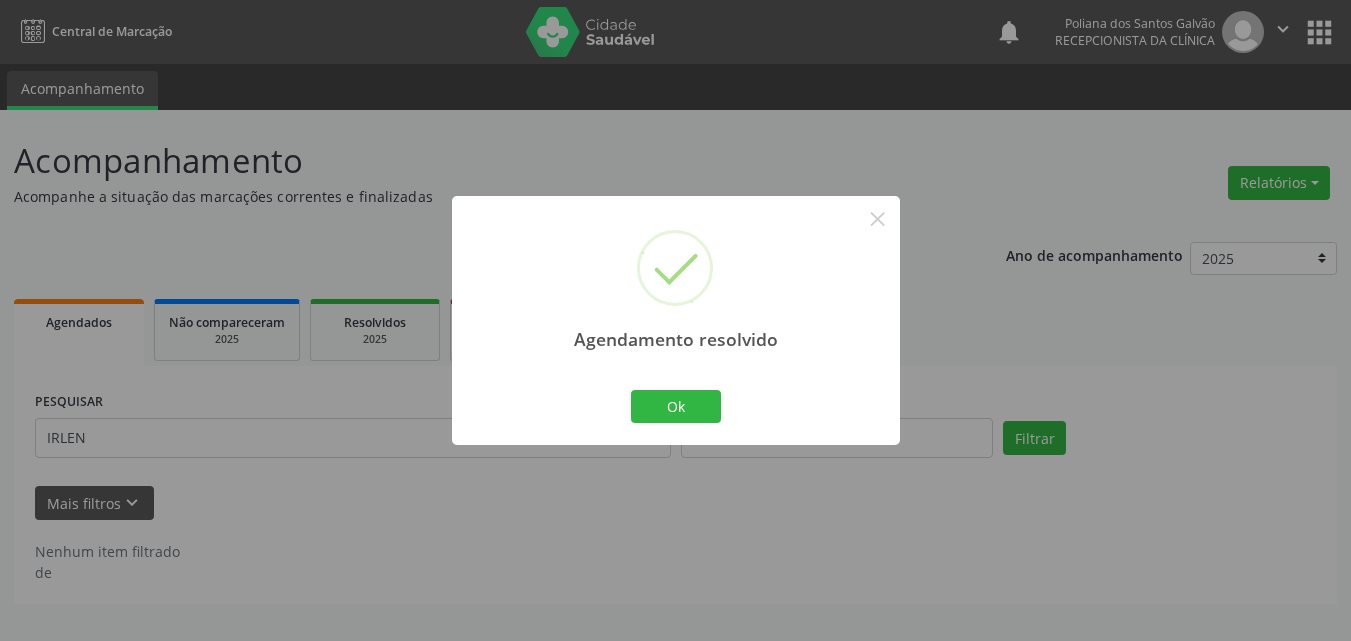 scroll, scrollTop: 0, scrollLeft: 0, axis: both 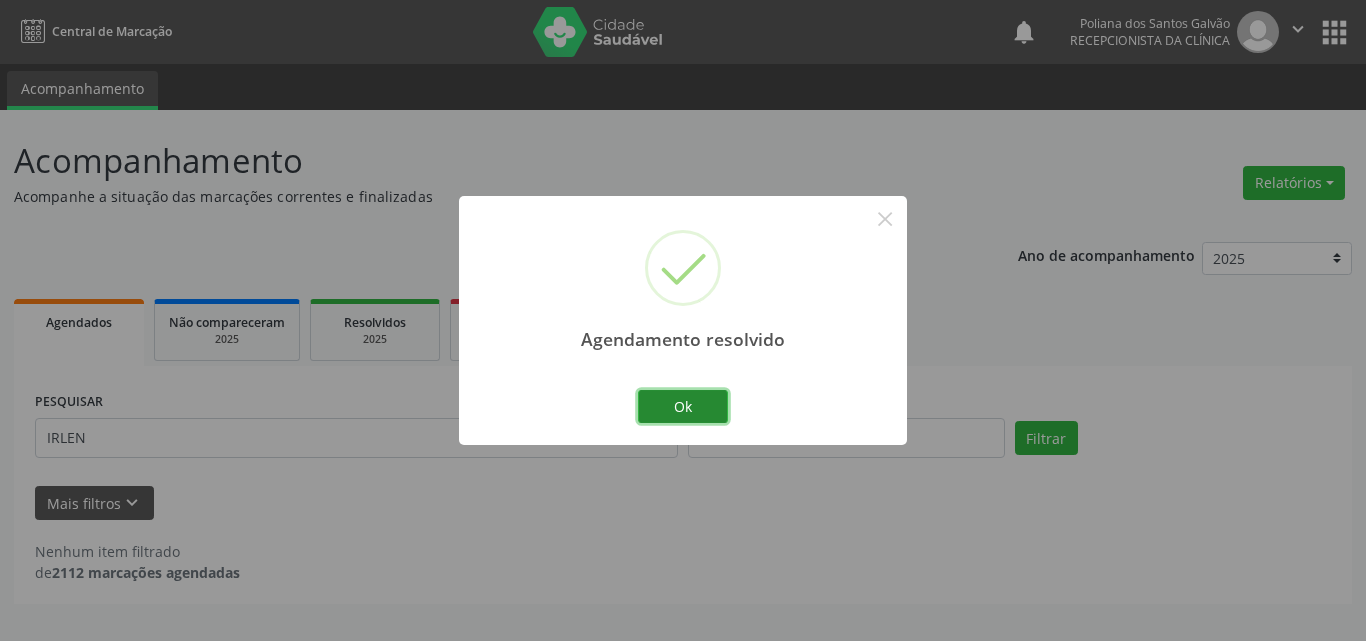 click on "Ok" at bounding box center (683, 407) 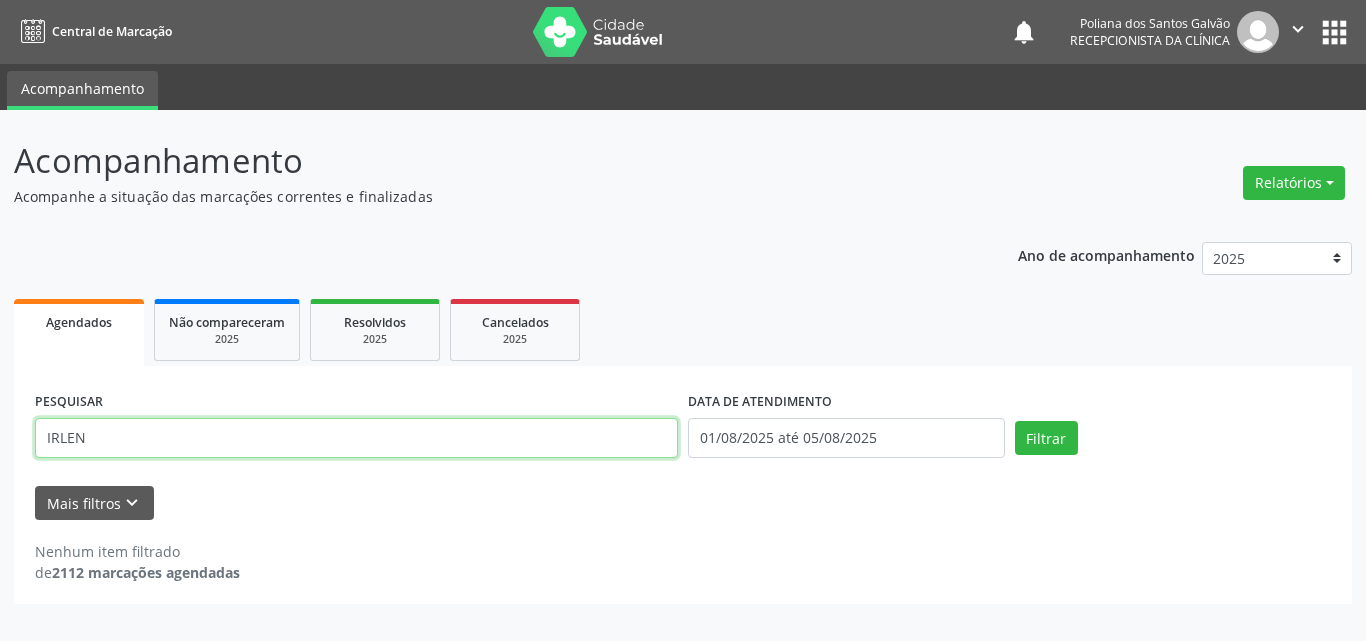 drag, startPoint x: 532, startPoint y: 453, endPoint x: 0, endPoint y: 326, distance: 546.9488 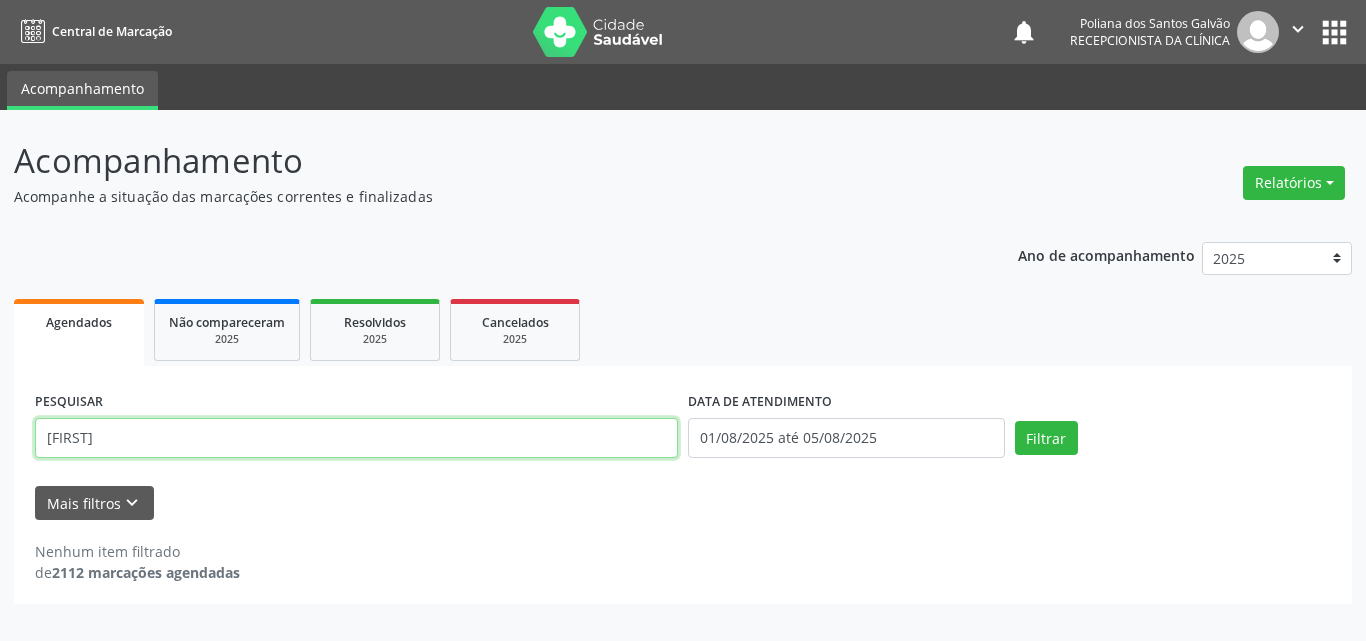 type on "[FIRST]" 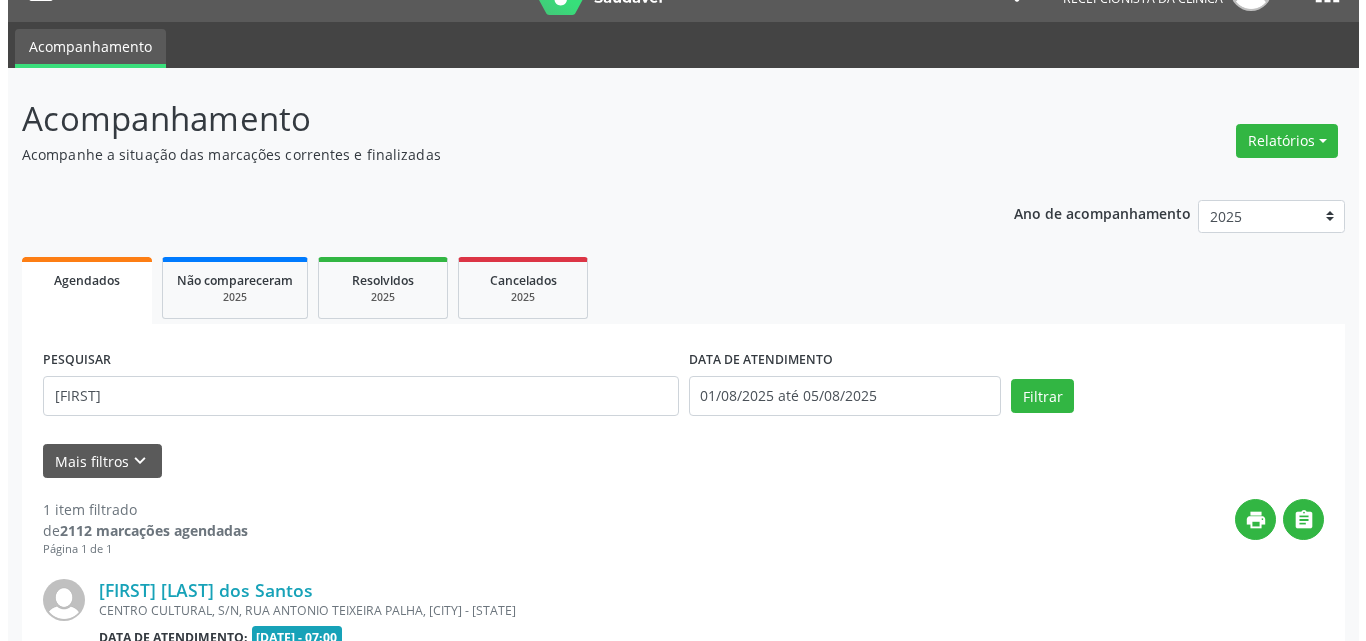 scroll, scrollTop: 264, scrollLeft: 0, axis: vertical 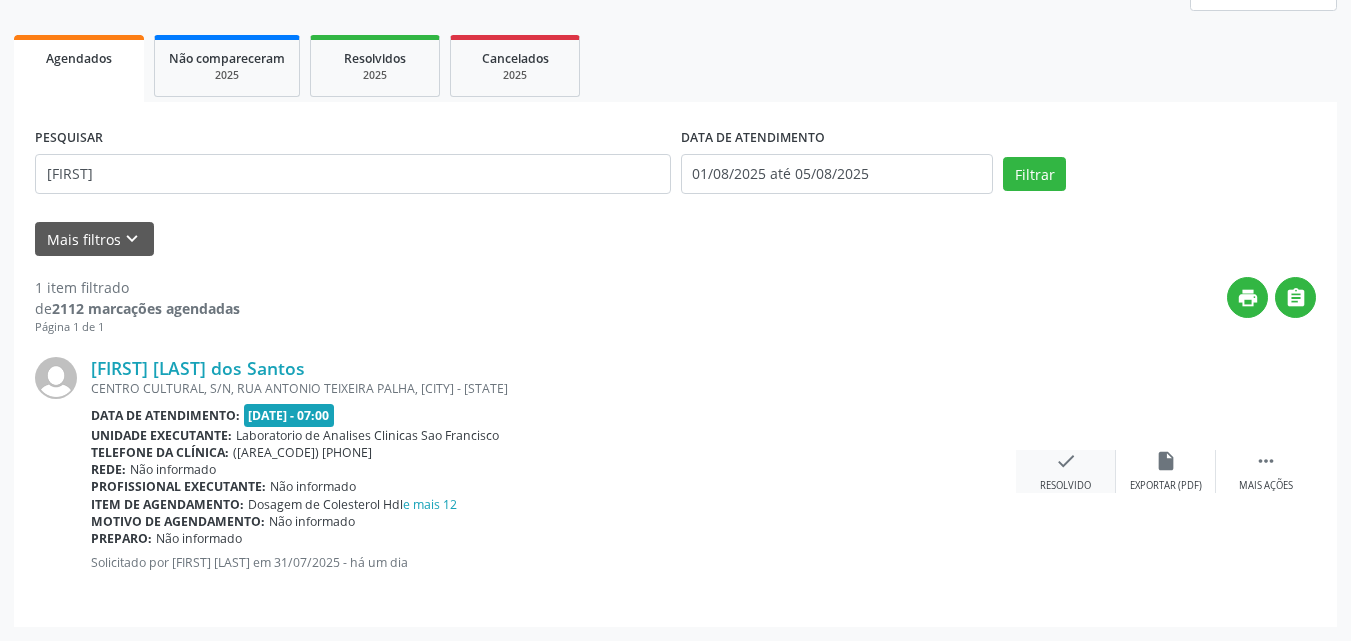 click on "check
Resolvido" at bounding box center (1066, 471) 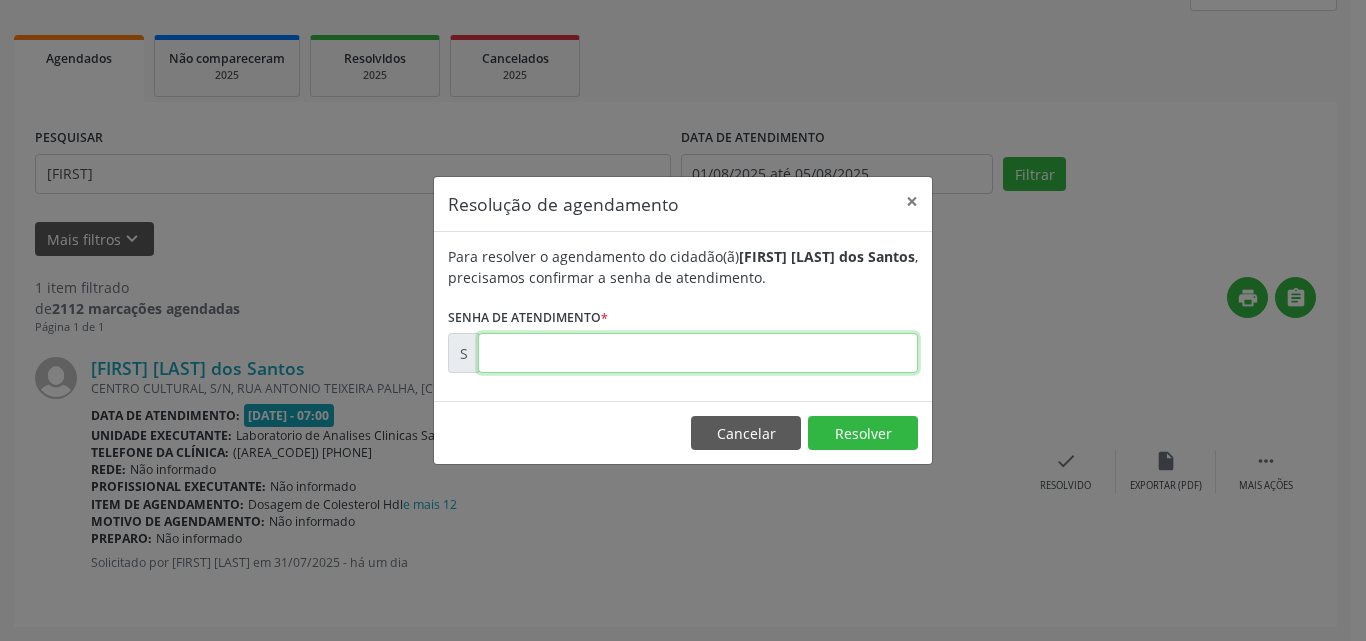 click at bounding box center (698, 353) 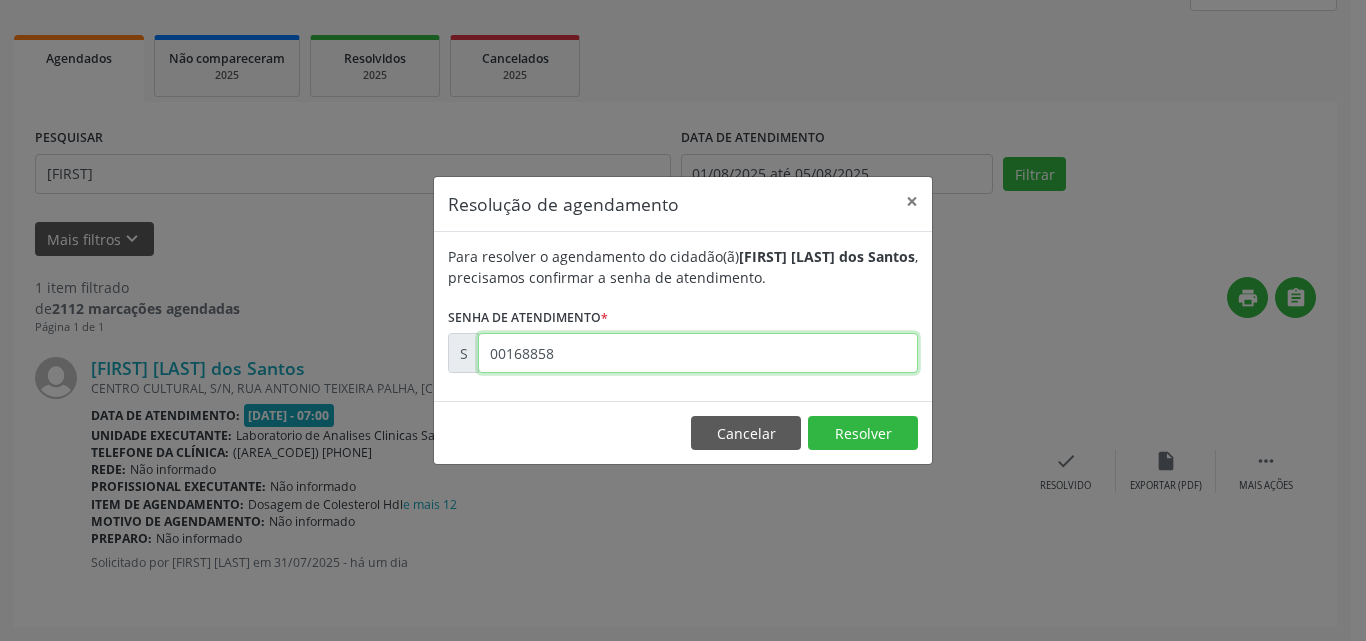 type on "00168858" 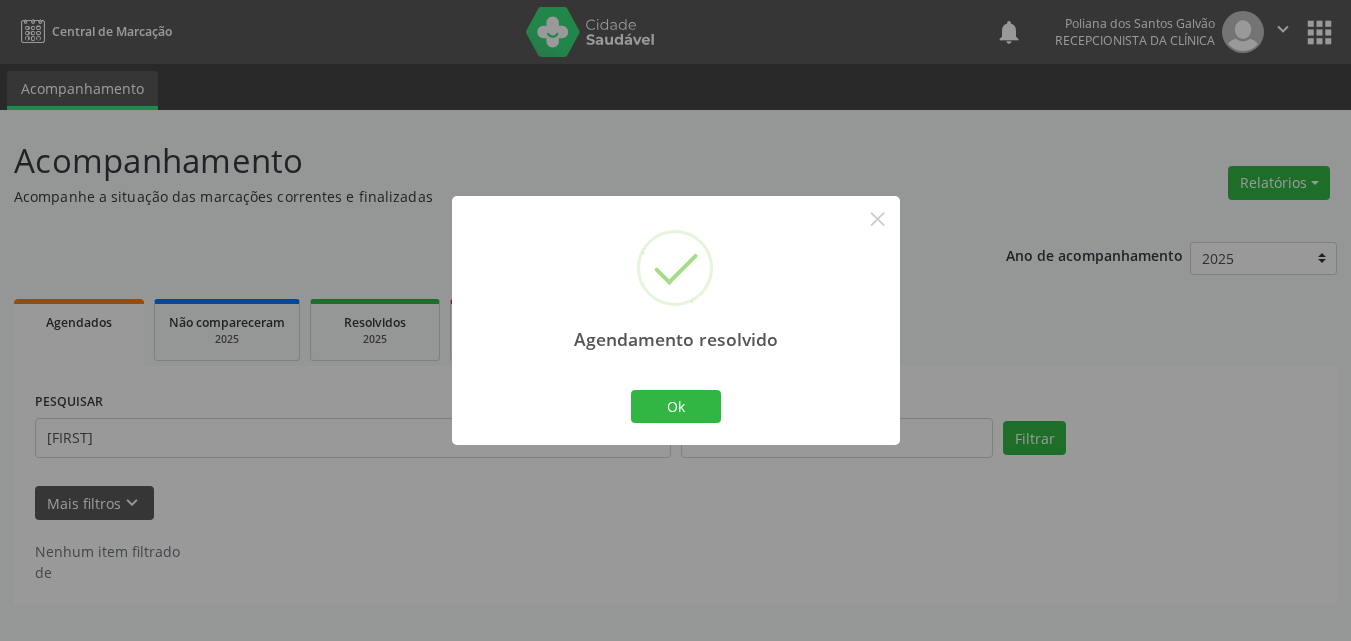 scroll, scrollTop: 0, scrollLeft: 0, axis: both 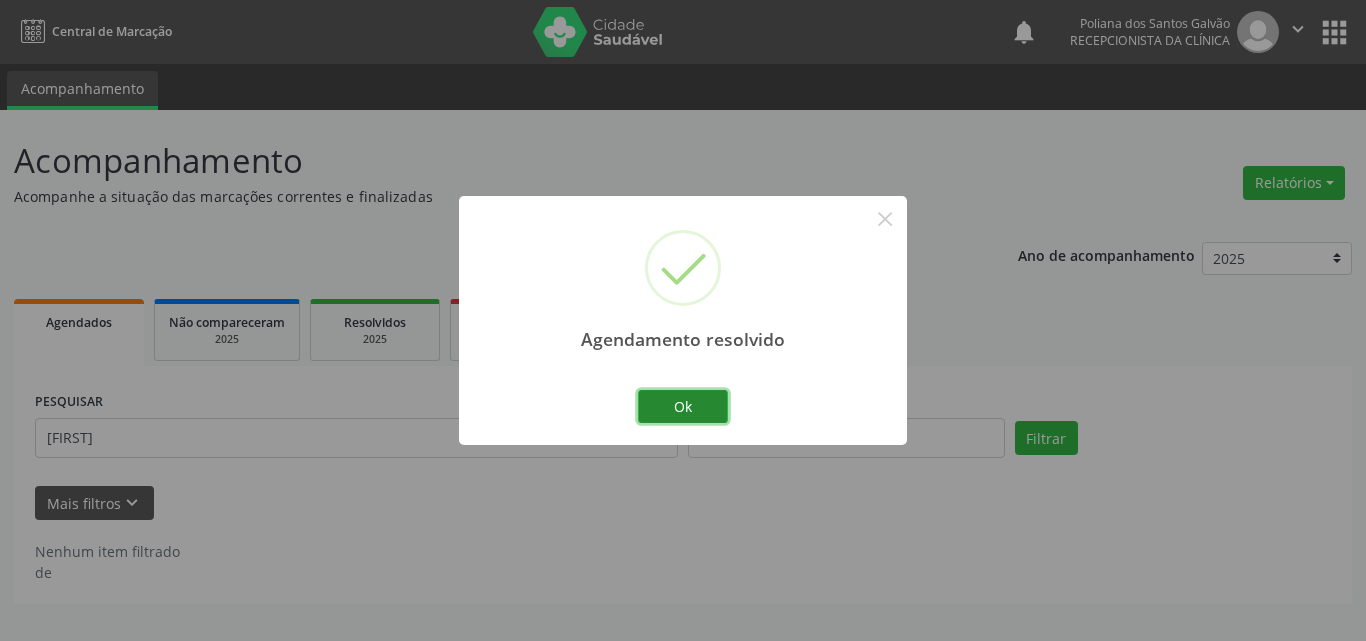 click on "Ok" at bounding box center (683, 407) 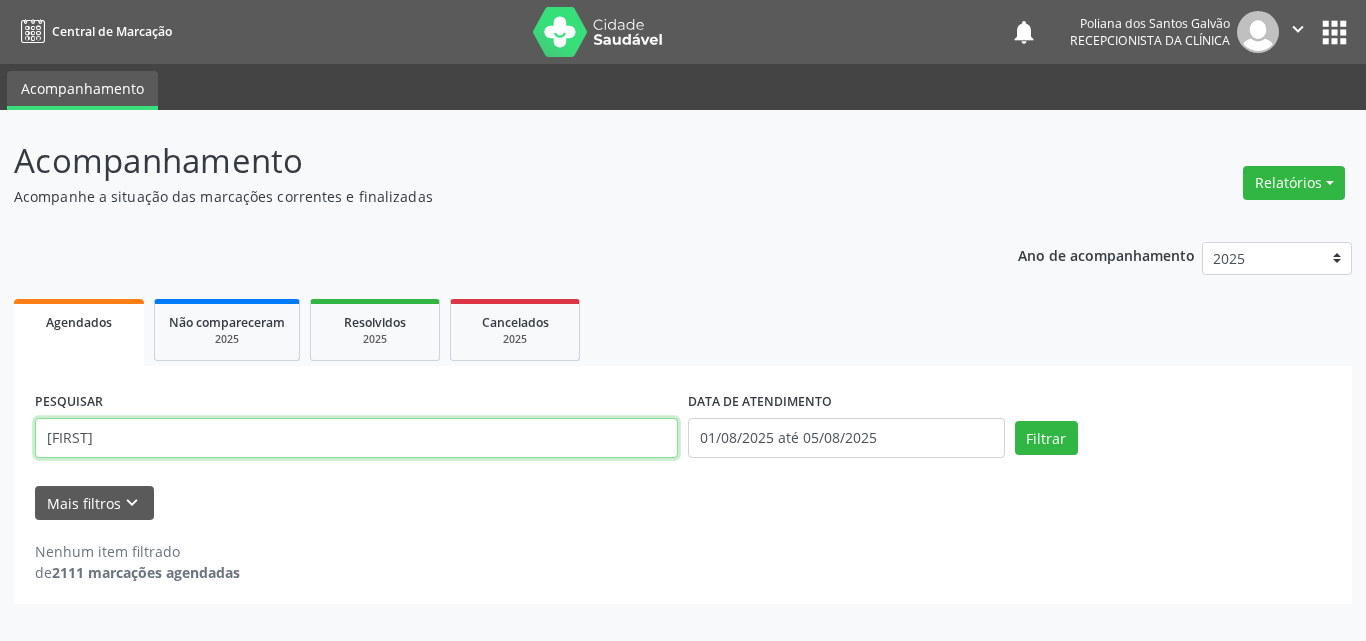 drag, startPoint x: 292, startPoint y: 412, endPoint x: 6, endPoint y: 268, distance: 320.20618 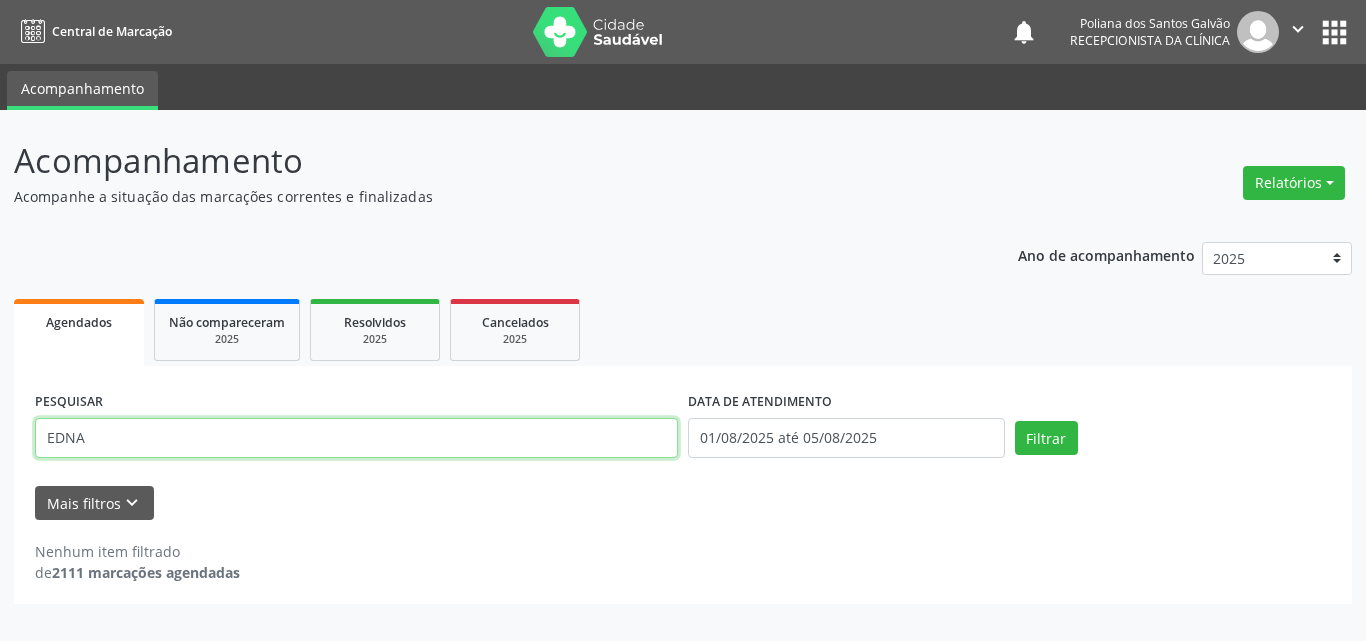 type on "EDNA" 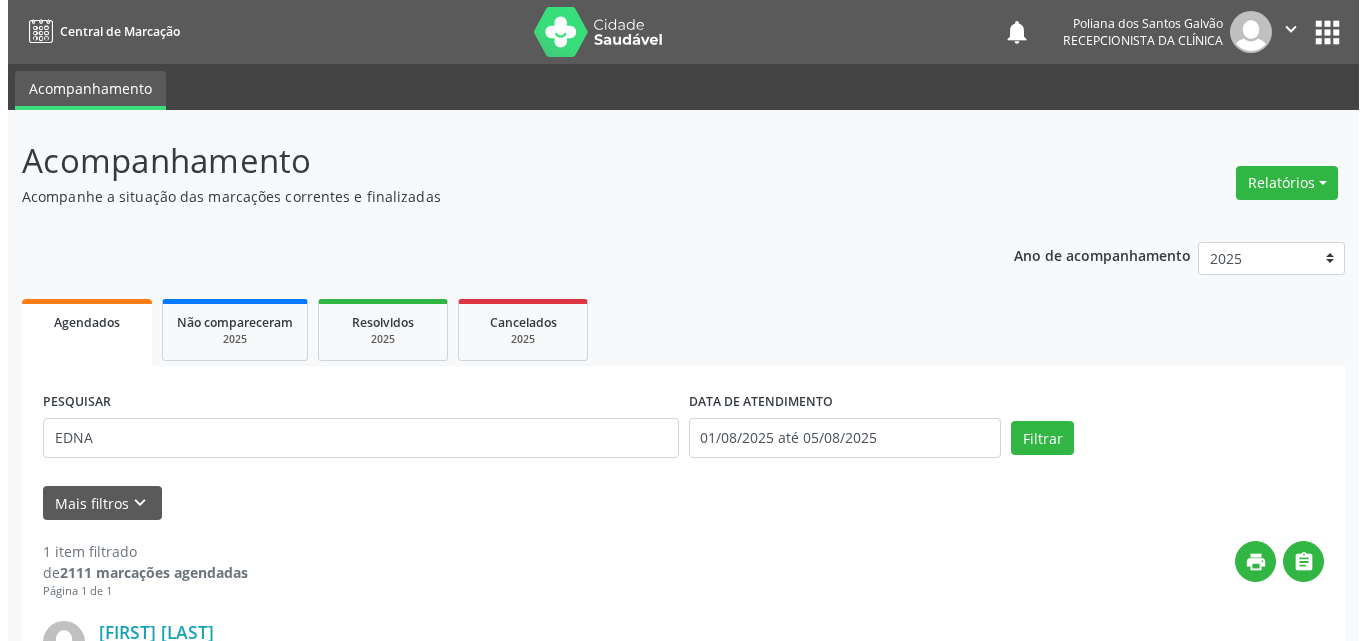 scroll, scrollTop: 264, scrollLeft: 0, axis: vertical 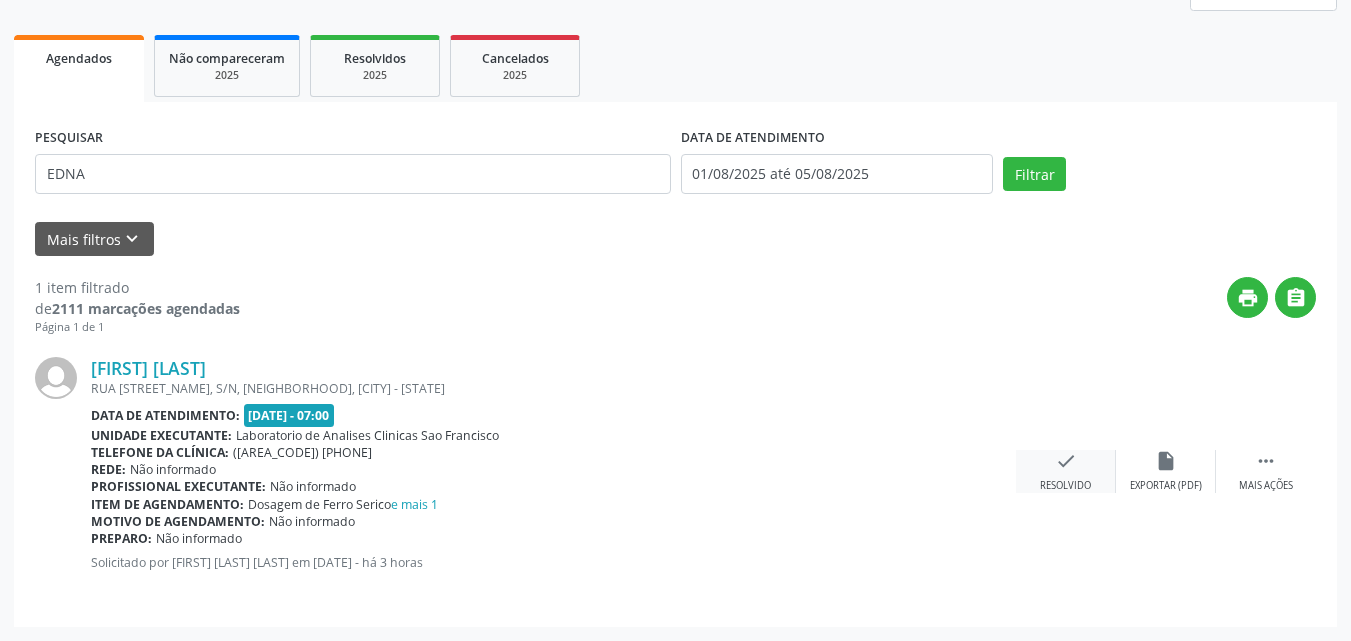 click on "check
Resolvido" at bounding box center (1066, 471) 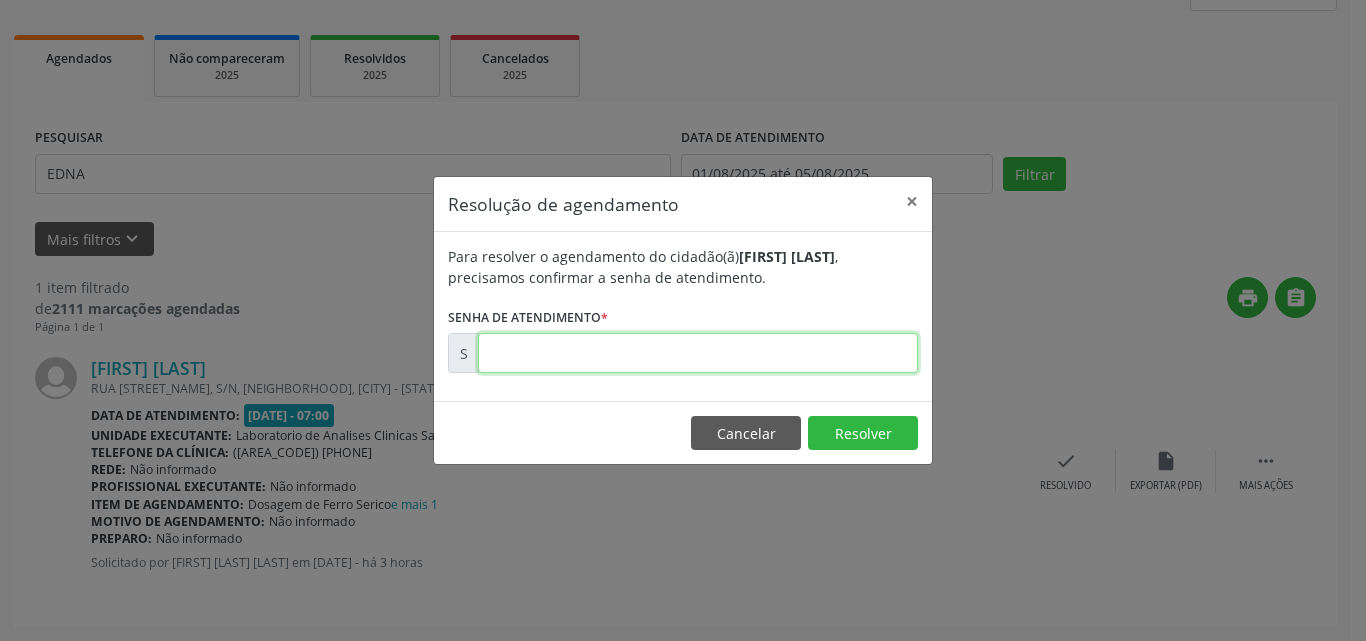 click at bounding box center [698, 353] 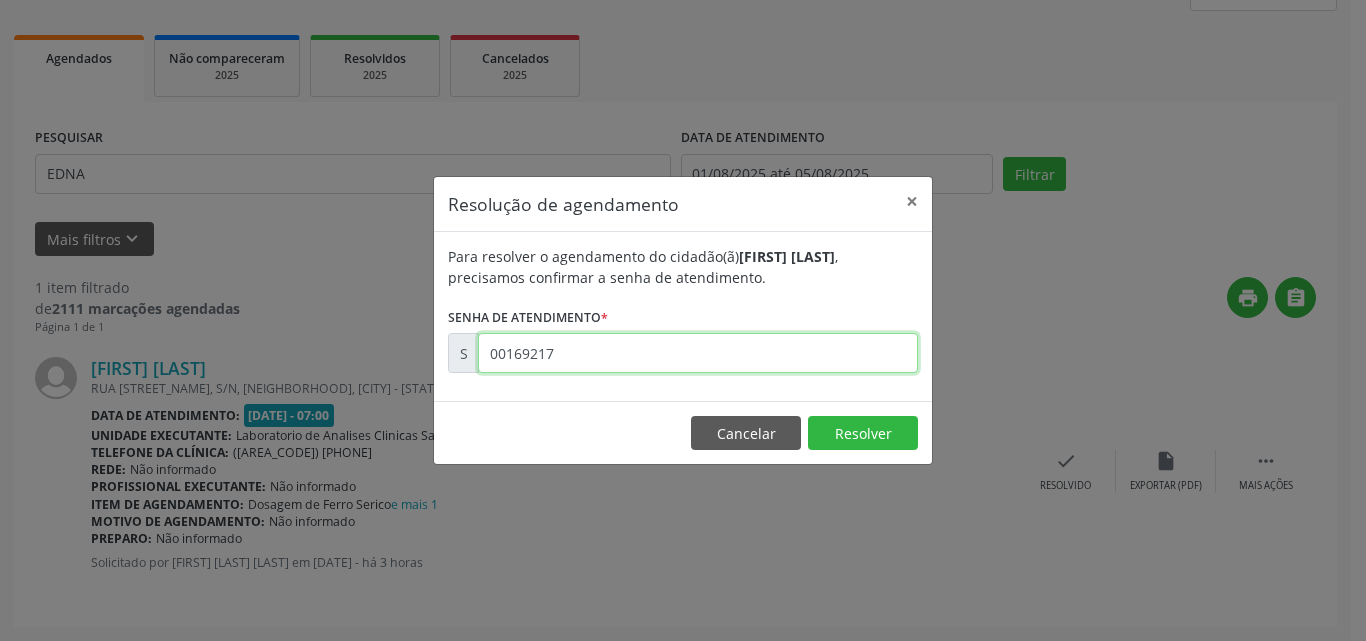 type on "00169217" 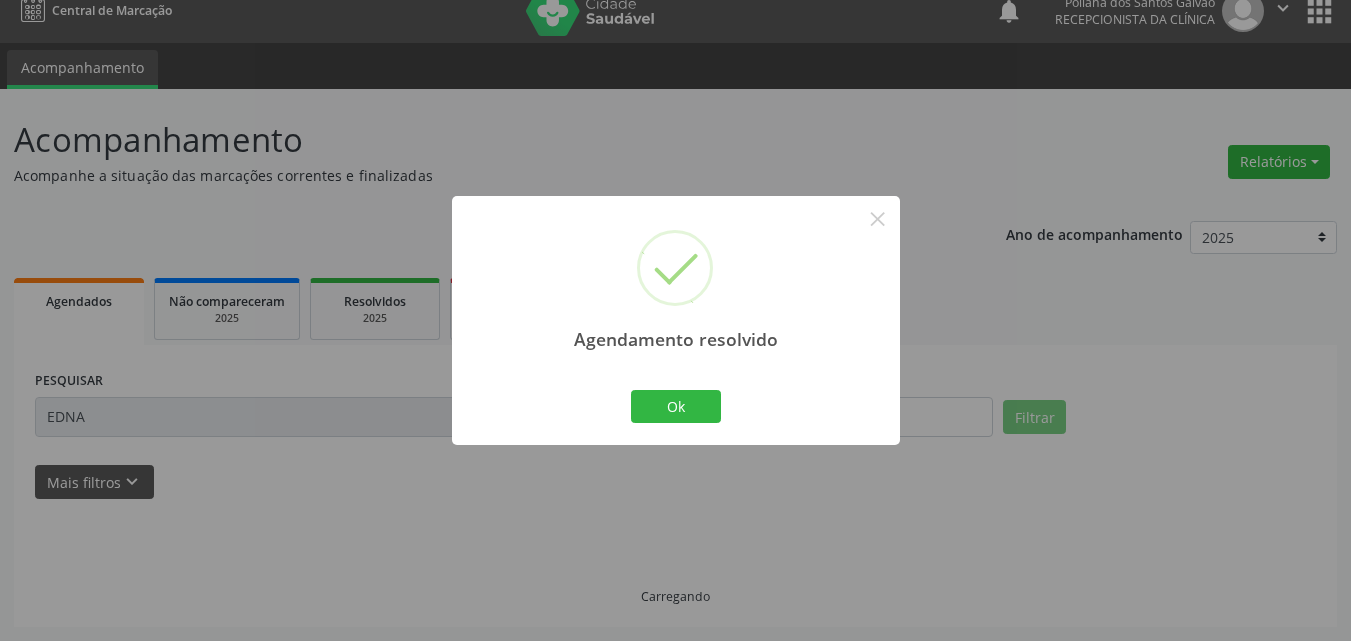 scroll, scrollTop: 0, scrollLeft: 0, axis: both 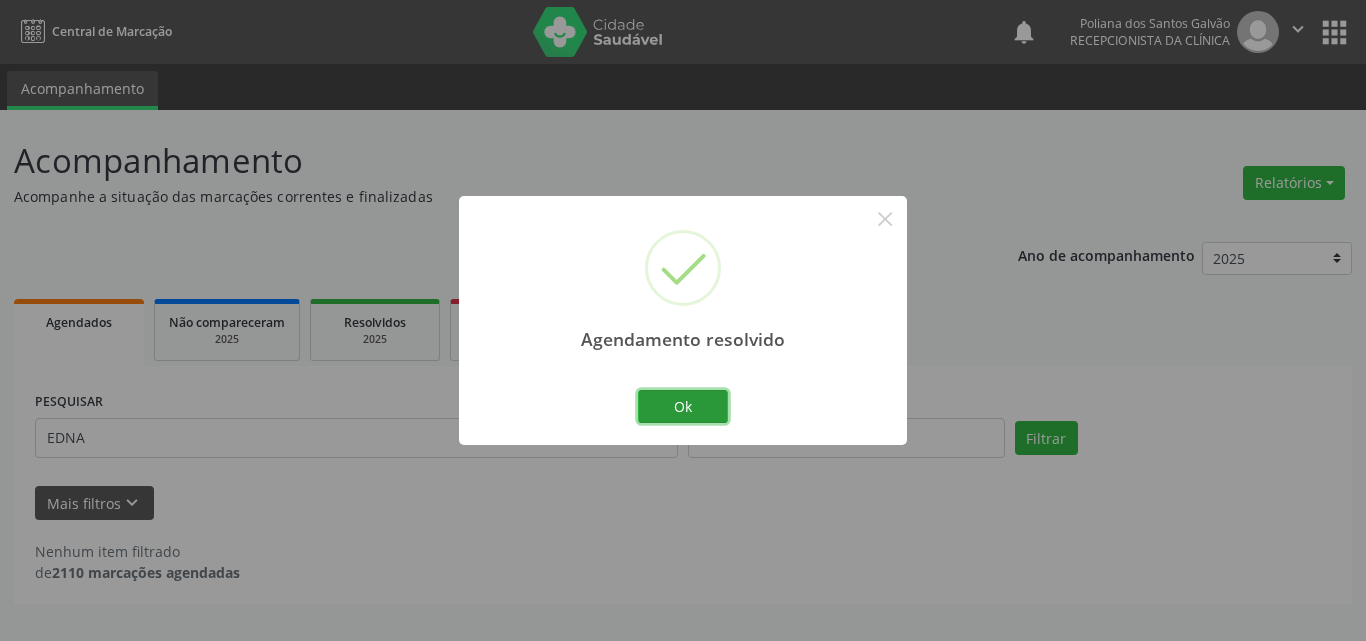 click on "Ok" at bounding box center (683, 407) 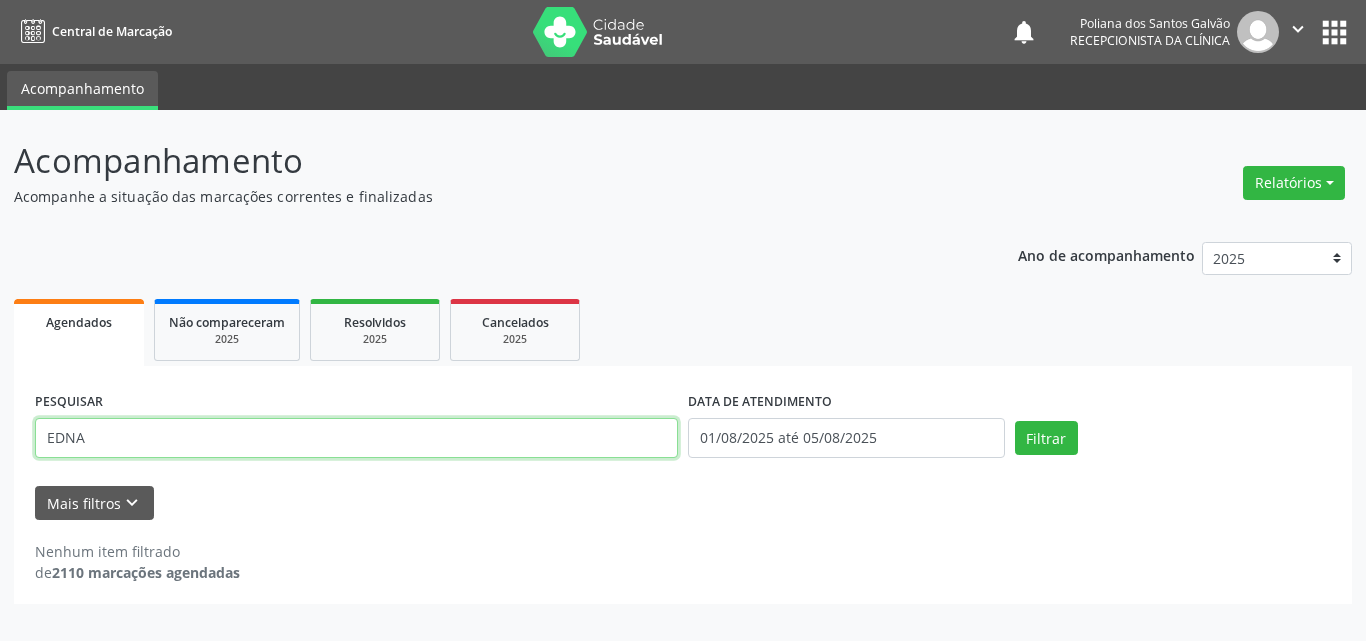 drag, startPoint x: 11, startPoint y: 493, endPoint x: 0, endPoint y: 458, distance: 36.687874 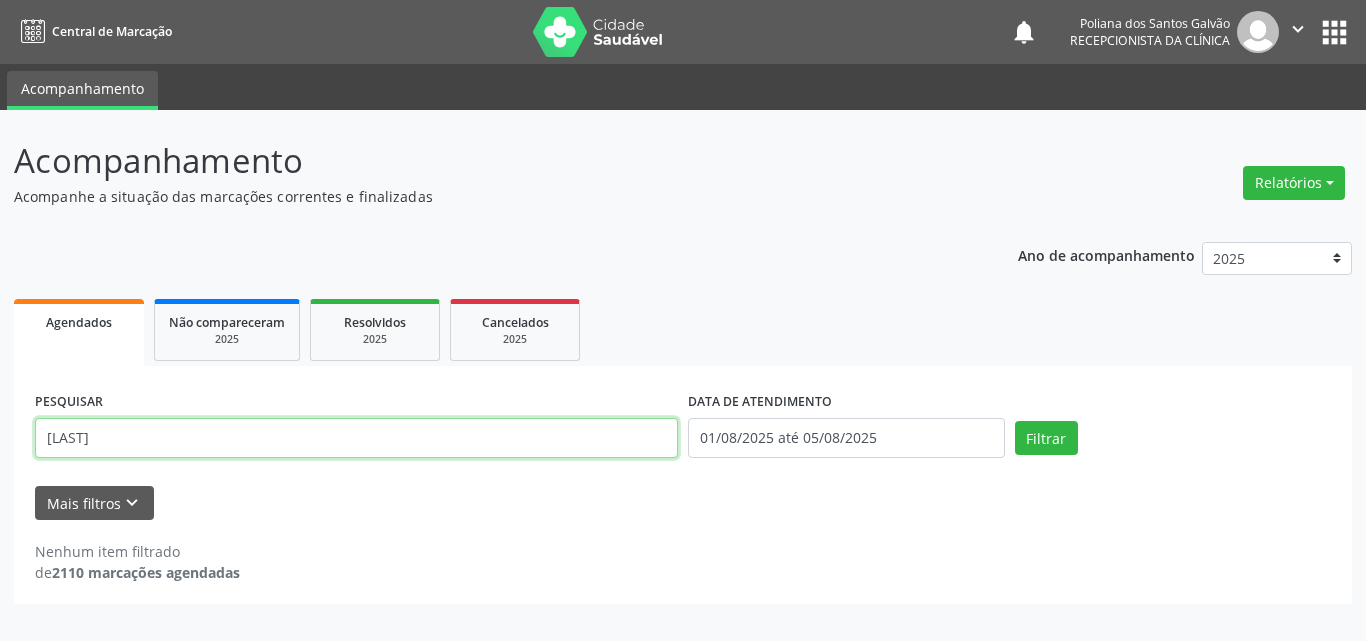 type on "[LAST]" 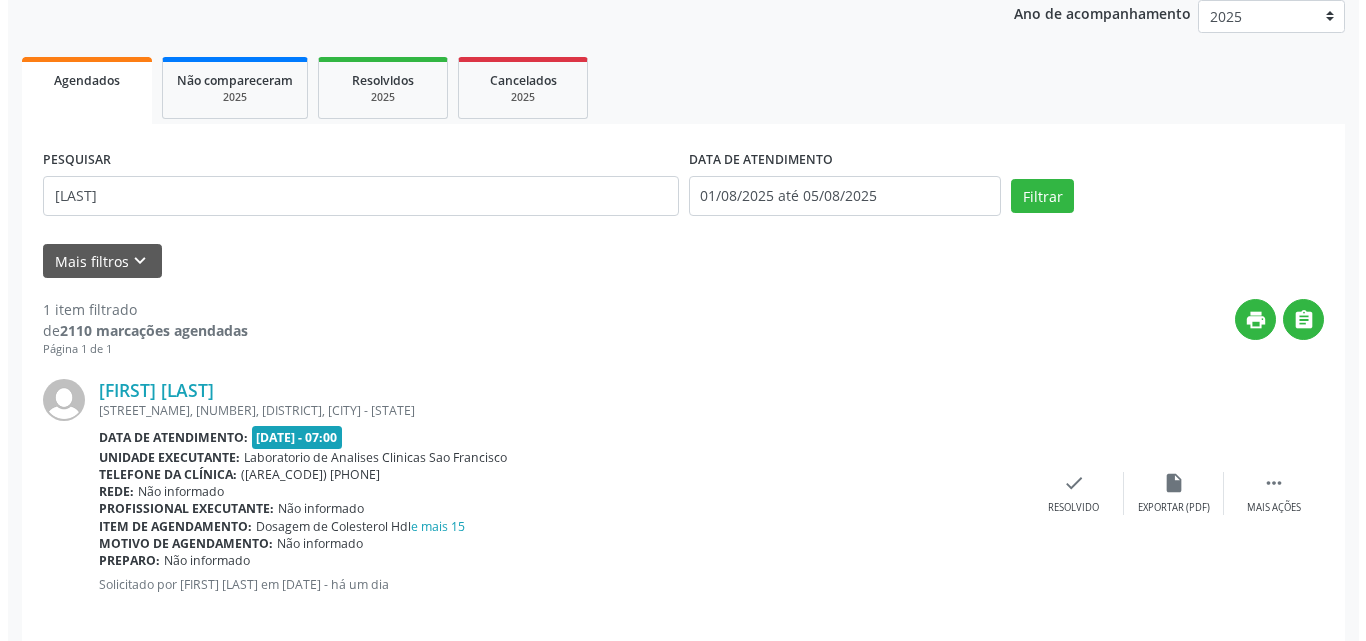 scroll, scrollTop: 264, scrollLeft: 0, axis: vertical 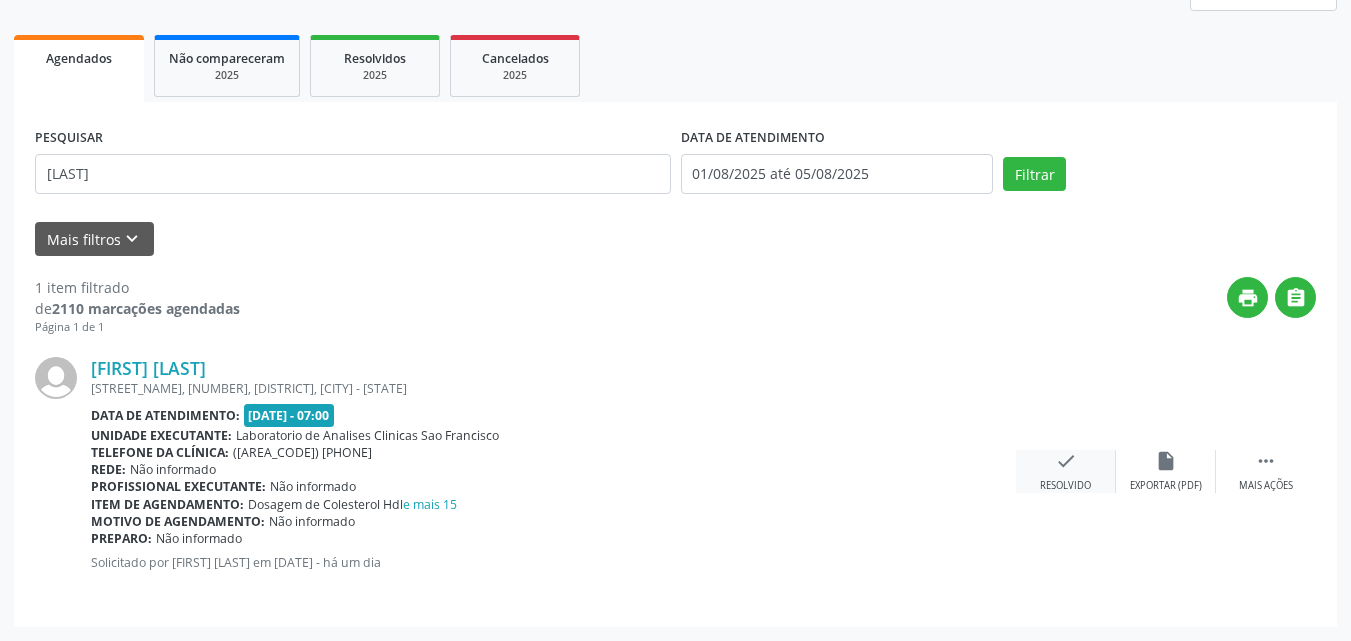 click on "check
Resolvido" at bounding box center [1066, 471] 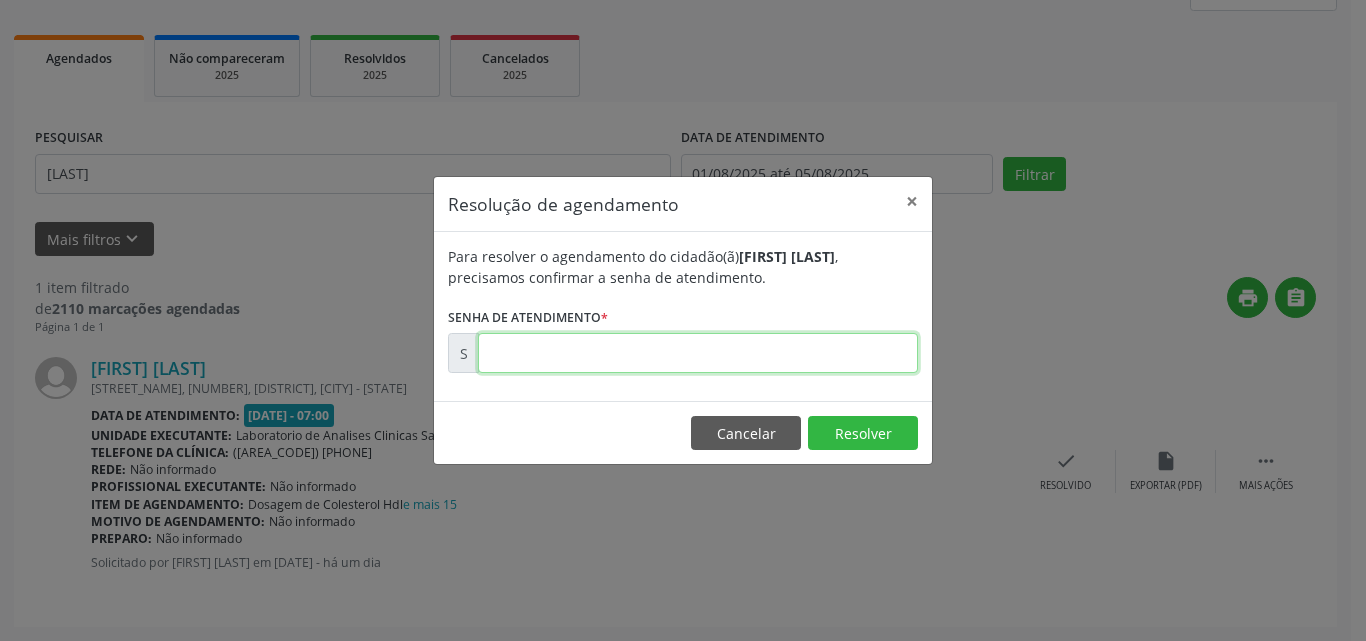 click at bounding box center (698, 353) 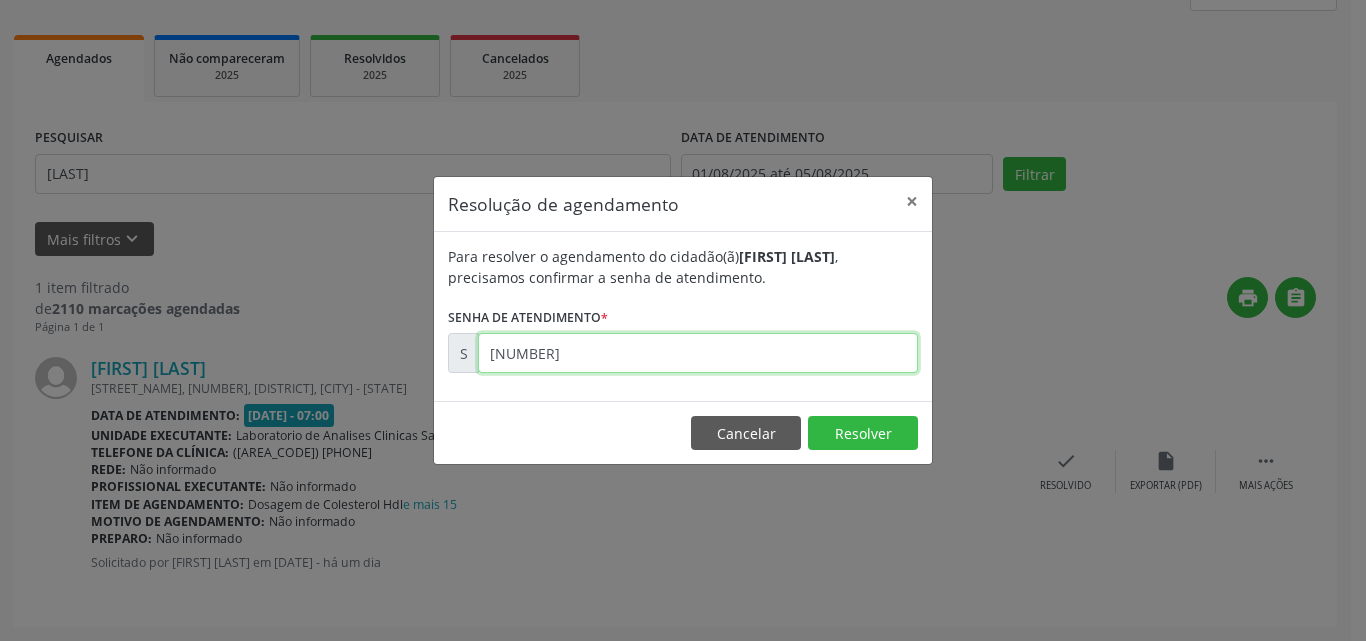 type on "[NUMBER]" 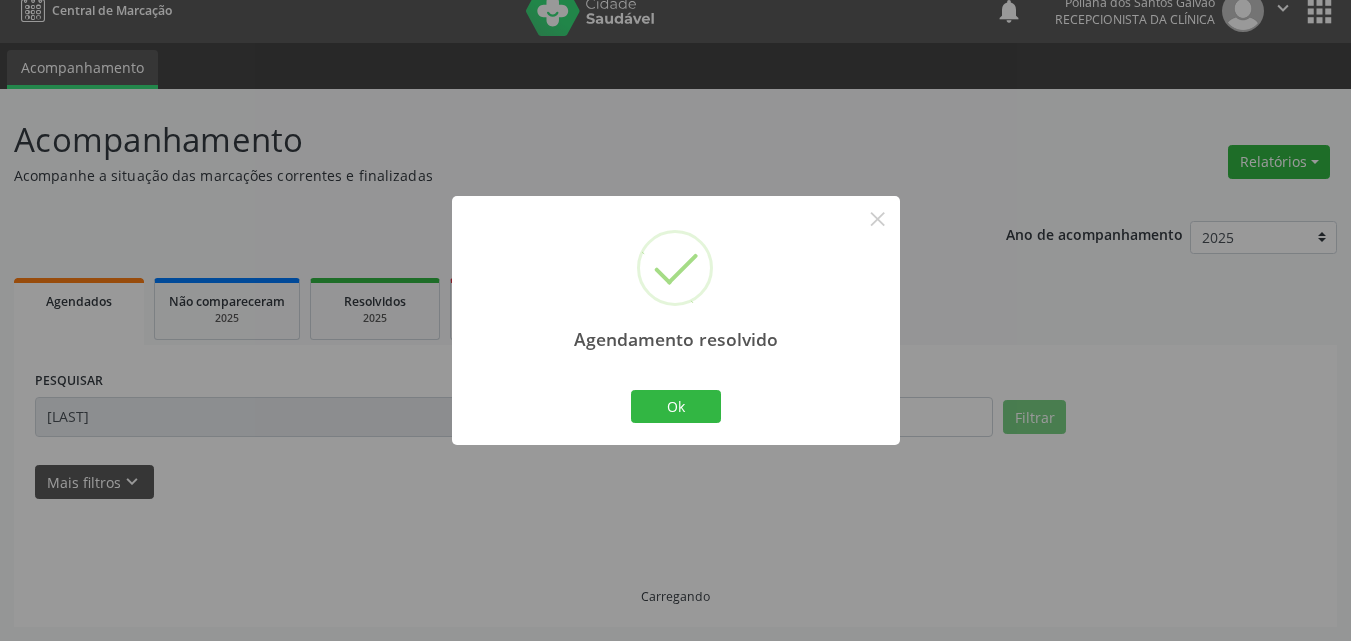 scroll, scrollTop: 0, scrollLeft: 0, axis: both 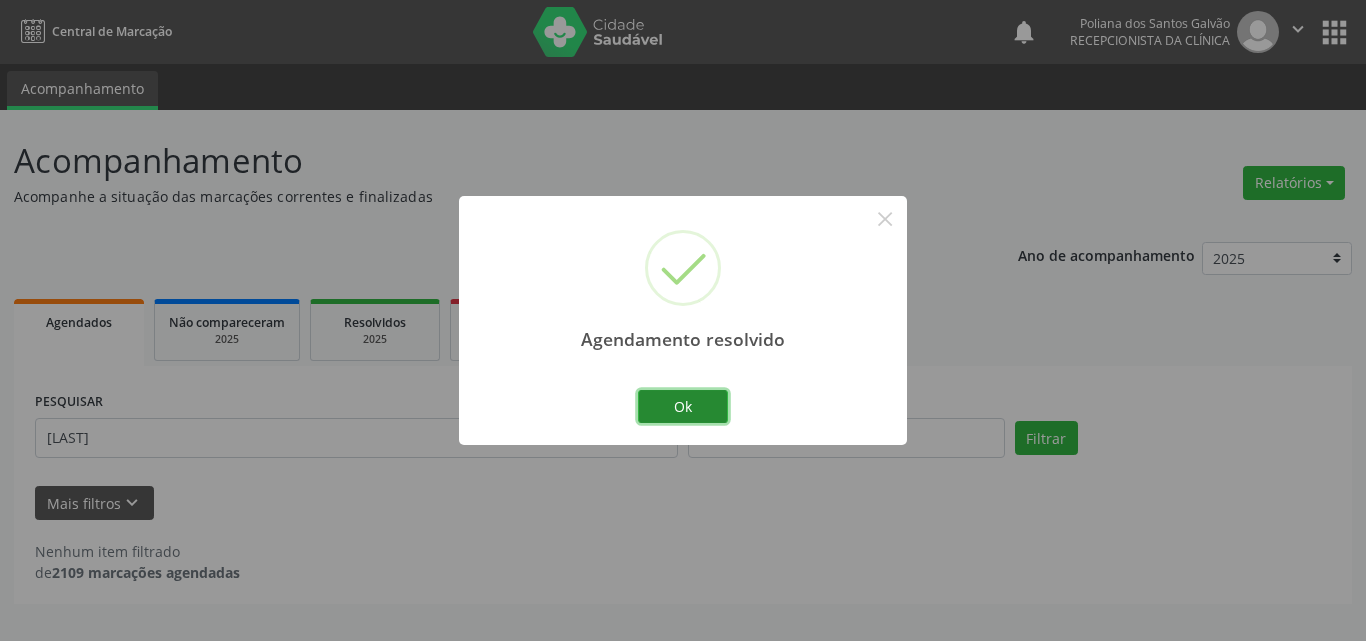 click on "Ok" at bounding box center [683, 407] 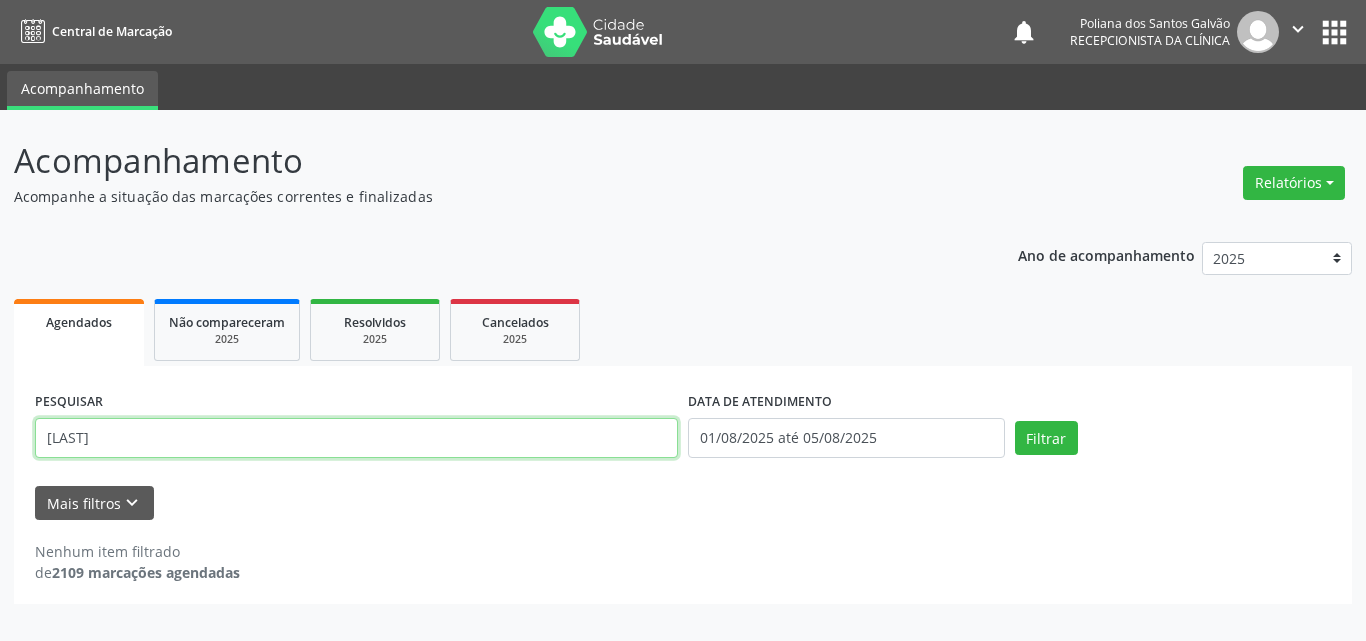 drag, startPoint x: 594, startPoint y: 454, endPoint x: 0, endPoint y: 303, distance: 612.89233 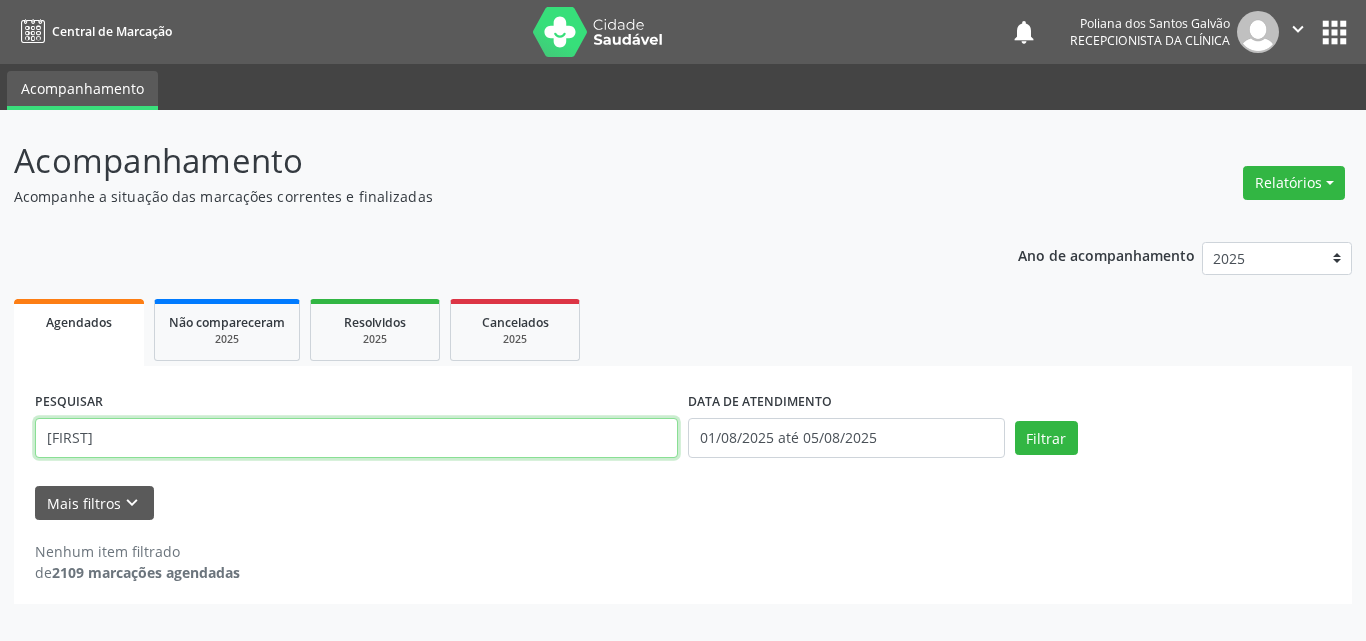 type on "[FIRST]" 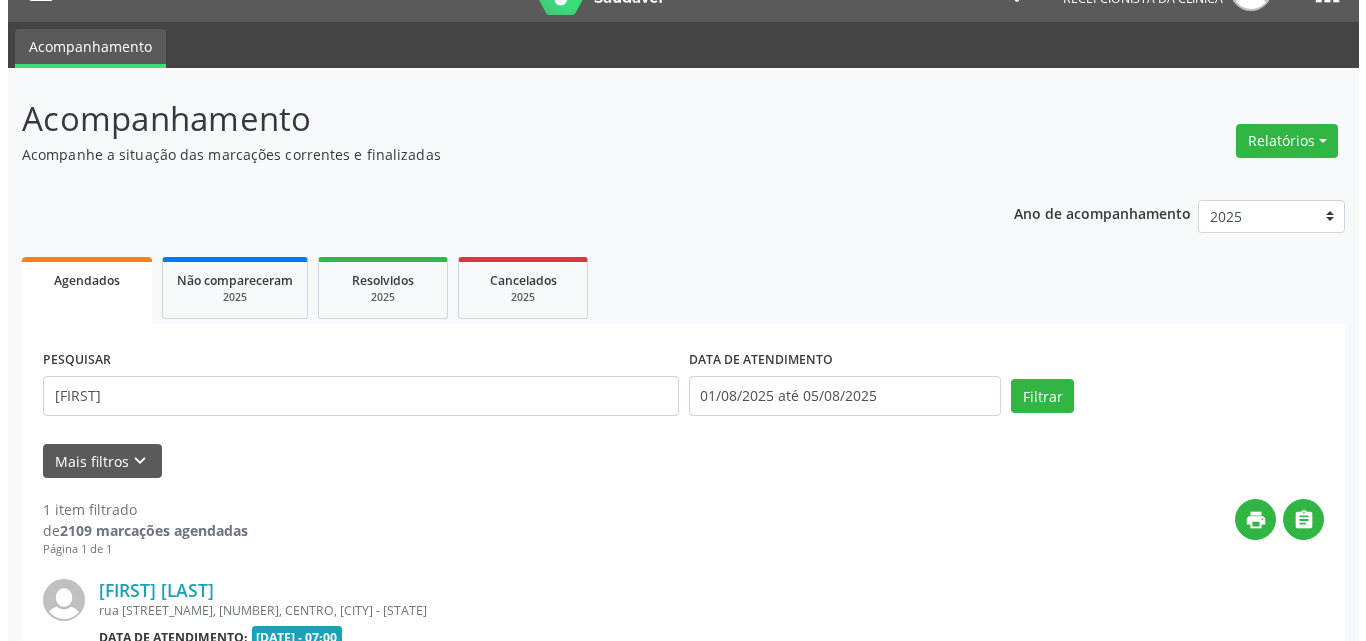 scroll, scrollTop: 264, scrollLeft: 0, axis: vertical 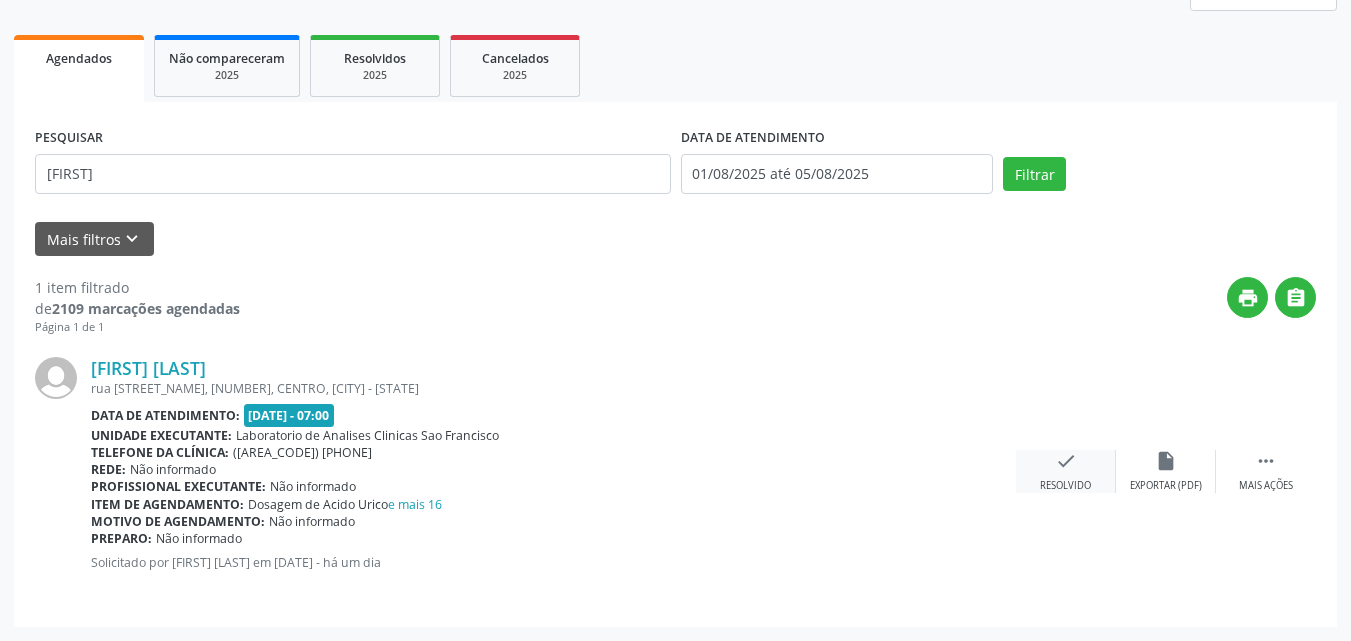 click on "check
Resolvido" at bounding box center (1066, 471) 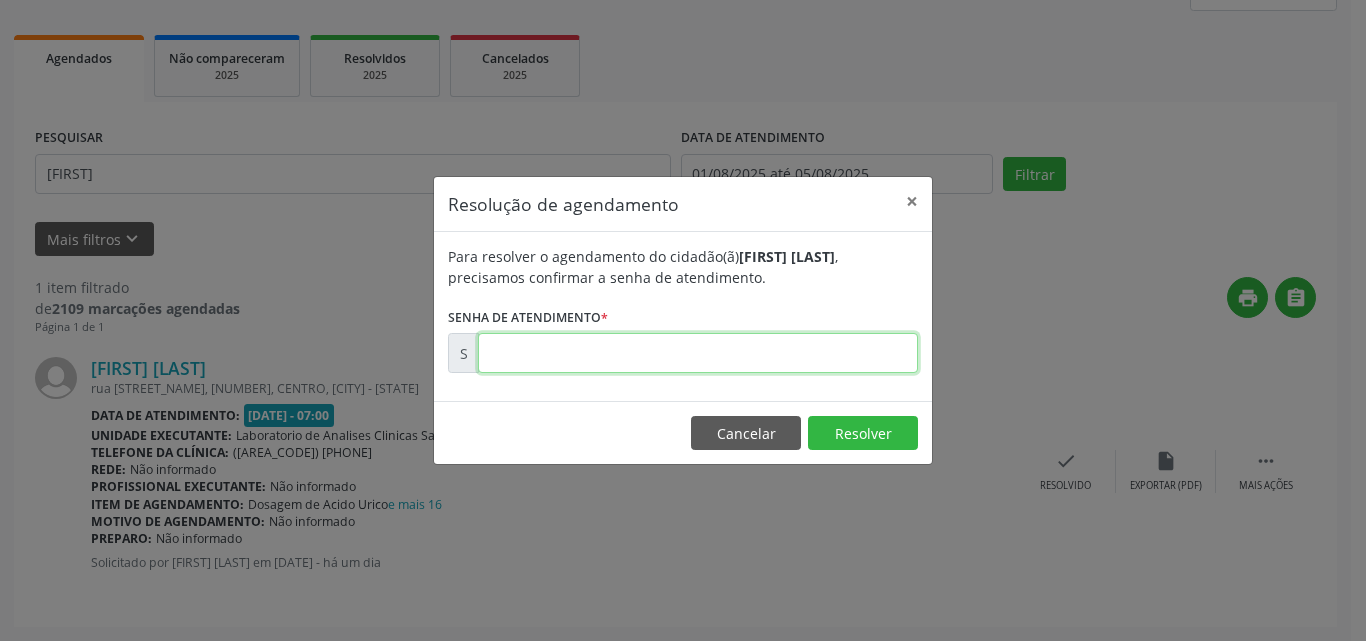 click at bounding box center [698, 353] 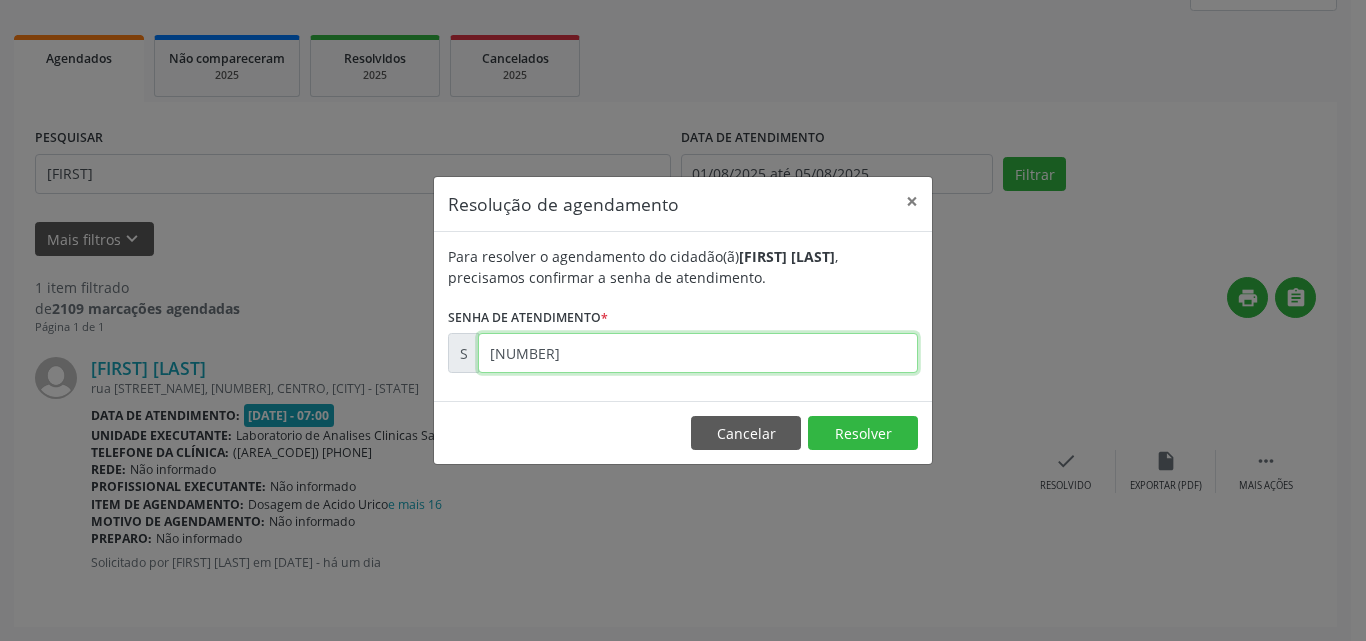 type on "[NUMBER]" 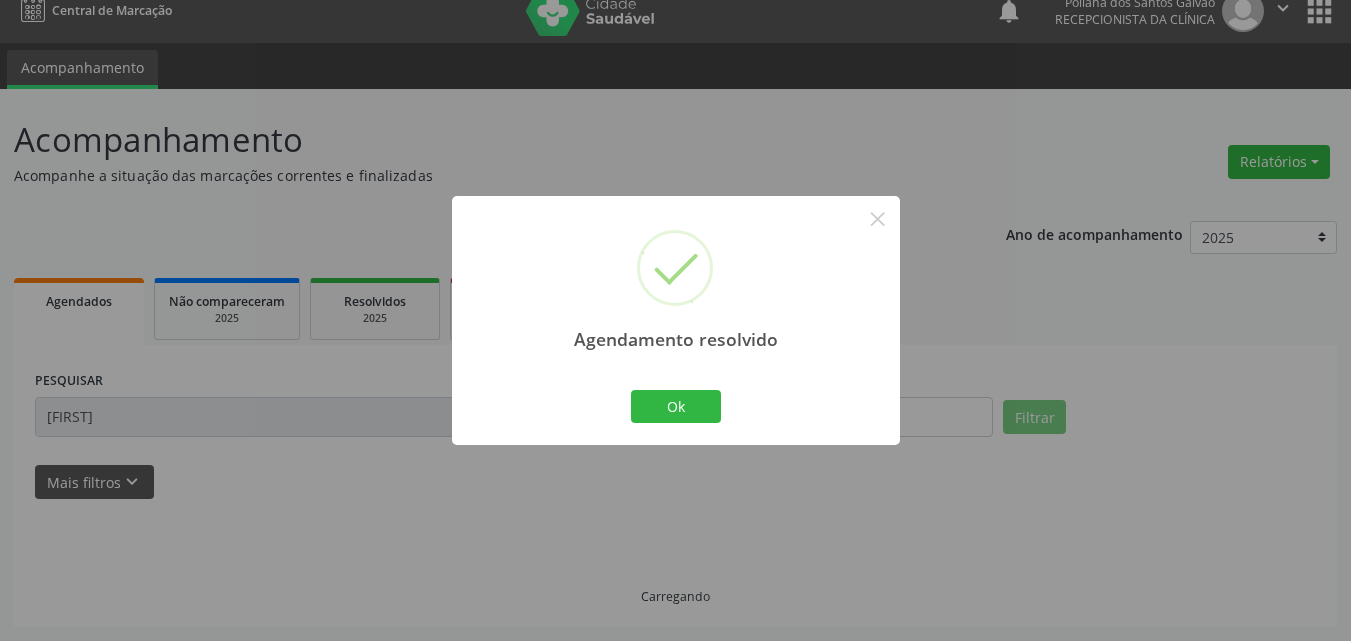 scroll, scrollTop: 0, scrollLeft: 0, axis: both 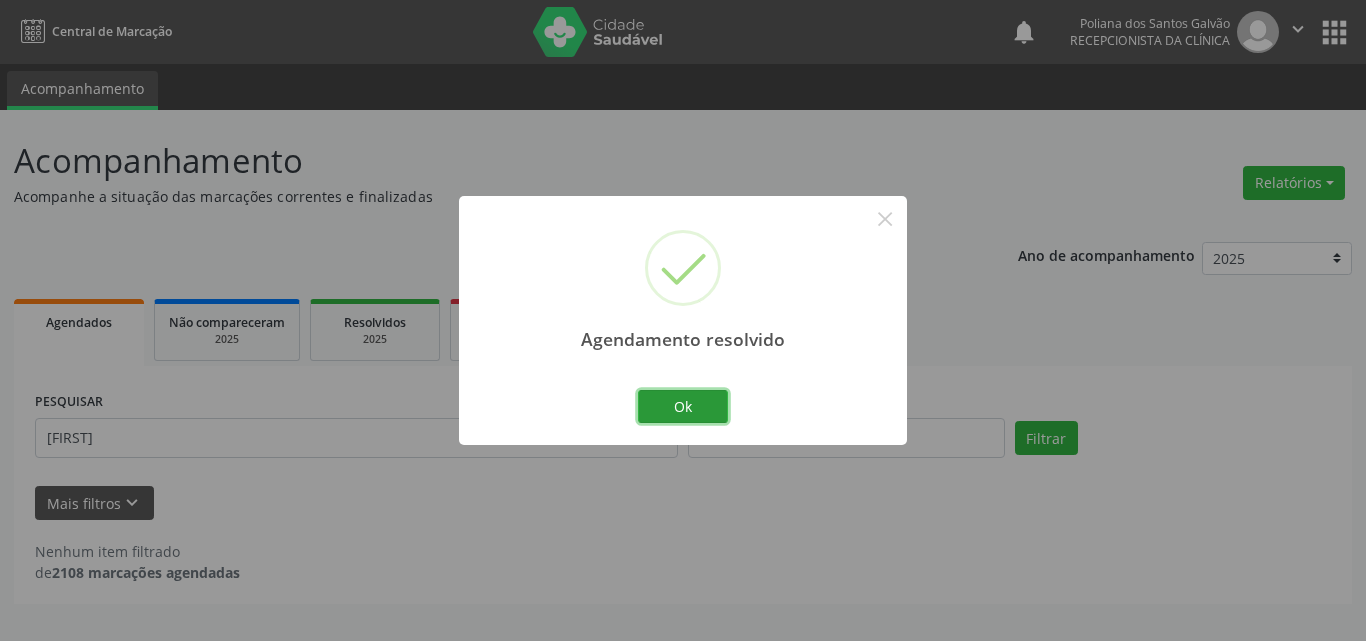 drag, startPoint x: 683, startPoint y: 418, endPoint x: 674, endPoint y: 427, distance: 12.727922 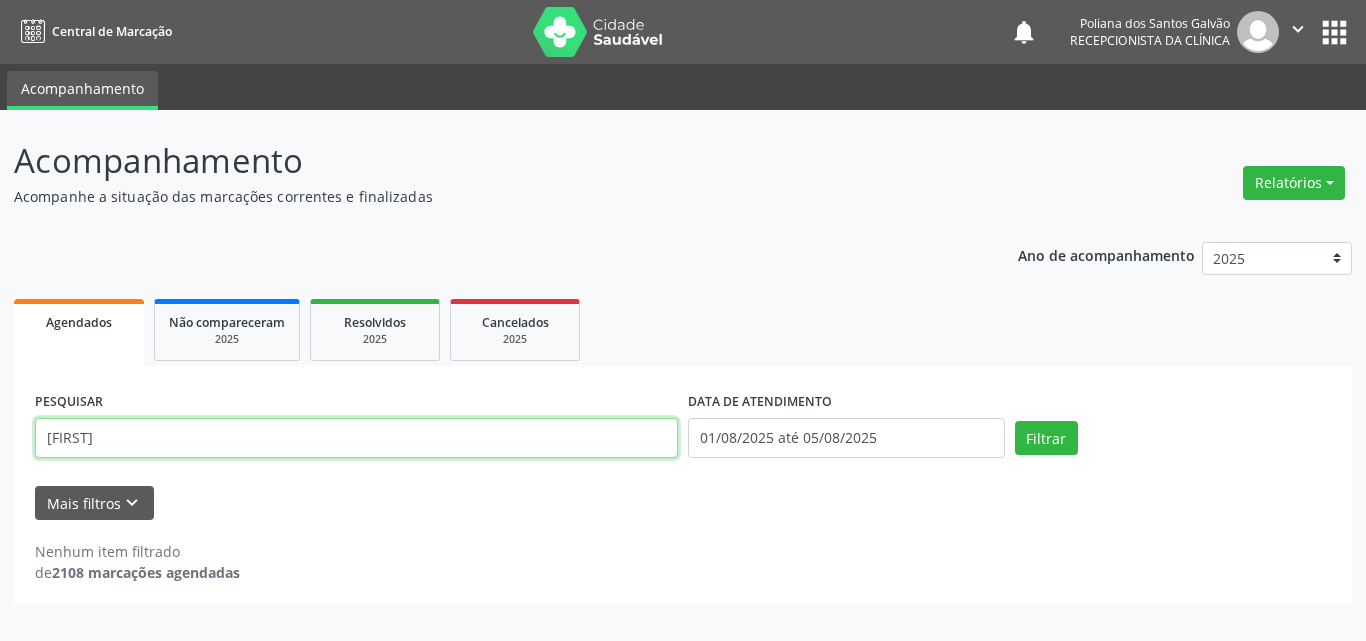 drag, startPoint x: 421, startPoint y: 444, endPoint x: 0, endPoint y: 259, distance: 459.85434 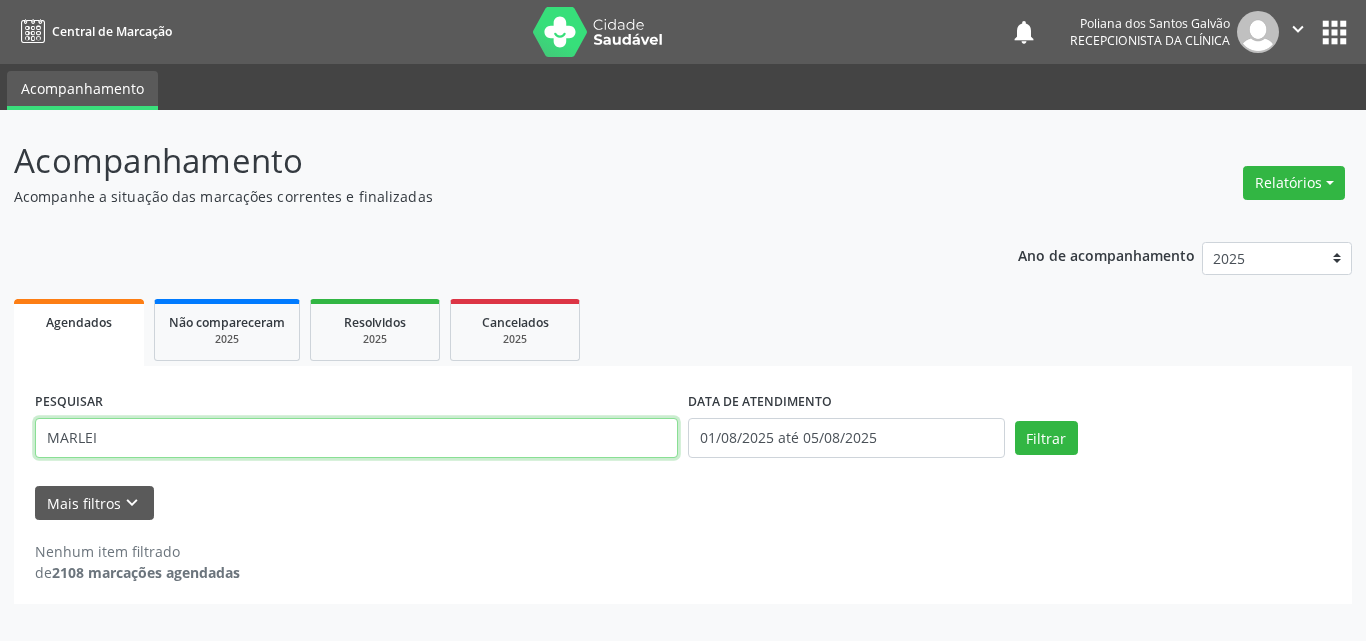 type on "MARLEI" 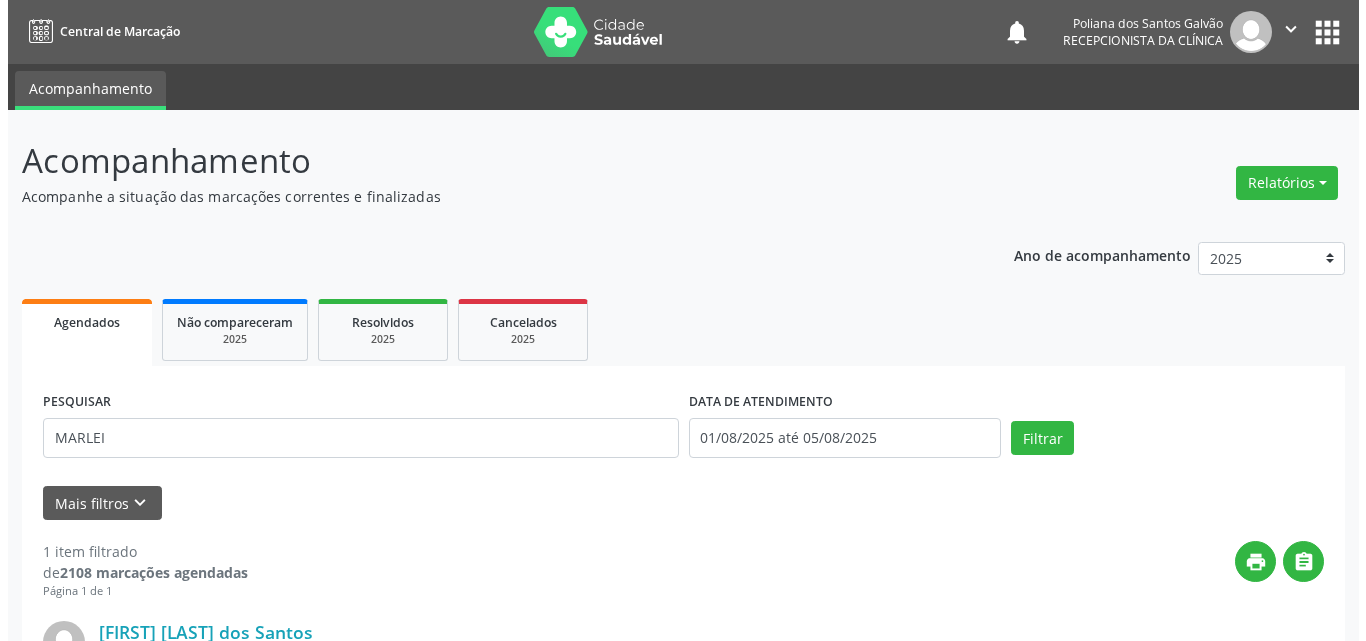 scroll, scrollTop: 264, scrollLeft: 0, axis: vertical 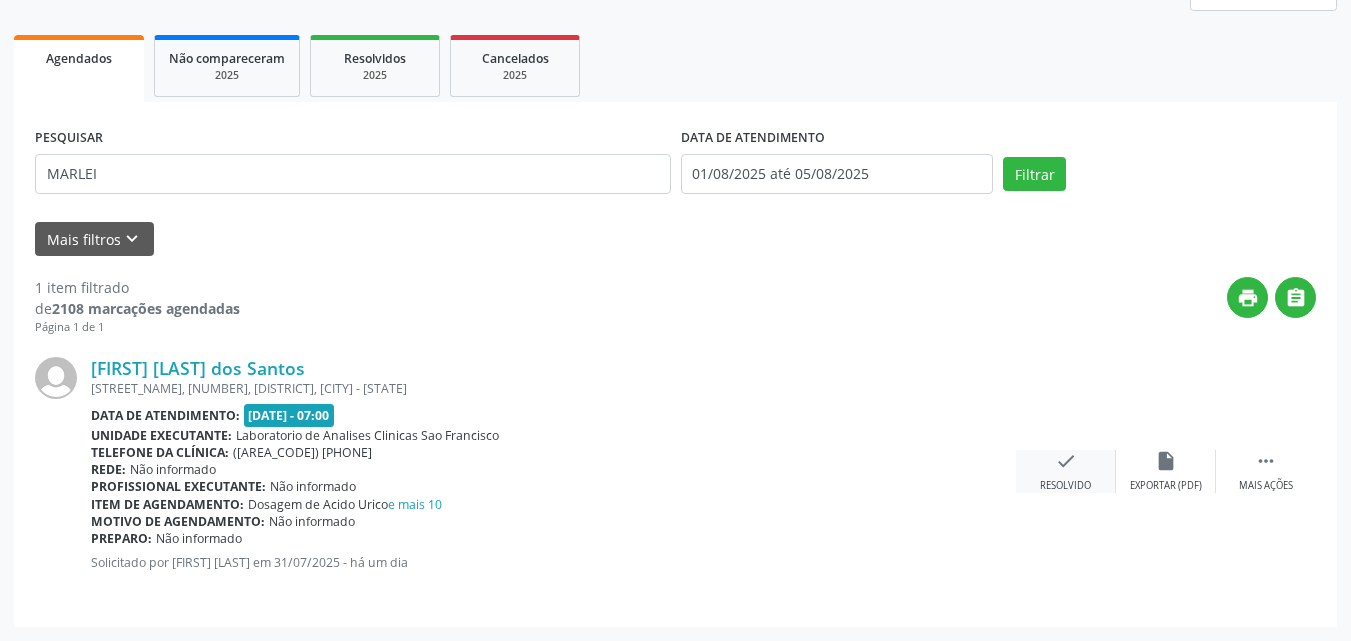 click on "Resolvido" at bounding box center (1065, 486) 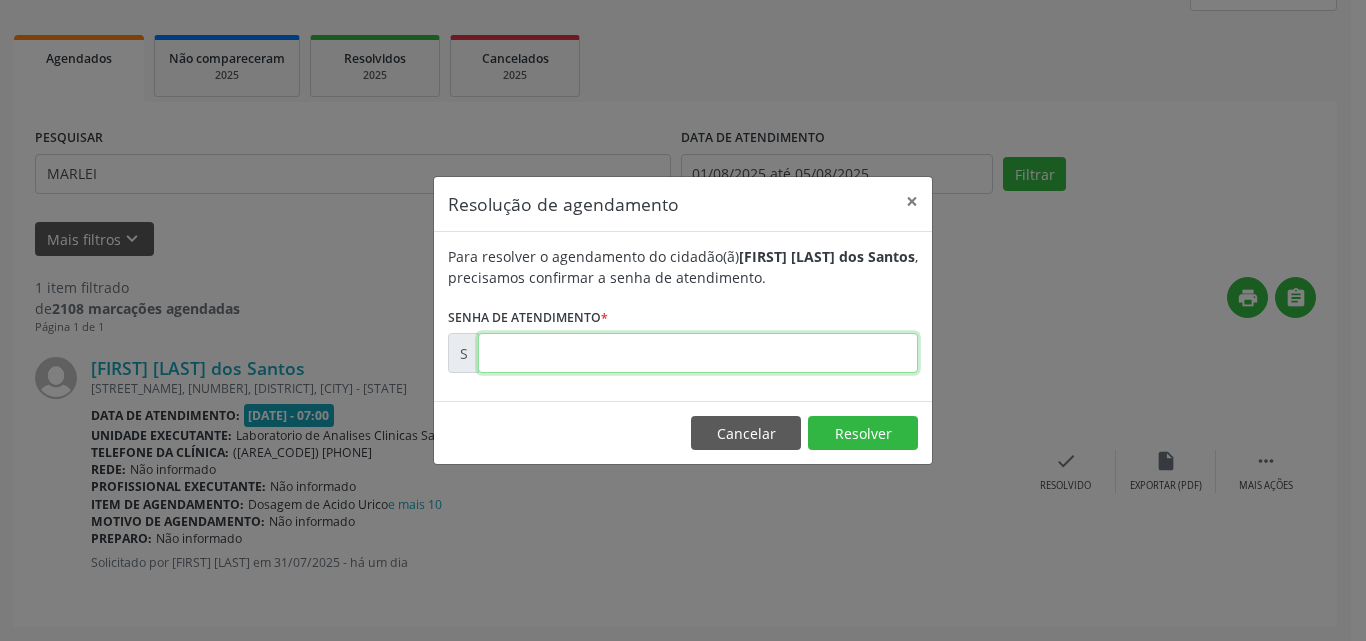 click at bounding box center (698, 353) 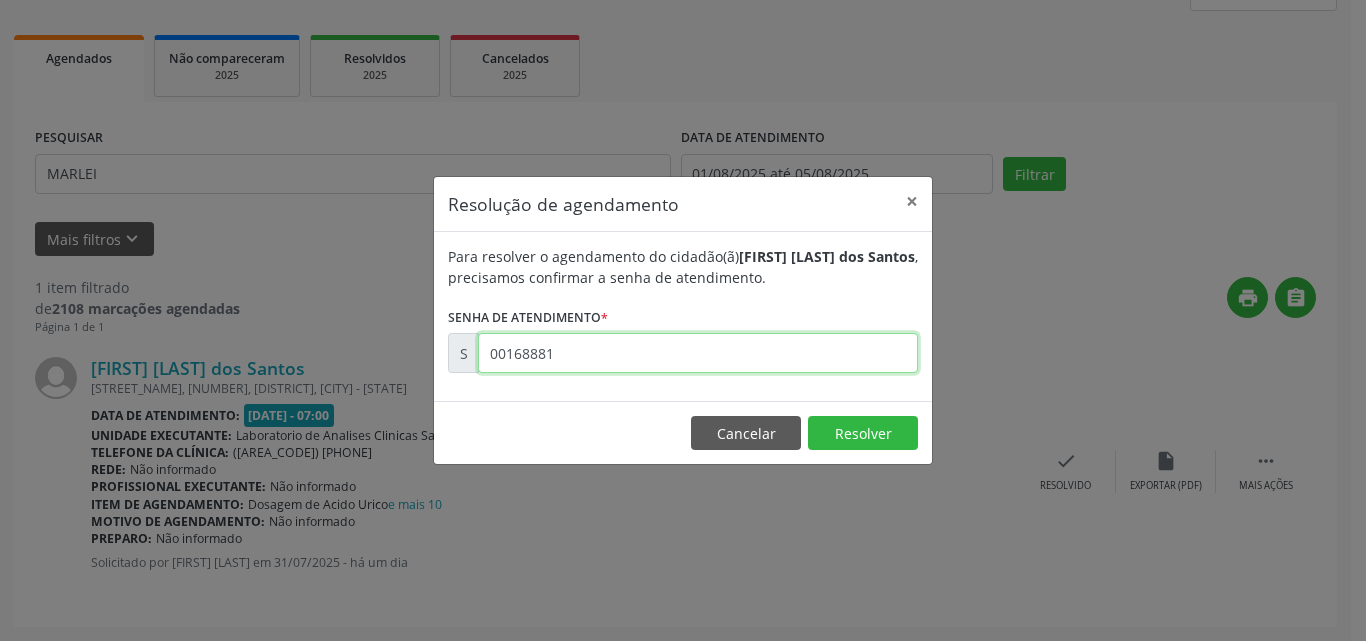 type on "00168881" 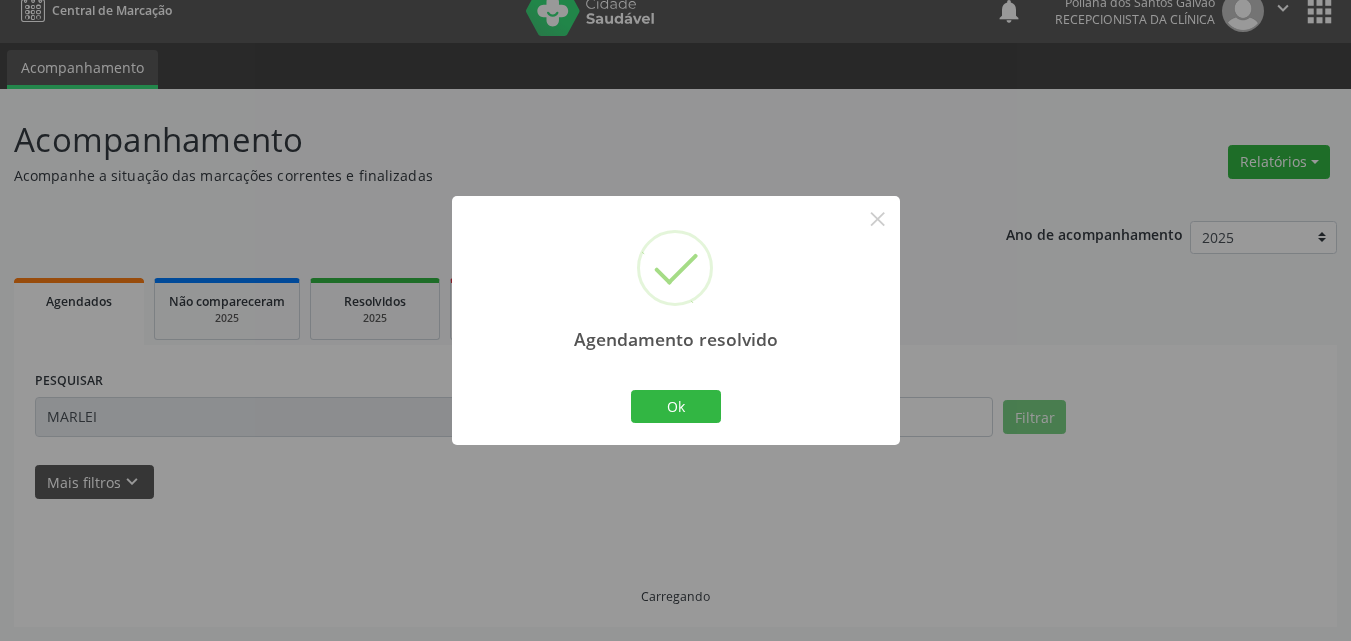 scroll, scrollTop: 0, scrollLeft: 0, axis: both 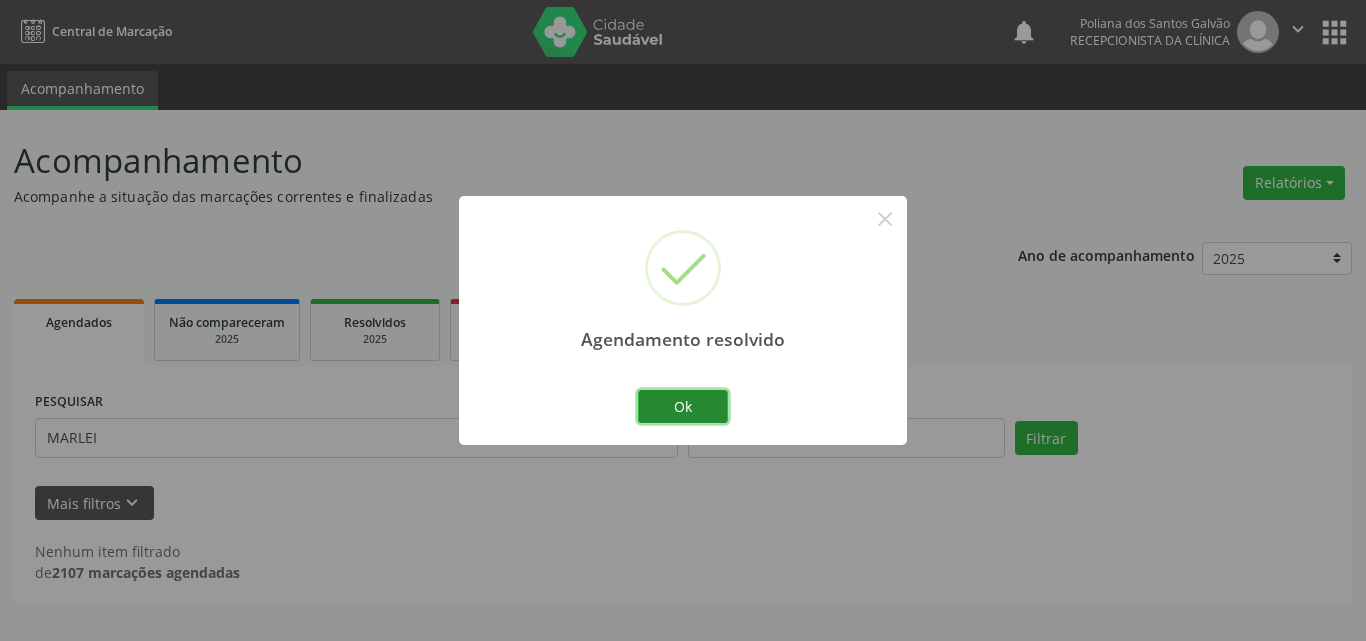 click on "Ok" at bounding box center (683, 407) 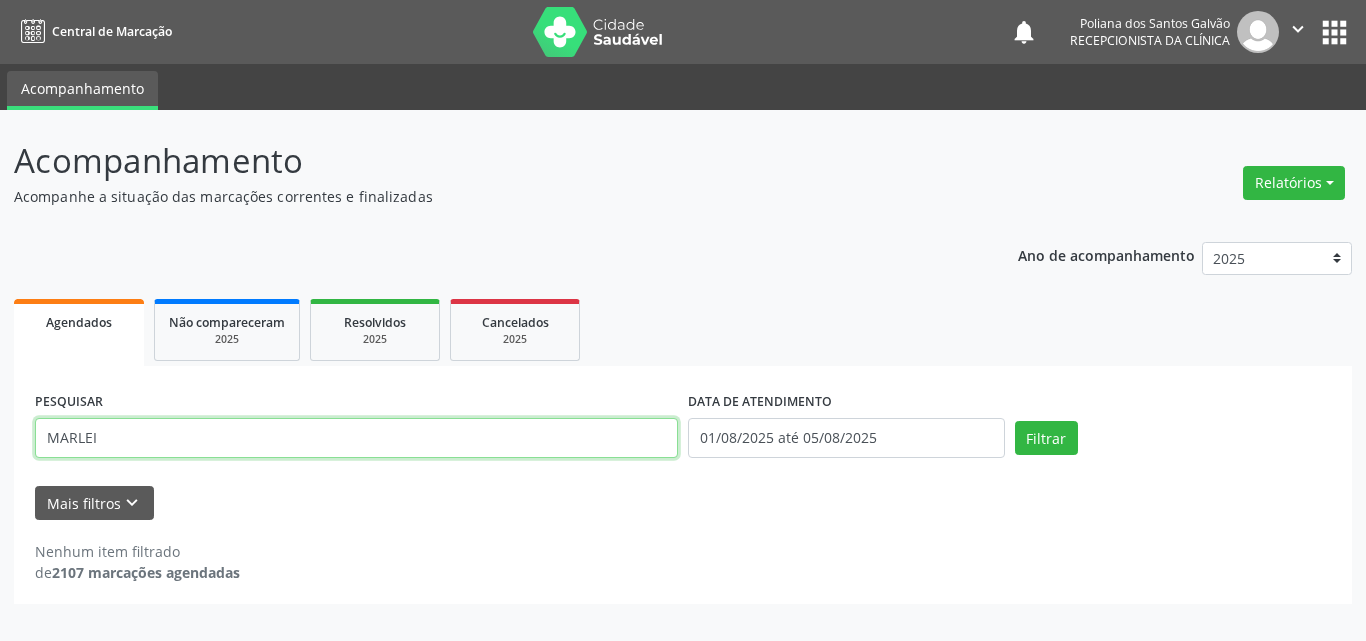 drag, startPoint x: 36, startPoint y: 348, endPoint x: 2, endPoint y: 279, distance: 76.922035 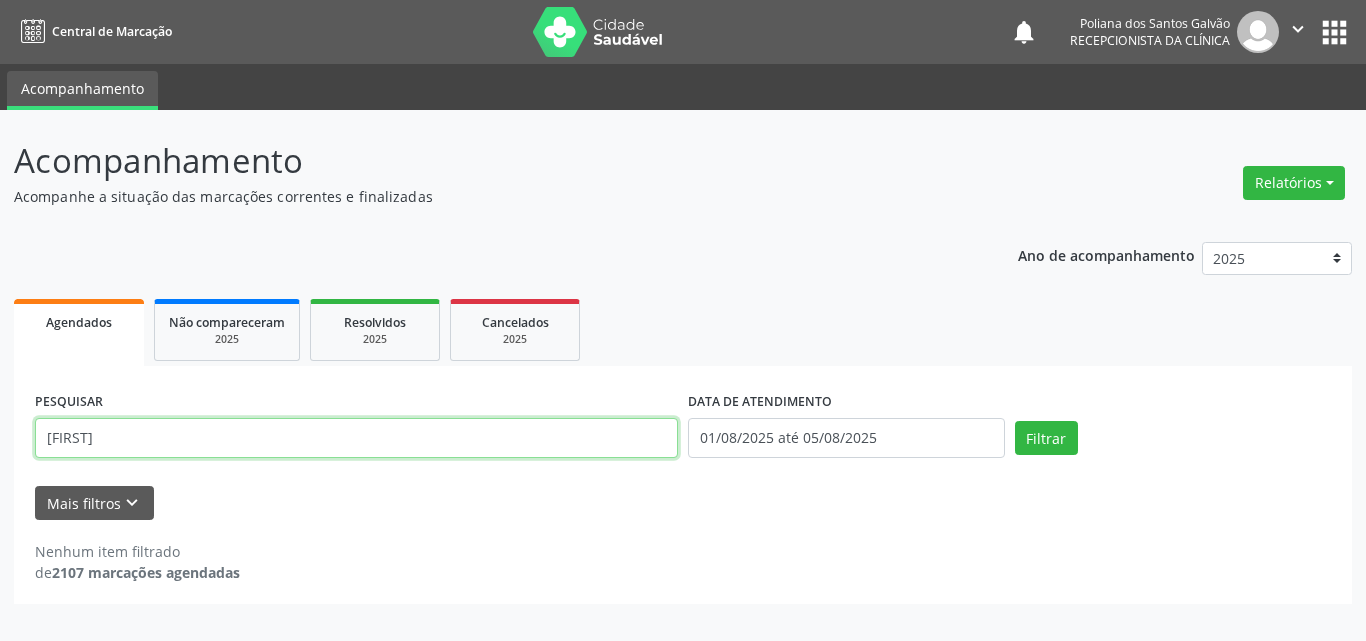 type on "[FIRST]" 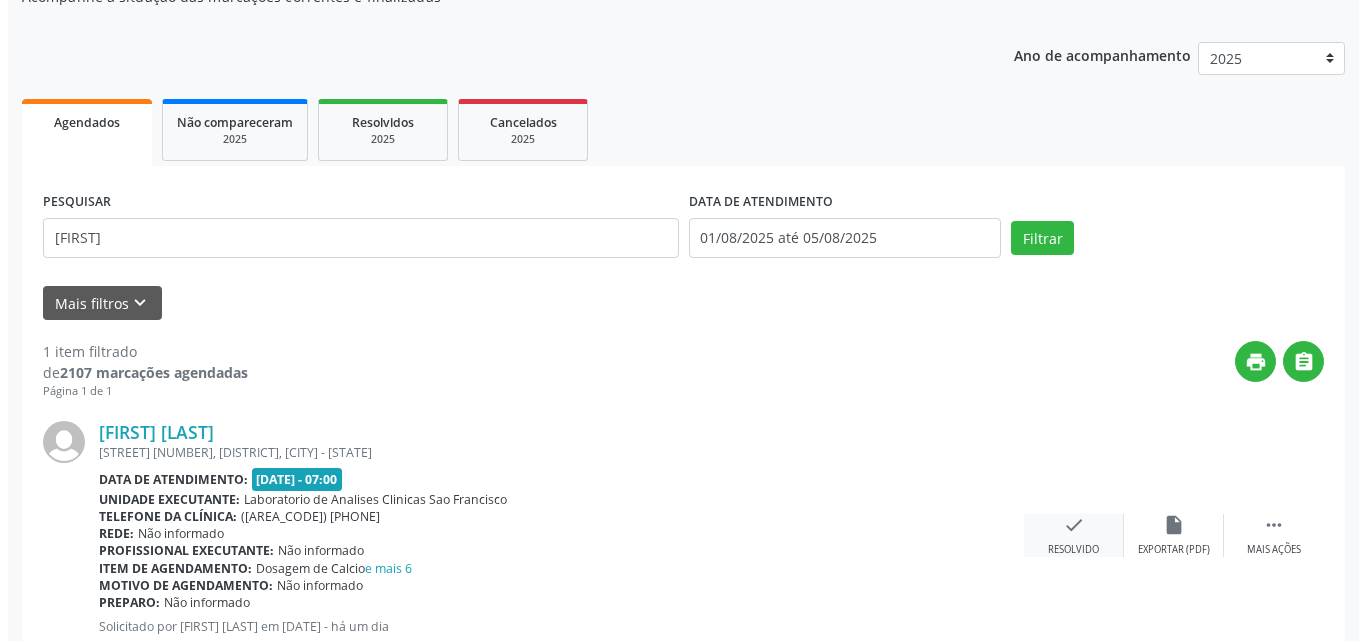 scroll, scrollTop: 264, scrollLeft: 0, axis: vertical 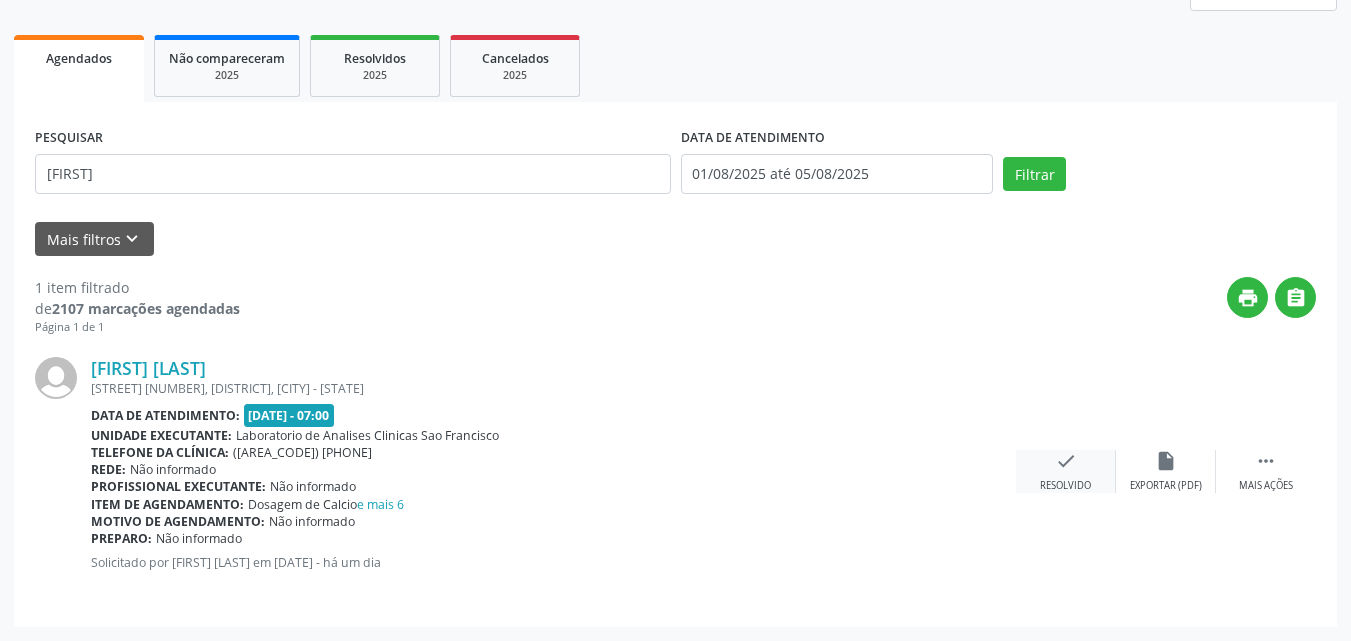 click on "check
Resolvido" at bounding box center (1066, 471) 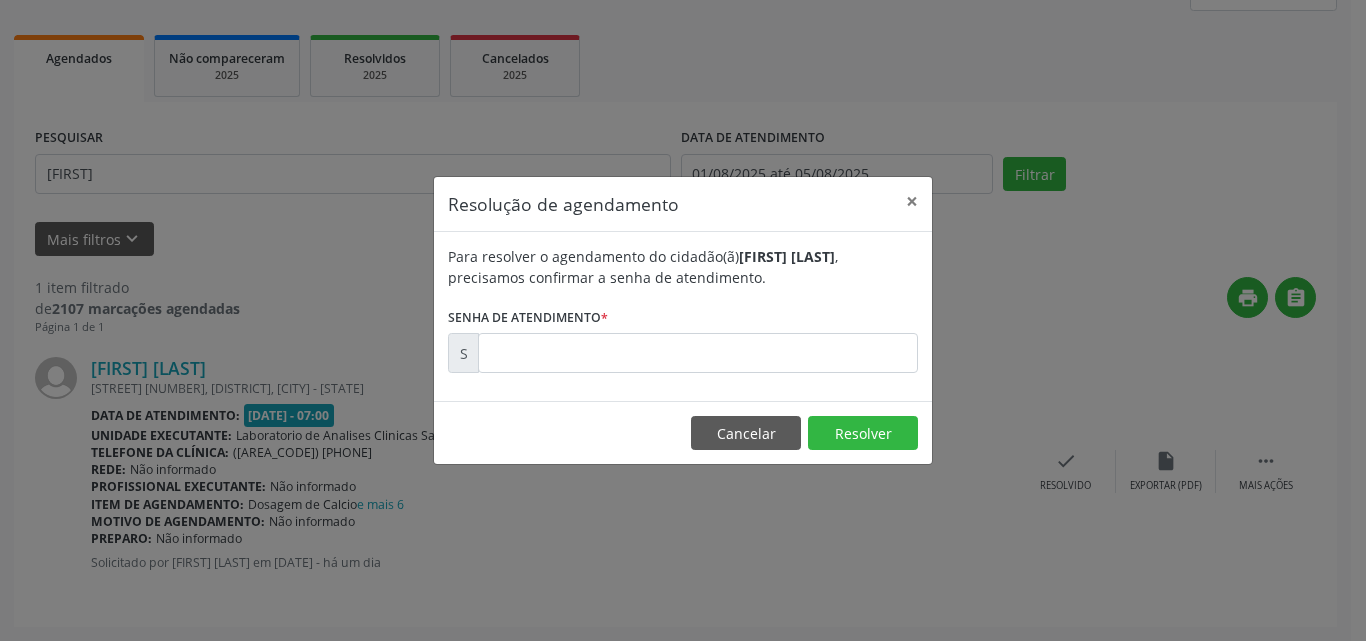 click on "Para resolver o agendamento do cidadão(ã)  [FIRST] [LAST] ,
precisamos confirmar a senha de atendimento.
Senha de atendimento
*
S" at bounding box center [683, 309] 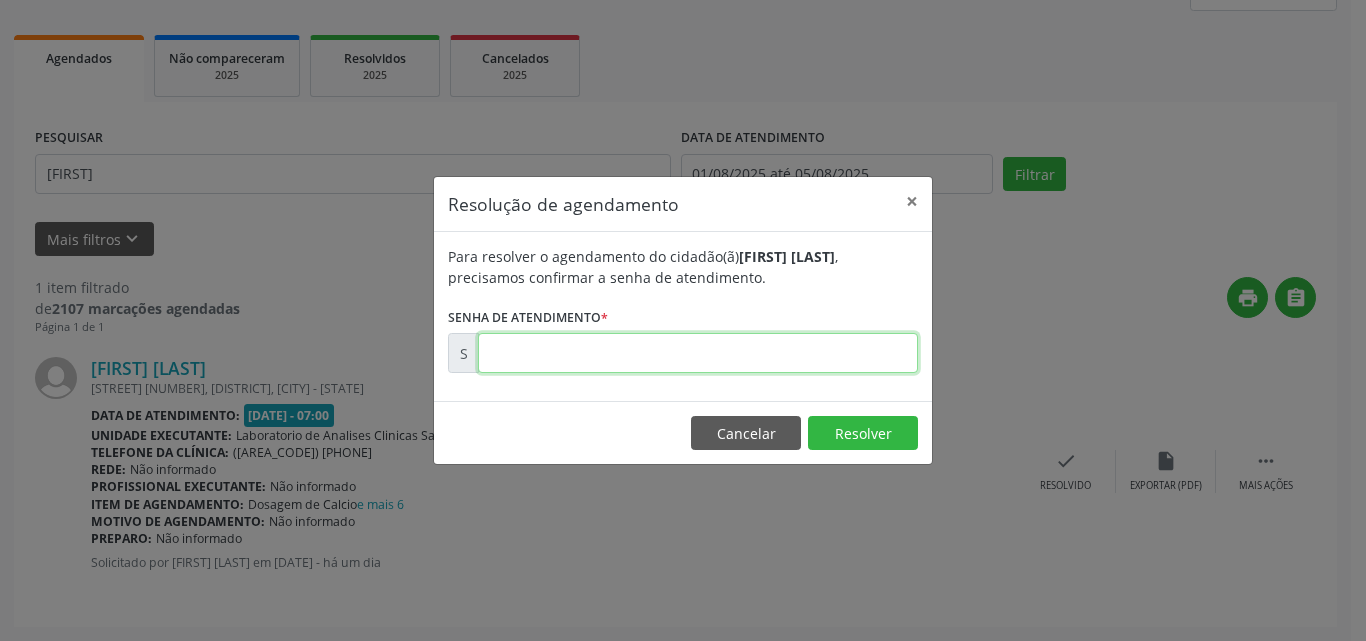 click at bounding box center [698, 353] 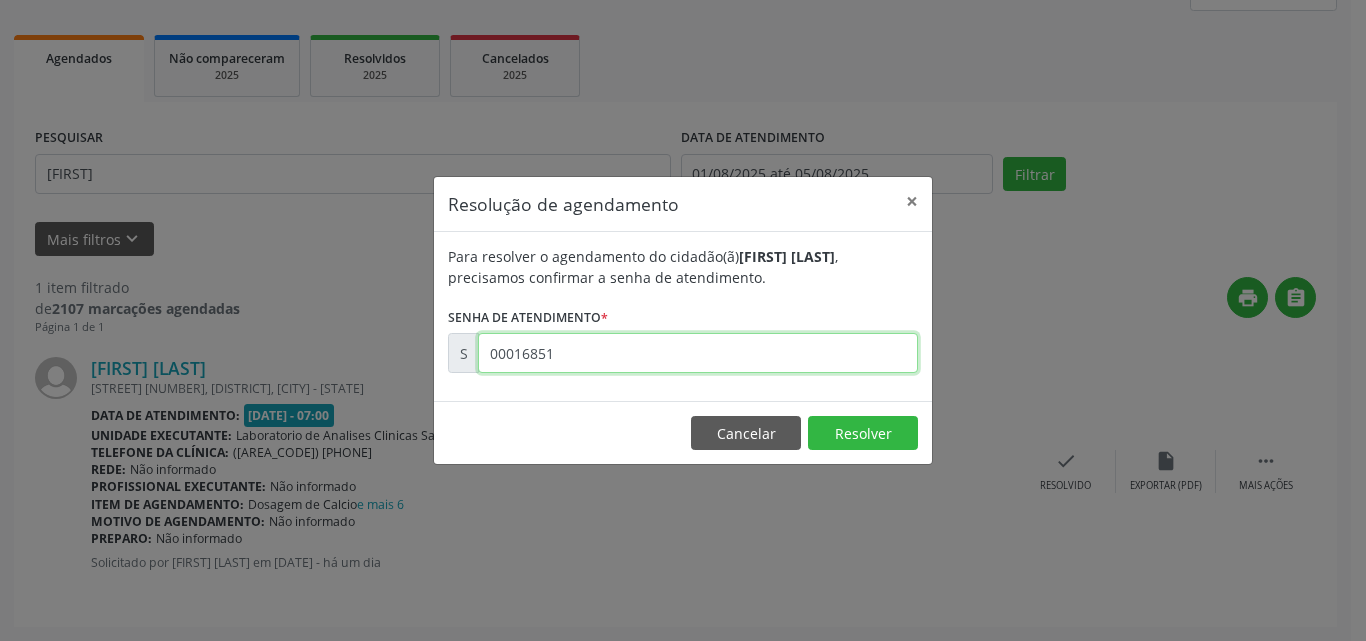 type on "00016851" 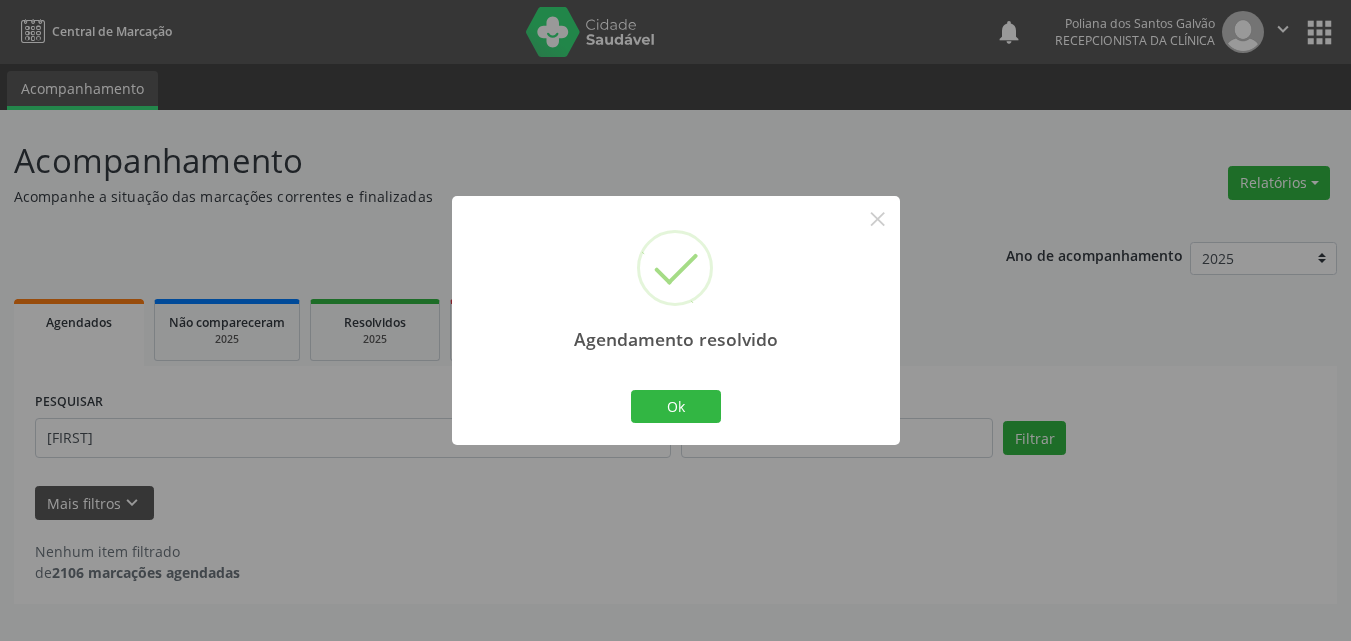 scroll, scrollTop: 0, scrollLeft: 0, axis: both 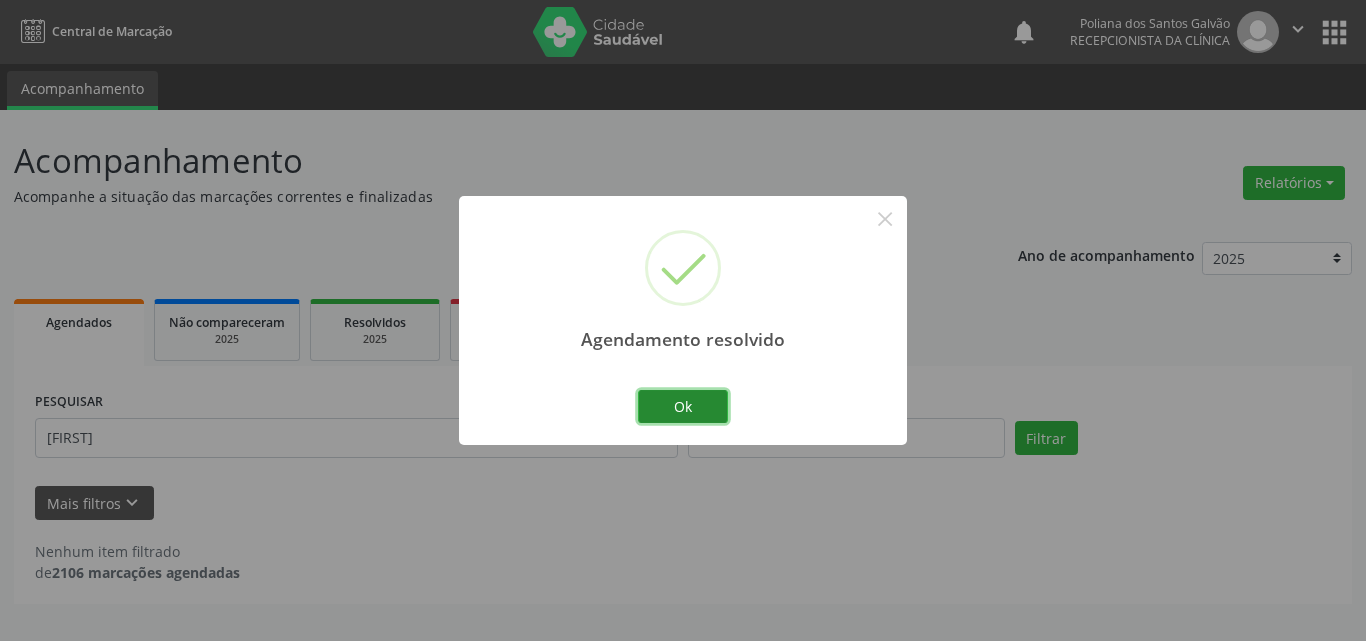 click on "Ok" at bounding box center (683, 407) 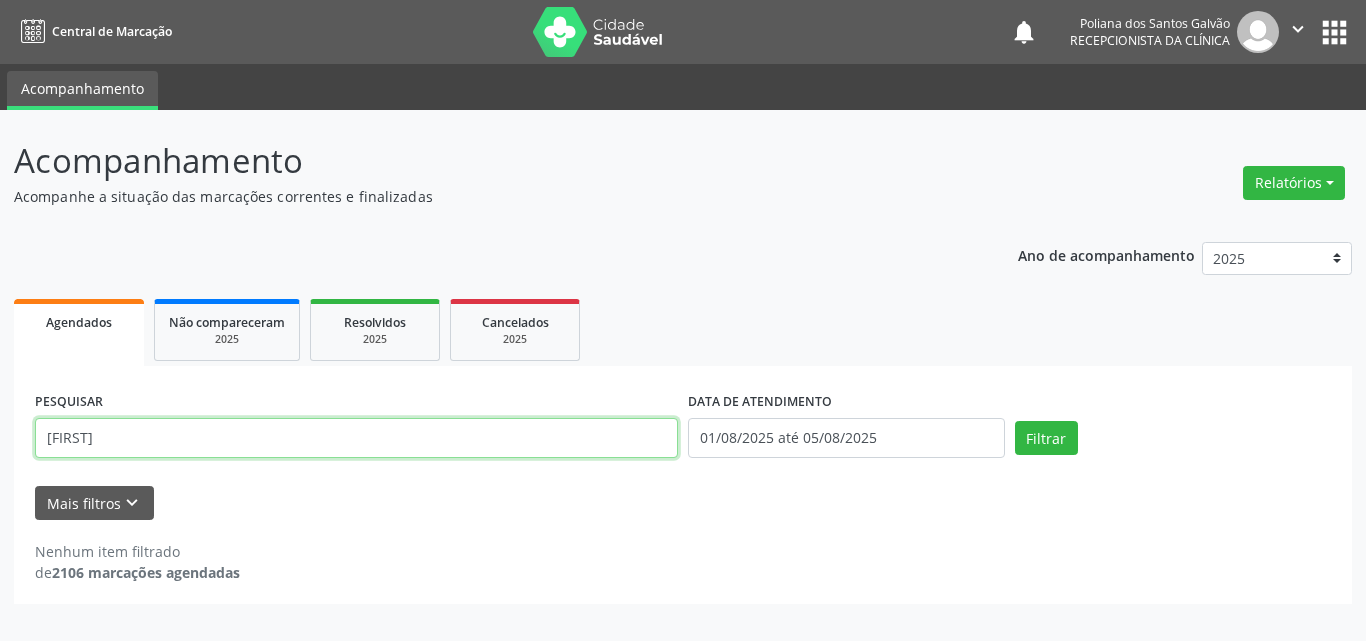 drag, startPoint x: 353, startPoint y: 442, endPoint x: 0, endPoint y: 195, distance: 430.83408 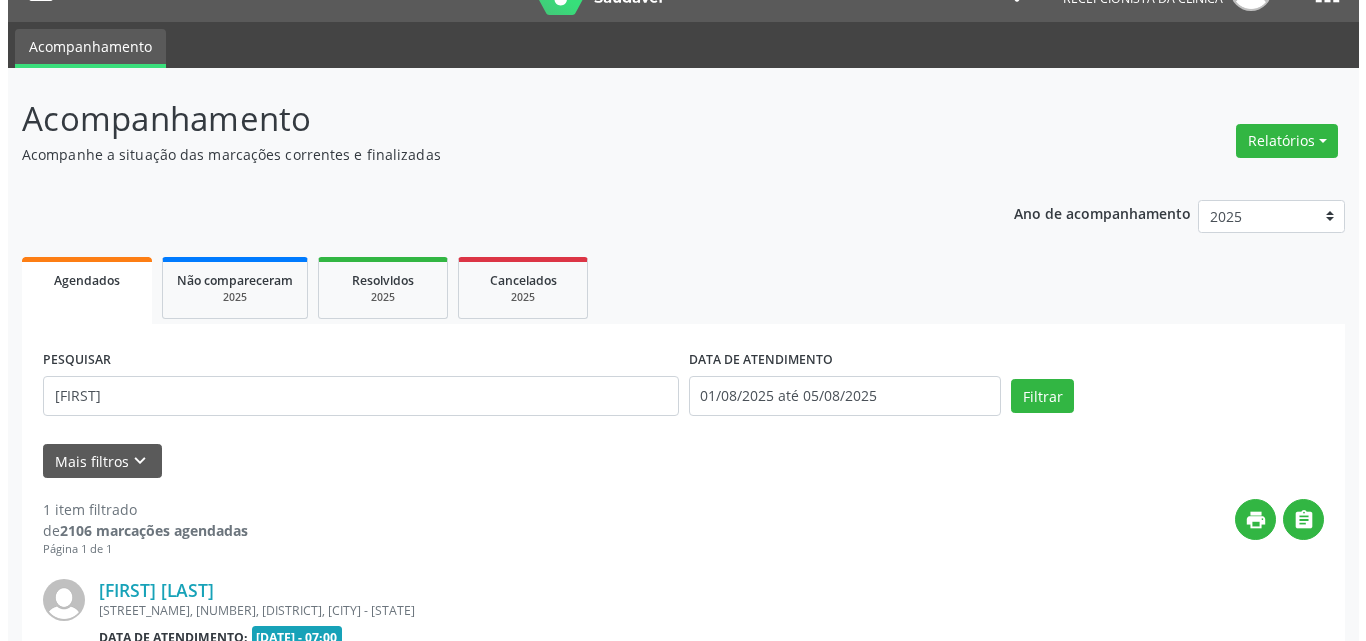 scroll, scrollTop: 264, scrollLeft: 0, axis: vertical 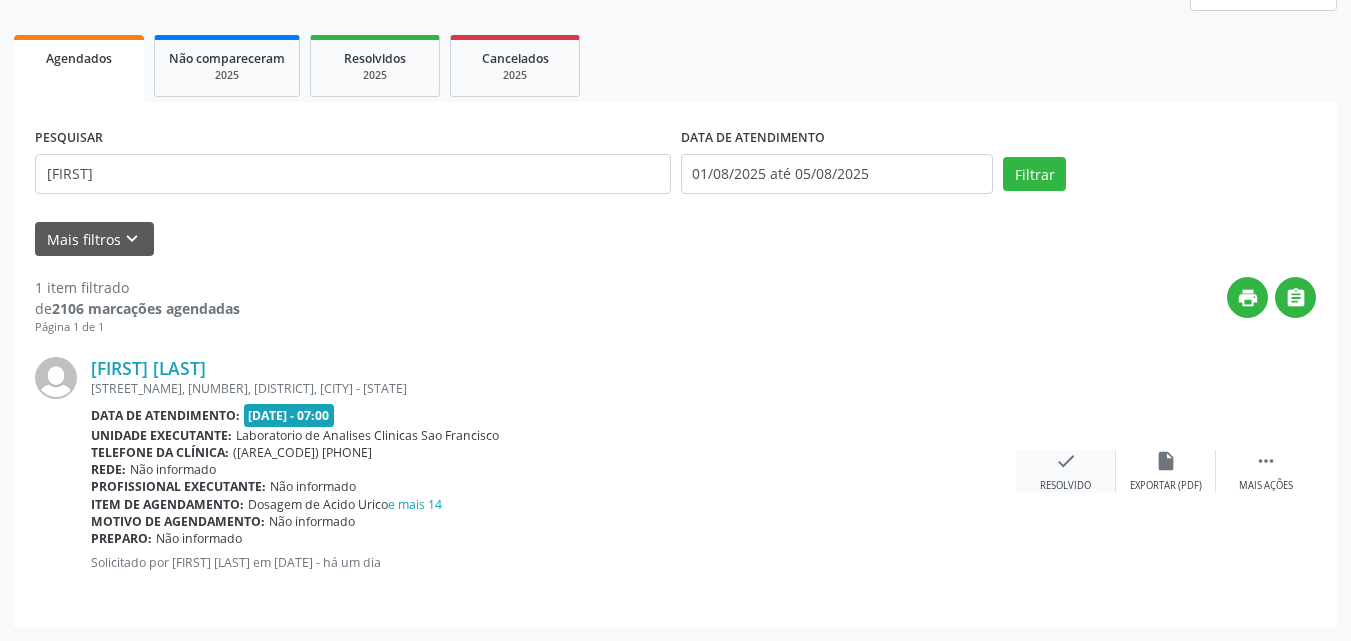 click on "check
Resolvido" at bounding box center [1066, 471] 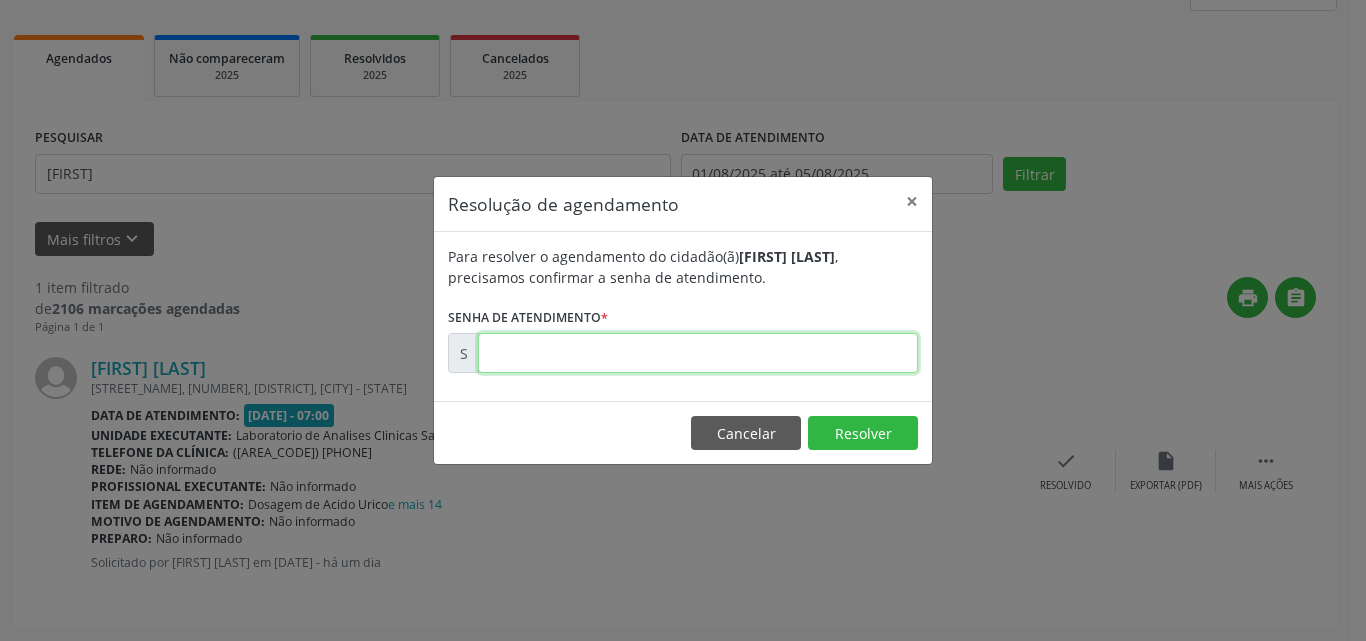 click at bounding box center [698, 353] 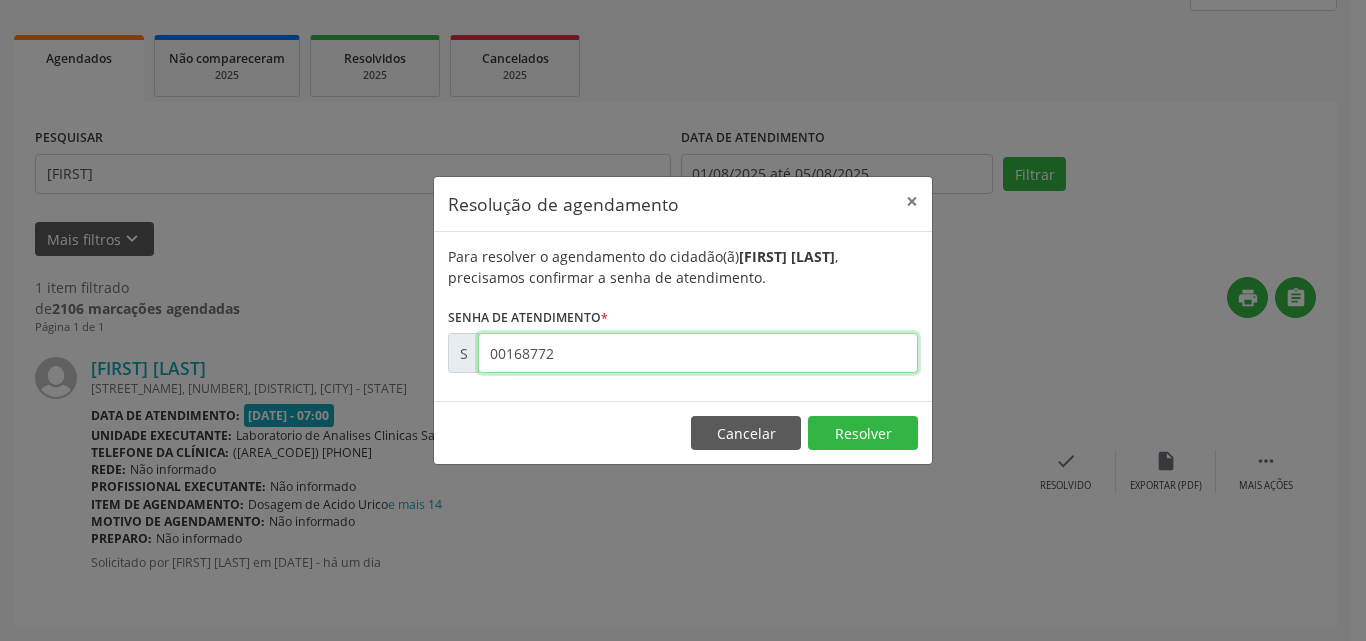 type on "00168772" 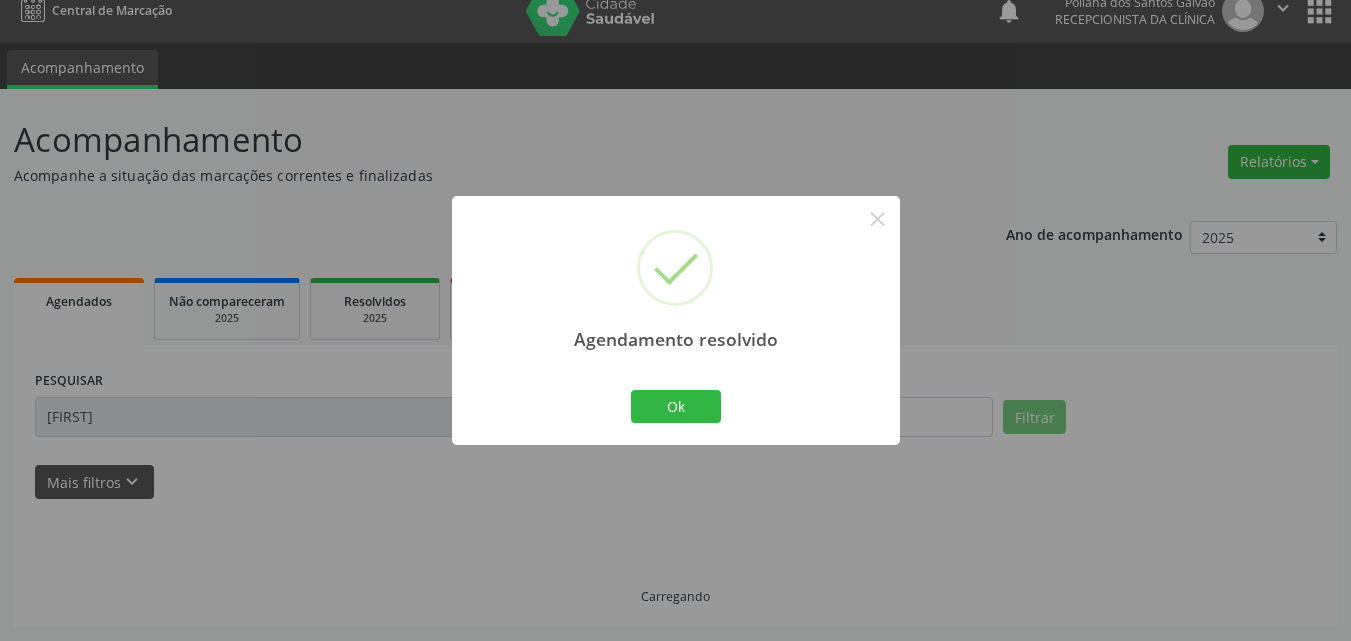 scroll, scrollTop: 0, scrollLeft: 0, axis: both 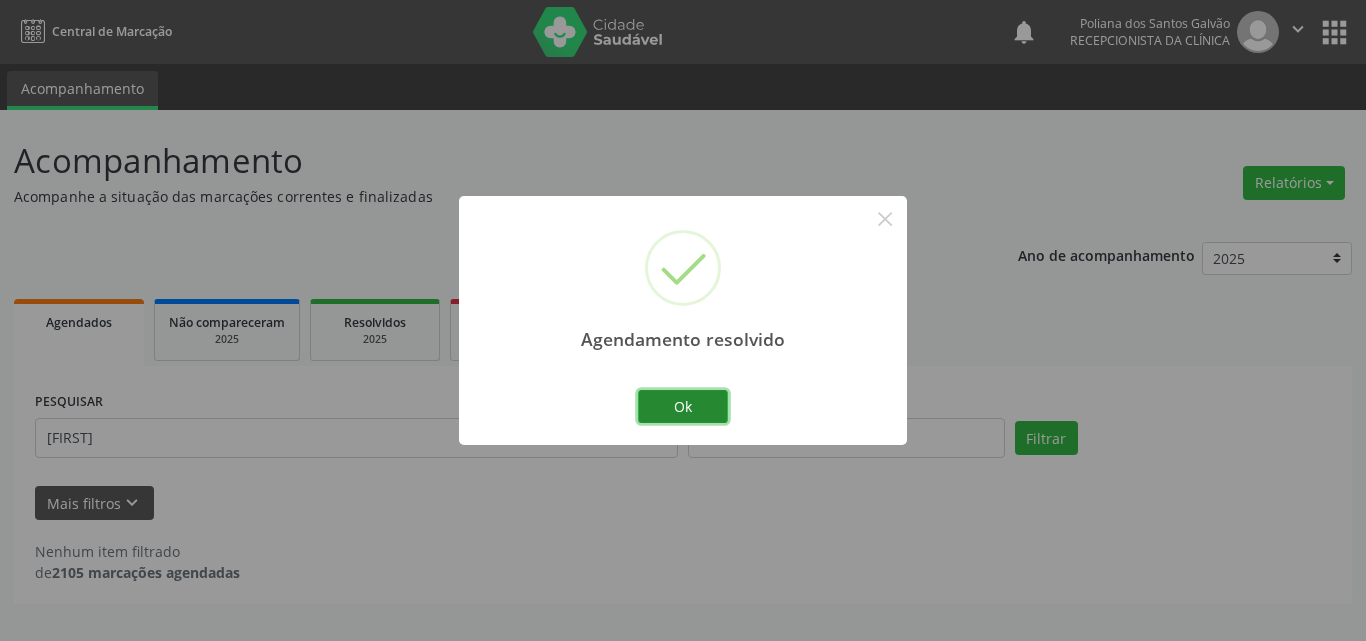 drag, startPoint x: 715, startPoint y: 391, endPoint x: 707, endPoint y: 405, distance: 16.124516 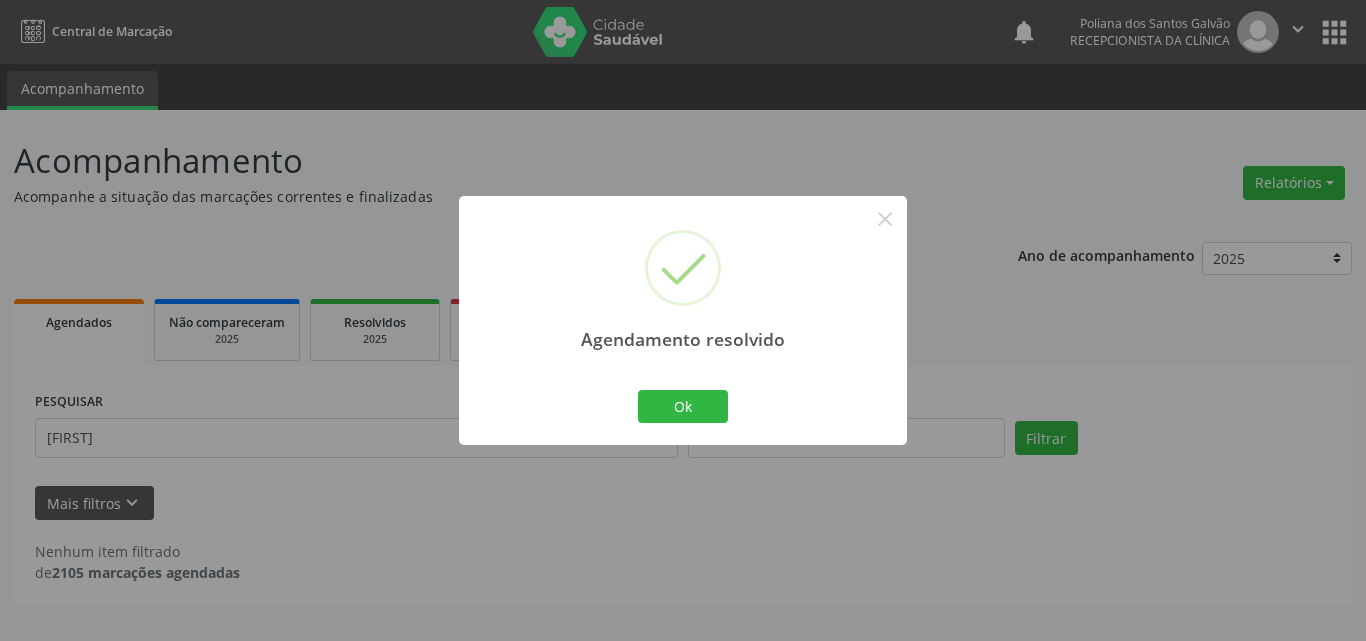 drag, startPoint x: 707, startPoint y: 405, endPoint x: 696, endPoint y: 409, distance: 11.7046995 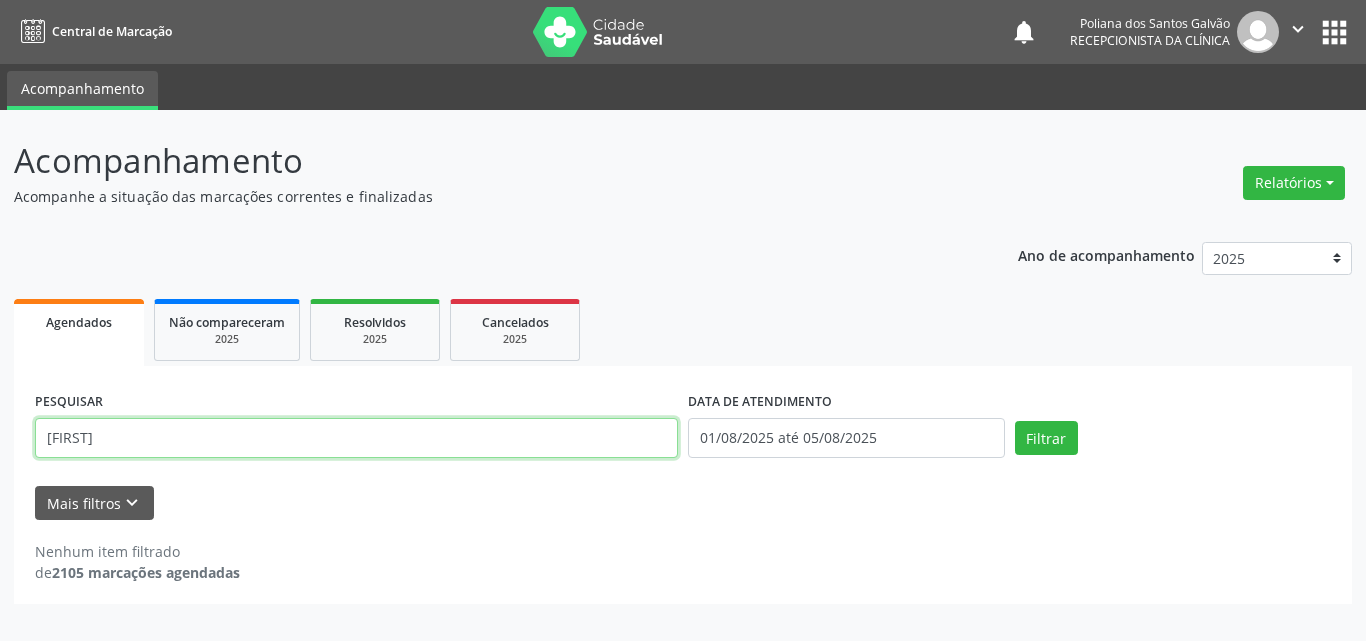 drag, startPoint x: 585, startPoint y: 445, endPoint x: 0, endPoint y: 130, distance: 664.41705 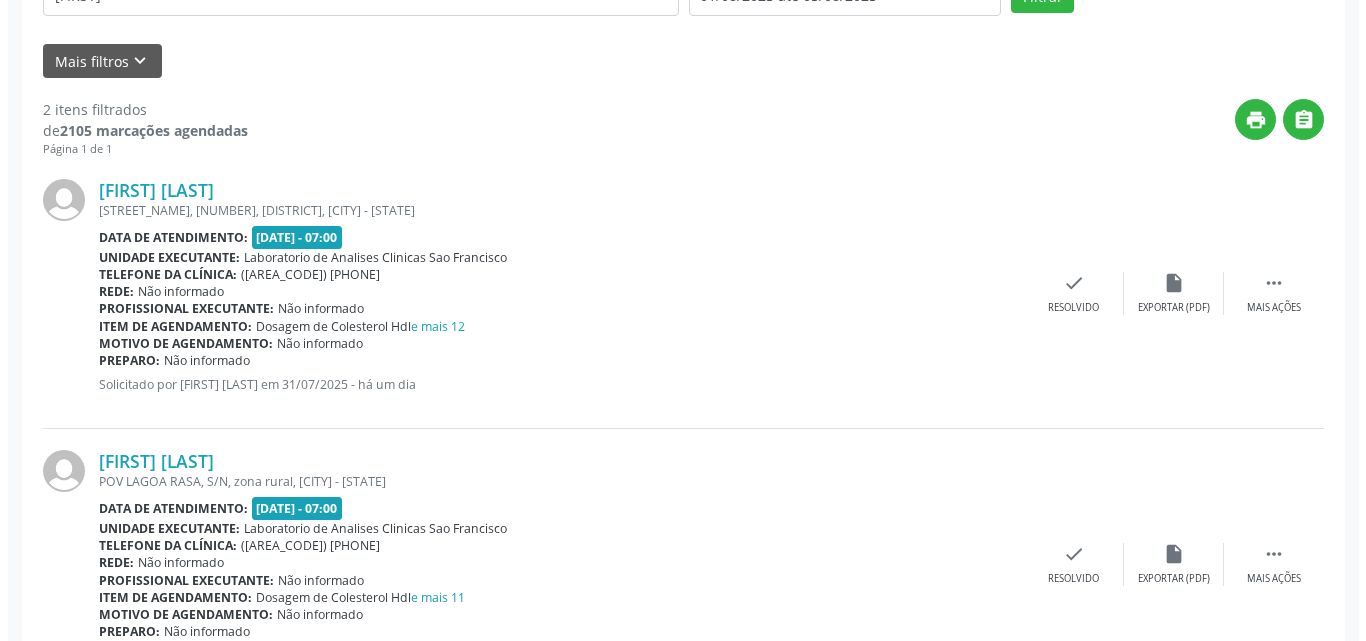 scroll, scrollTop: 535, scrollLeft: 0, axis: vertical 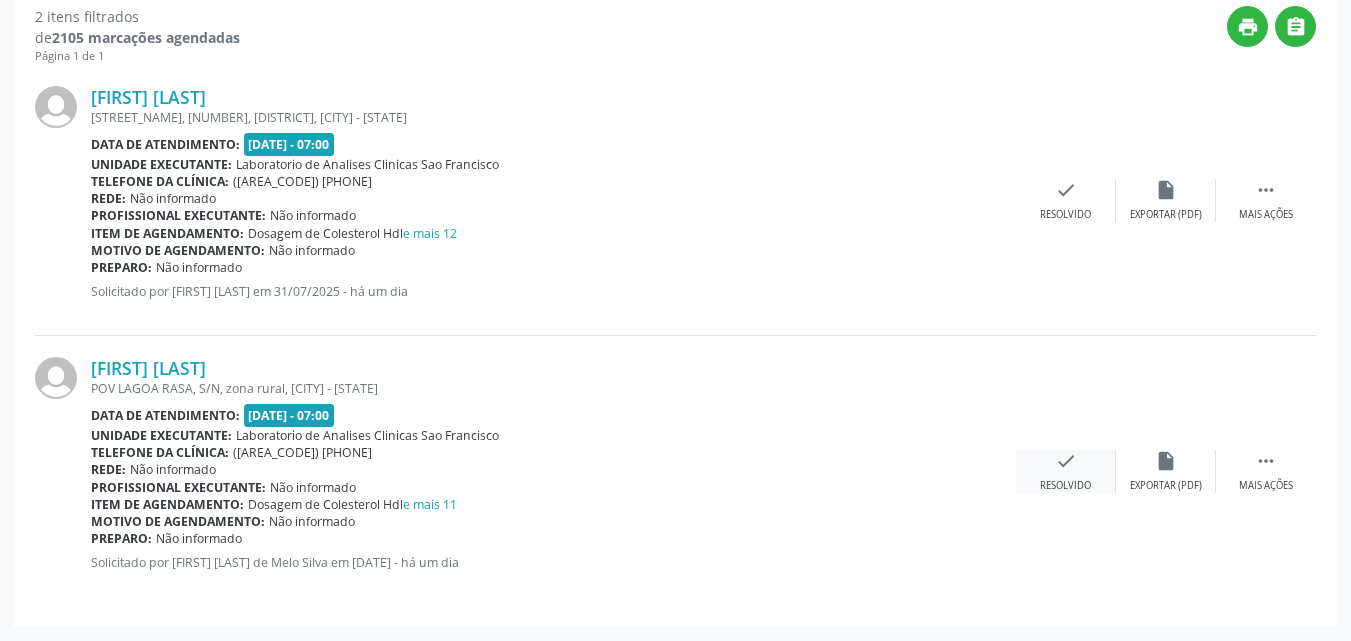 click on "check
Resolvido" at bounding box center [1066, 471] 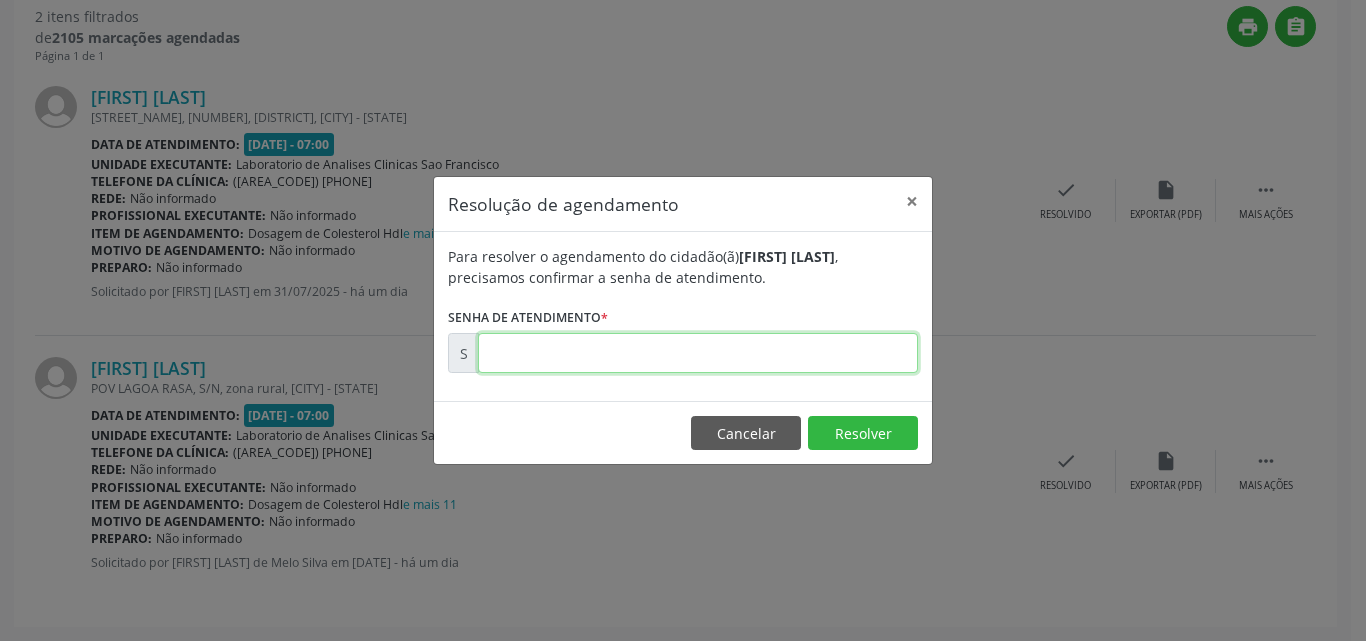 click at bounding box center (698, 353) 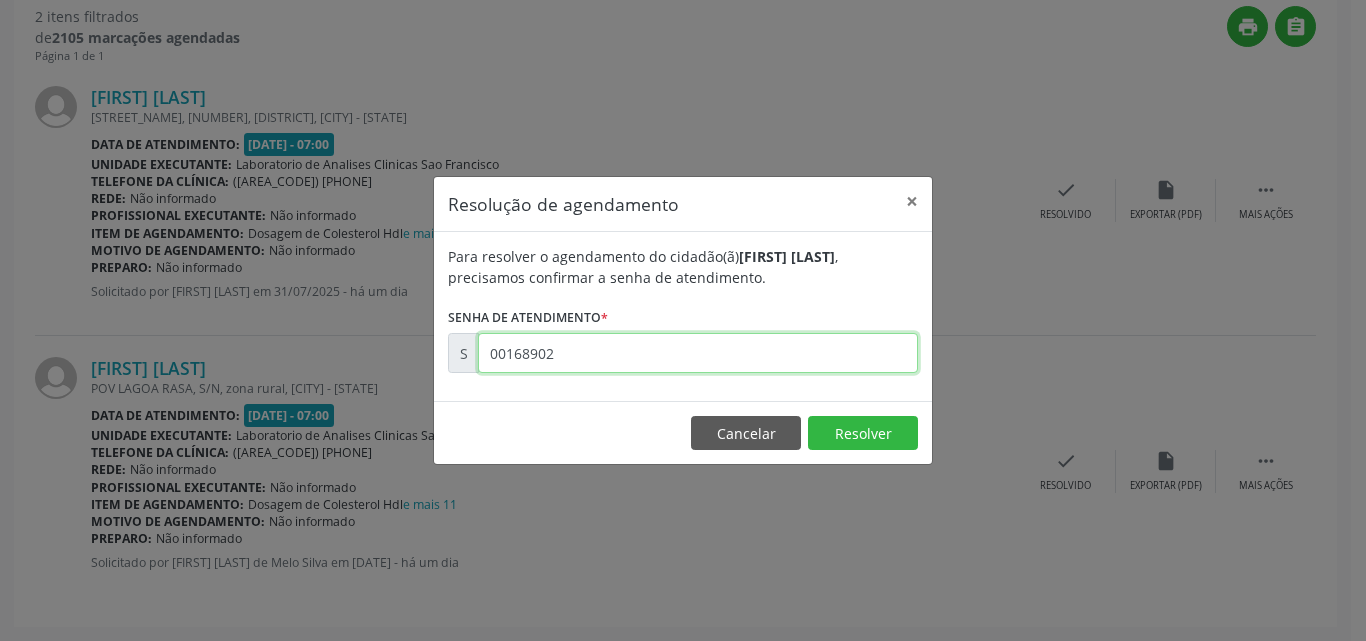 type on "00168902" 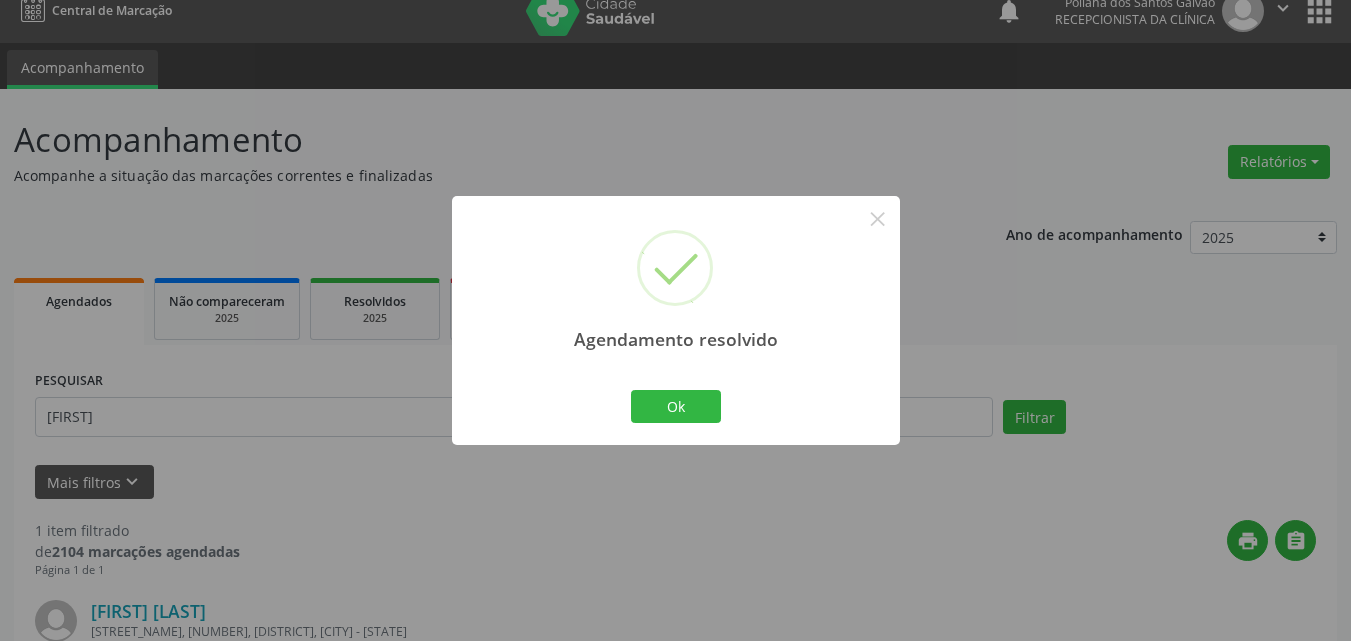 scroll, scrollTop: 264, scrollLeft: 0, axis: vertical 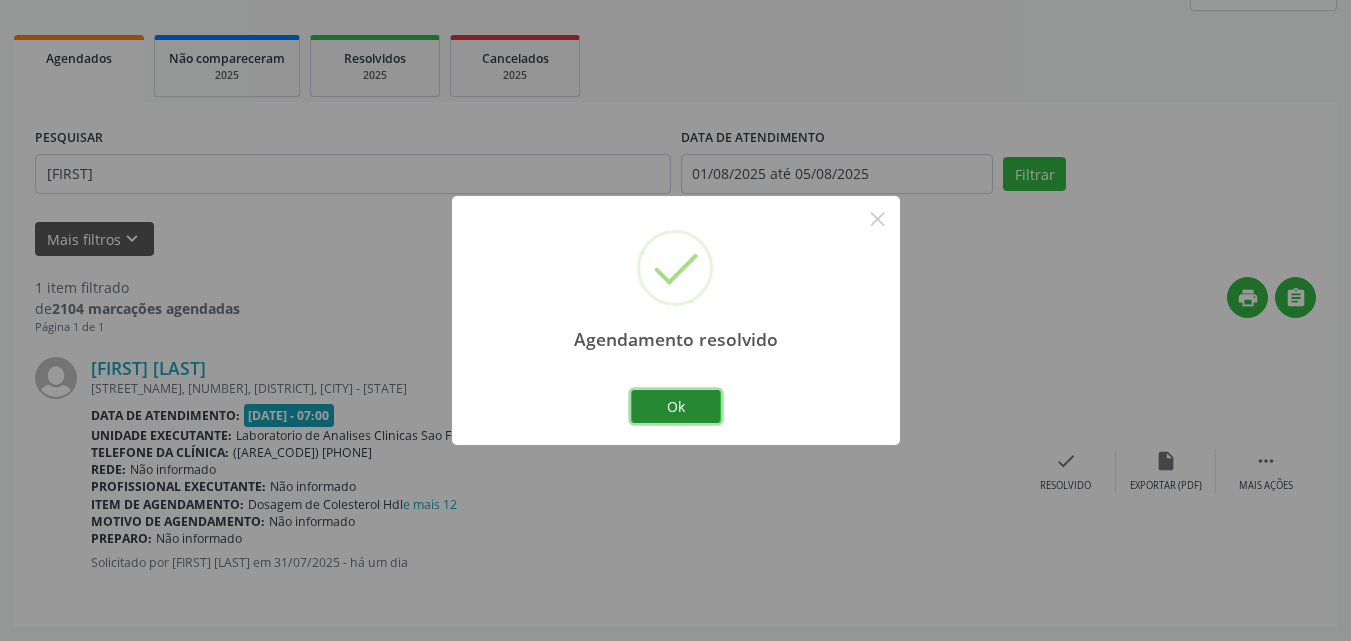 click on "Ok" at bounding box center (676, 407) 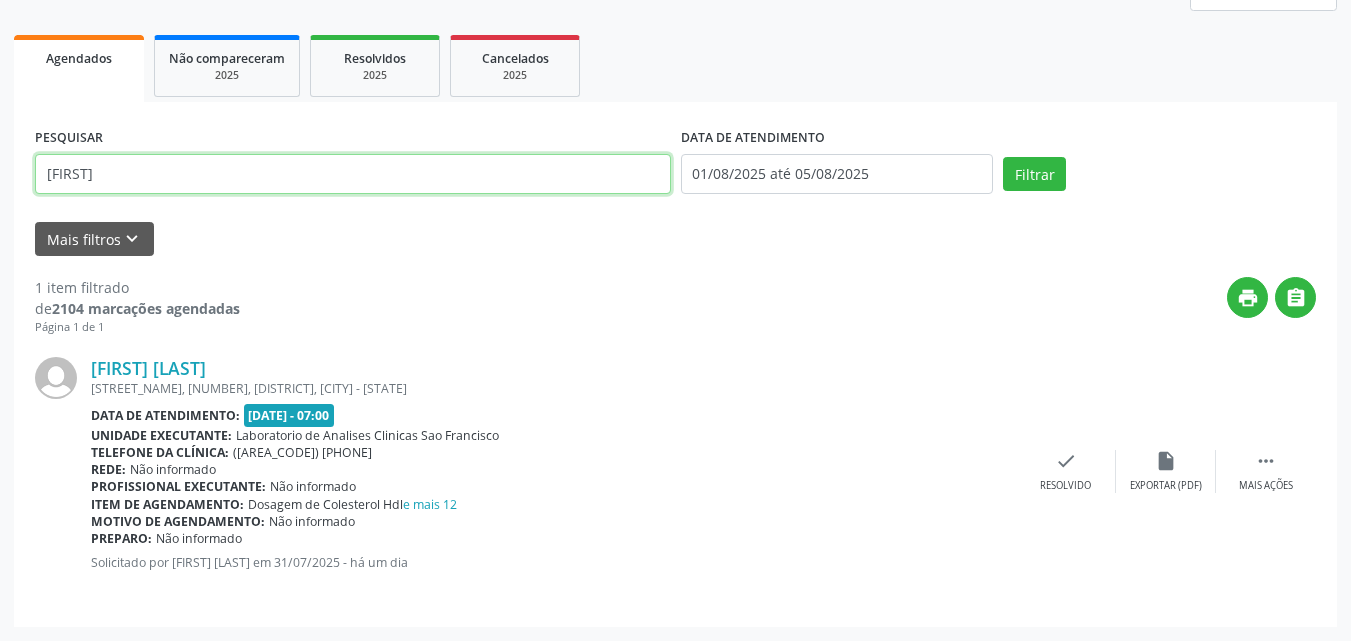 drag, startPoint x: 296, startPoint y: 202, endPoint x: 0, endPoint y: 33, distance: 340.84747 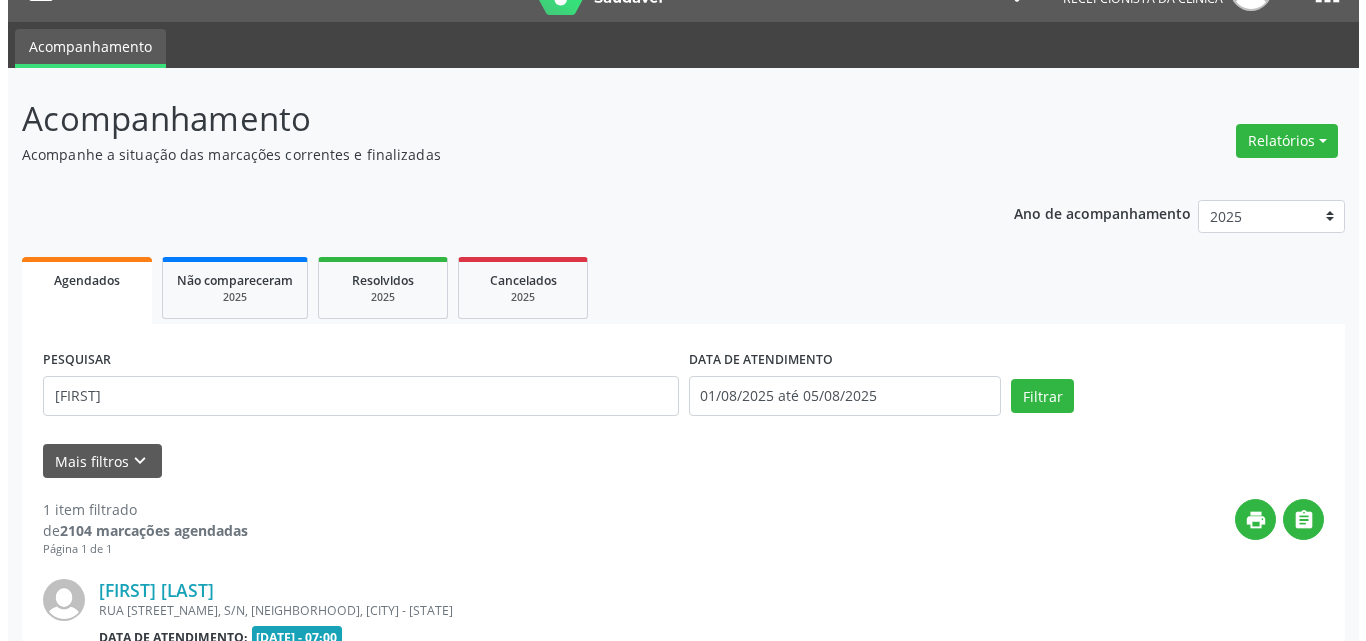 scroll, scrollTop: 264, scrollLeft: 0, axis: vertical 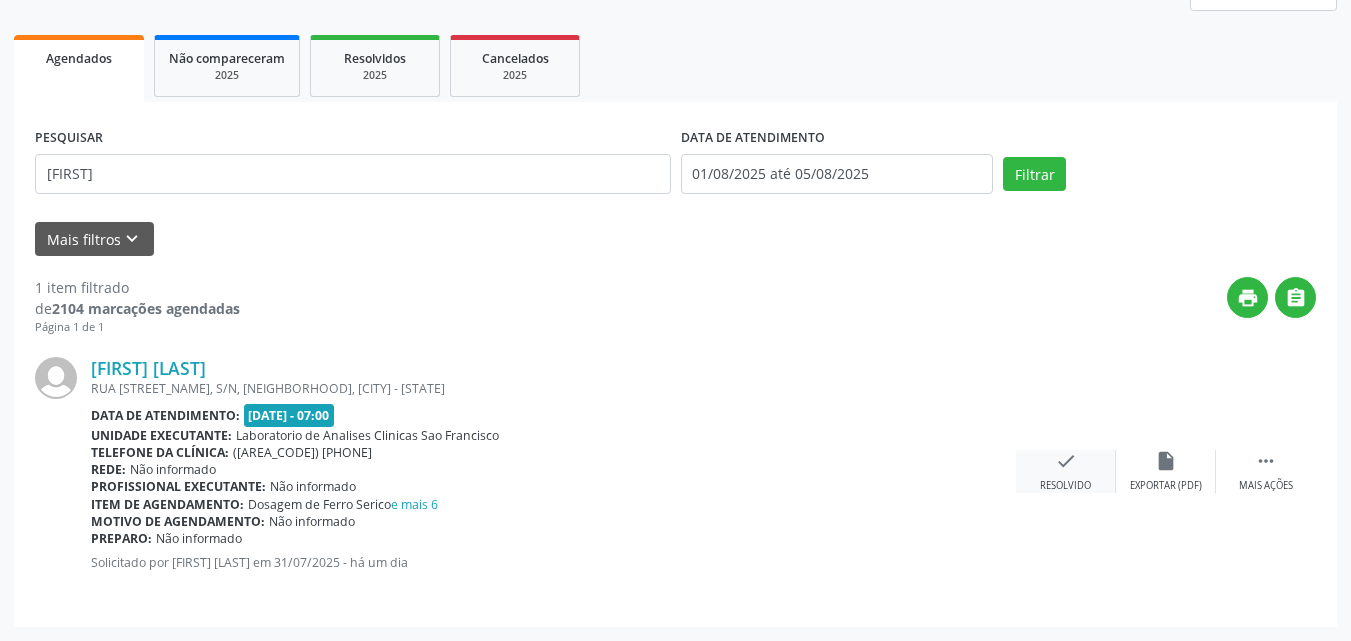click on "check" at bounding box center [1066, 461] 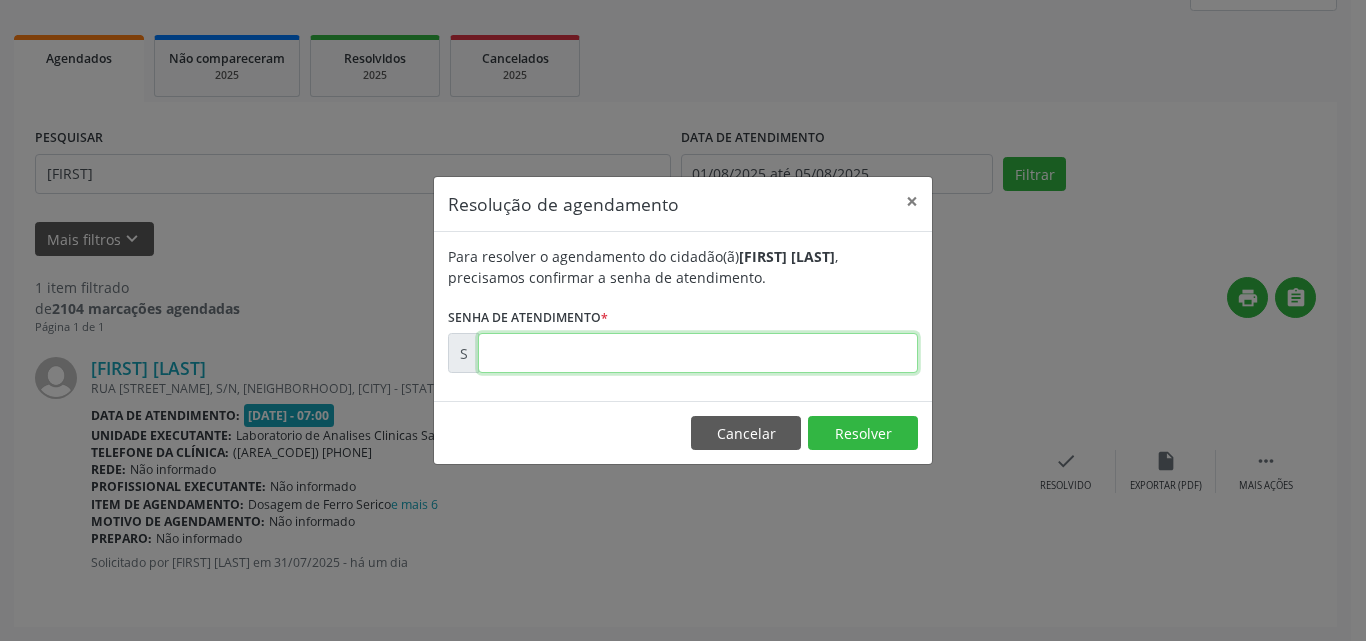 click at bounding box center [698, 353] 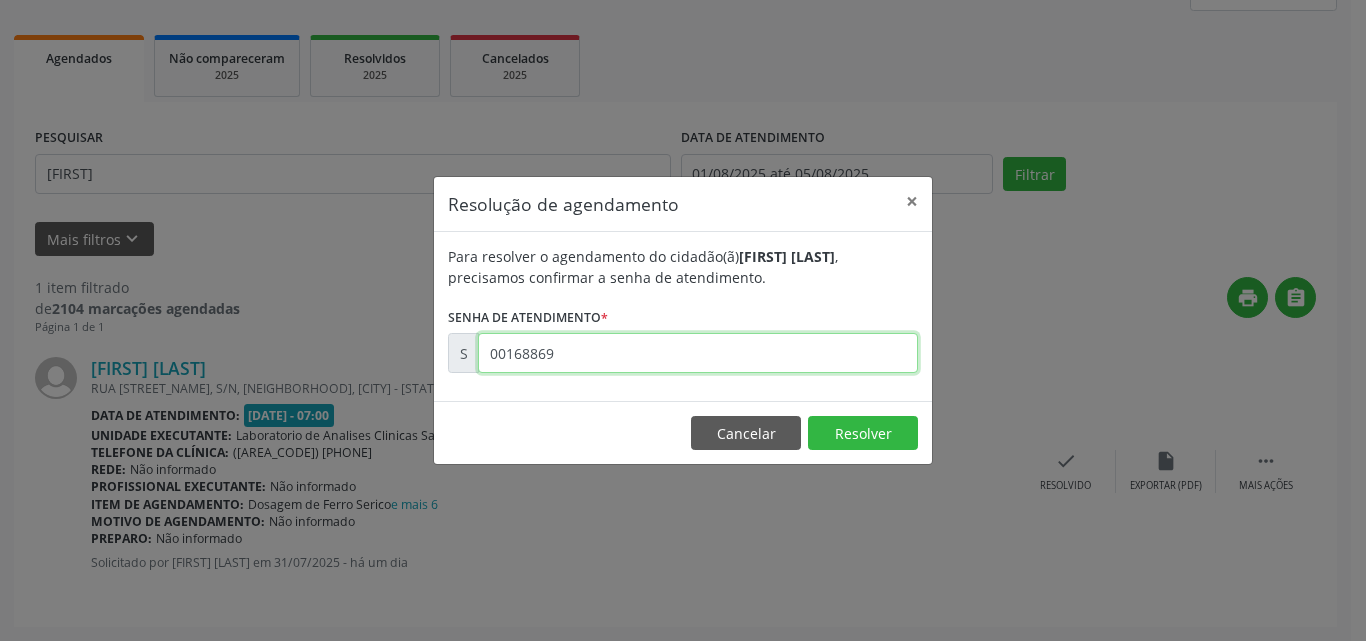 type on "00168869" 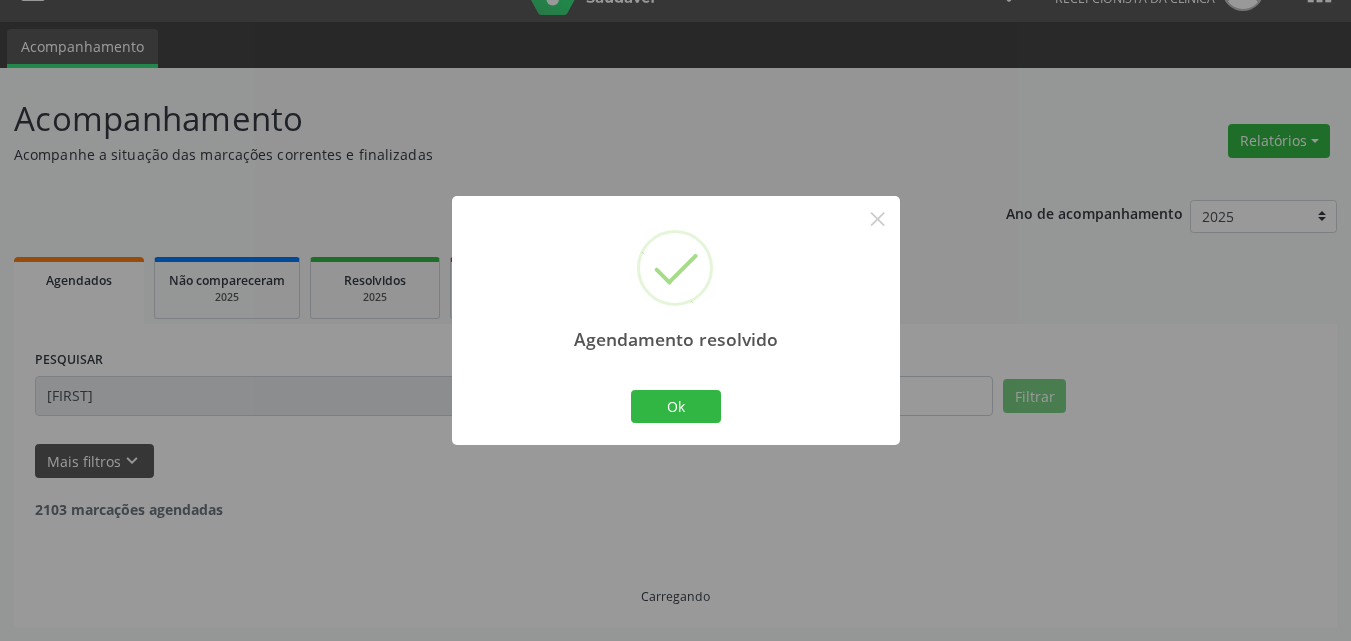 scroll, scrollTop: 0, scrollLeft: 0, axis: both 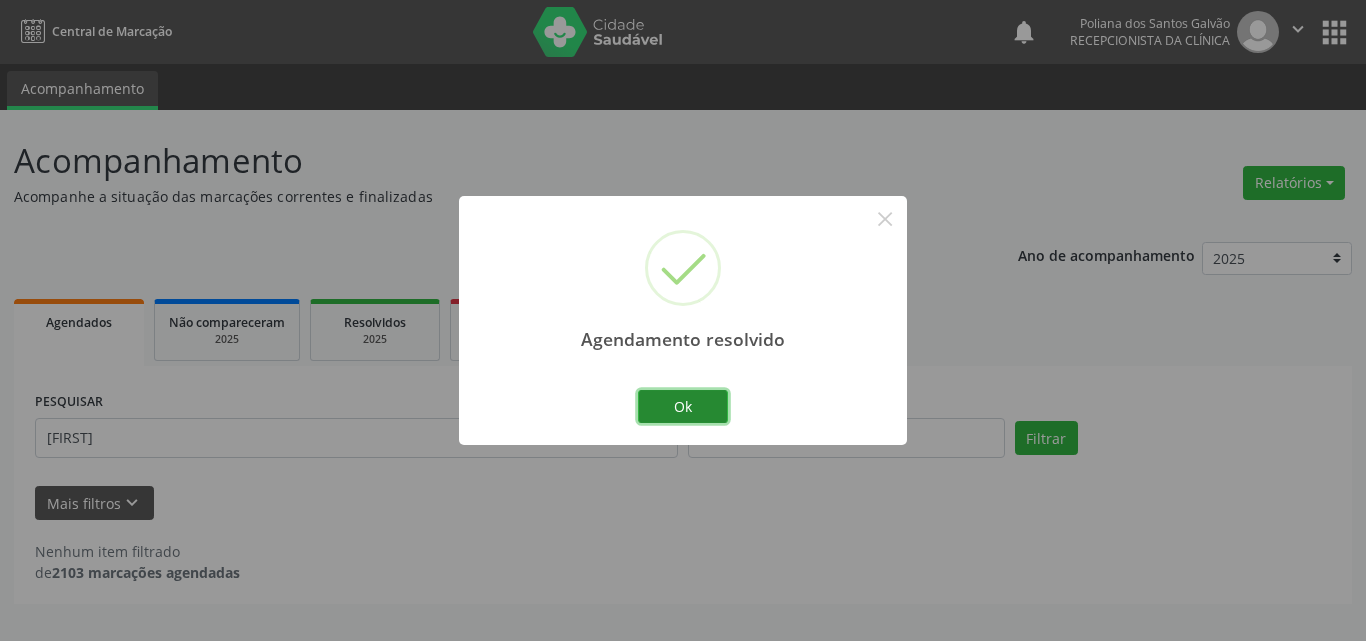 click on "Ok" at bounding box center (683, 407) 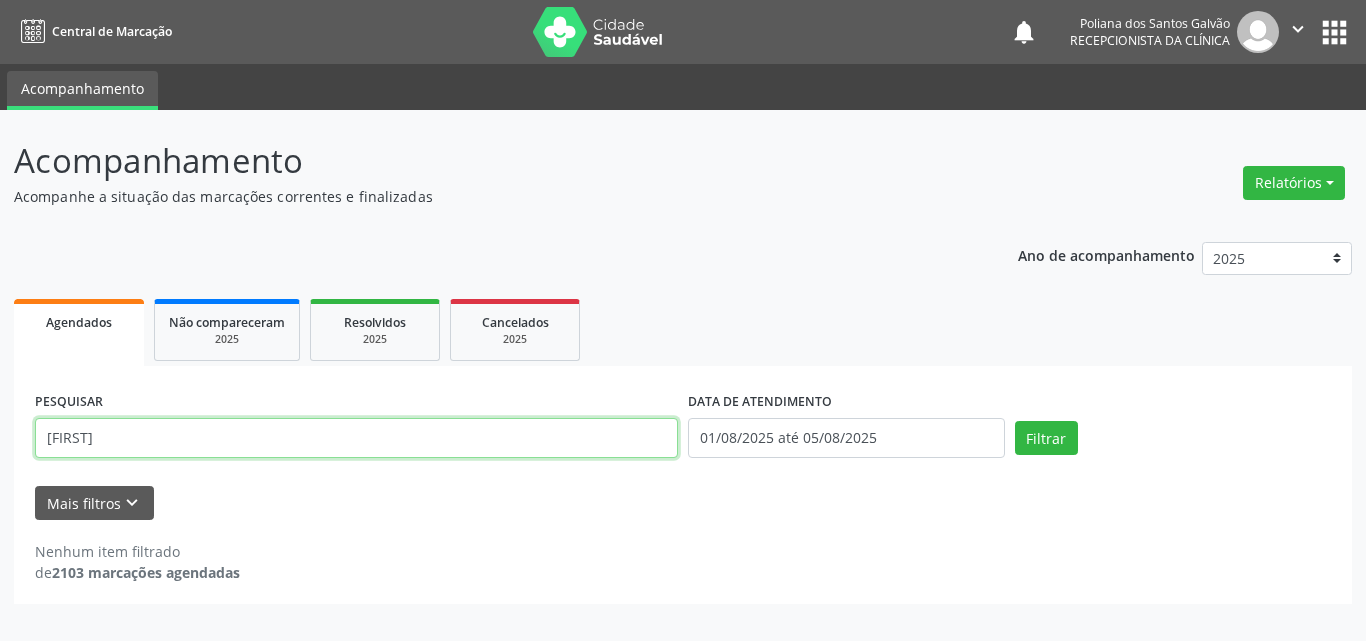 drag, startPoint x: 641, startPoint y: 435, endPoint x: 0, endPoint y: 145, distance: 703.5489 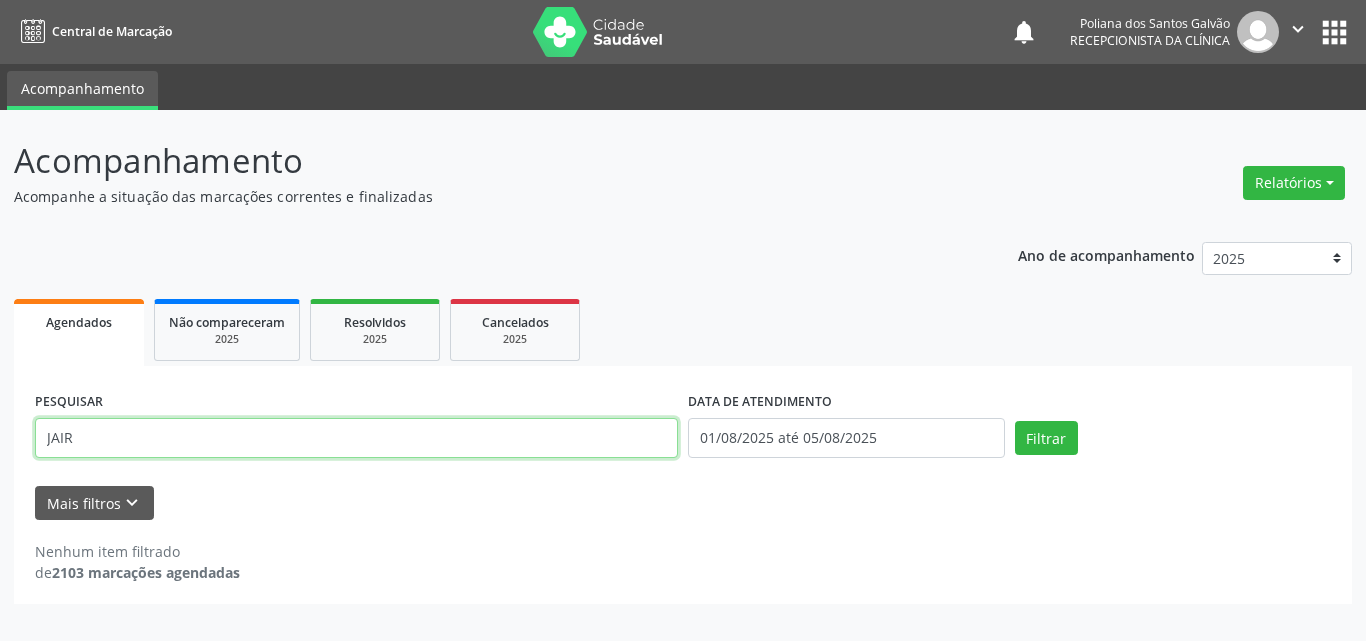 type on "JAIR" 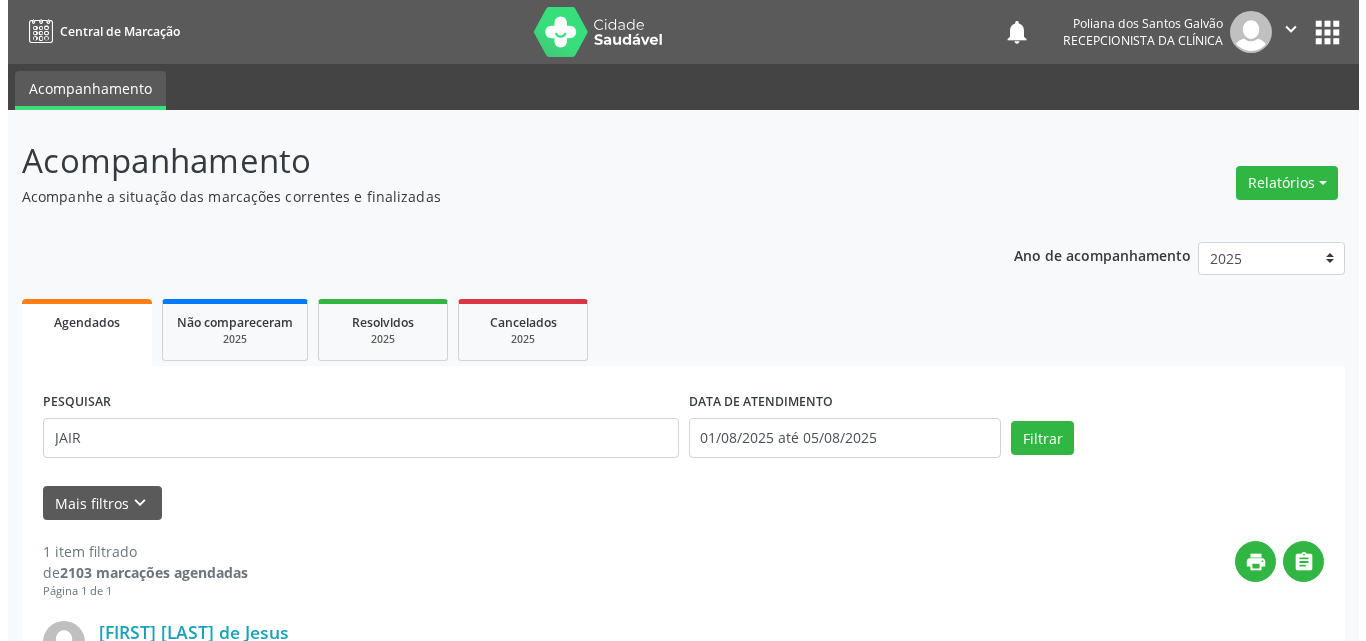 scroll, scrollTop: 264, scrollLeft: 0, axis: vertical 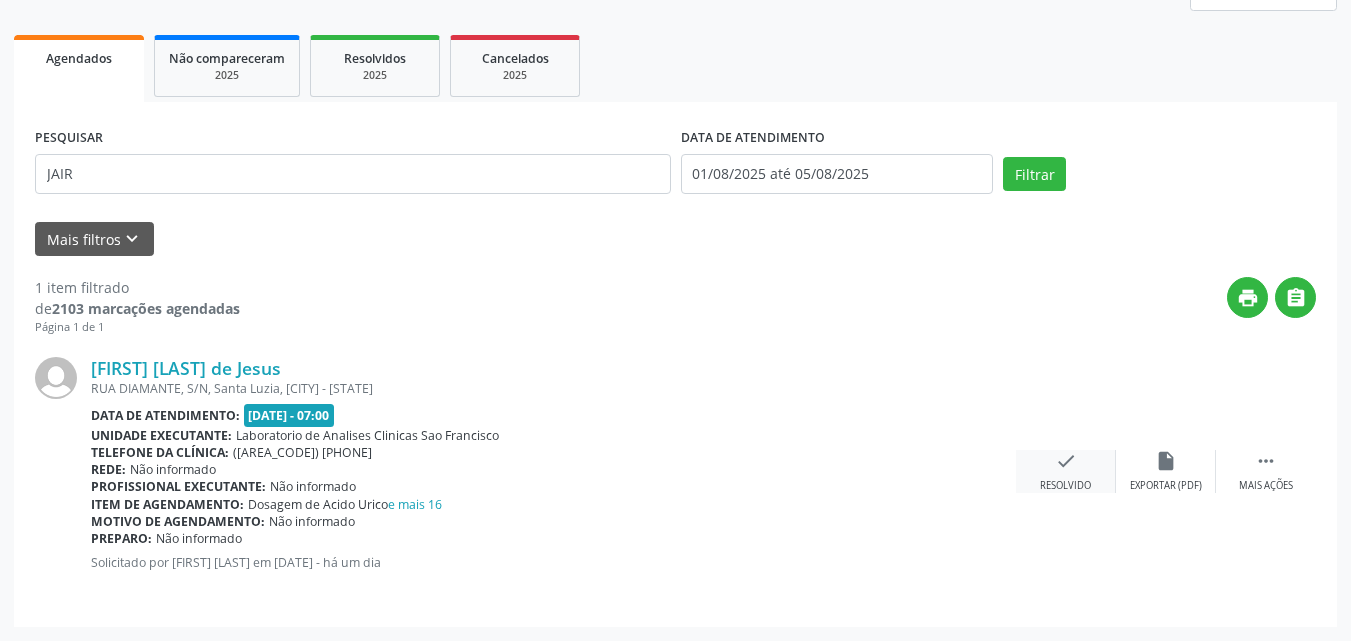 click on "check
Resolvido" at bounding box center [1066, 471] 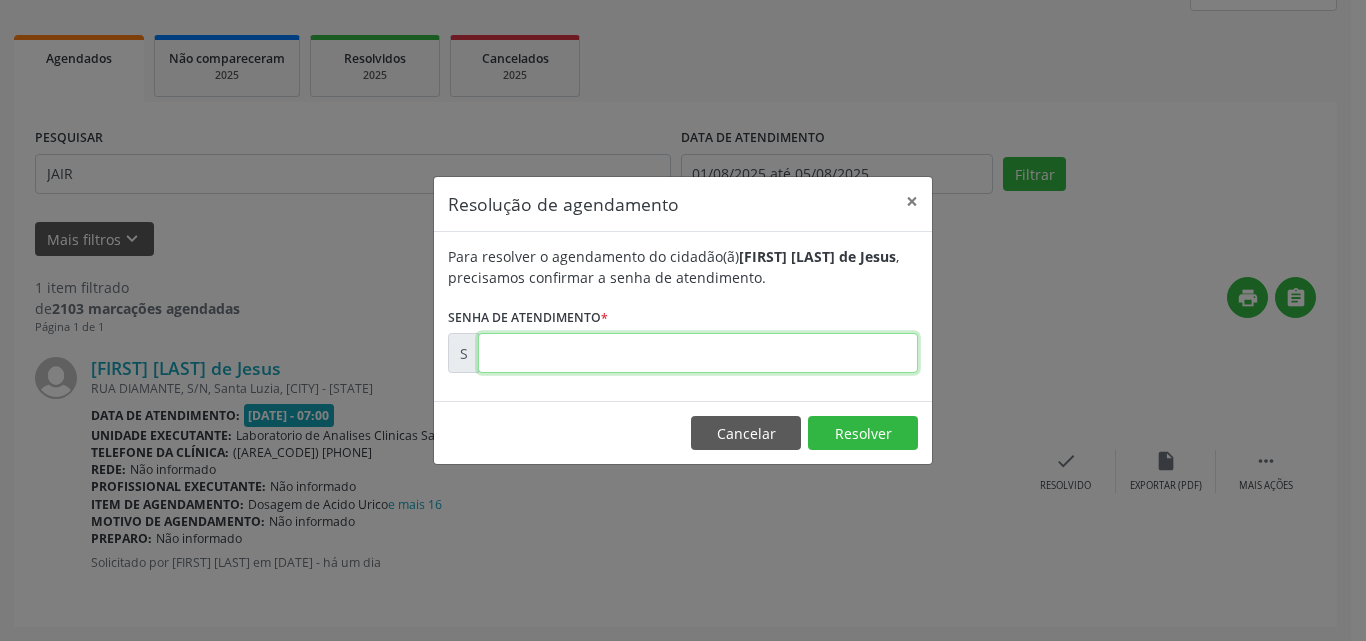 click at bounding box center (698, 353) 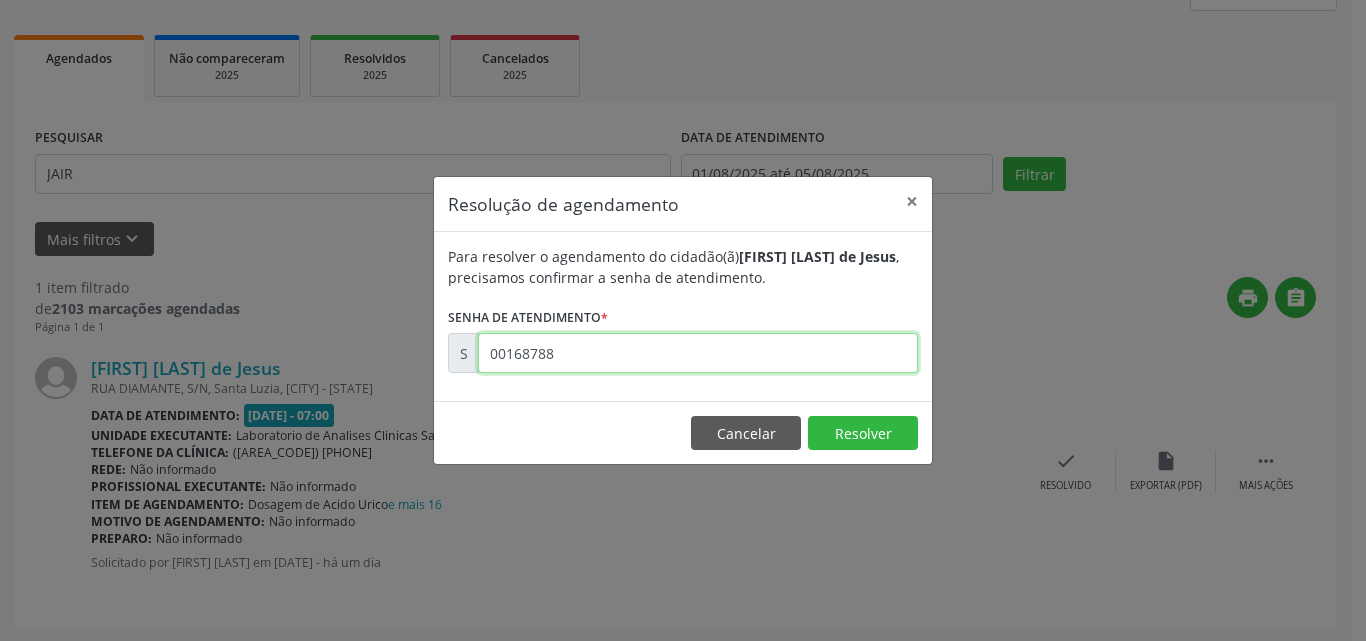 type on "00168788" 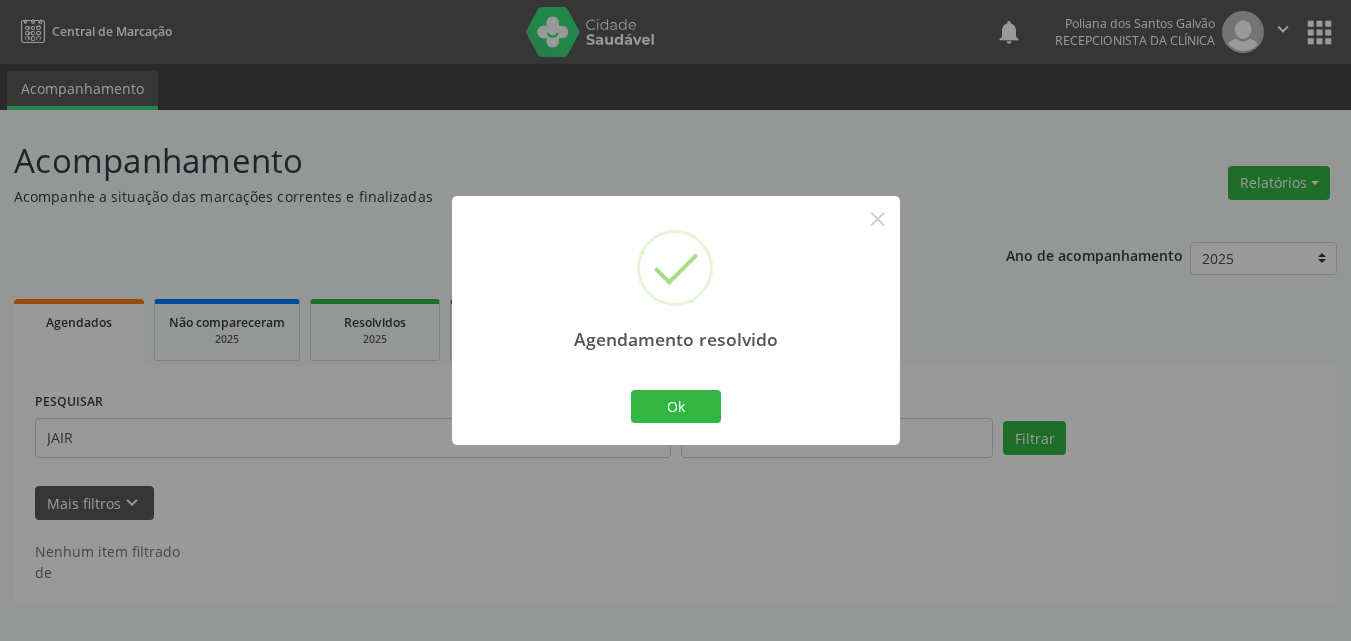 scroll, scrollTop: 0, scrollLeft: 0, axis: both 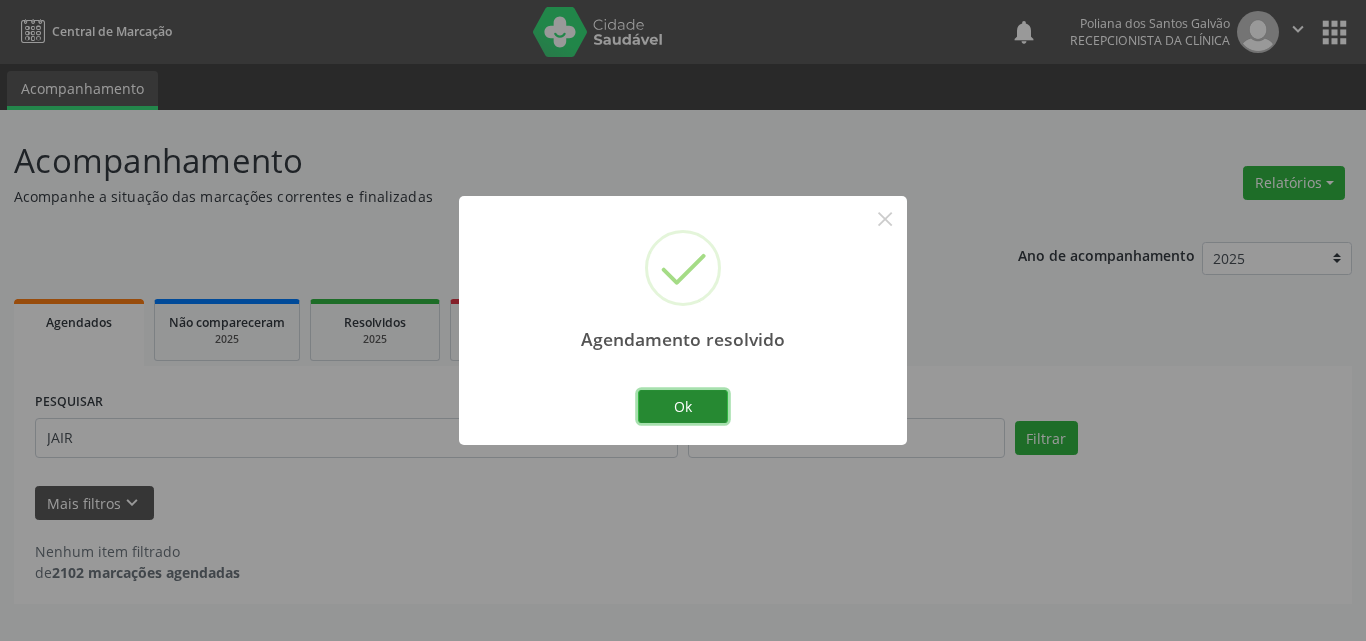 click on "Ok" at bounding box center (683, 407) 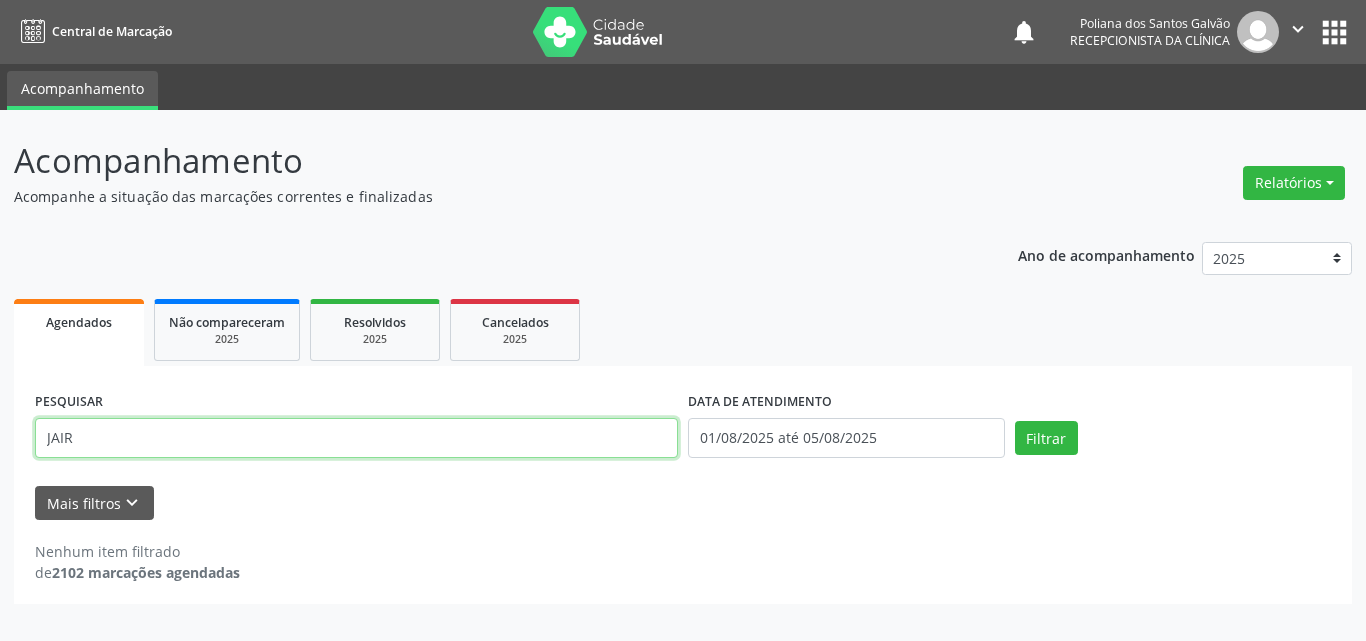 drag, startPoint x: 0, startPoint y: 283, endPoint x: 0, endPoint y: 71, distance: 212 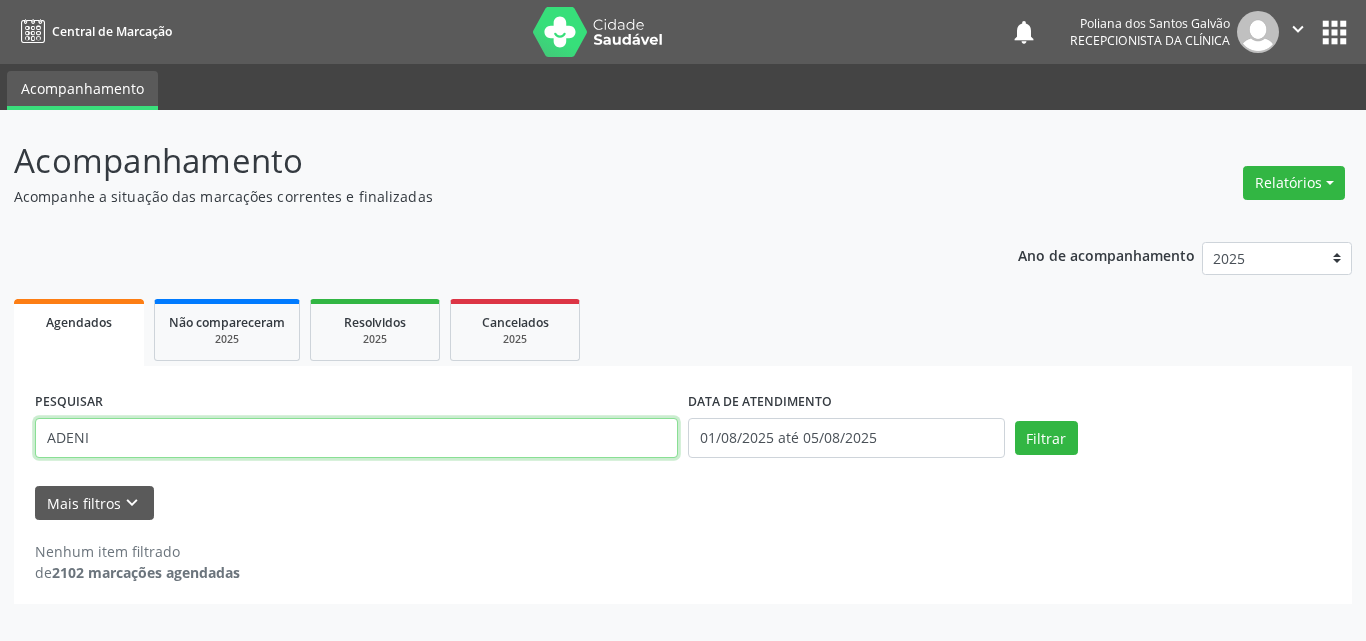 type on "ADENI" 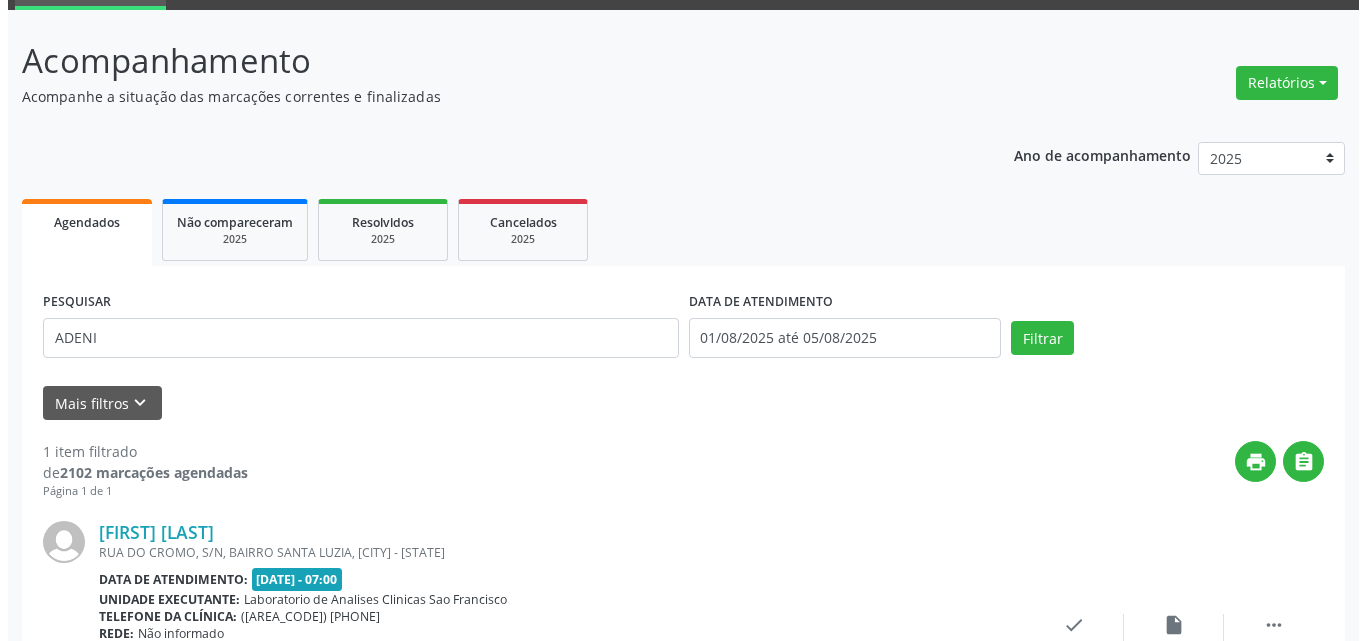 scroll, scrollTop: 264, scrollLeft: 0, axis: vertical 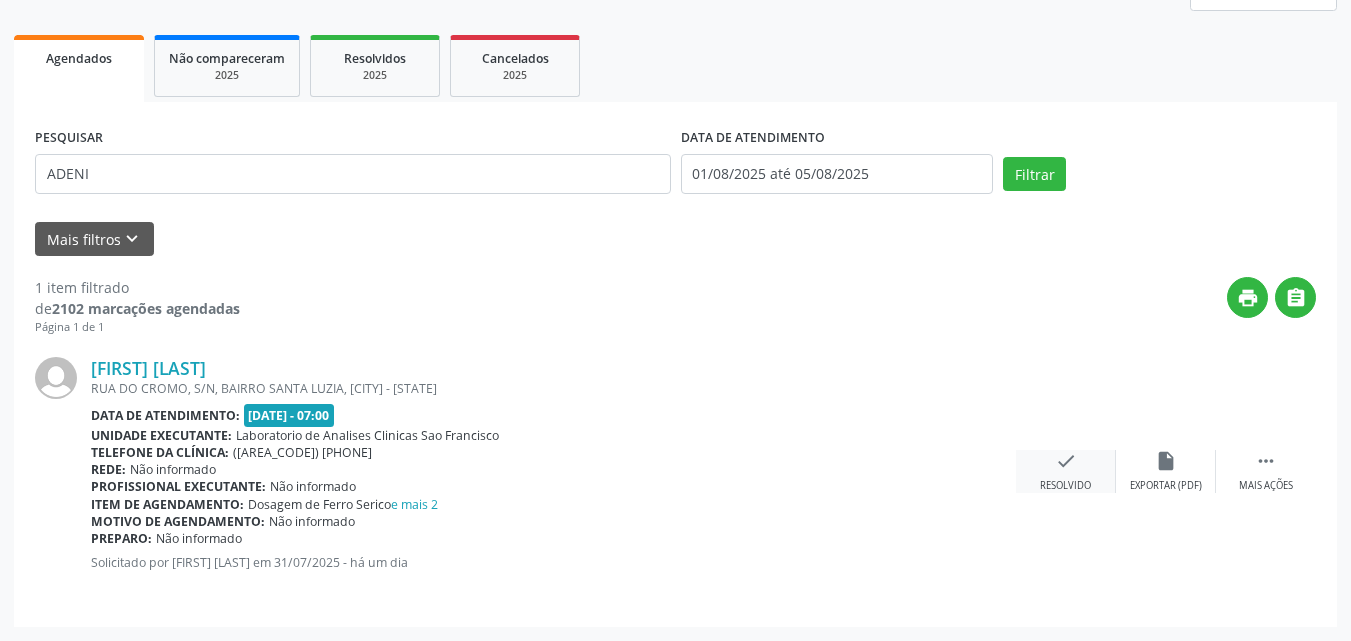 click on "check
Resolvido" at bounding box center (1066, 471) 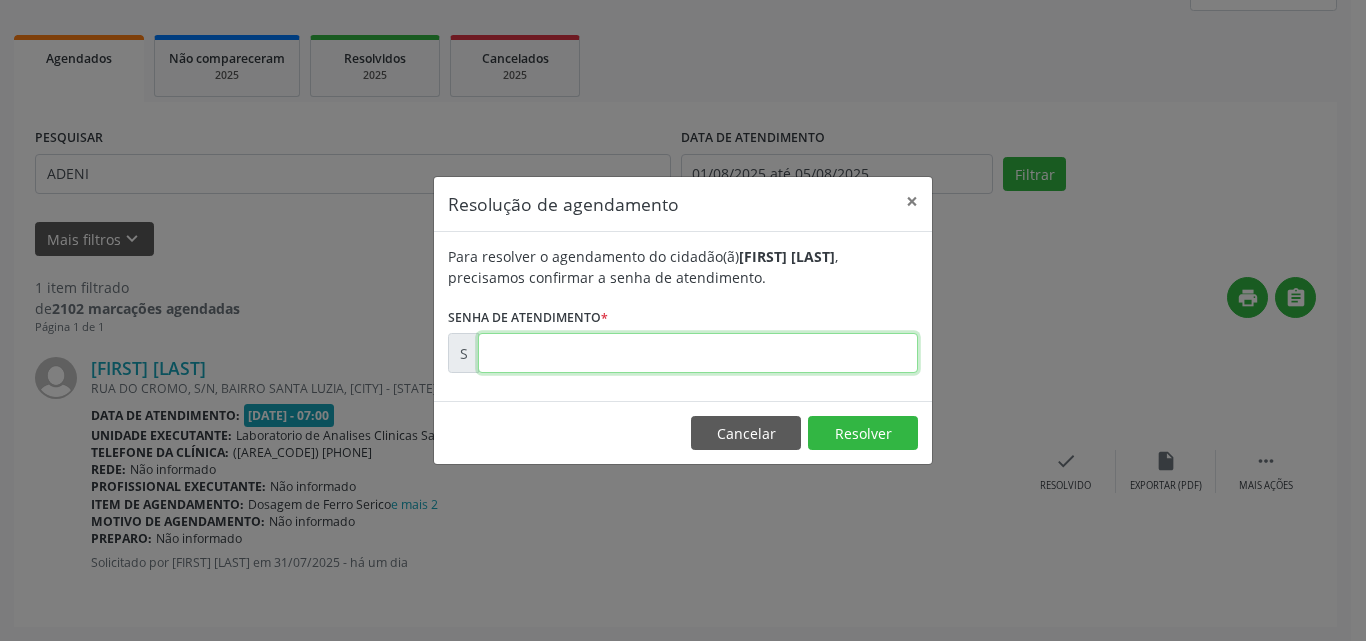 click at bounding box center [698, 353] 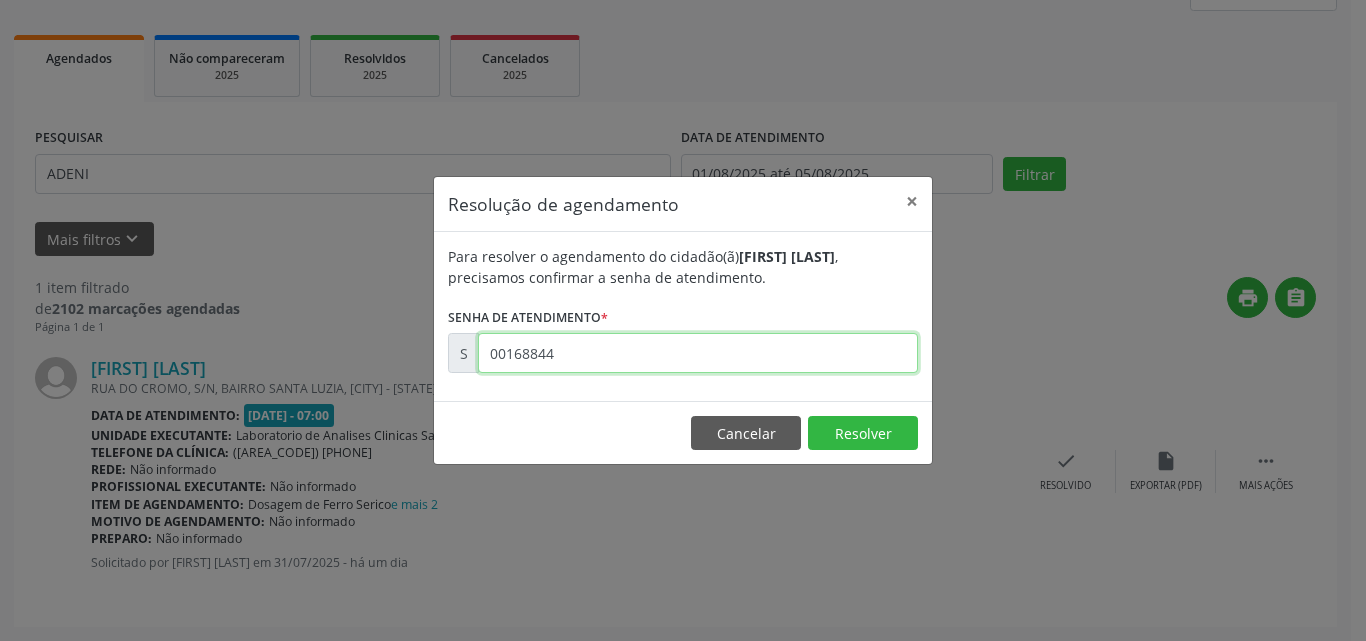 type on "00168844" 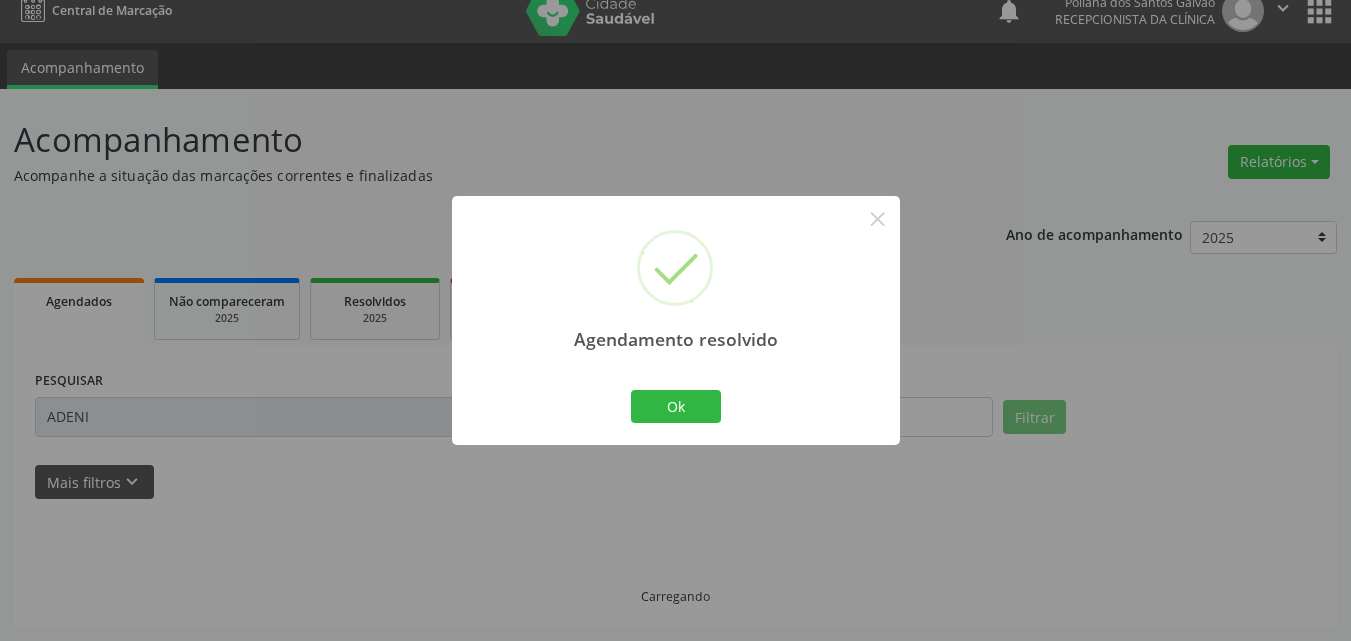 scroll, scrollTop: 0, scrollLeft: 0, axis: both 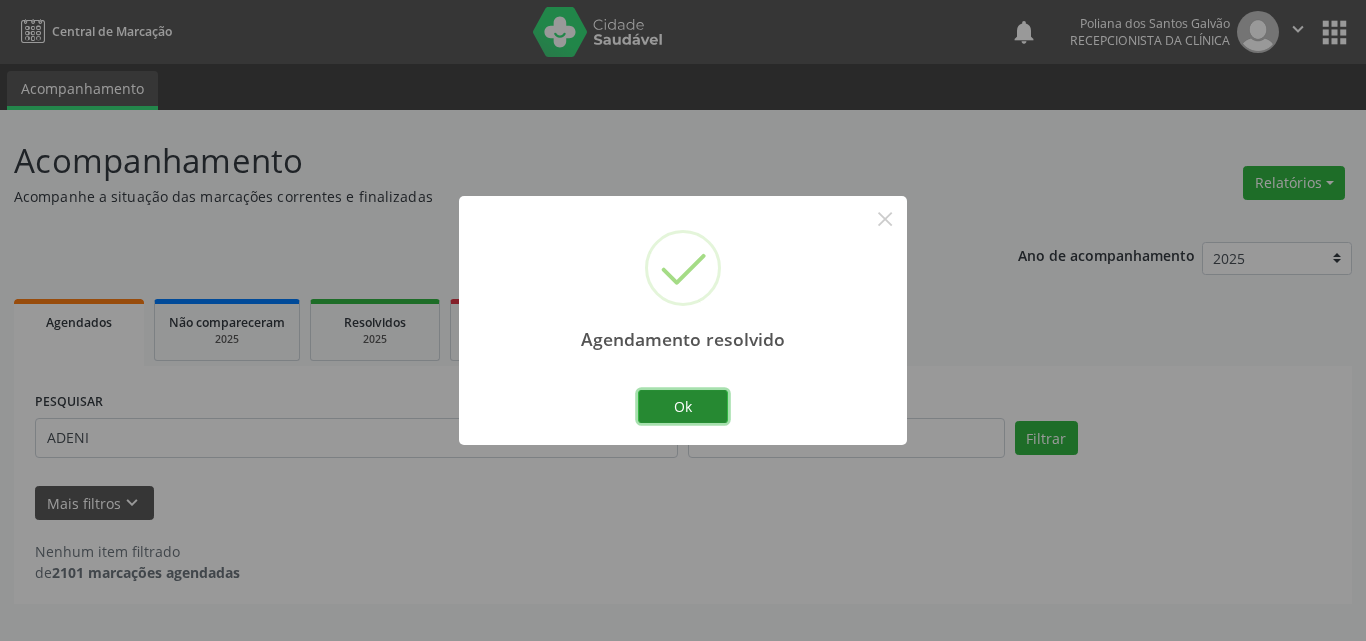 click on "Ok" at bounding box center [683, 407] 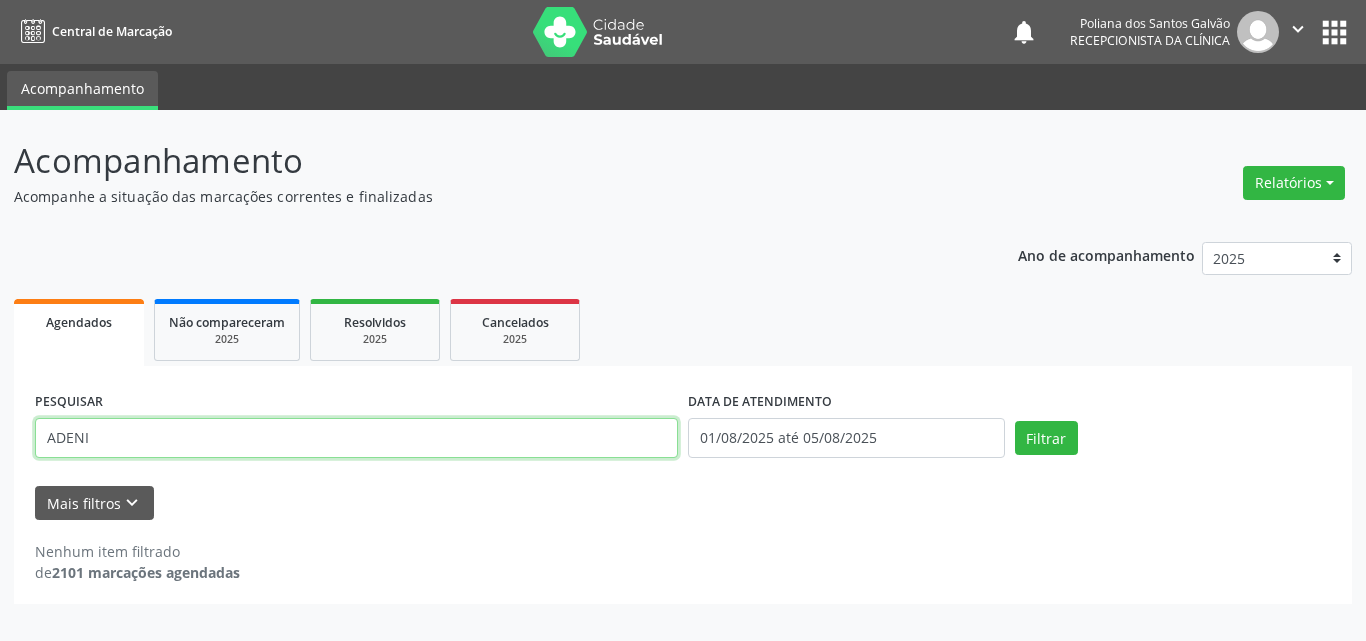 drag, startPoint x: 587, startPoint y: 435, endPoint x: 0, endPoint y: 148, distance: 653.4049 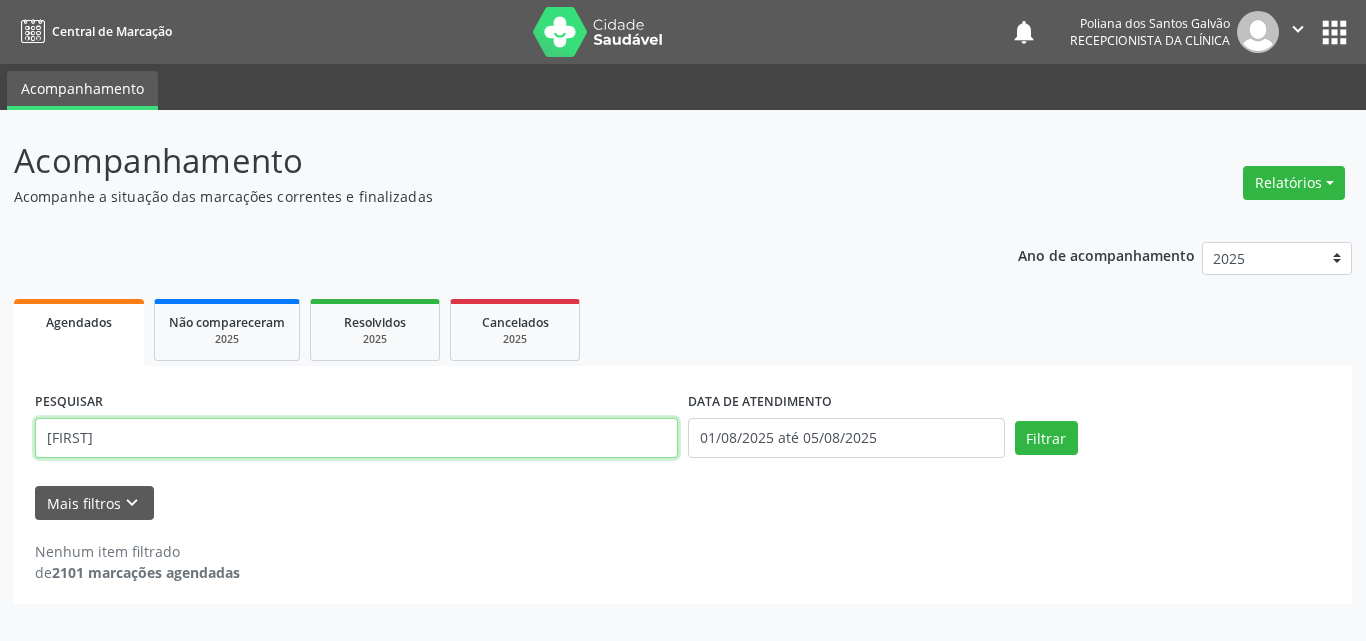 type on "[FIRST]" 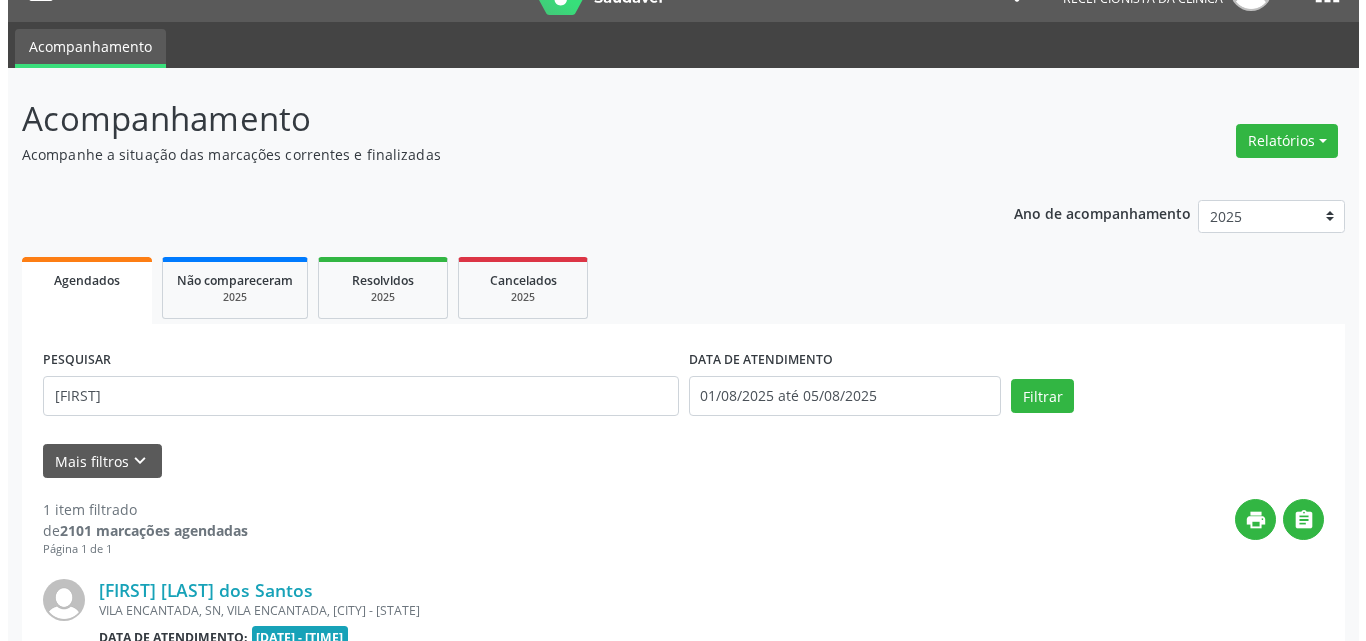scroll, scrollTop: 264, scrollLeft: 0, axis: vertical 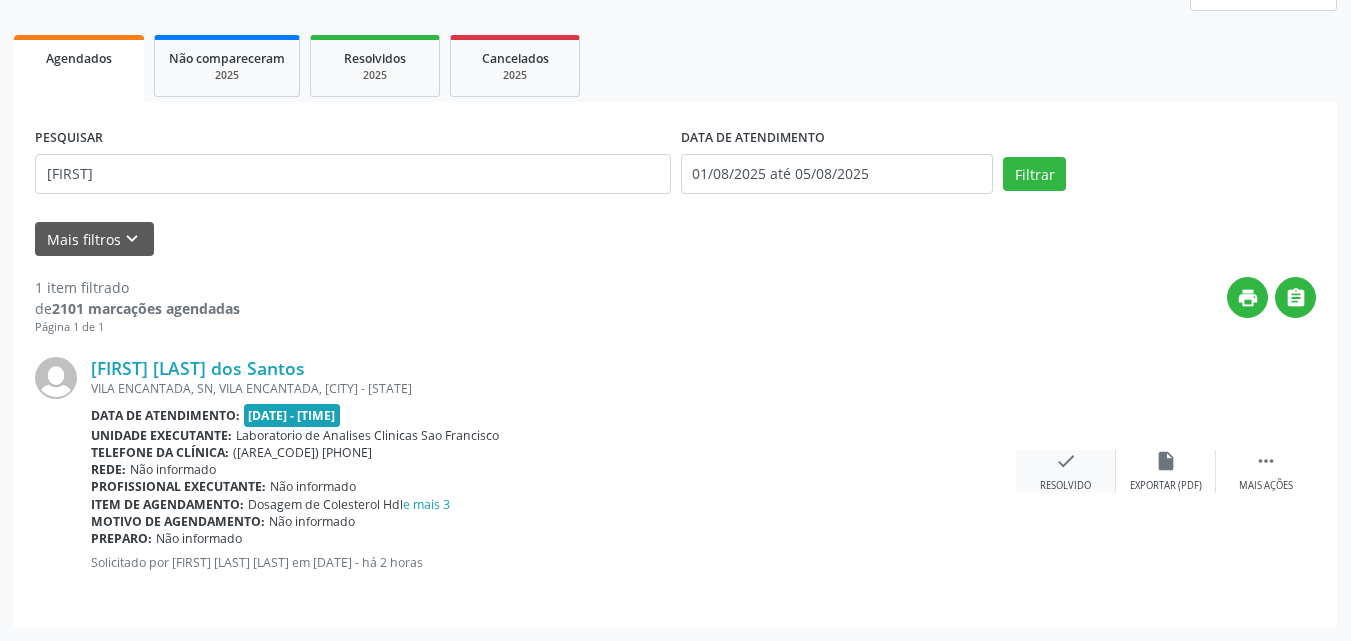 click on "check
Resolvido" at bounding box center [1066, 471] 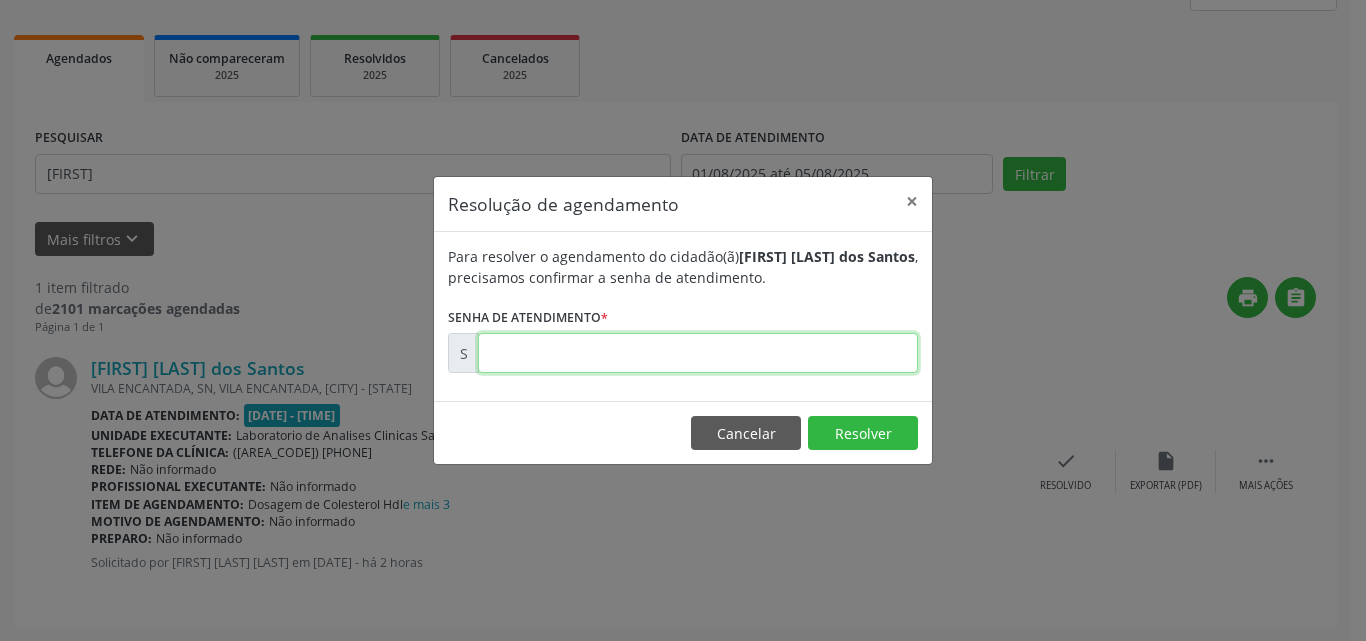 click at bounding box center [698, 353] 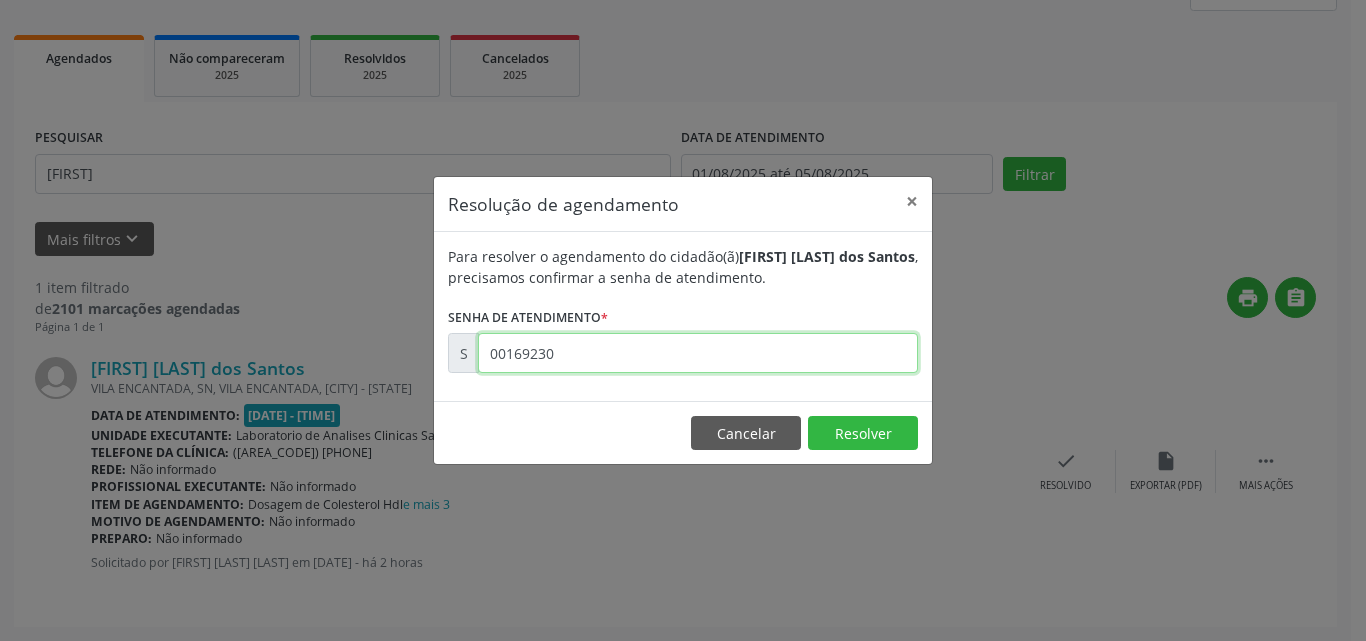 type on "00169230" 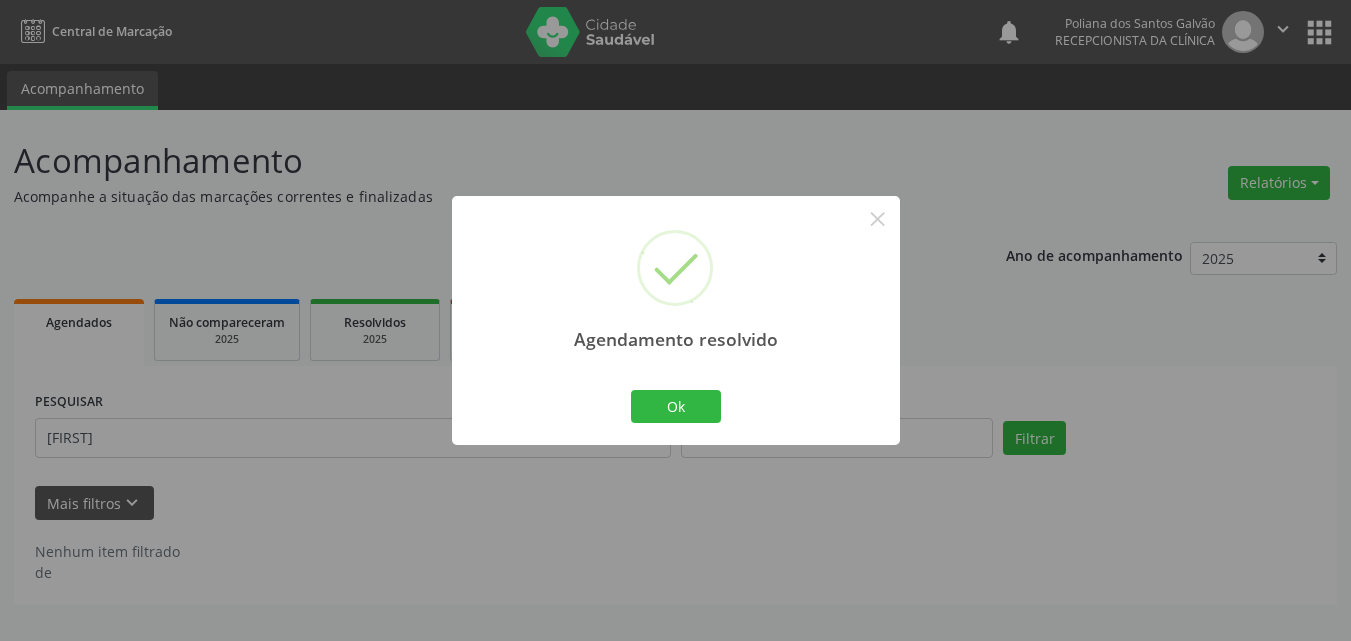 scroll, scrollTop: 0, scrollLeft: 0, axis: both 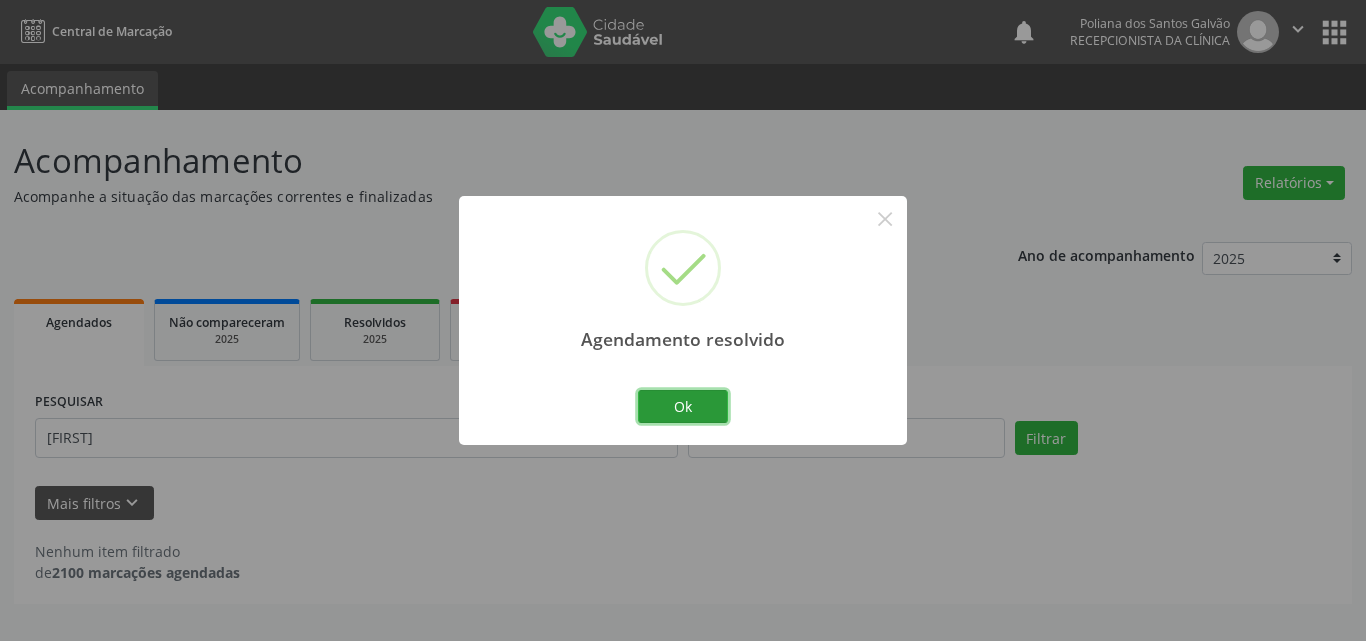 drag, startPoint x: 687, startPoint y: 407, endPoint x: 604, endPoint y: 445, distance: 91.28527 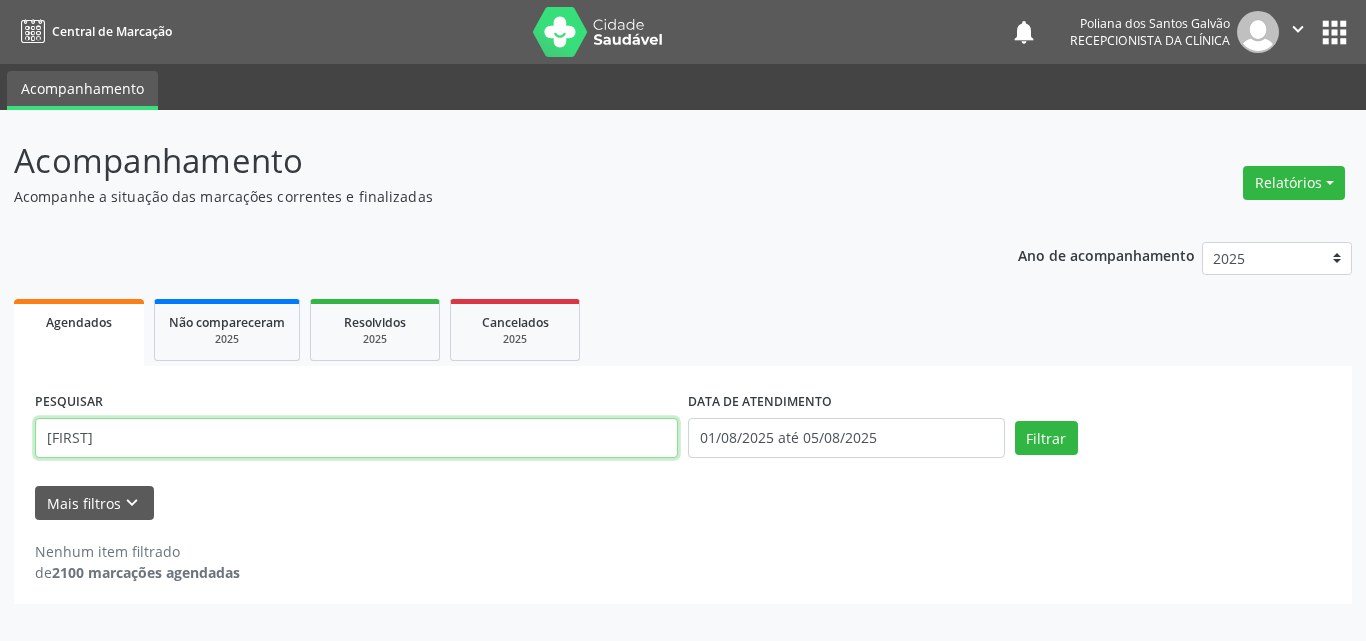 drag, startPoint x: 78, startPoint y: 393, endPoint x: 0, endPoint y: 230, distance: 180.70142 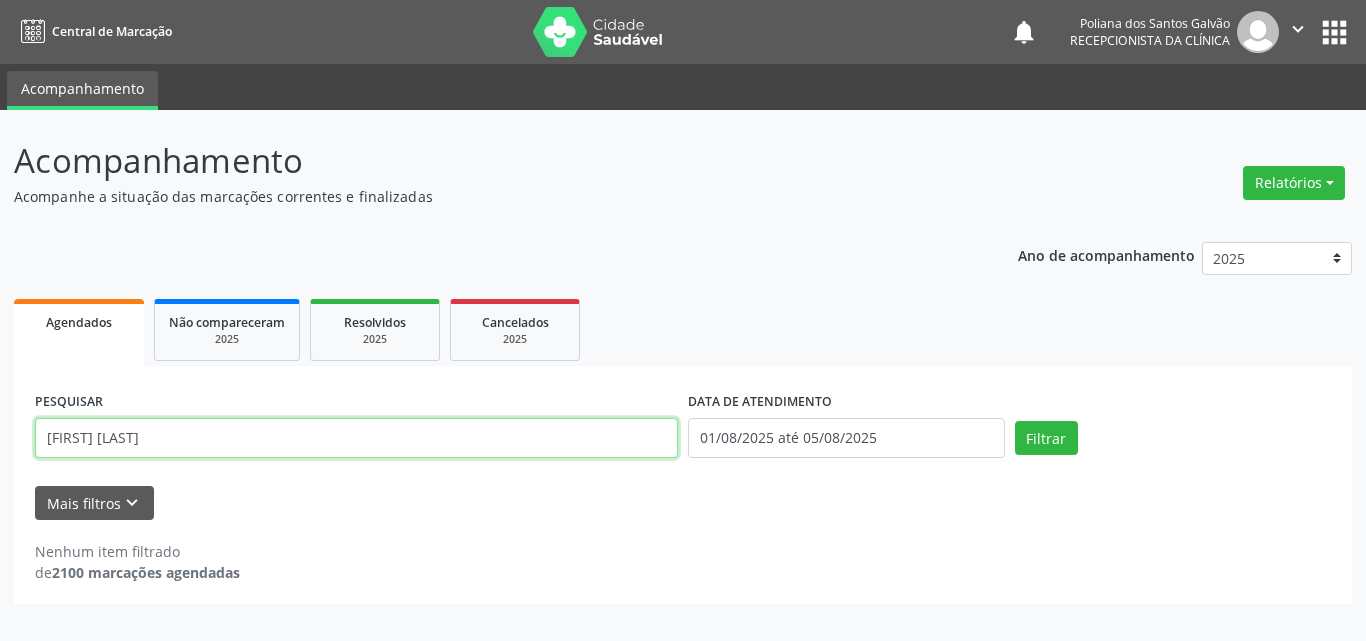 type on "[FIRST] [LAST]" 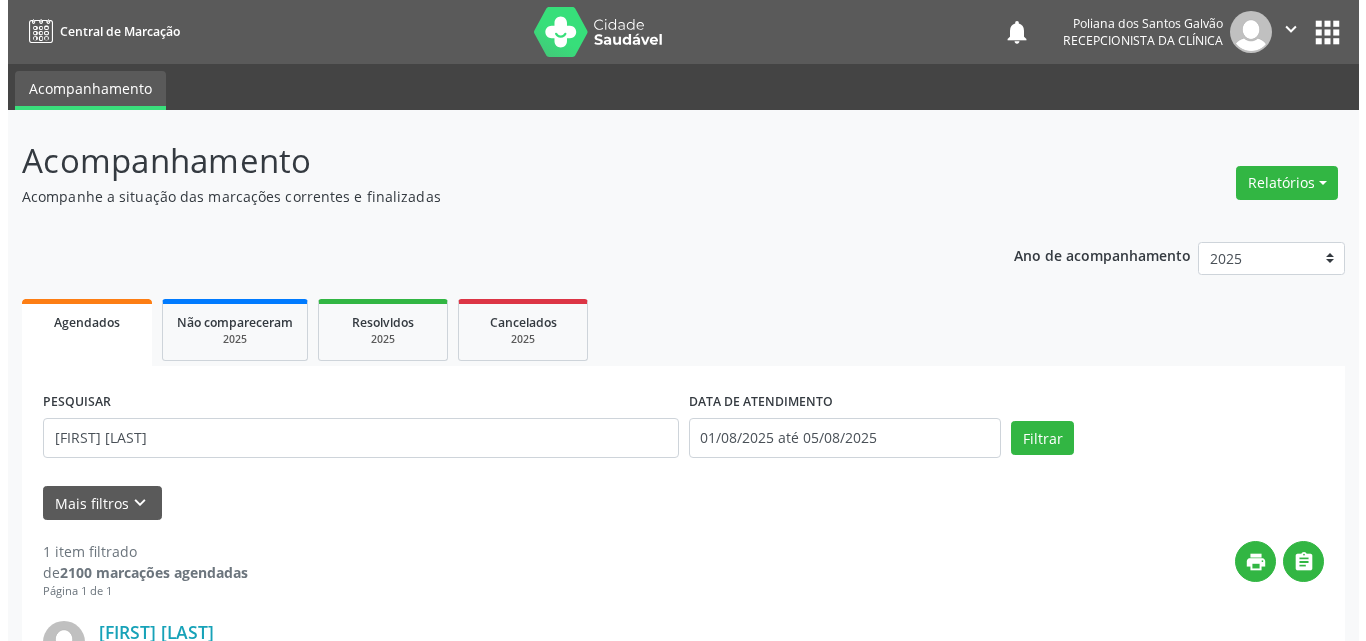 scroll, scrollTop: 264, scrollLeft: 0, axis: vertical 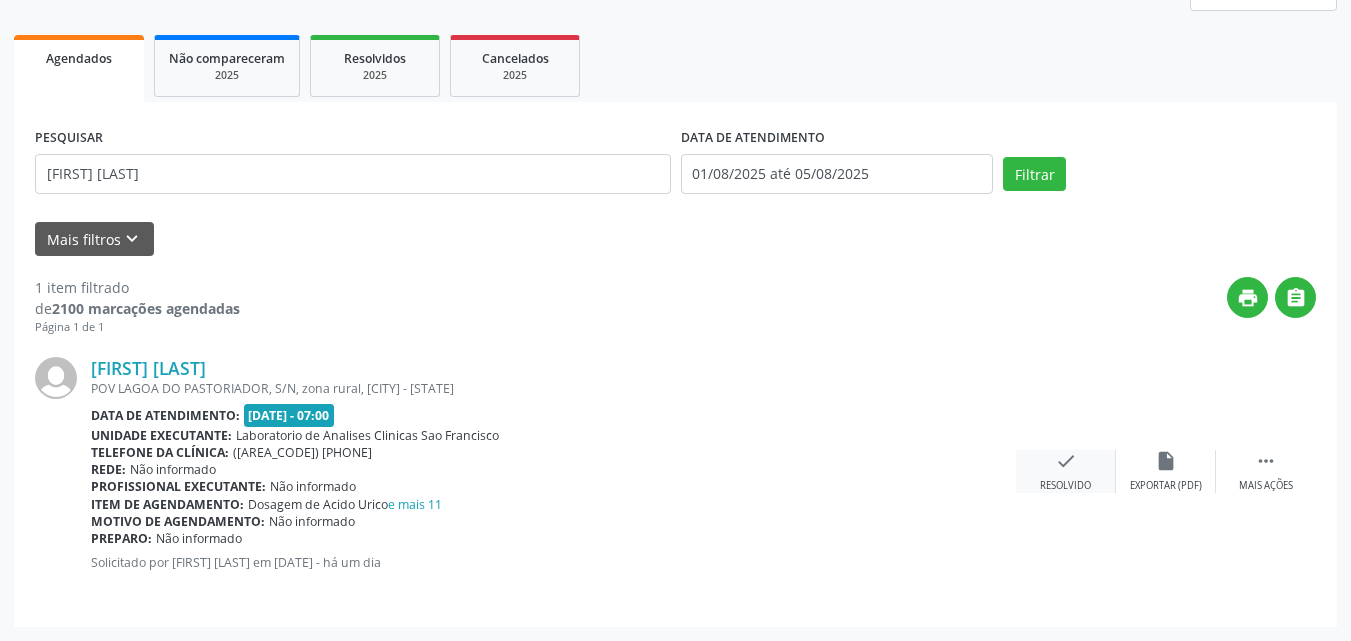 click on "check
Resolvido" at bounding box center (1066, 471) 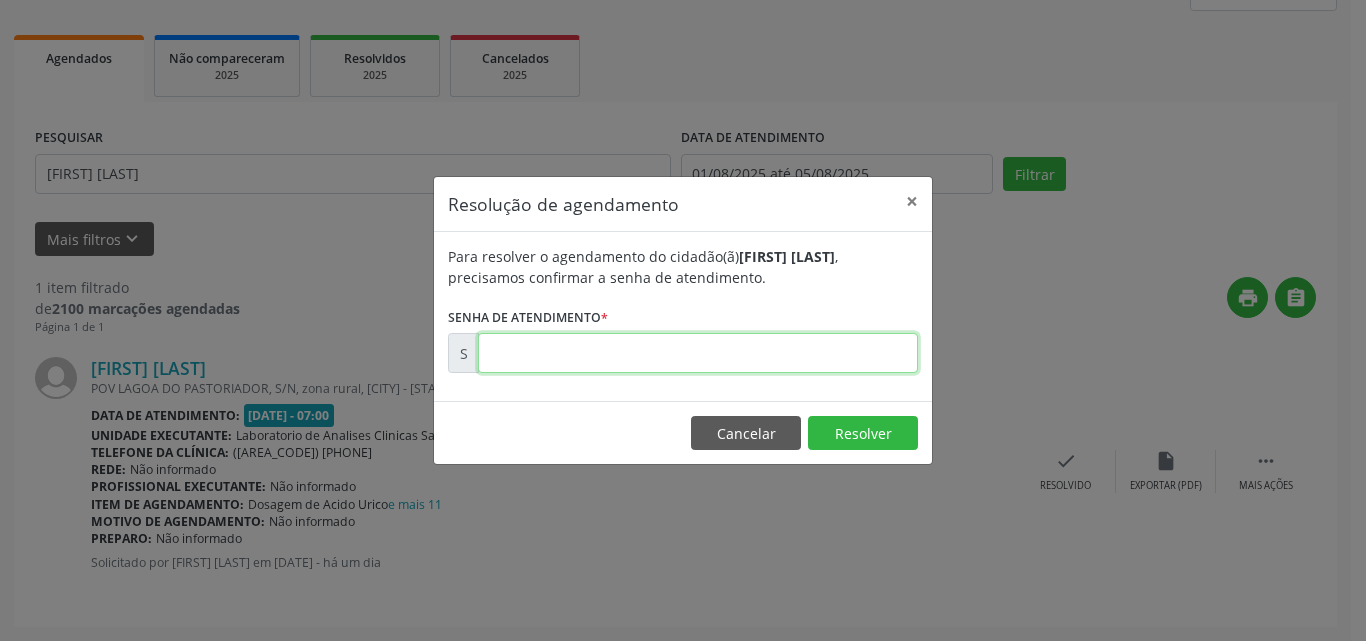 click at bounding box center (698, 353) 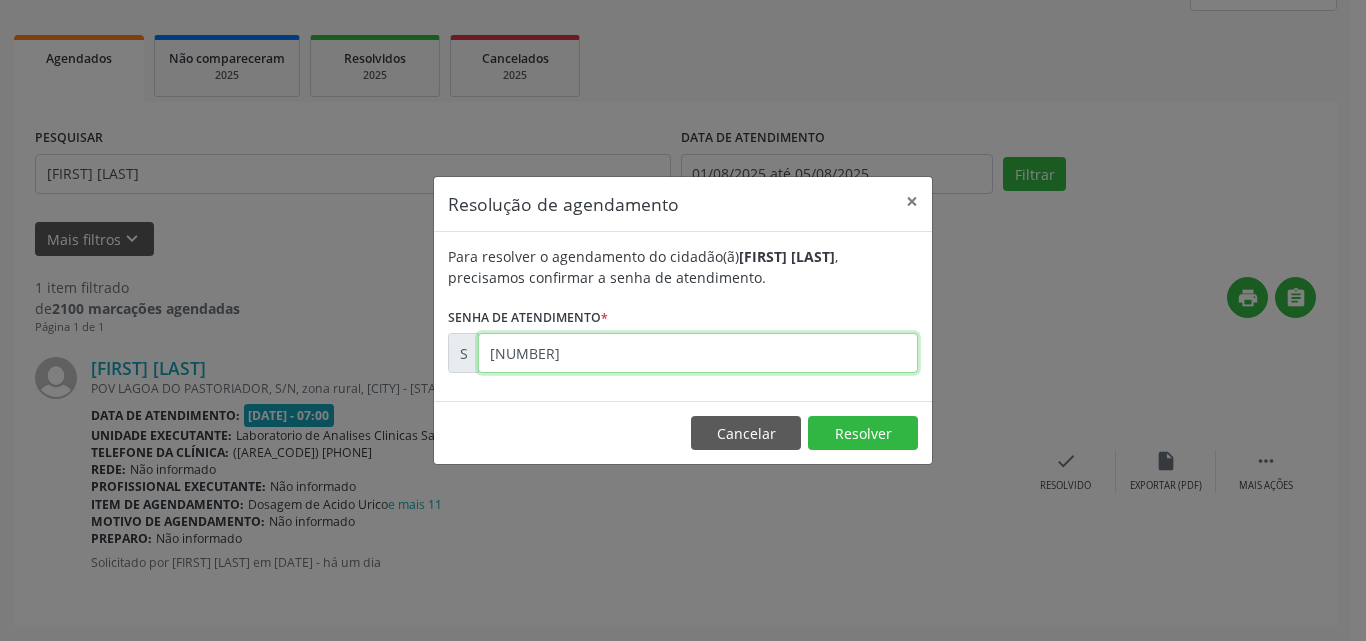 type on "[NUMBER]" 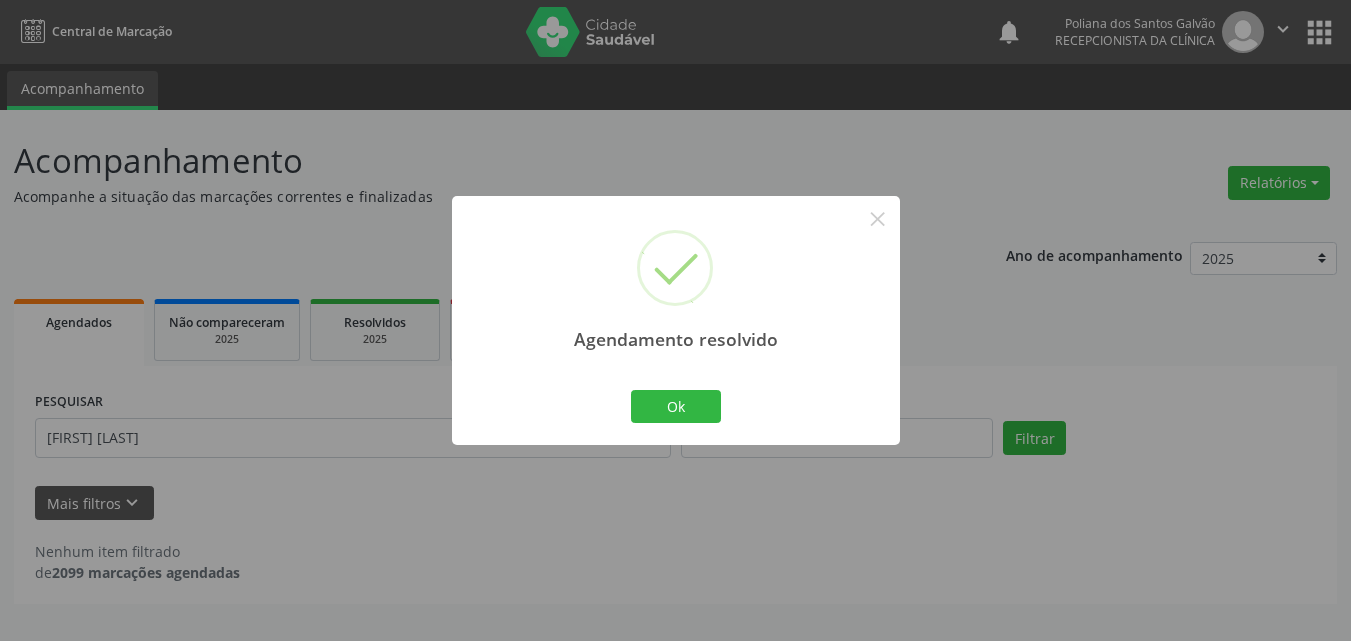 scroll, scrollTop: 0, scrollLeft: 0, axis: both 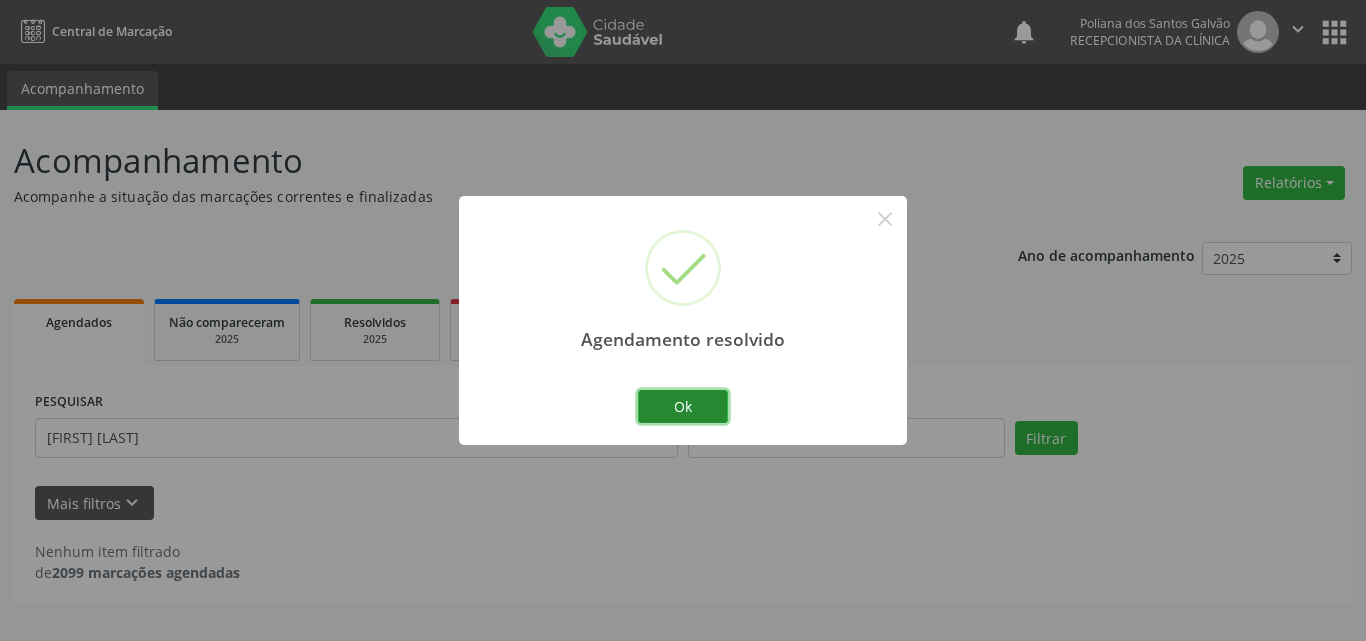 click on "Ok" at bounding box center (683, 407) 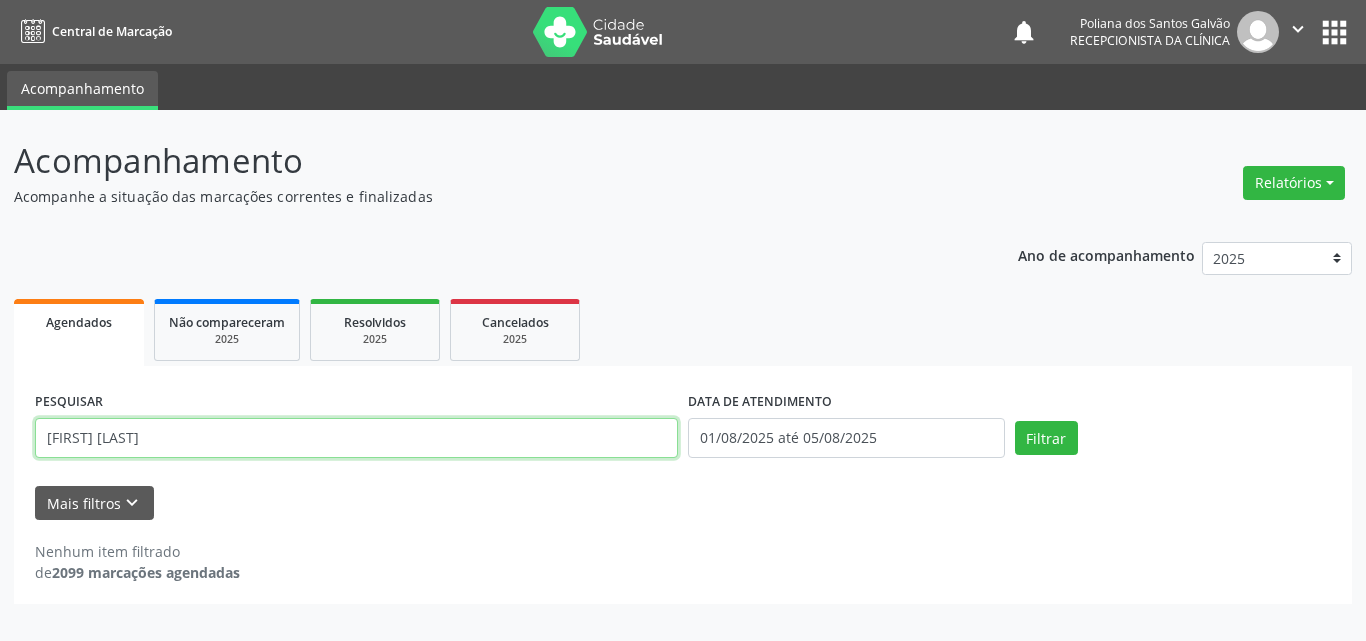 drag, startPoint x: 0, startPoint y: 237, endPoint x: 0, endPoint y: 166, distance: 71 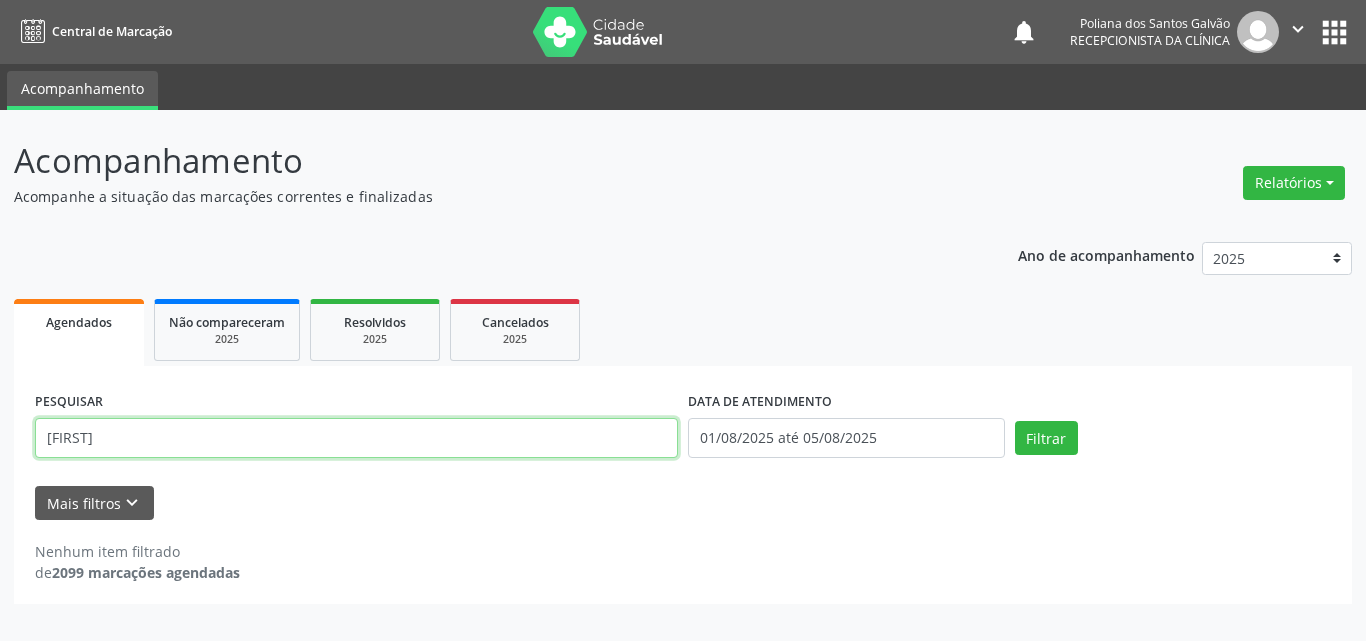 type on "[FIRST]" 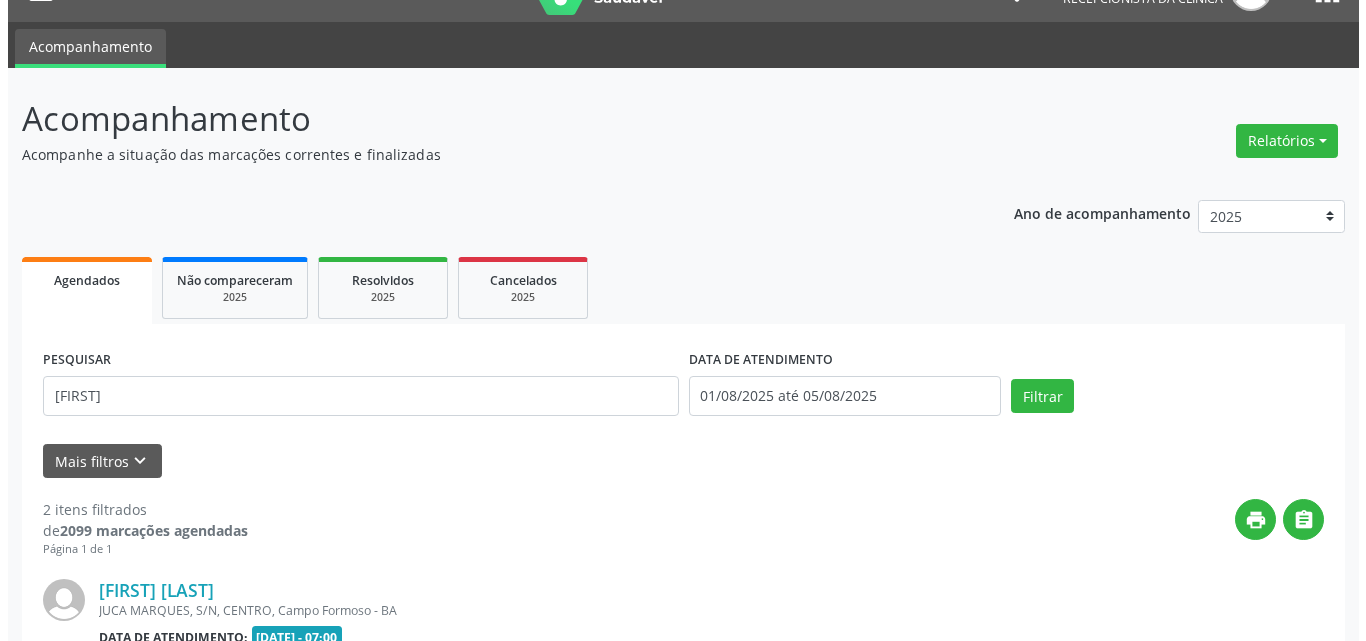 scroll, scrollTop: 535, scrollLeft: 0, axis: vertical 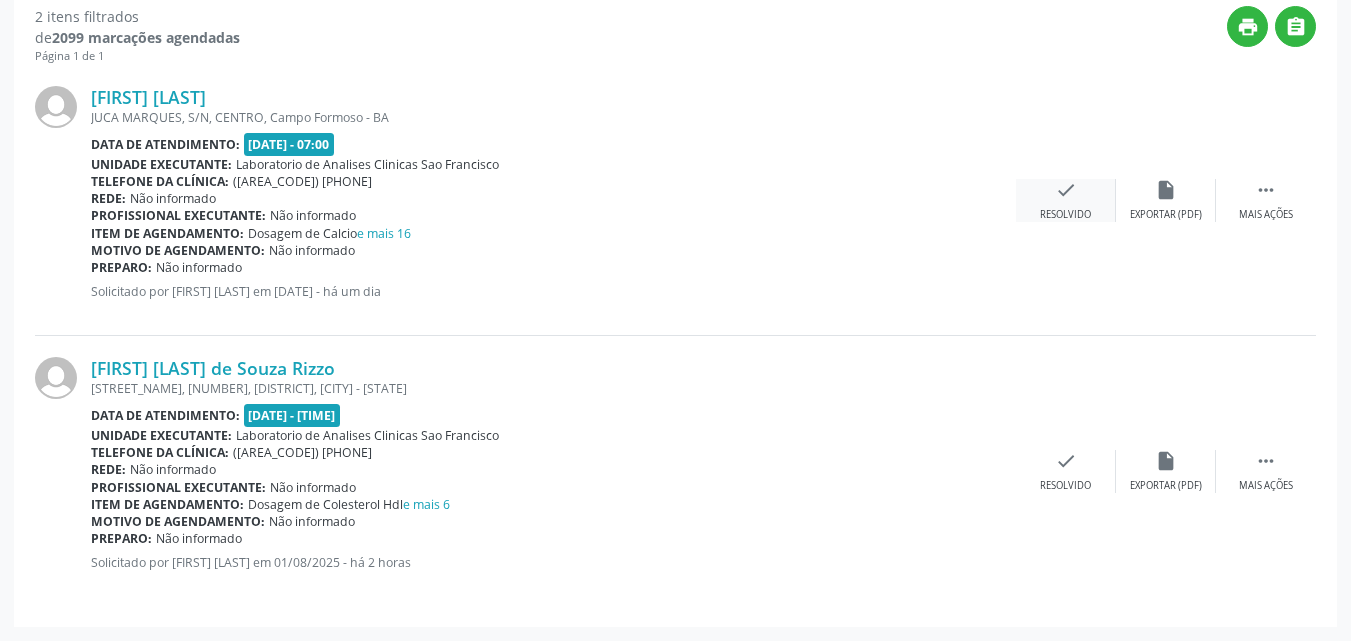 click on "check
Resolvido" at bounding box center [1066, 200] 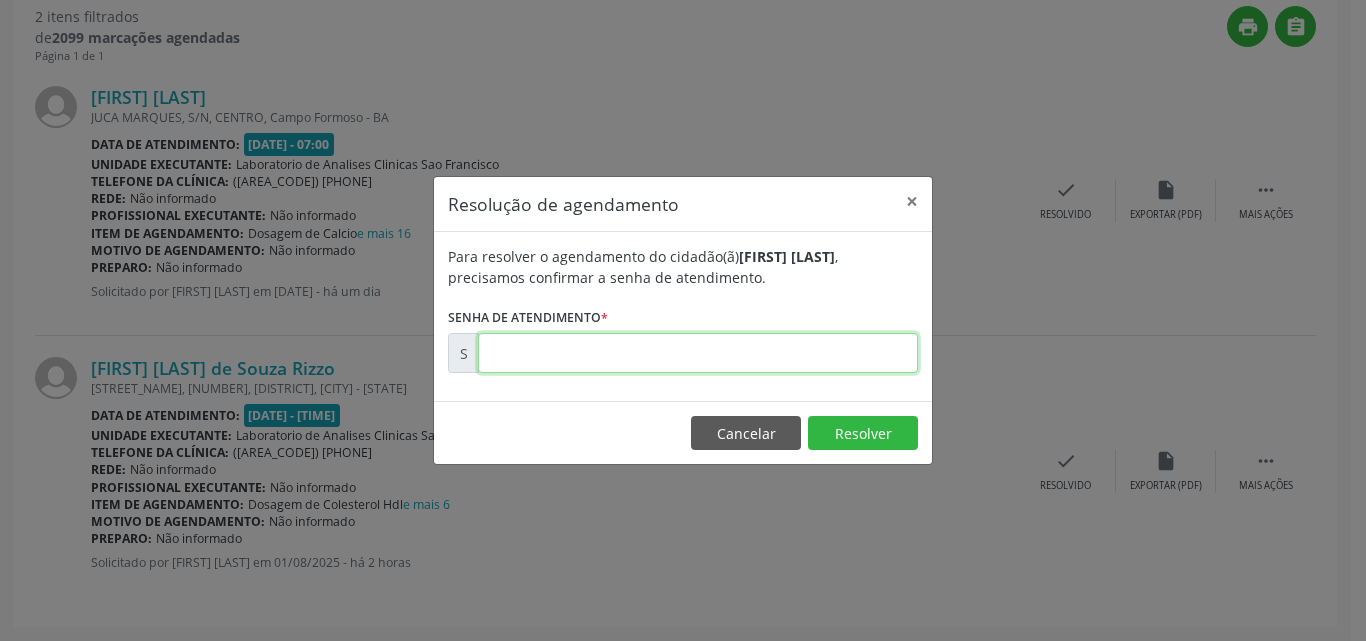 click at bounding box center (698, 353) 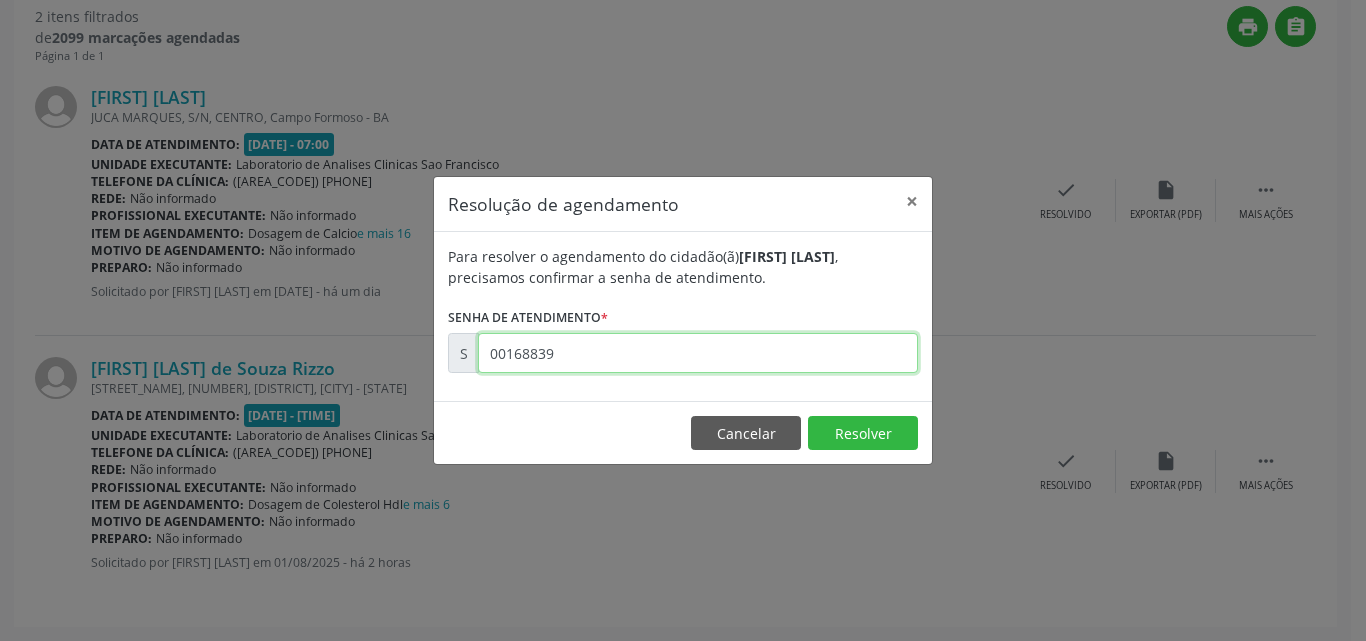 type on "00168839" 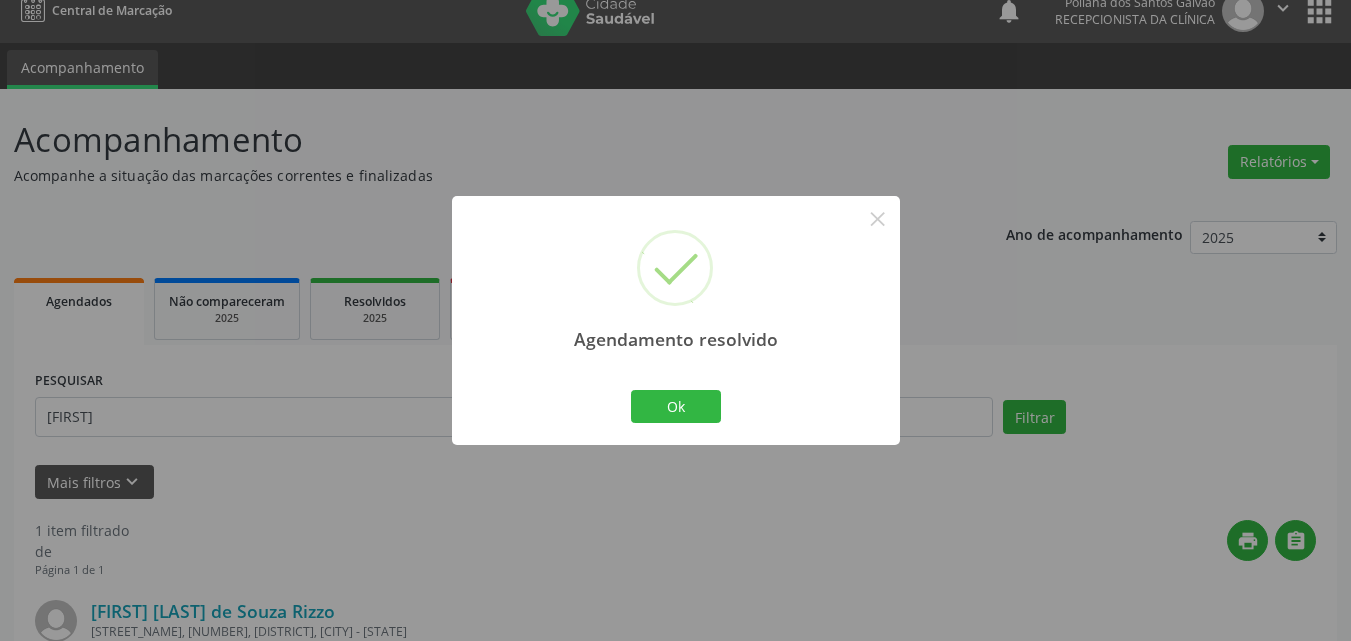 scroll, scrollTop: 264, scrollLeft: 0, axis: vertical 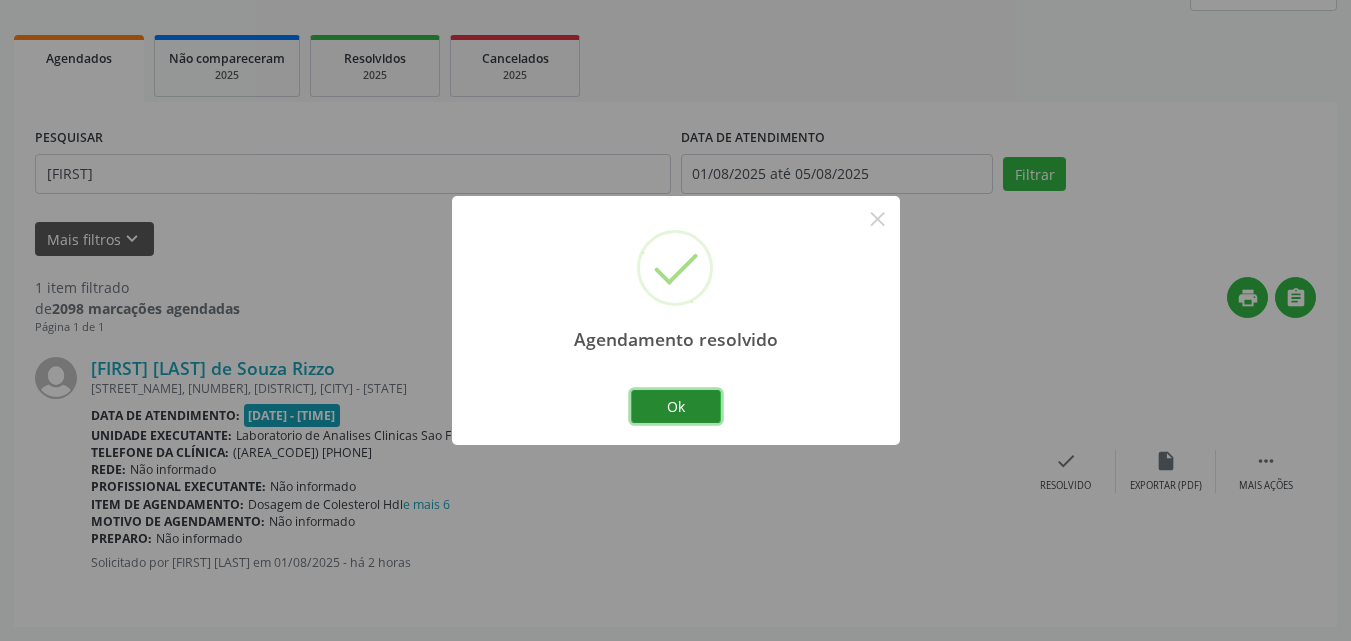 drag, startPoint x: 678, startPoint y: 417, endPoint x: 478, endPoint y: 217, distance: 282.8427 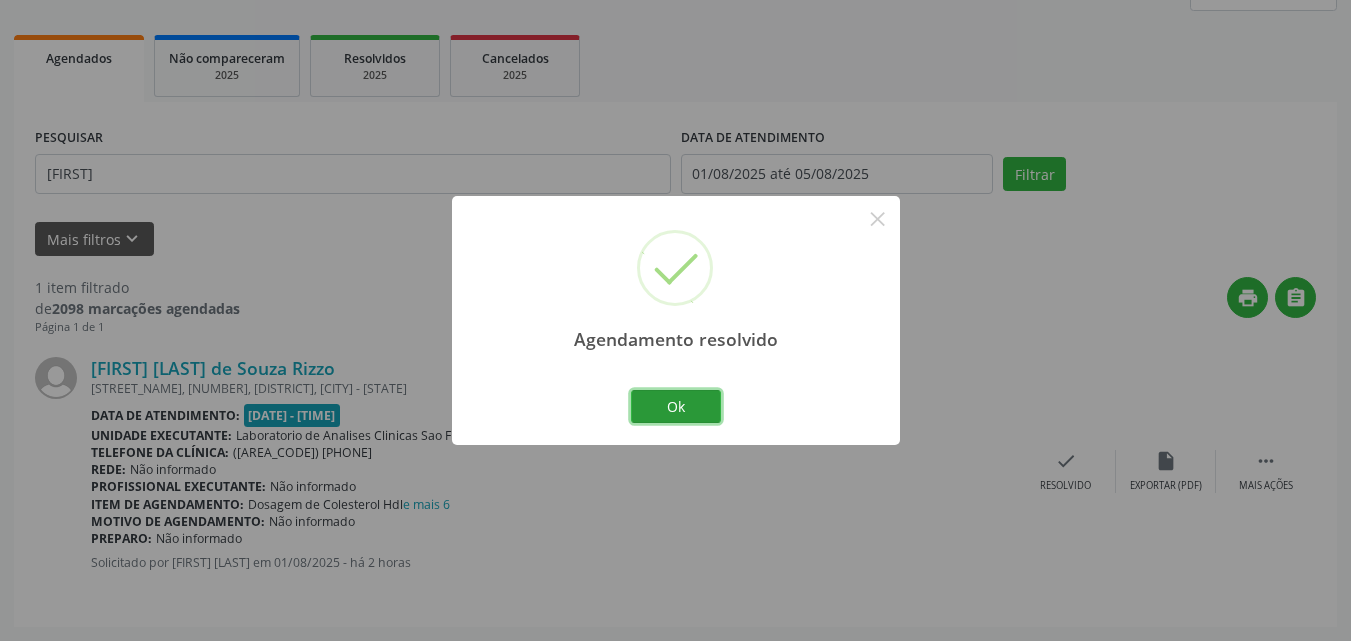 click on "Ok" at bounding box center (676, 407) 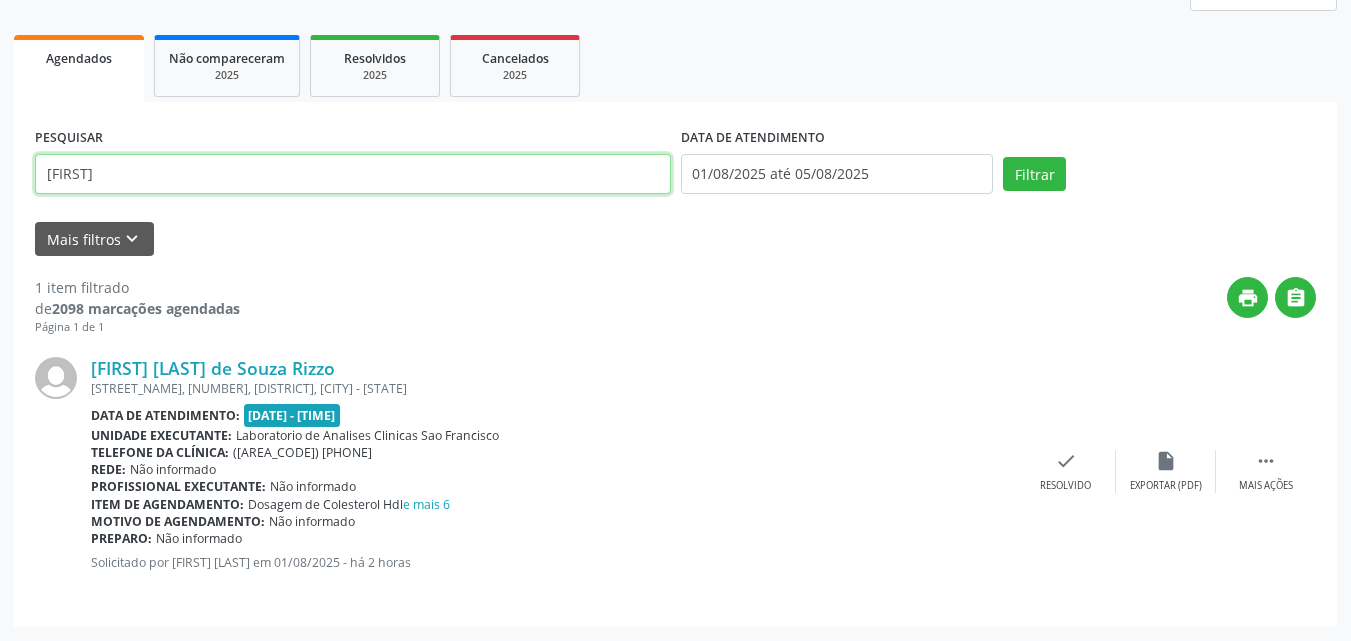 drag, startPoint x: 506, startPoint y: 185, endPoint x: 0, endPoint y: -75, distance: 568.89014 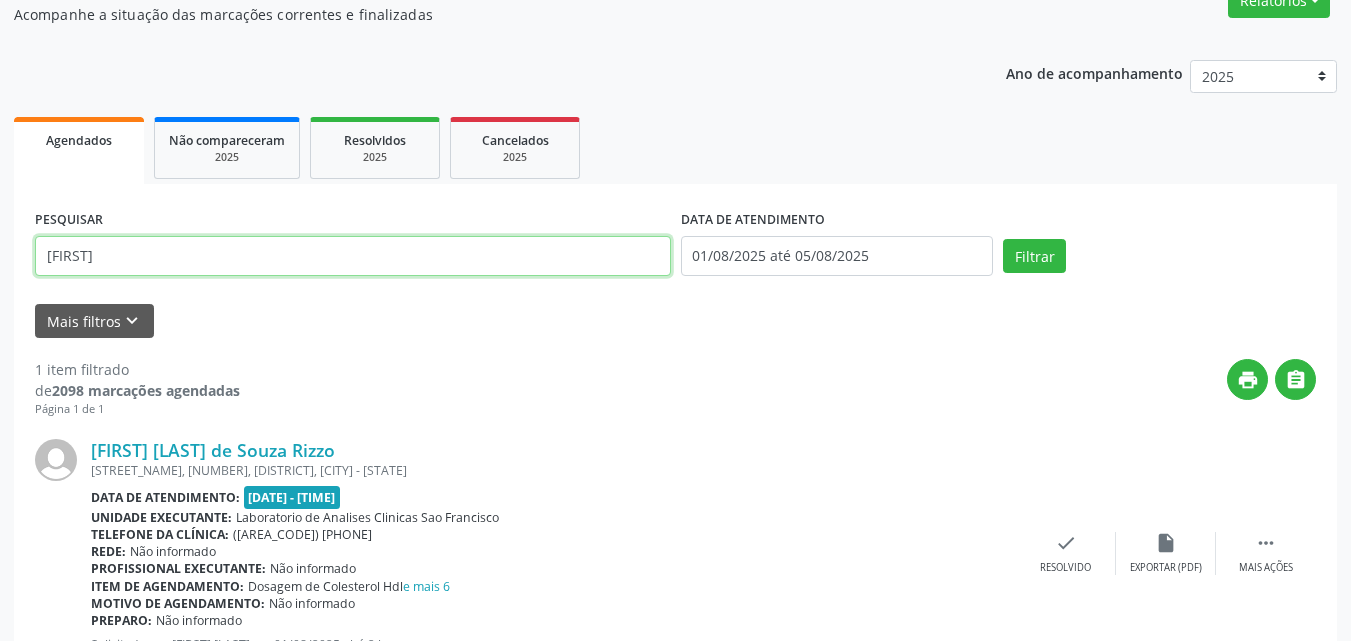 type on "[FIRST]" 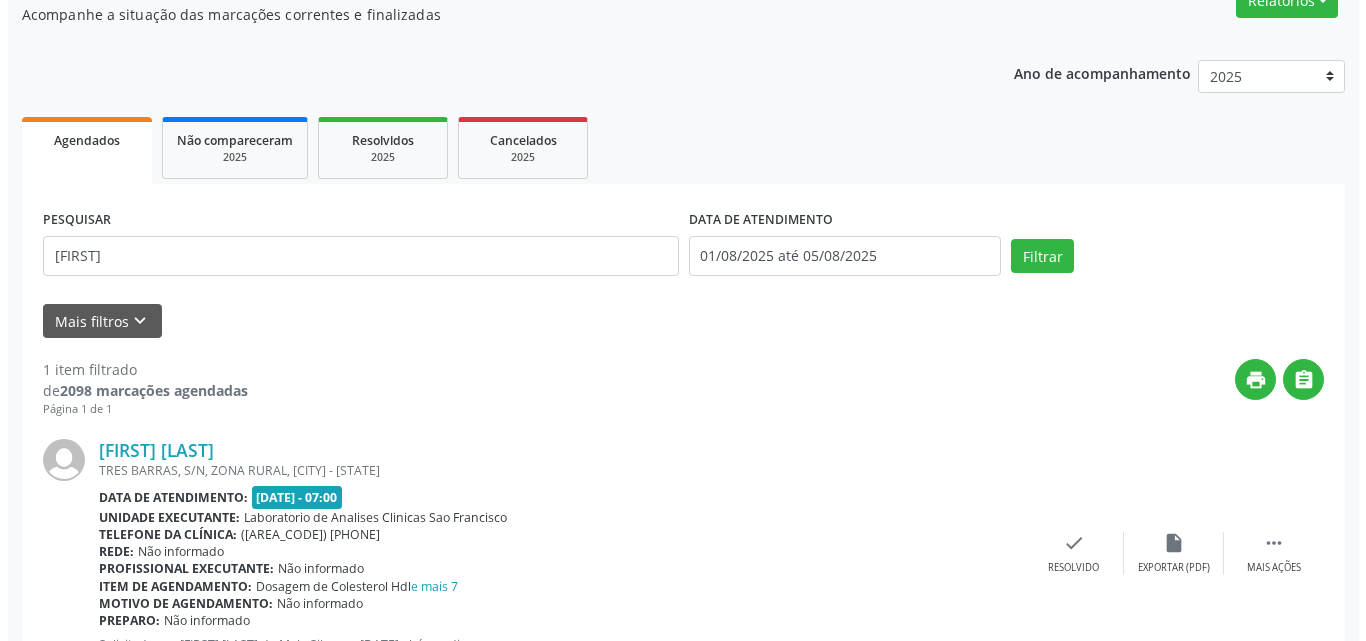 scroll, scrollTop: 264, scrollLeft: 0, axis: vertical 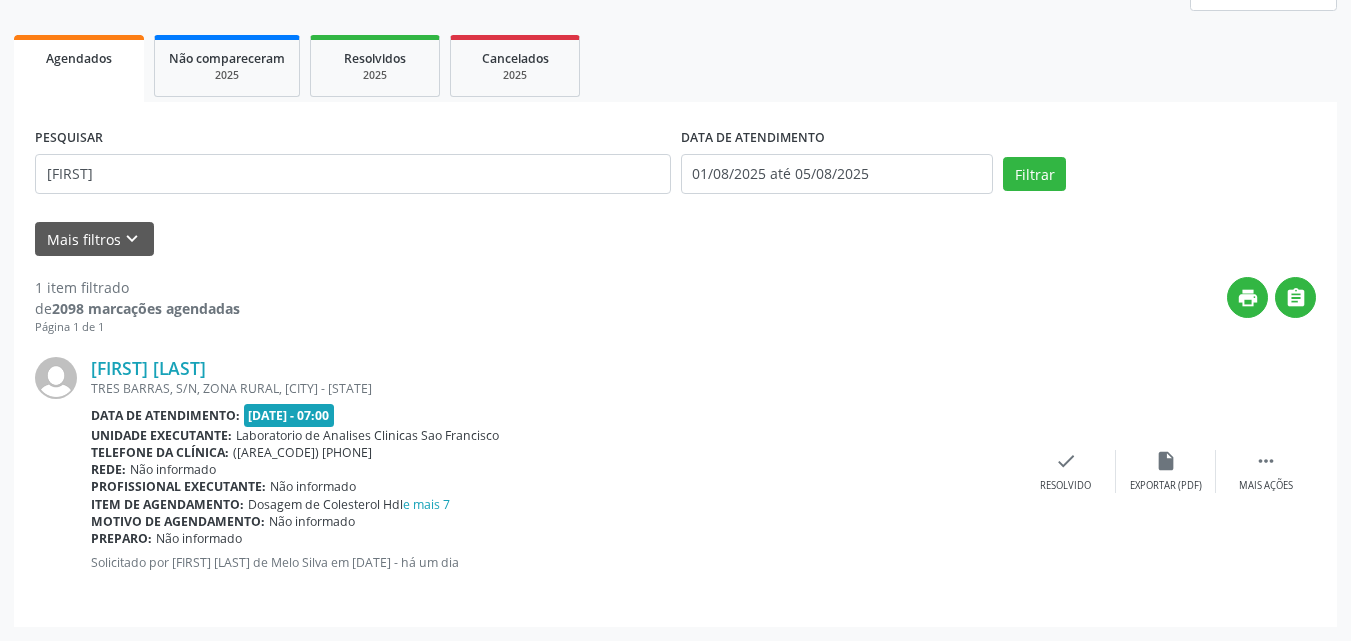 click on "[FIRST] [LAST] de Souza
ZONA RURAL, S/N, [CITY], Campo Formoso - [STATE]
Data de atendimento:
[DATE] - 07:00
Unidade executante:
Laboratorio de Analises Clinicas Sao Francisco
Telefone da clínica:
([AREA_CODE]) [PHONE]
Rede:
Não informado
Profissional executante:
Não informado
Item de agendamento:
Dosagem de Colesterol Hdl
e mais 7
Motivo de agendamento:
Não informado
Preparo:
Não informado
Solicitado por [FIRST] [LAST] de Melo Silva em [DATE] - há um dia

Mais ações
insert_drive_file
Exportar (PDF)
check
Resolvido" at bounding box center [675, 471] 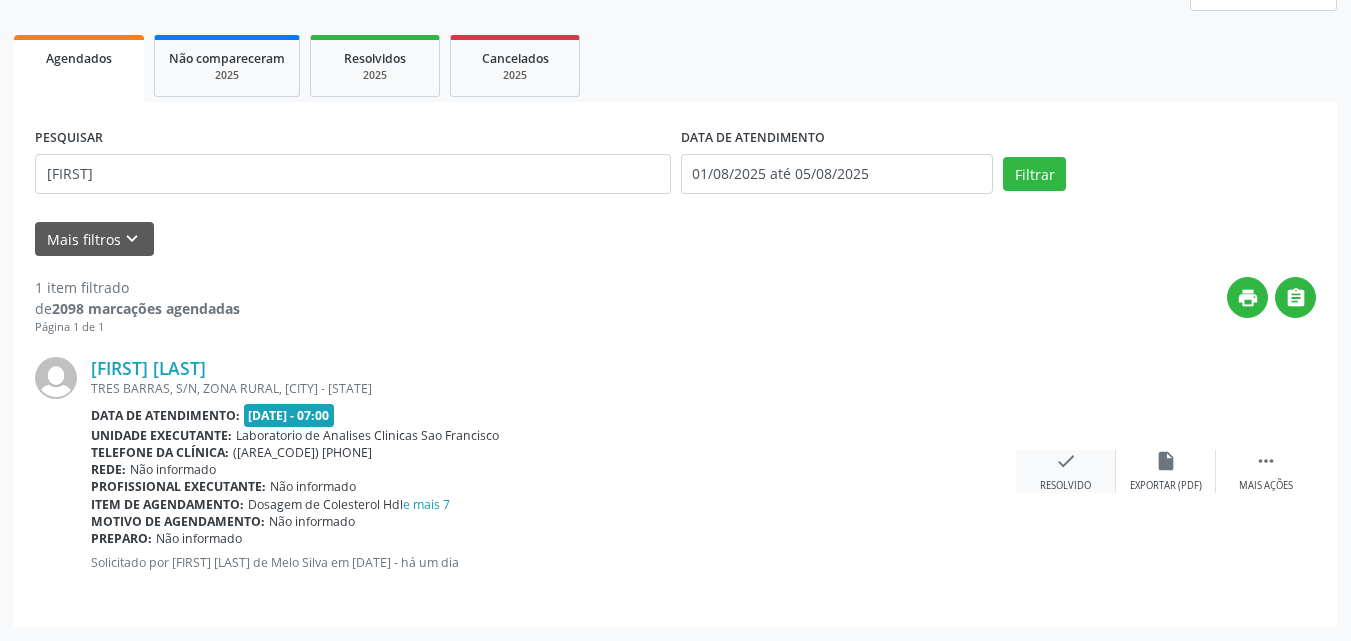 click on "check
Resolvido" at bounding box center (1066, 471) 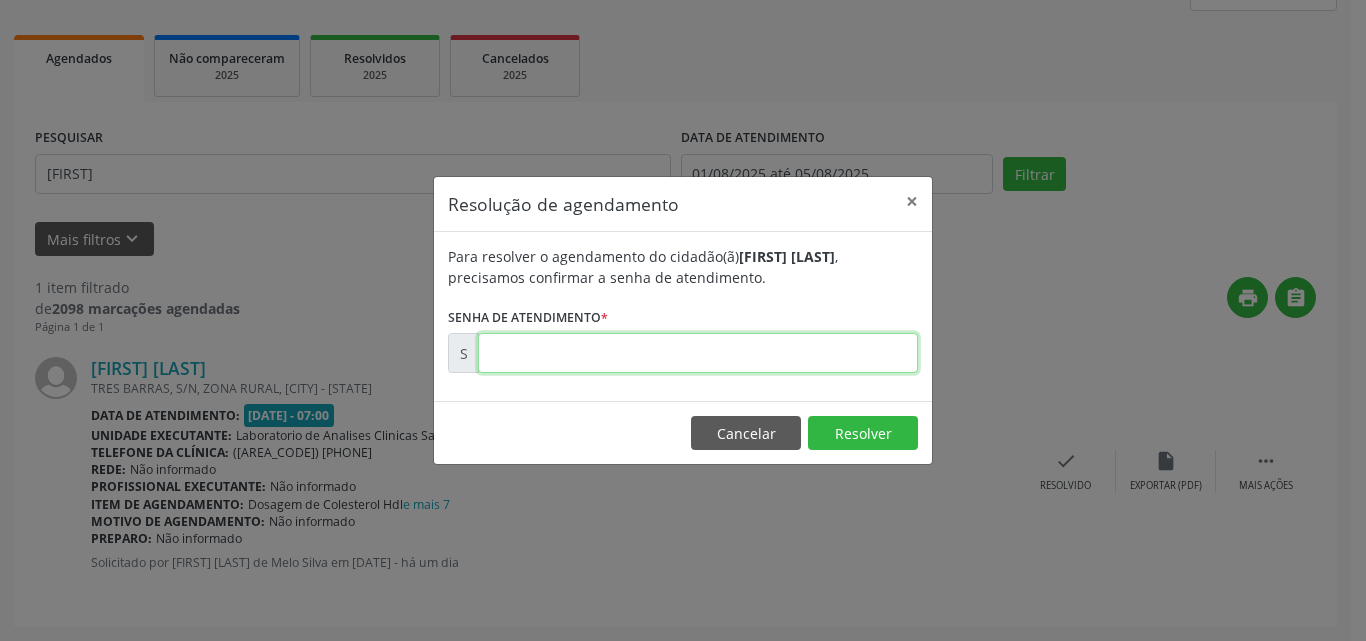 click at bounding box center [698, 353] 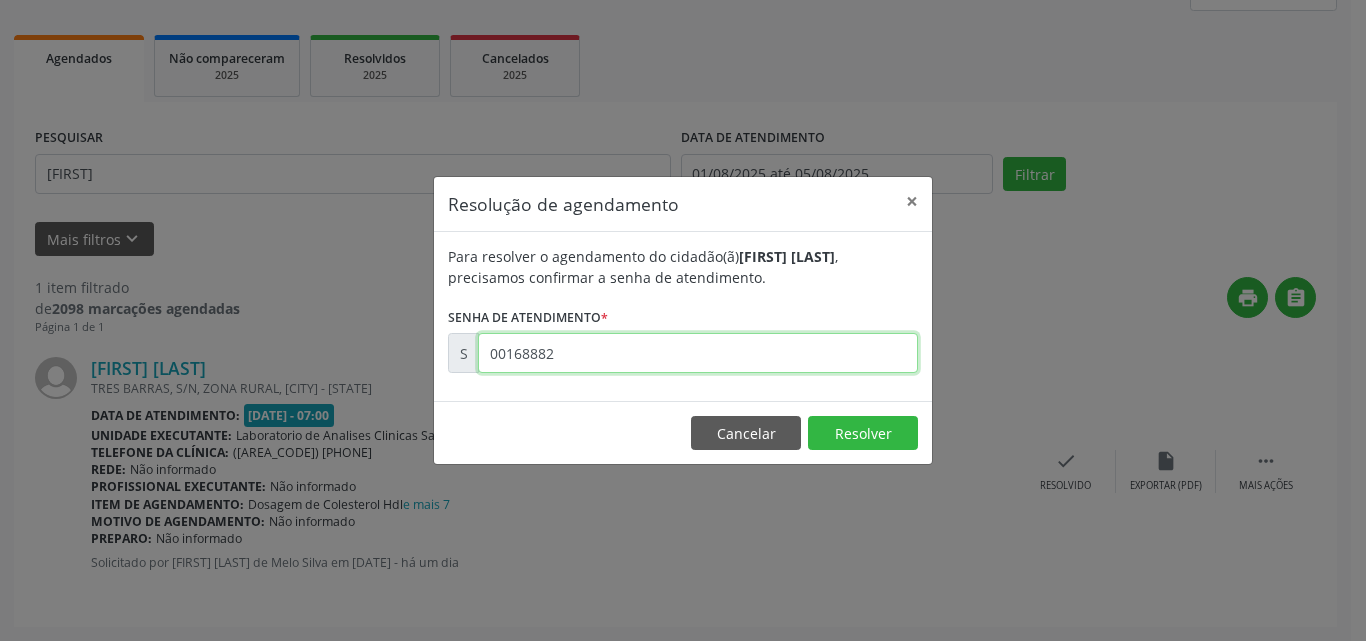 type on "00168882" 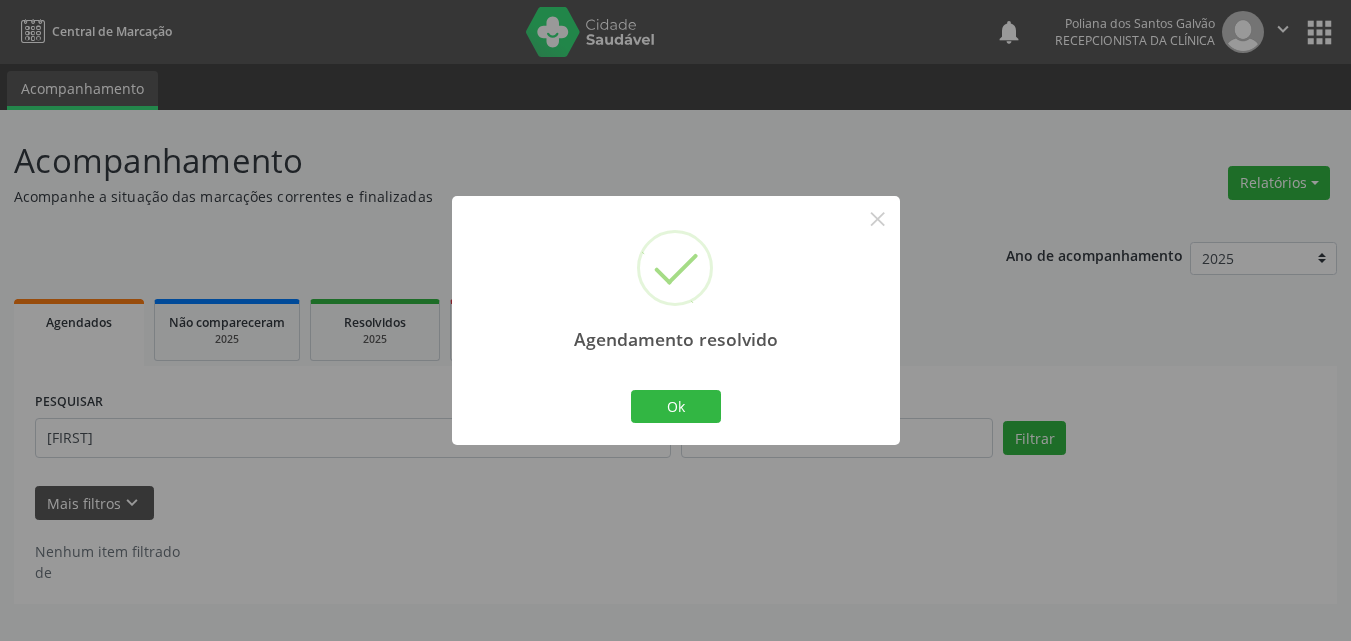 scroll, scrollTop: 0, scrollLeft: 0, axis: both 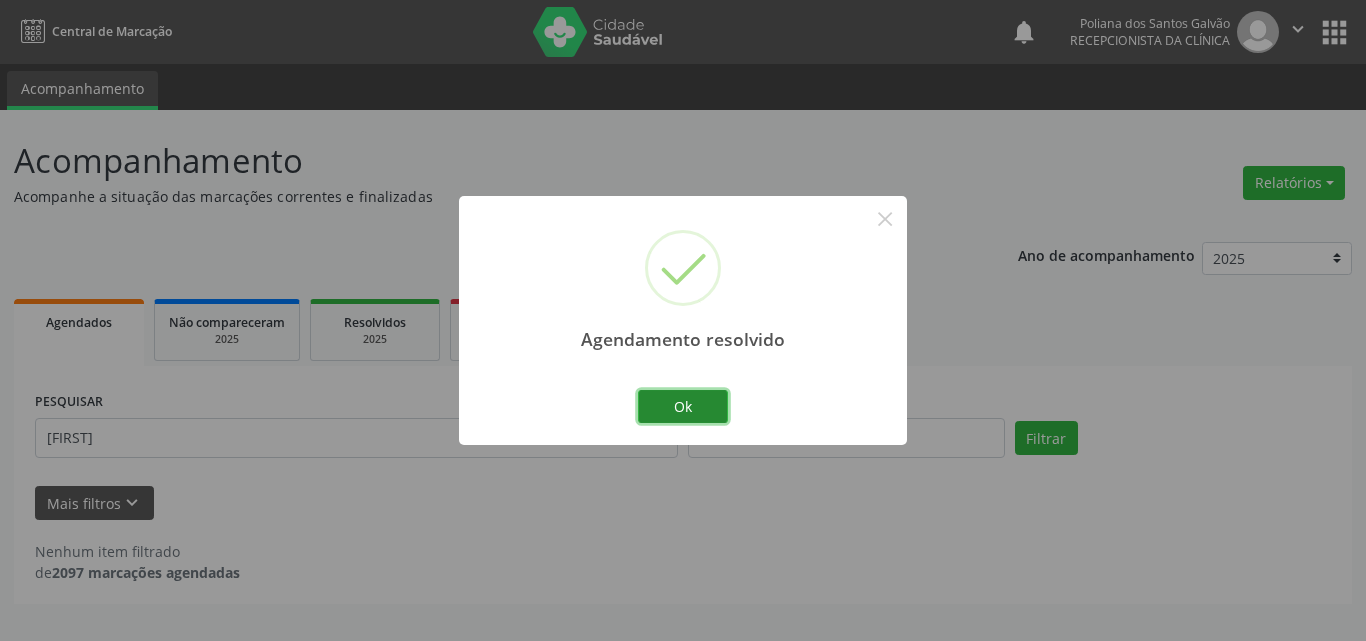 click on "Ok" at bounding box center (683, 407) 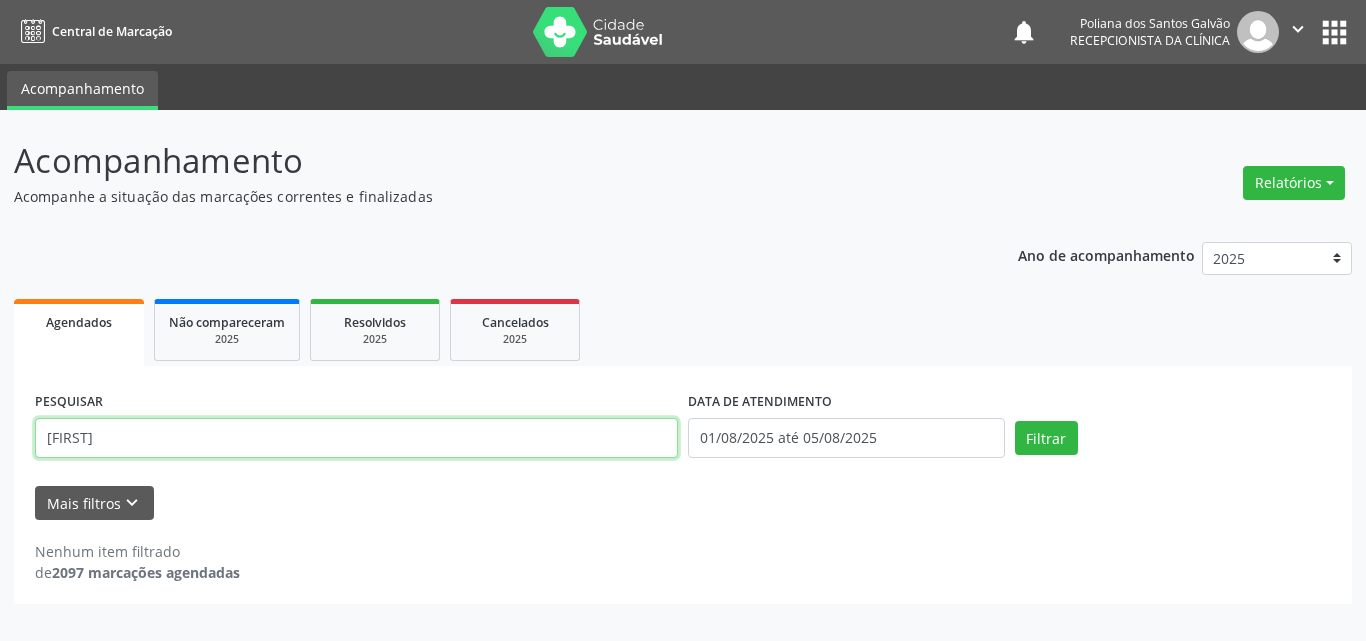 drag, startPoint x: 425, startPoint y: 446, endPoint x: 0, endPoint y: 235, distance: 474.4955 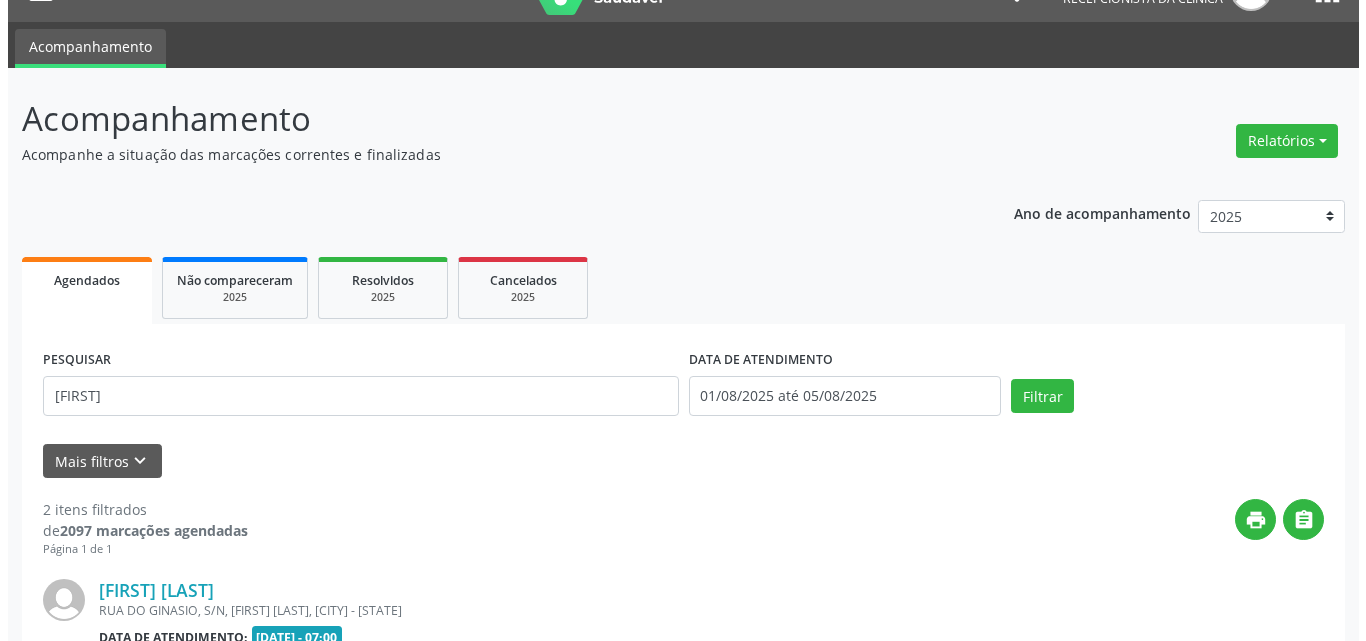 scroll, scrollTop: 535, scrollLeft: 0, axis: vertical 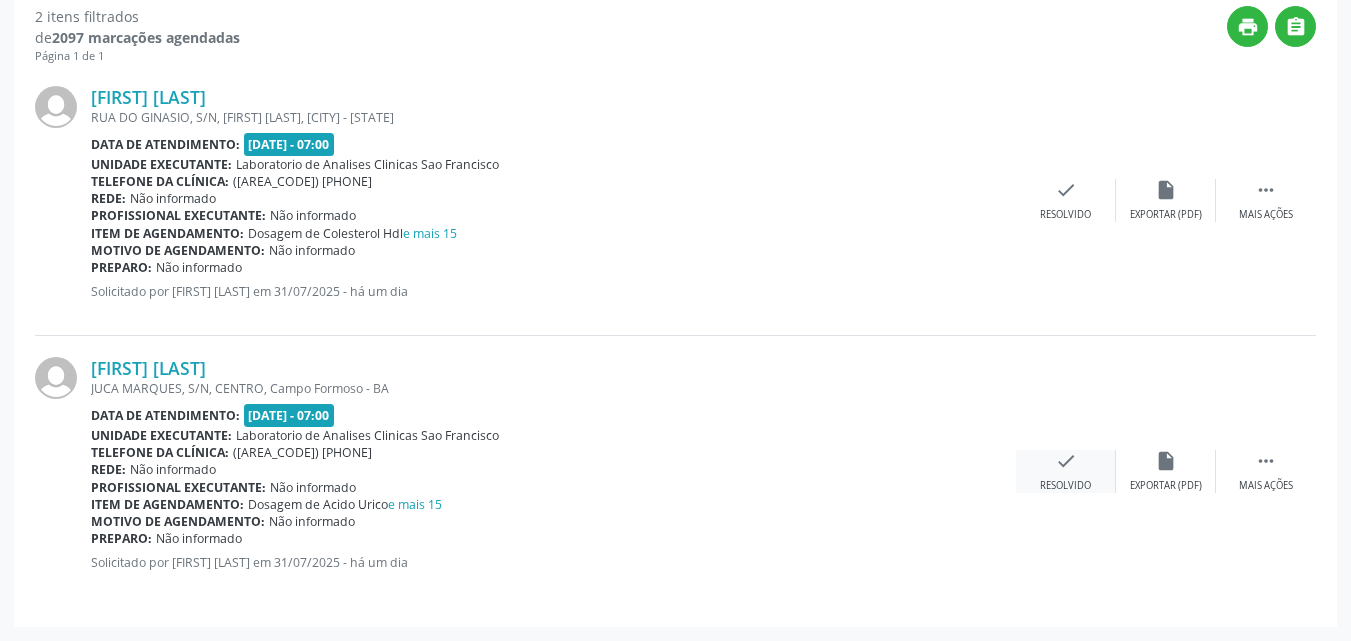 click on "check
Resolvido" at bounding box center (1066, 471) 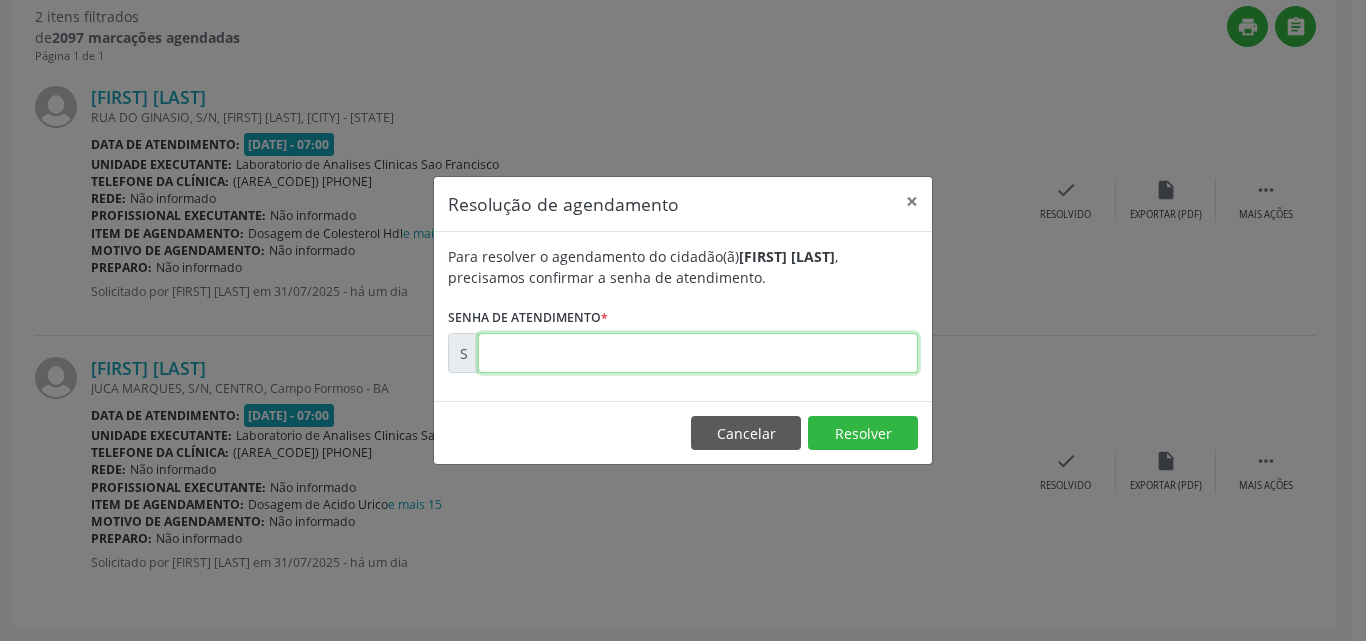 click at bounding box center [698, 353] 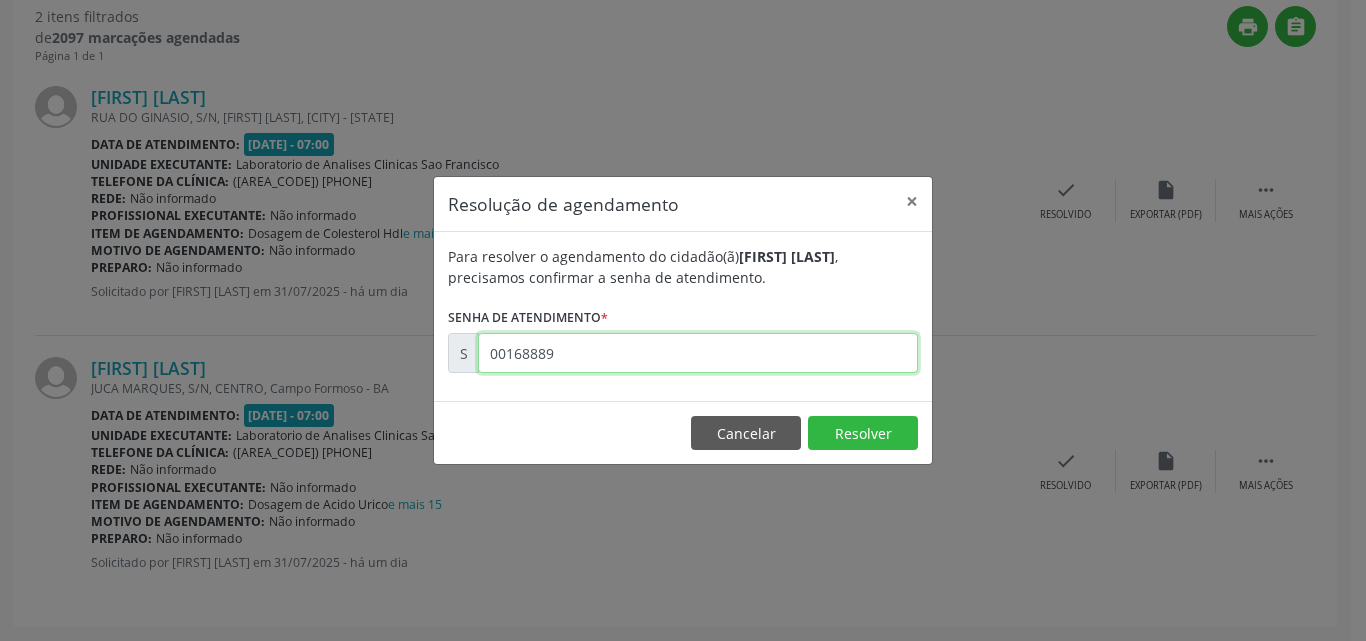 type on "00168889" 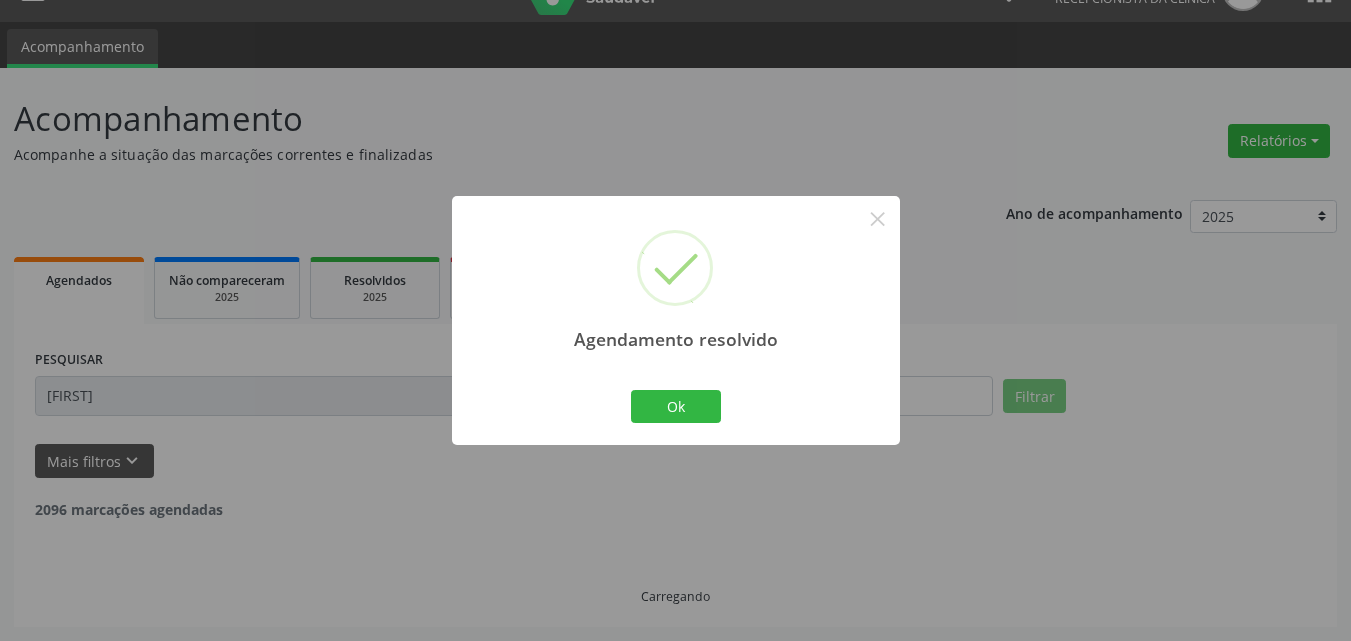 scroll, scrollTop: 264, scrollLeft: 0, axis: vertical 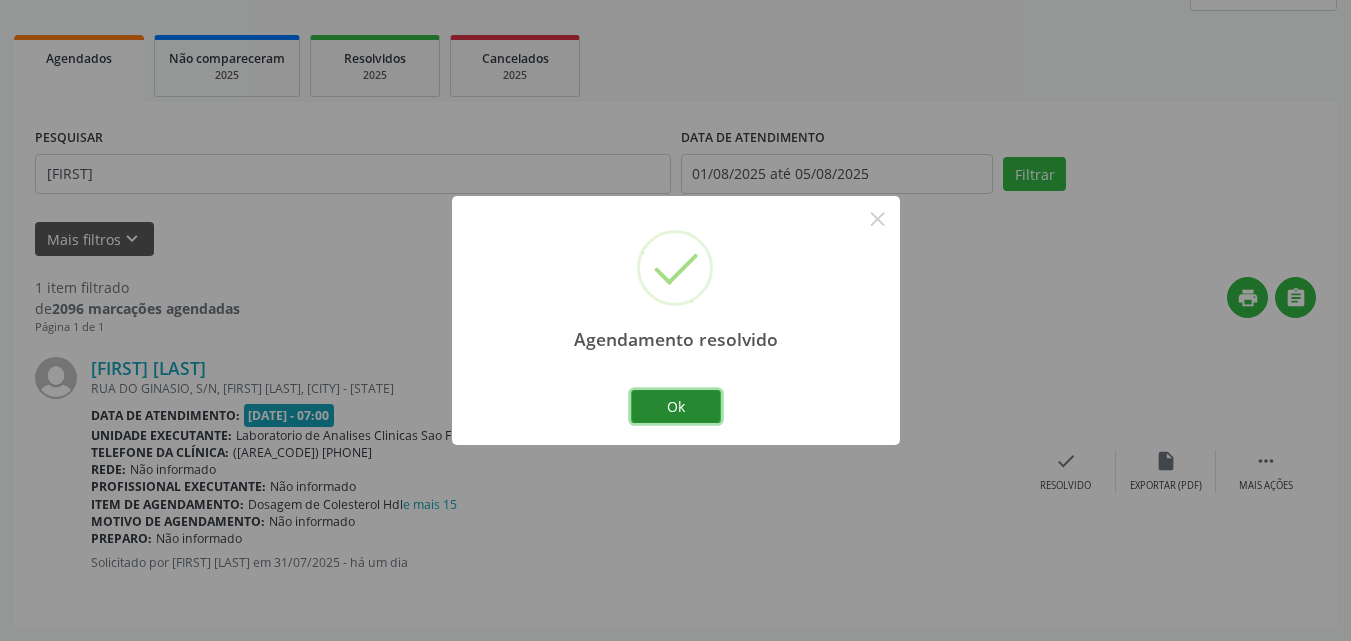 click on "Ok" at bounding box center (676, 407) 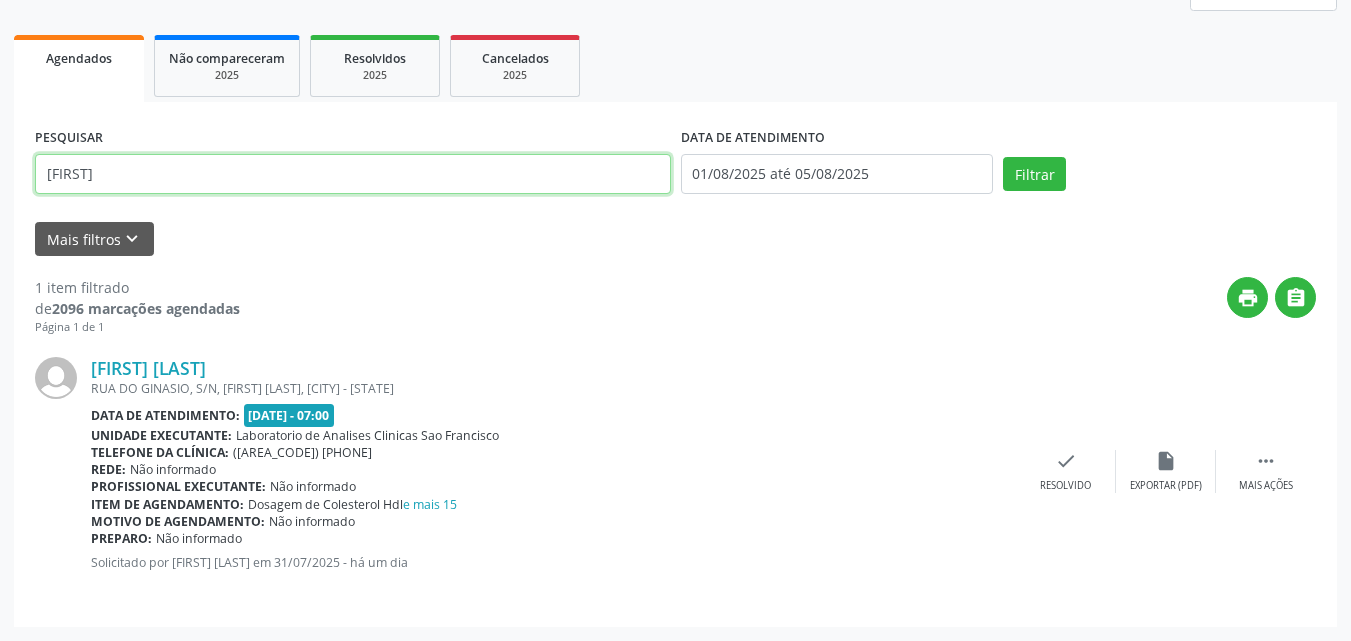 scroll, scrollTop: 116, scrollLeft: 0, axis: vertical 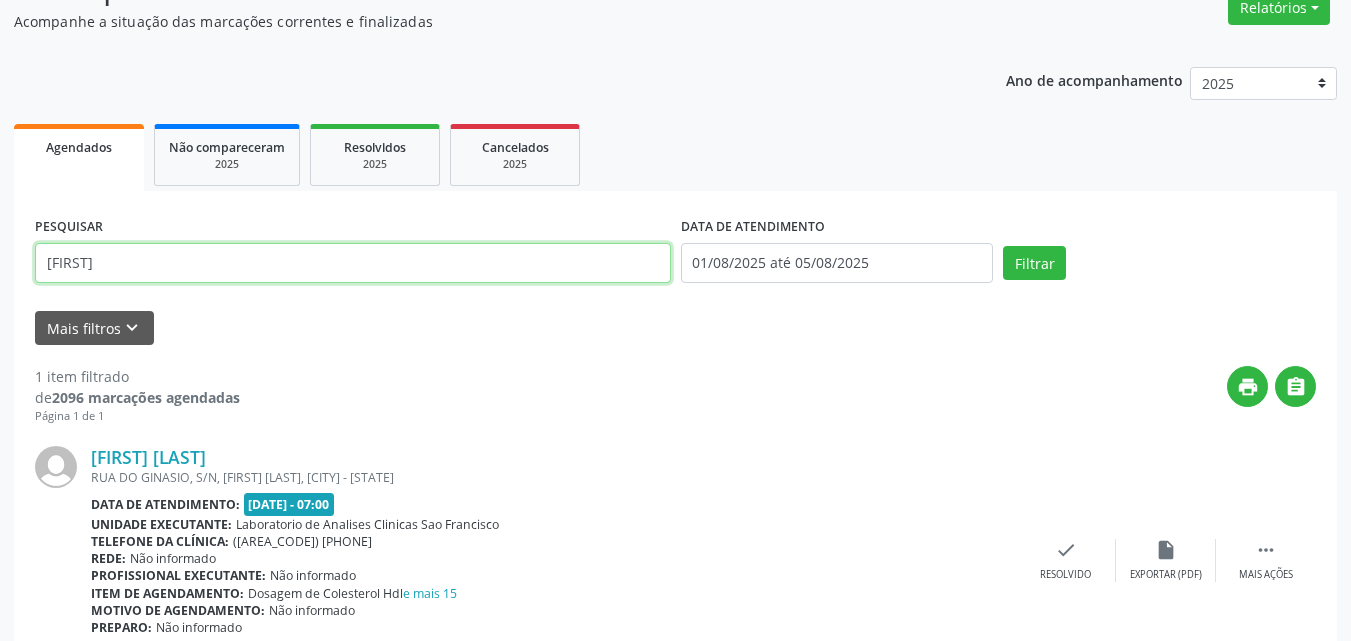 drag, startPoint x: 424, startPoint y: 176, endPoint x: 0, endPoint y: -87, distance: 498.94388 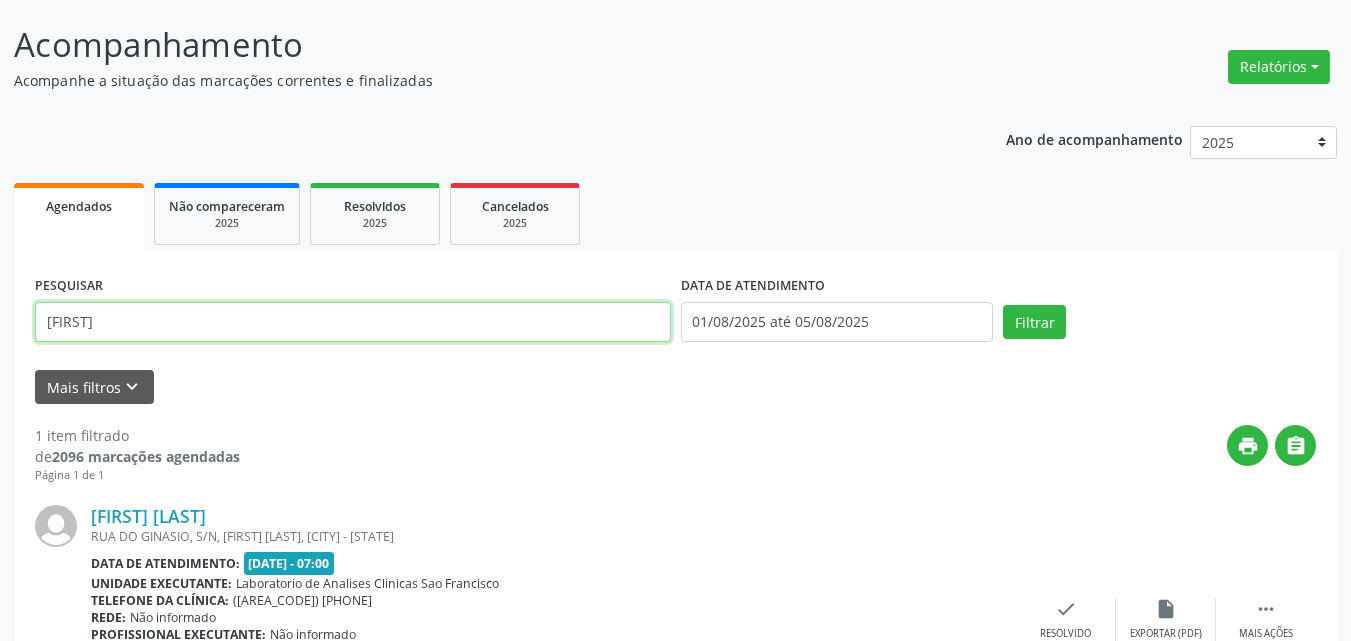 type on "[FIRST]" 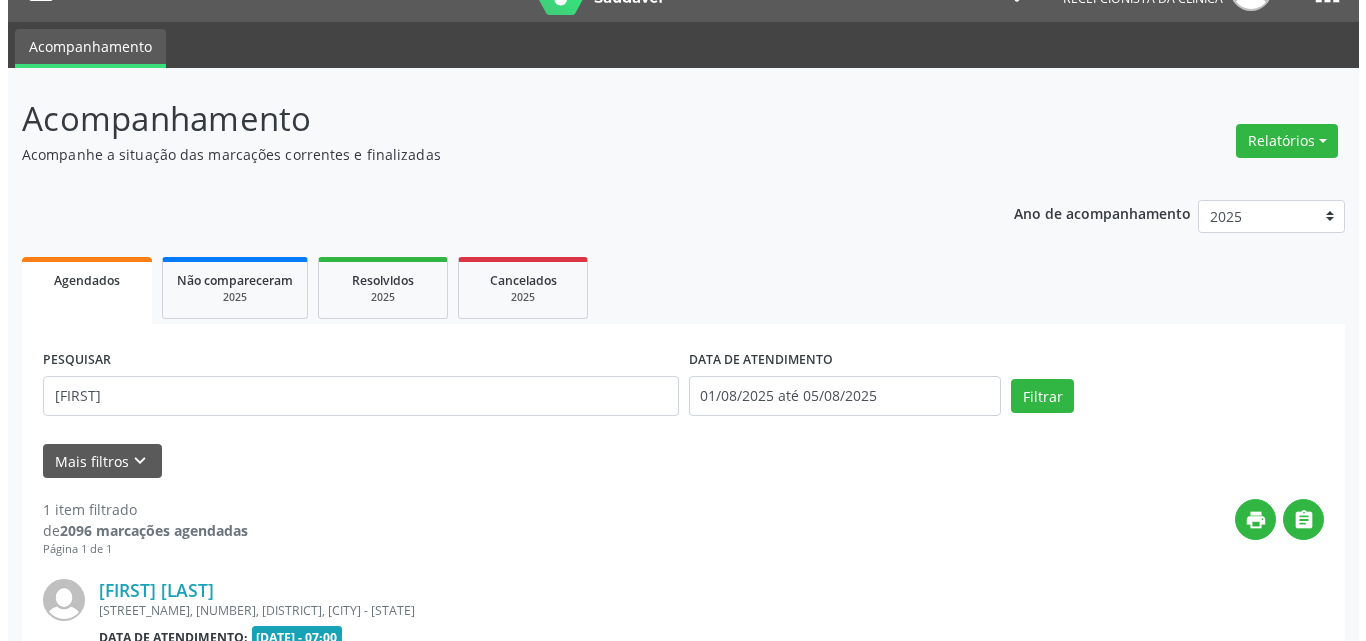 scroll, scrollTop: 264, scrollLeft: 0, axis: vertical 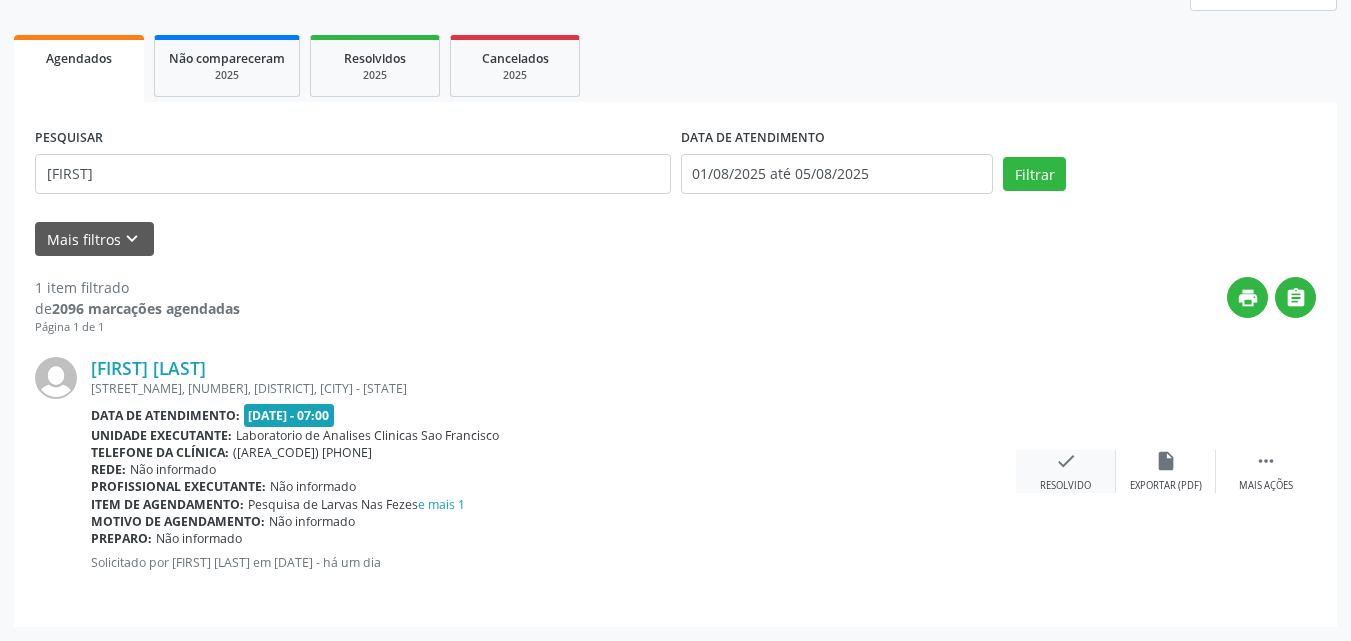click on "check" at bounding box center (1066, 461) 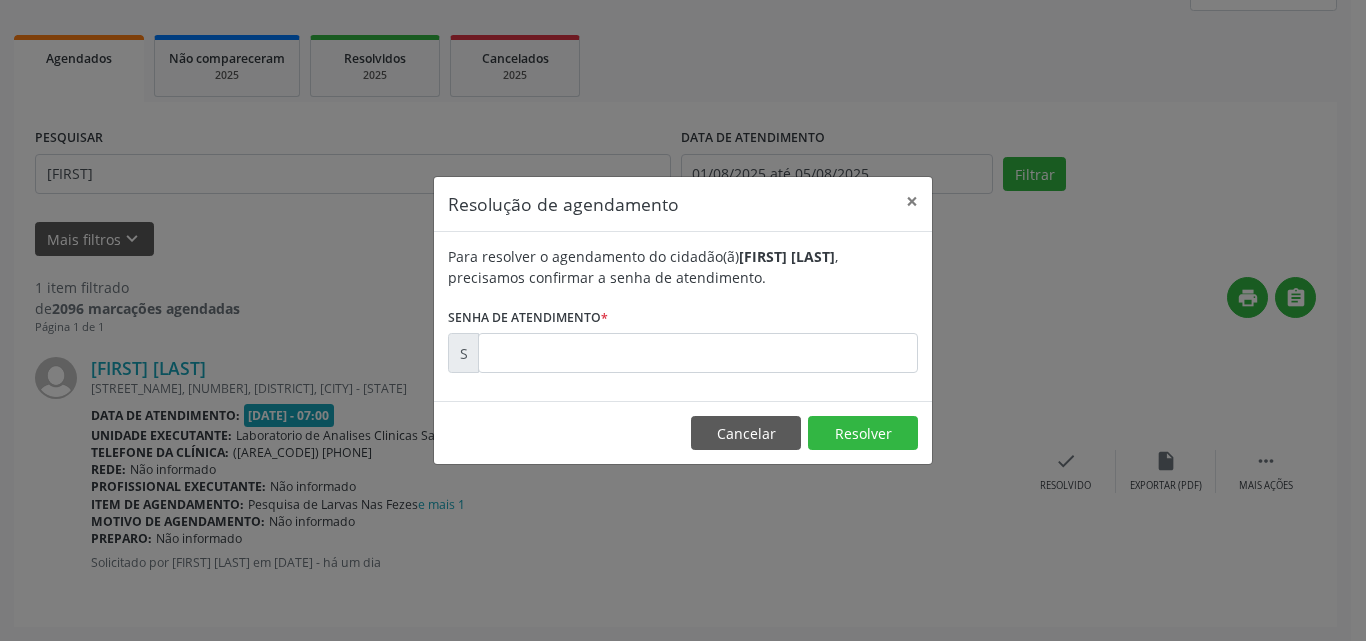 click on "Para resolver o agendamento do cidadão(ã)  [FIRST] [LAST] ,
precisamos confirmar a senha de atendimento.
Senha de atendimento
*
S" at bounding box center [683, 309] 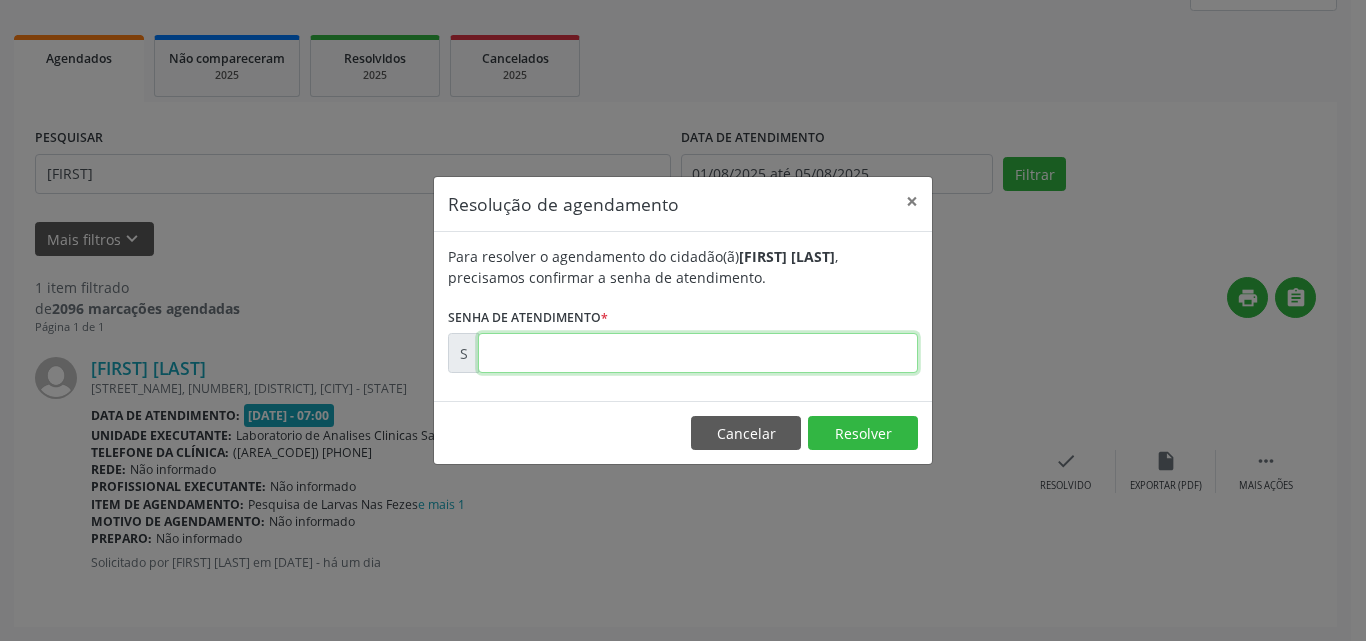 click at bounding box center [698, 353] 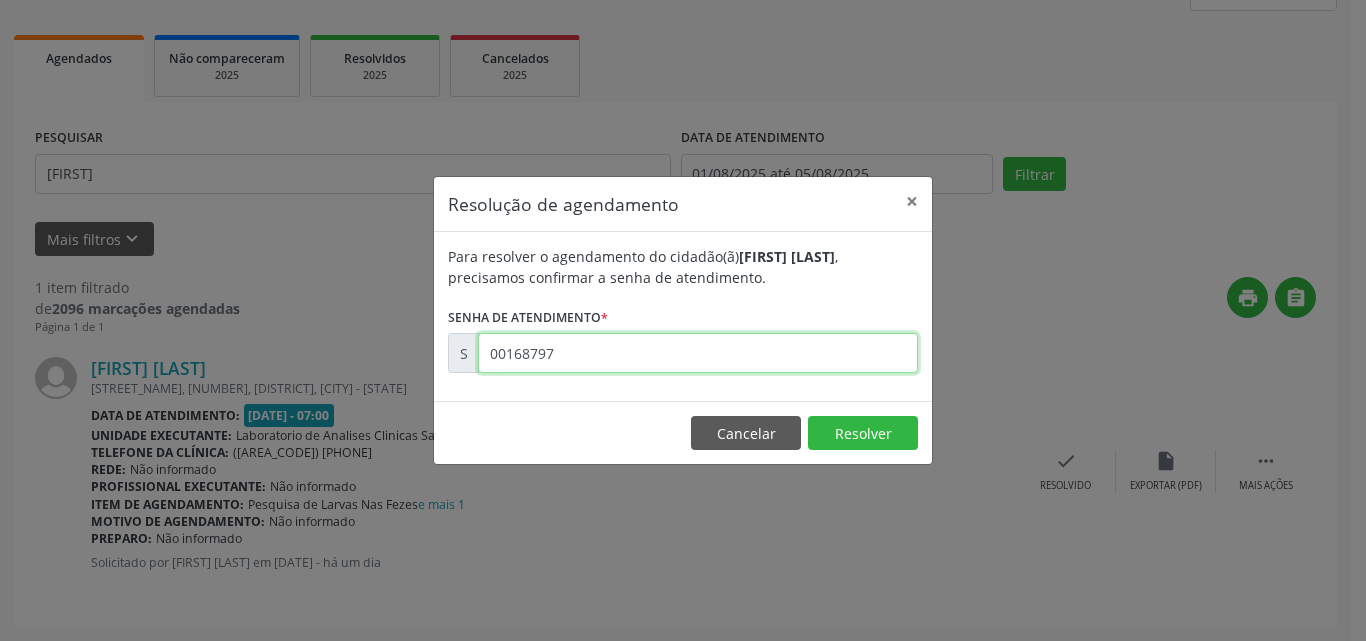 type on "00168797" 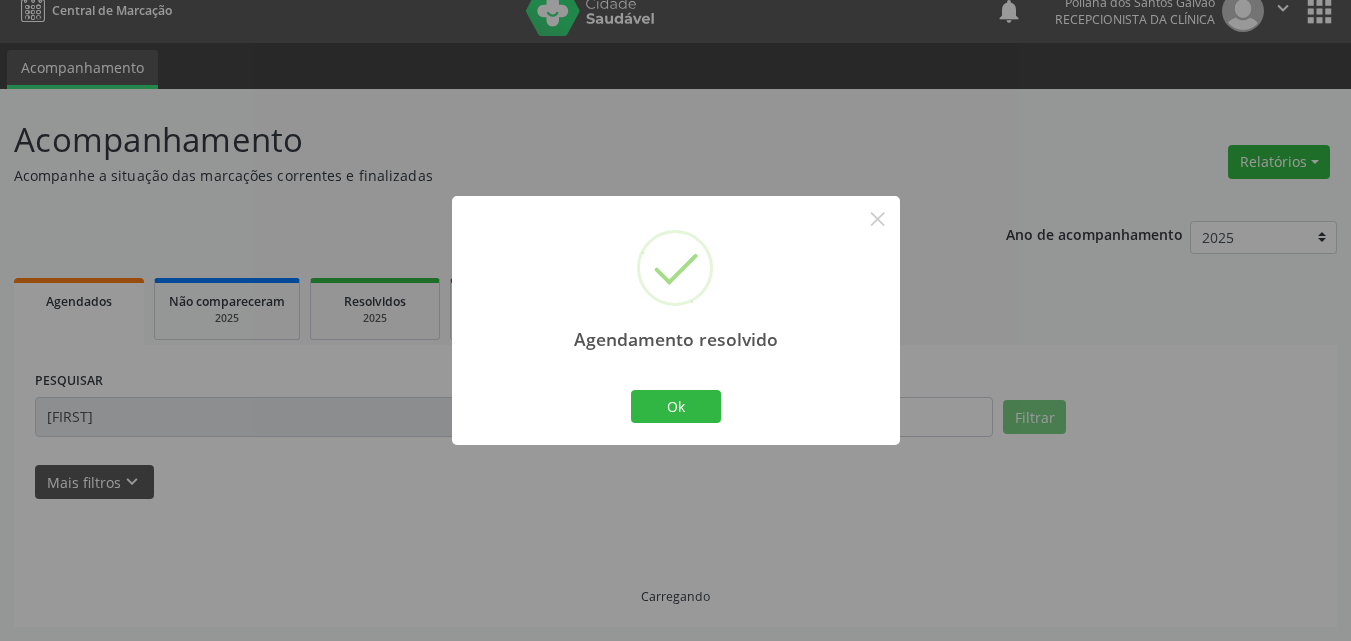 scroll, scrollTop: 0, scrollLeft: 0, axis: both 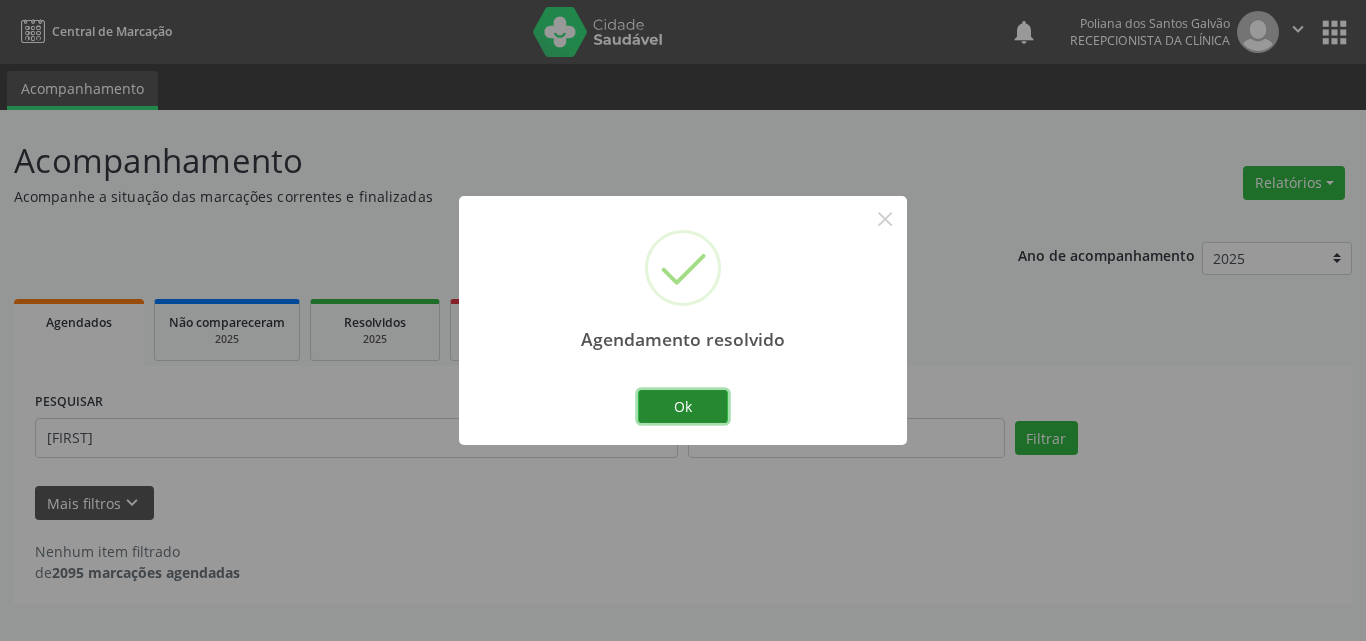 click on "Ok" at bounding box center [683, 407] 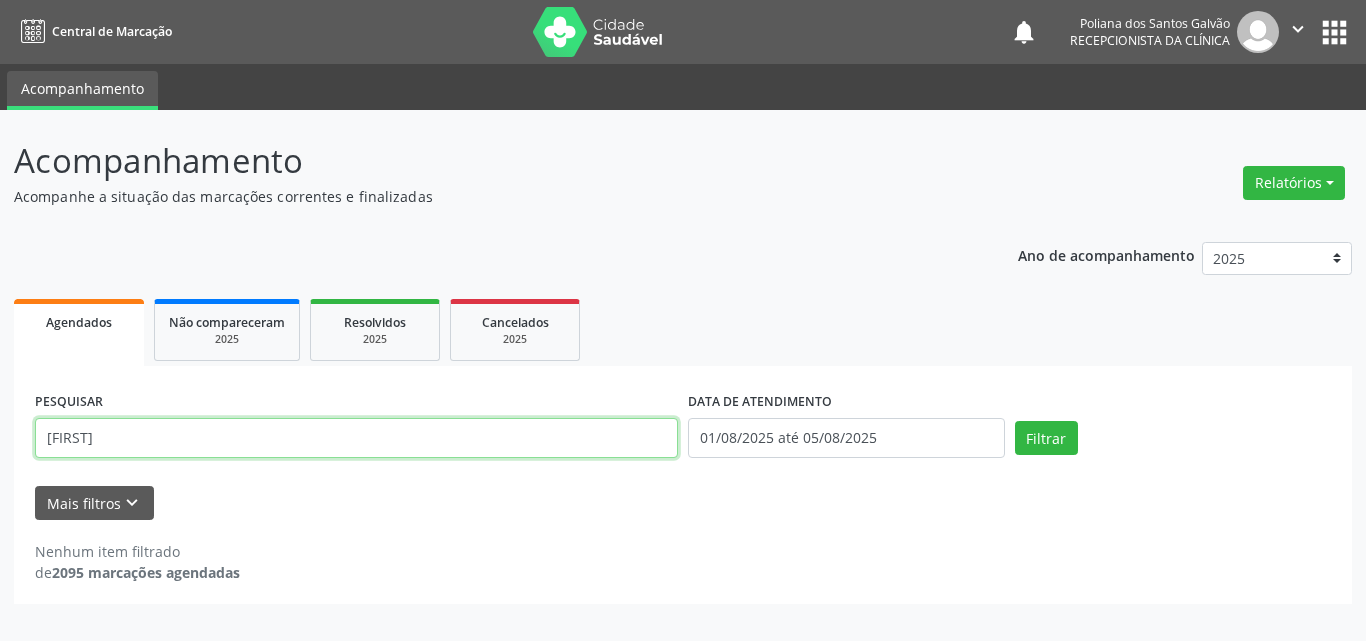 drag, startPoint x: 611, startPoint y: 441, endPoint x: 0, endPoint y: 92, distance: 703.64905 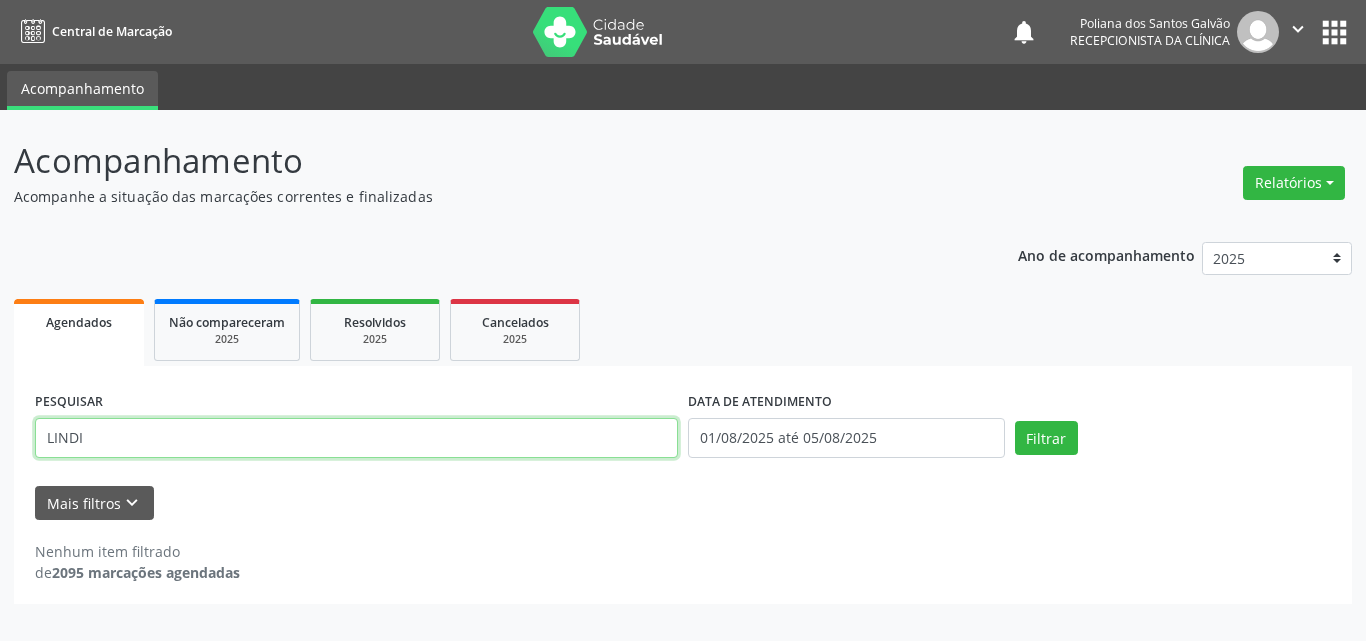 type on "LINDI" 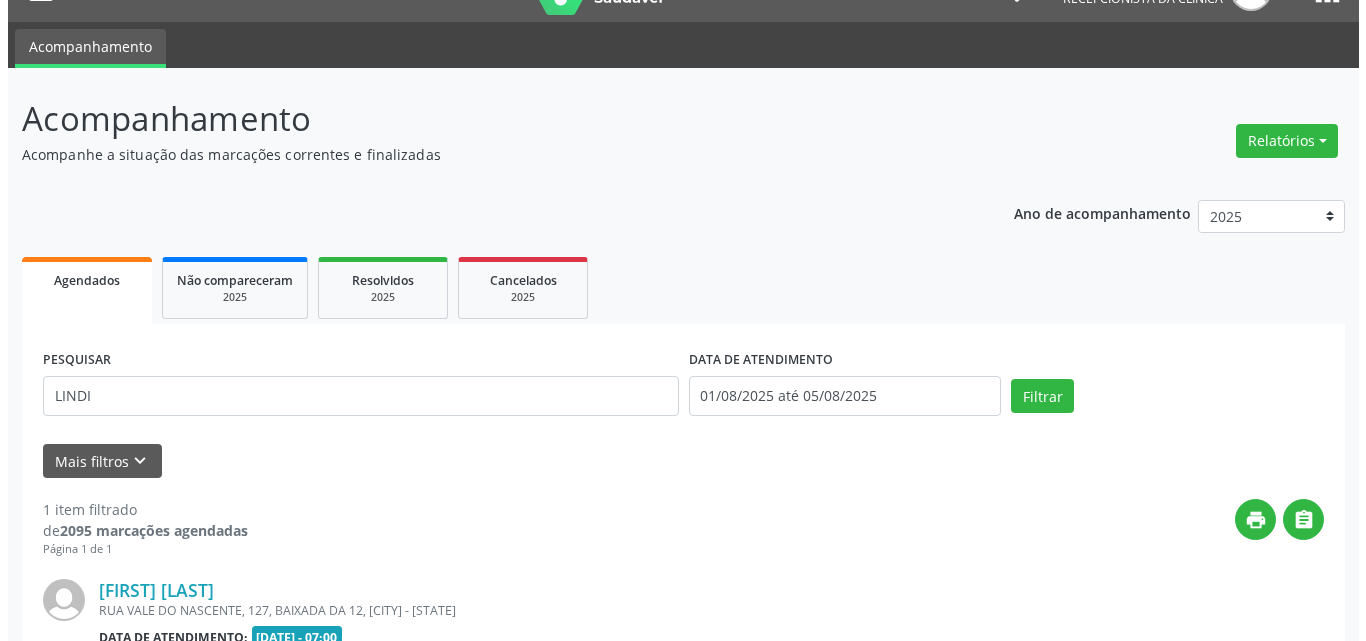 scroll, scrollTop: 264, scrollLeft: 0, axis: vertical 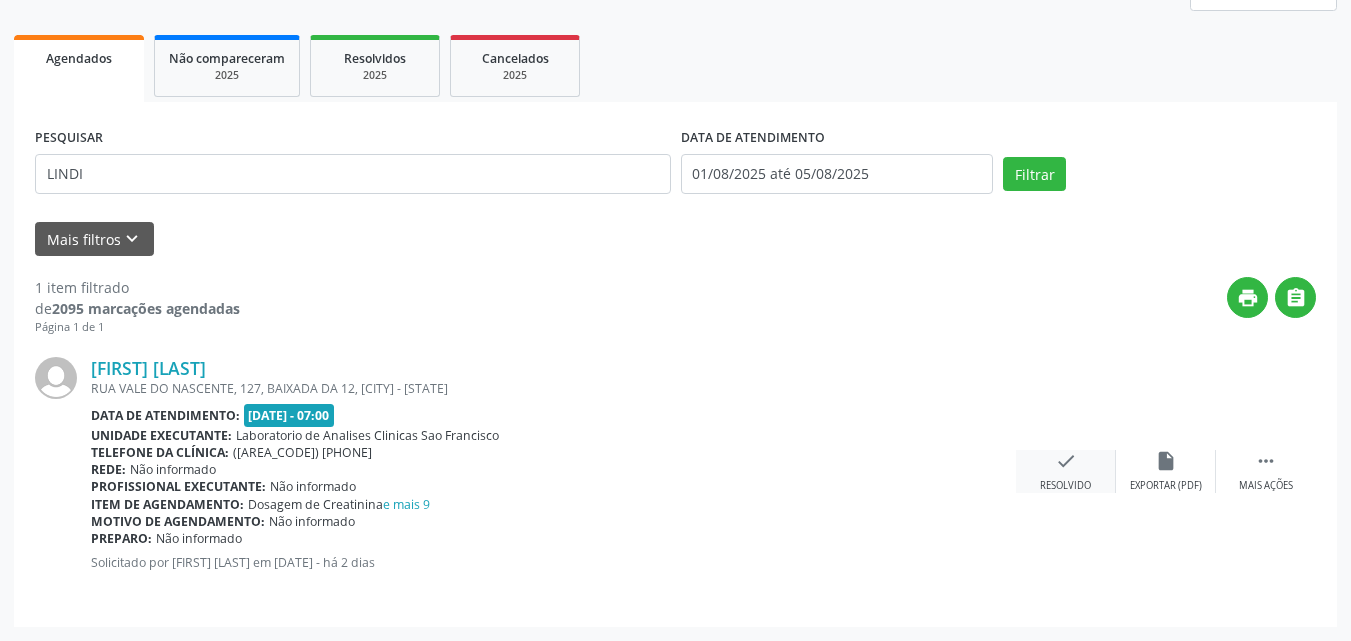 click on "Resolvido" at bounding box center (1065, 486) 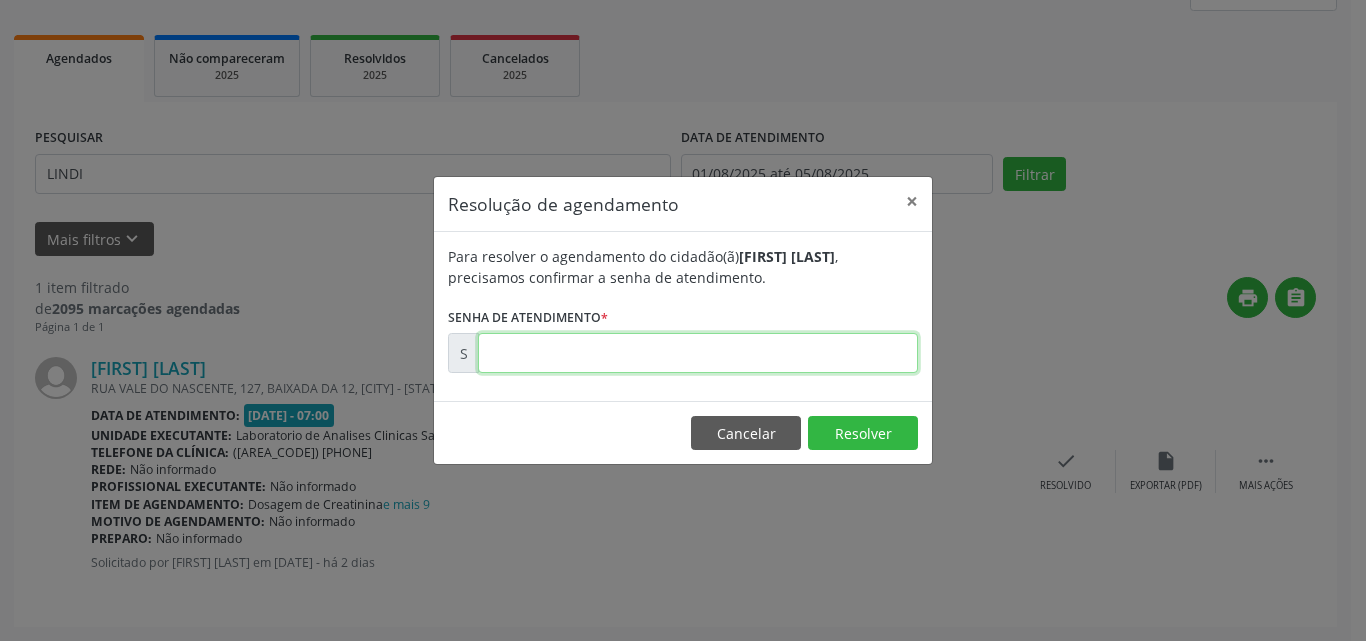 click at bounding box center [698, 353] 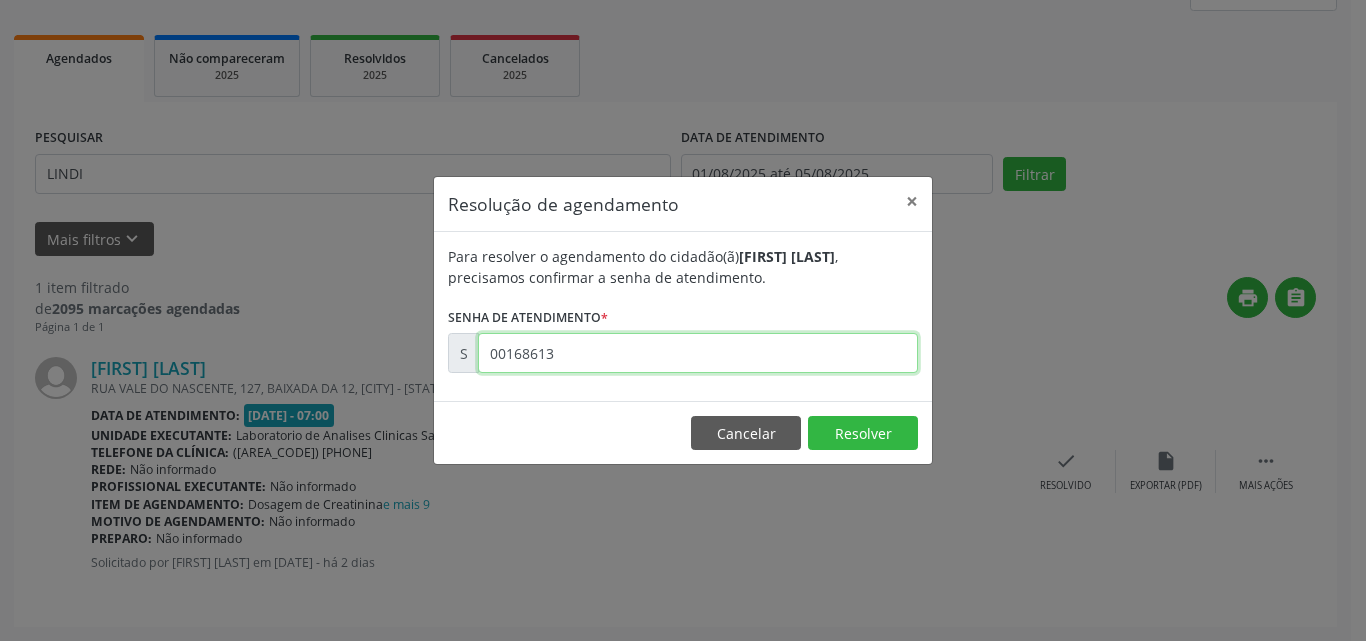 type on "00168613" 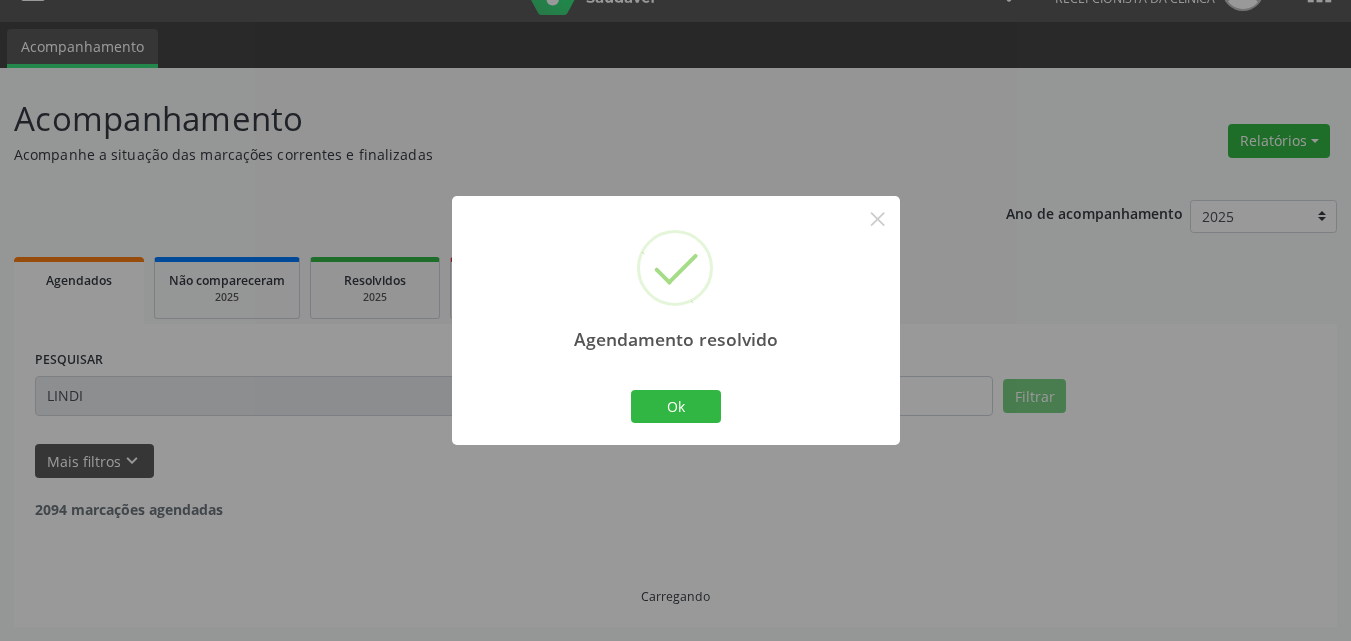 scroll, scrollTop: 0, scrollLeft: 0, axis: both 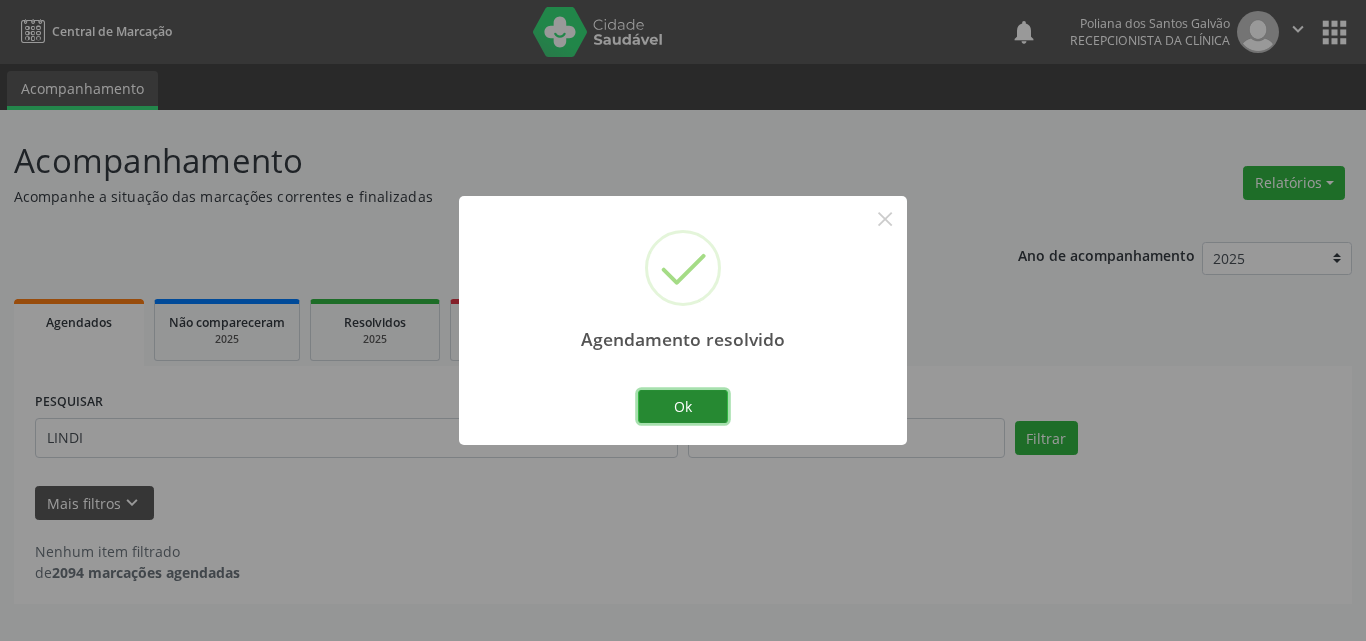 click on "Ok" at bounding box center (683, 407) 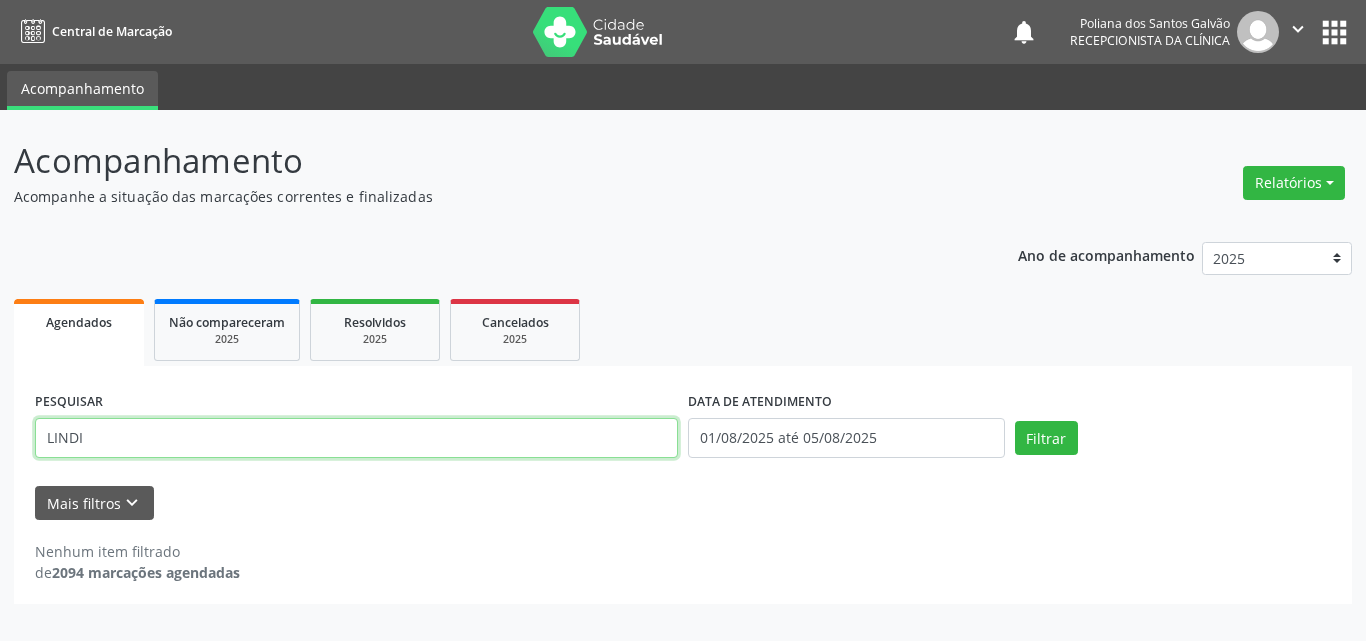 drag, startPoint x: 57, startPoint y: 286, endPoint x: 0, endPoint y: 3, distance: 288.68323 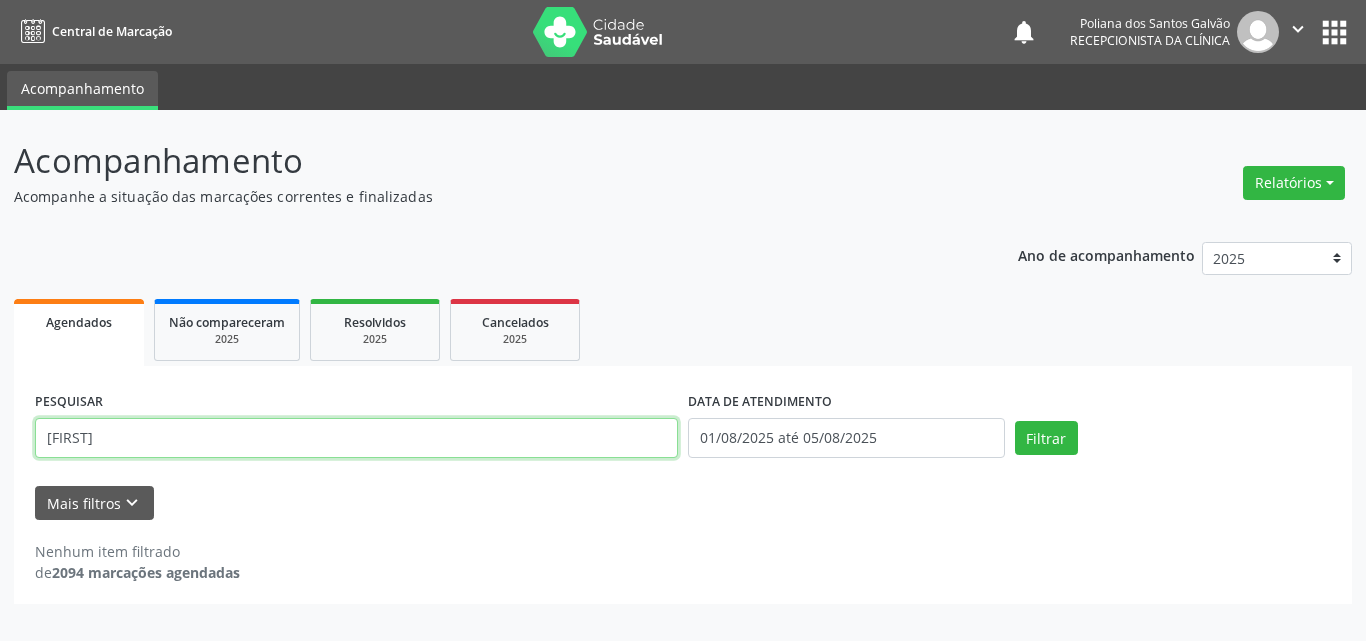 type on "[FIRST]" 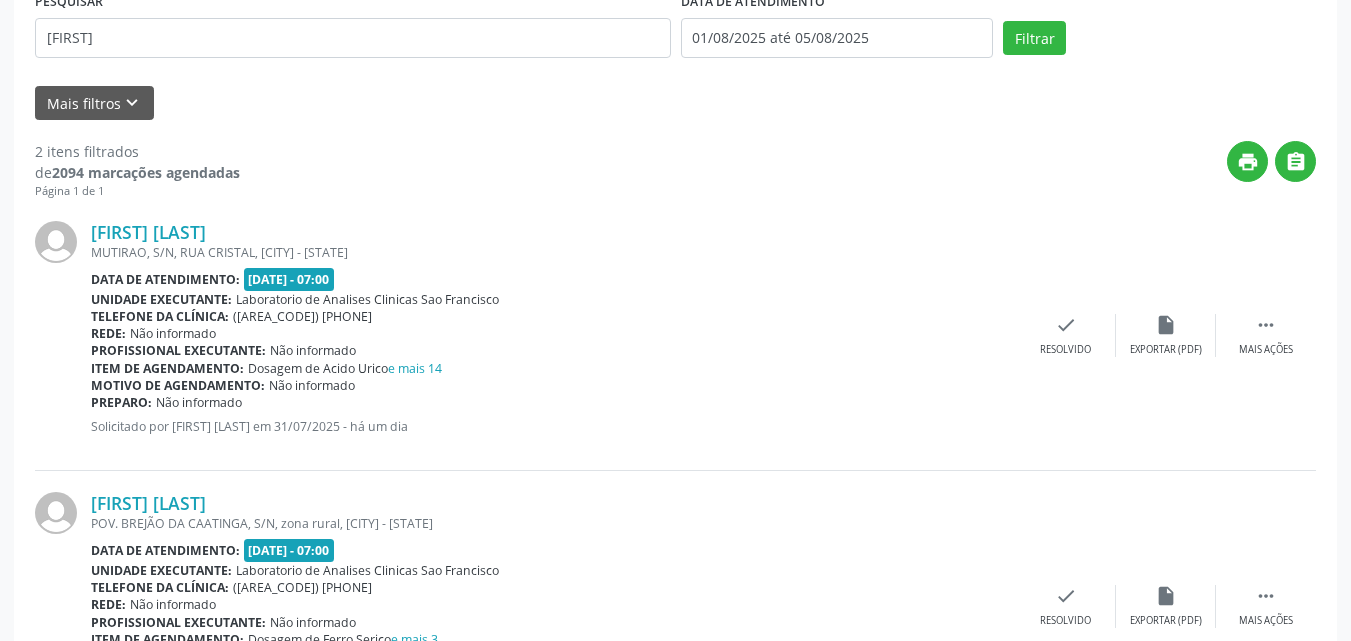 scroll, scrollTop: 535, scrollLeft: 0, axis: vertical 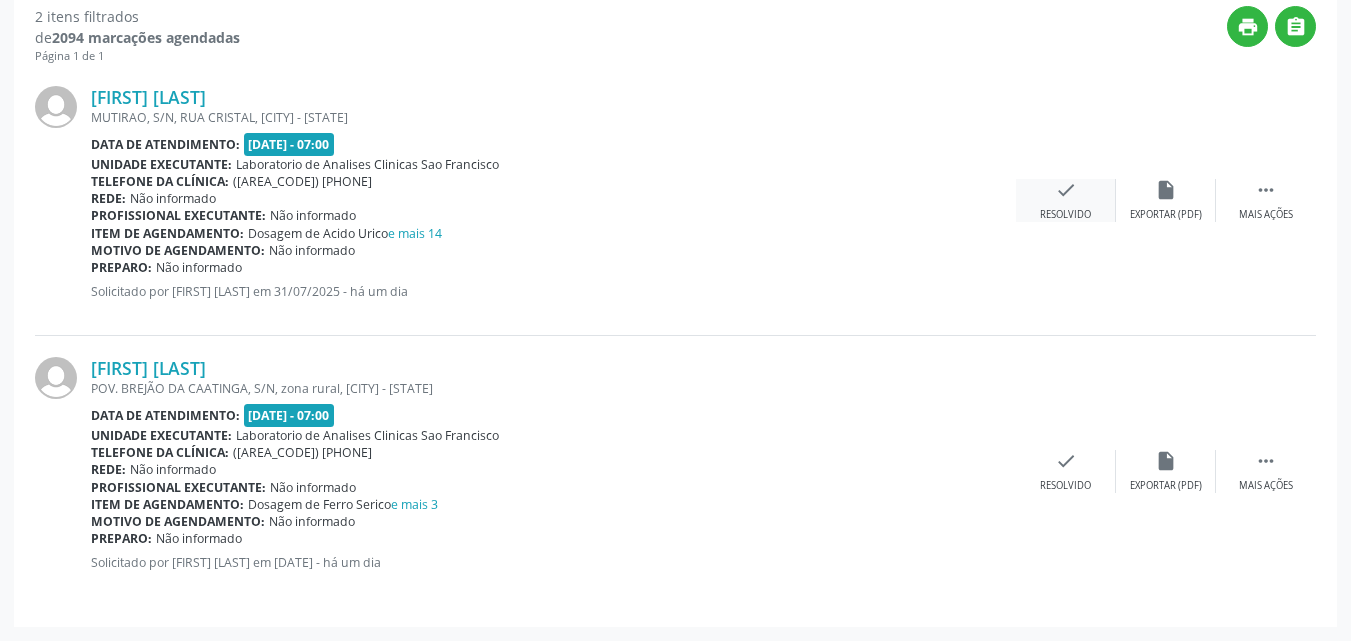 click on "check
Resolvido" at bounding box center [1066, 200] 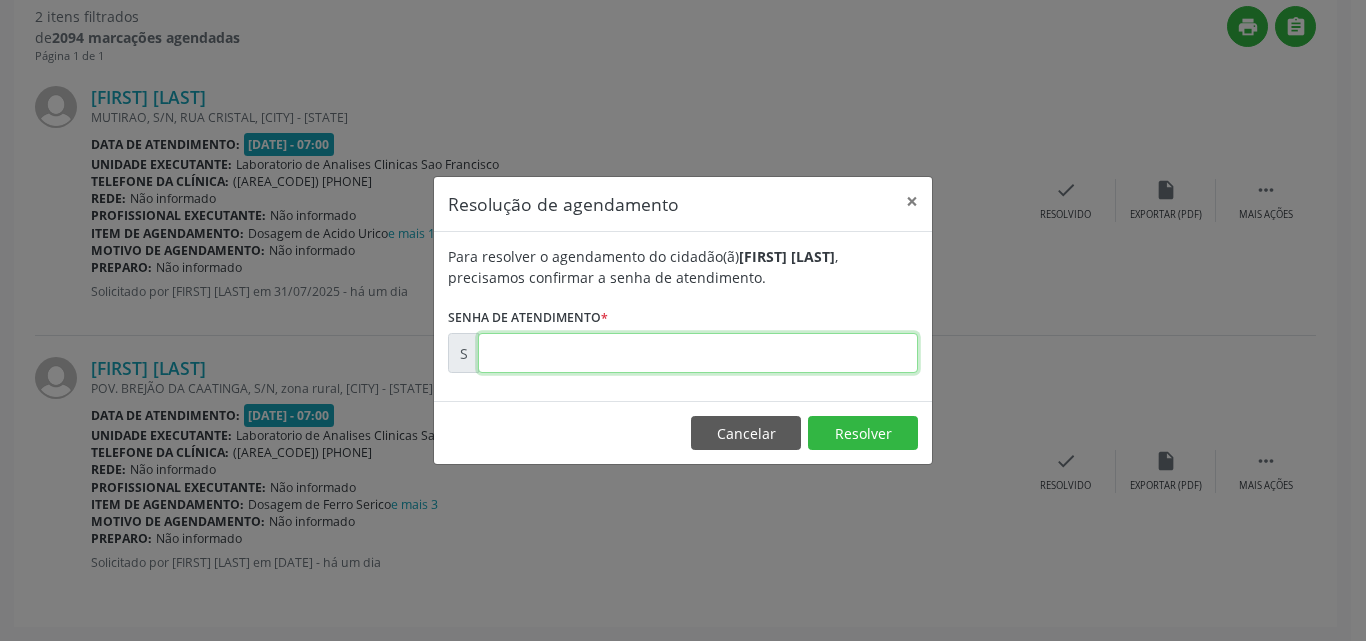 click at bounding box center (698, 353) 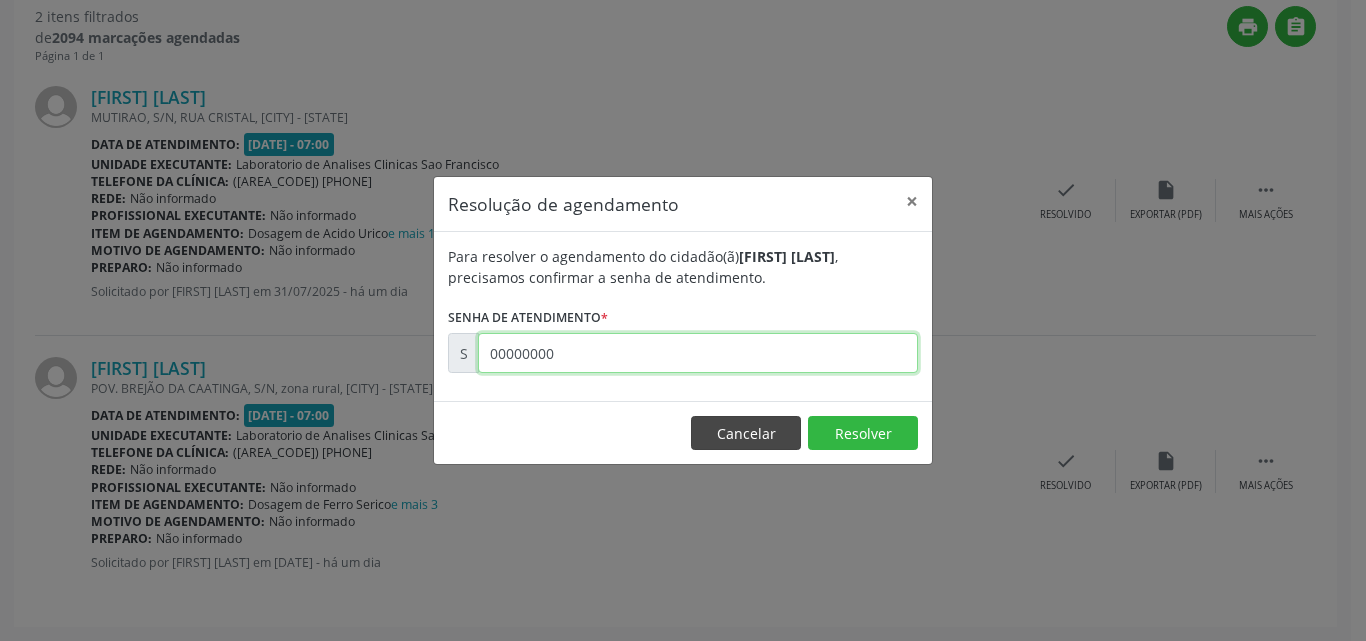 type on "00000000" 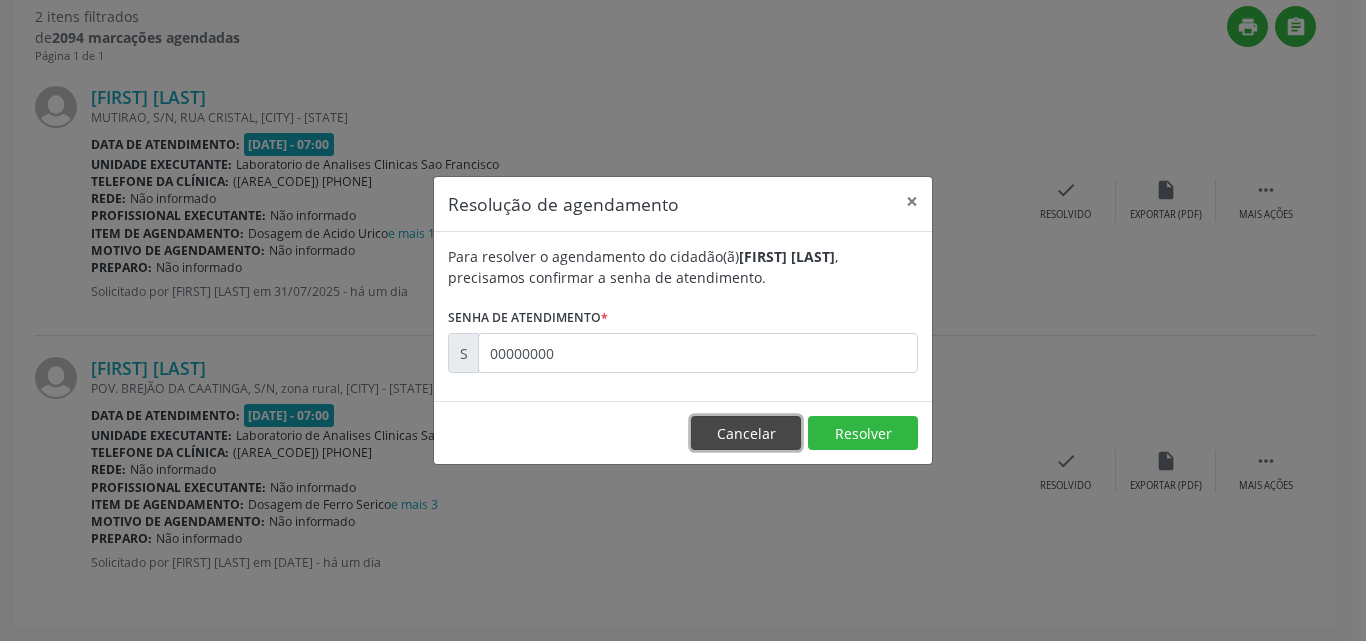 click on "Cancelar" at bounding box center [746, 433] 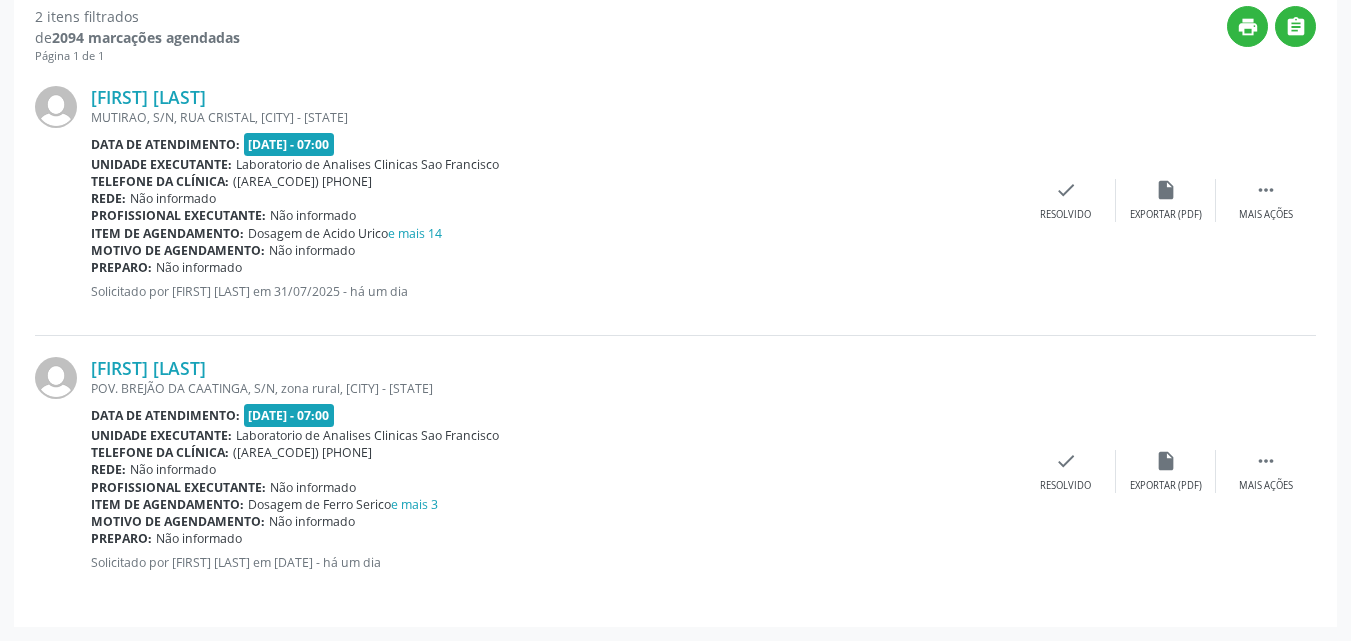 scroll, scrollTop: 35, scrollLeft: 0, axis: vertical 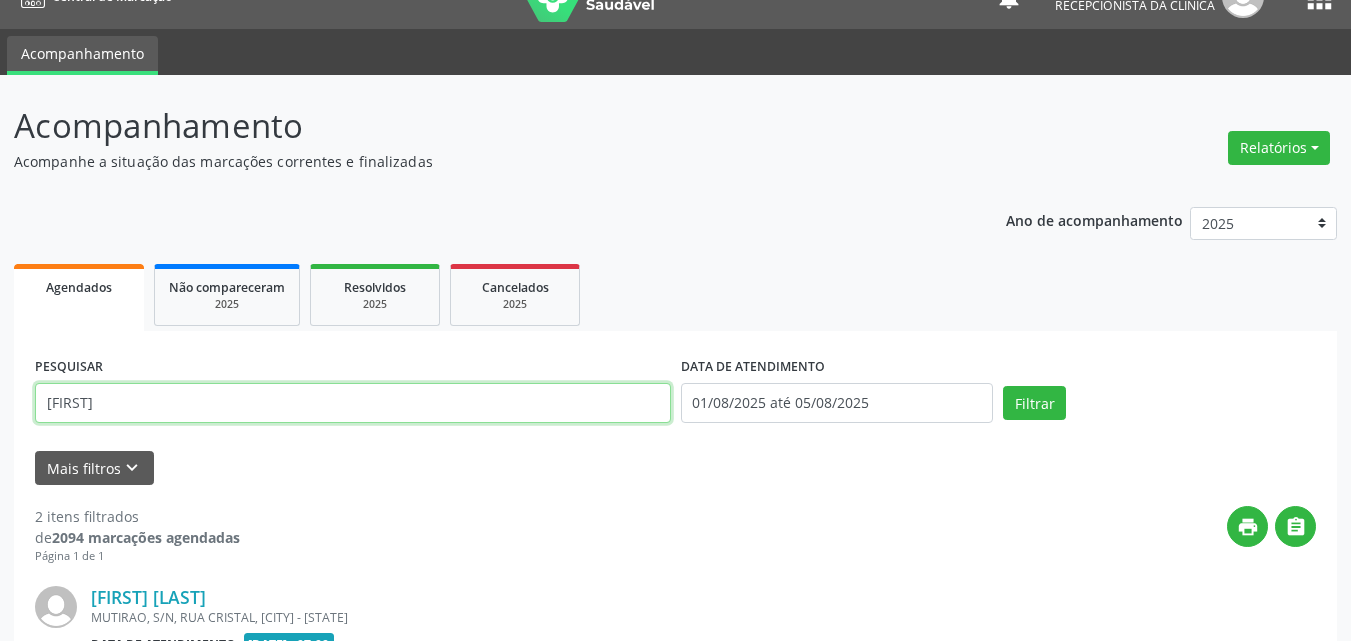 drag, startPoint x: 0, startPoint y: 168, endPoint x: 0, endPoint y: 47, distance: 121 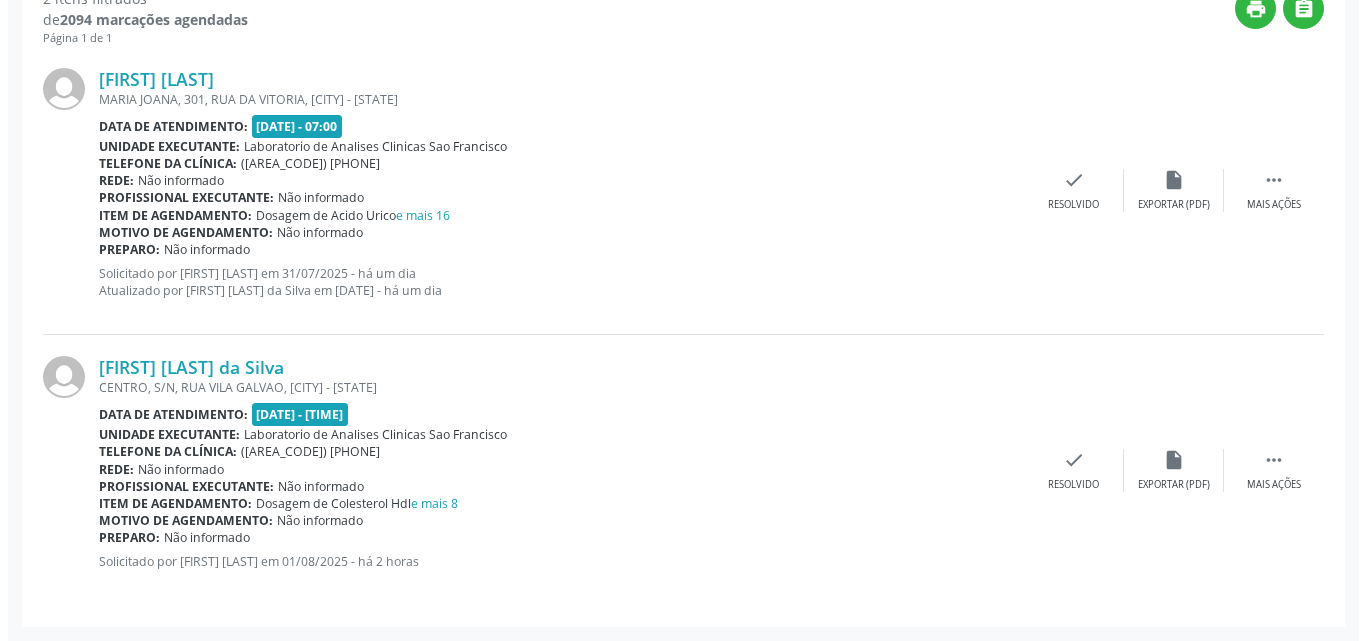 scroll, scrollTop: 353, scrollLeft: 0, axis: vertical 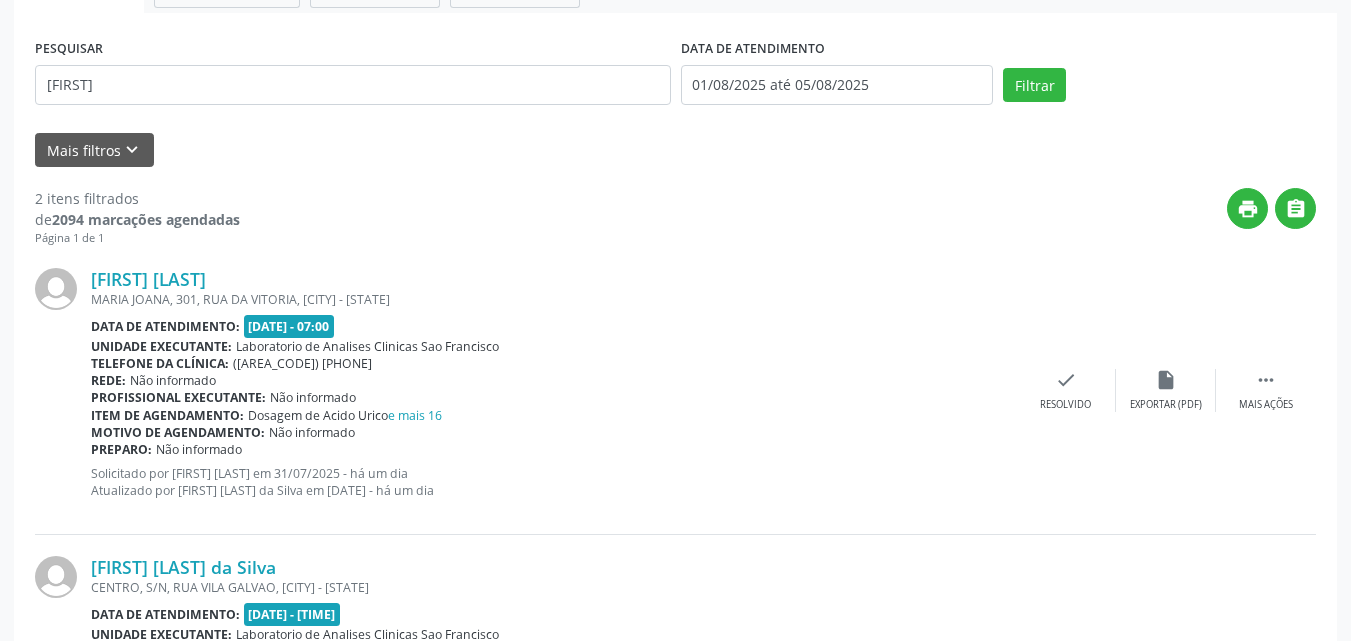 click on "[FIRST] [LAST]
[STREET_NAME], [NUMBER], [DISTRICT], [CITY] - [STATE]
Data de atendimento:
01/08/2025 - 07:00
Unidade executante:
Laboratorio de Analises Clinicas Sao Francisco
Telefone da clínica:
(74) 36453588
Rede:
Não informado
Profissional executante:
Não informado
Item de agendamento:
Dosagem de Acido Urico
e mais 16
Motivo de agendamento:
Não informado
Preparo:
Não informado
Solicitado por [FIRST] [LAST] em 31/07/2025 - há um dia
Atualizado por [FIRST] [LAST] em 31/07/2025 - há um dia

Mais ações
insert_drive_file
Exportar (PDF)
check
Resolvido" at bounding box center (675, 391) 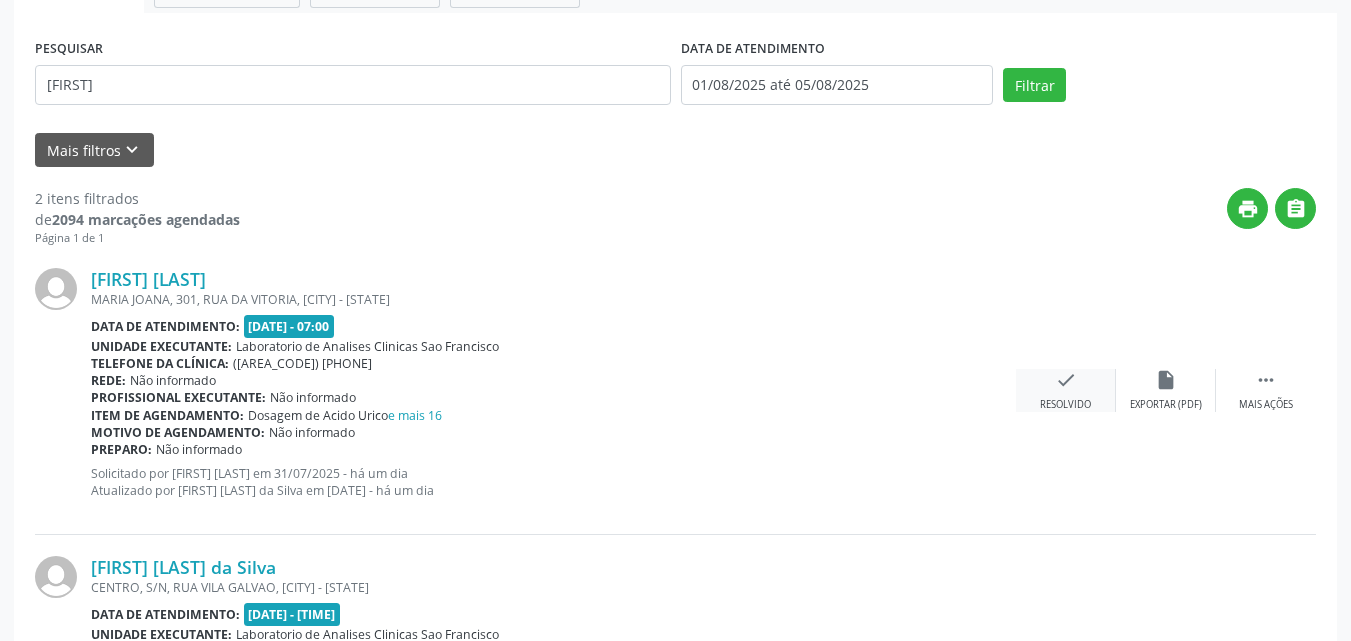 click on "check" at bounding box center (1066, 380) 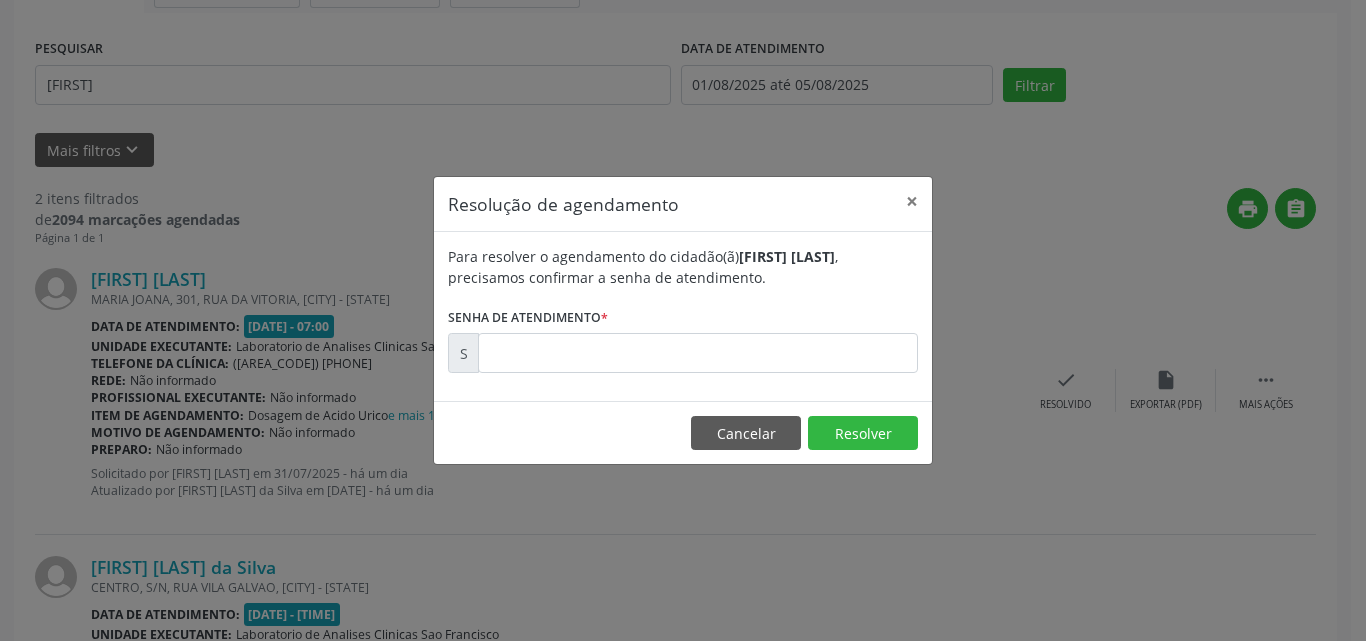 drag, startPoint x: 1071, startPoint y: 386, endPoint x: 746, endPoint y: 326, distance: 330.49207 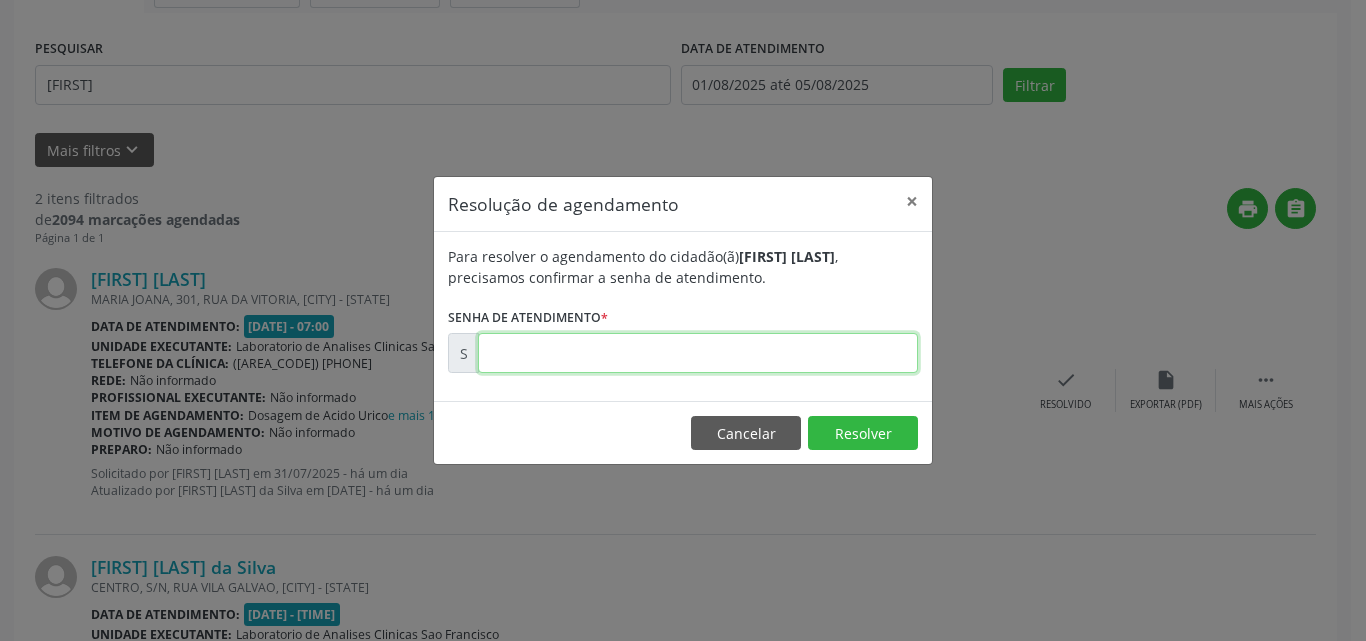 click at bounding box center (698, 353) 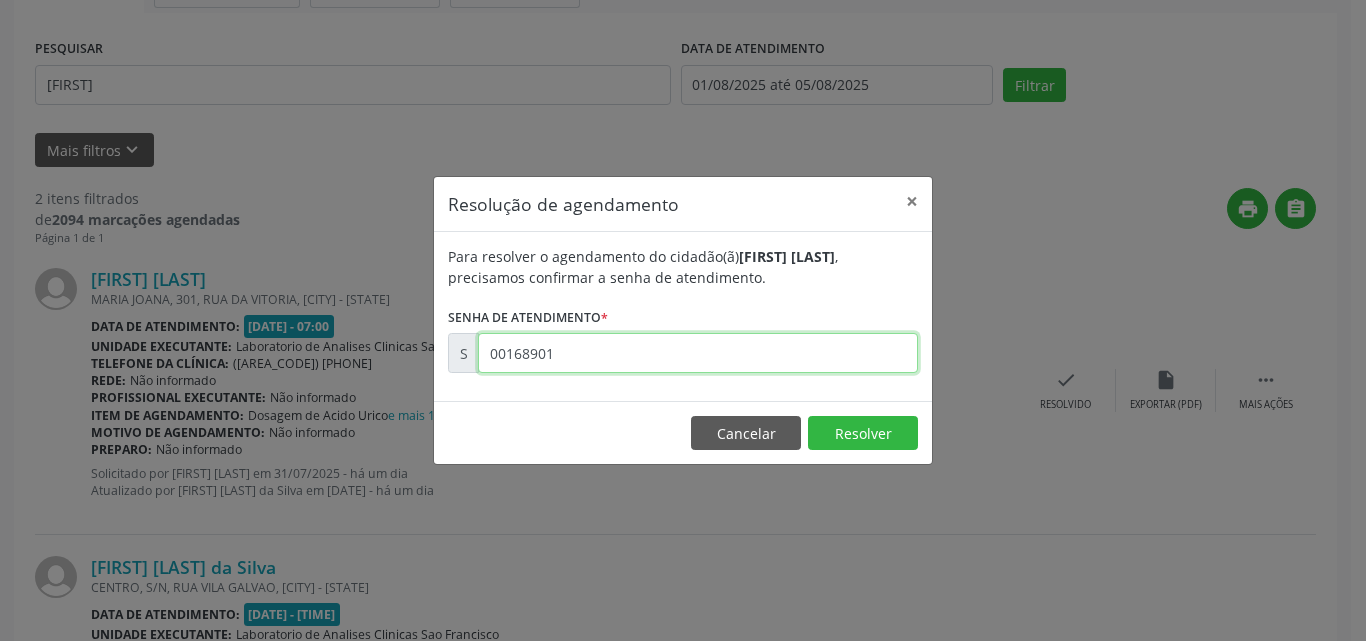type on "00168901" 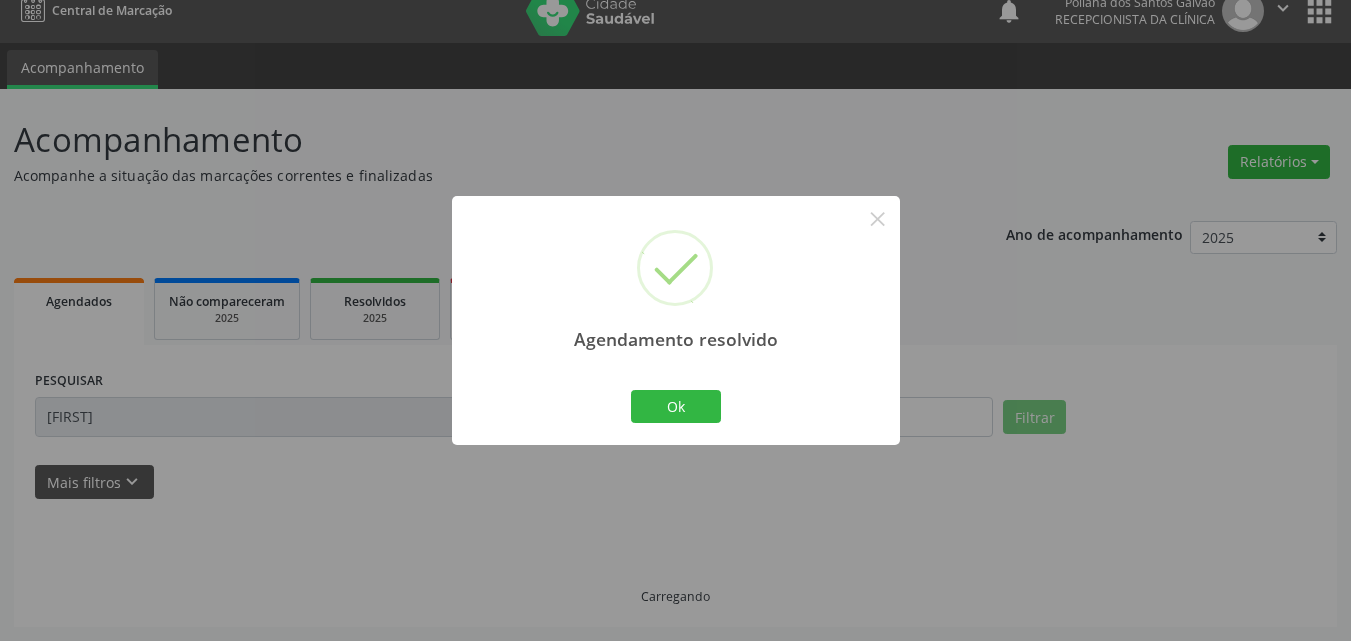 scroll, scrollTop: 264, scrollLeft: 0, axis: vertical 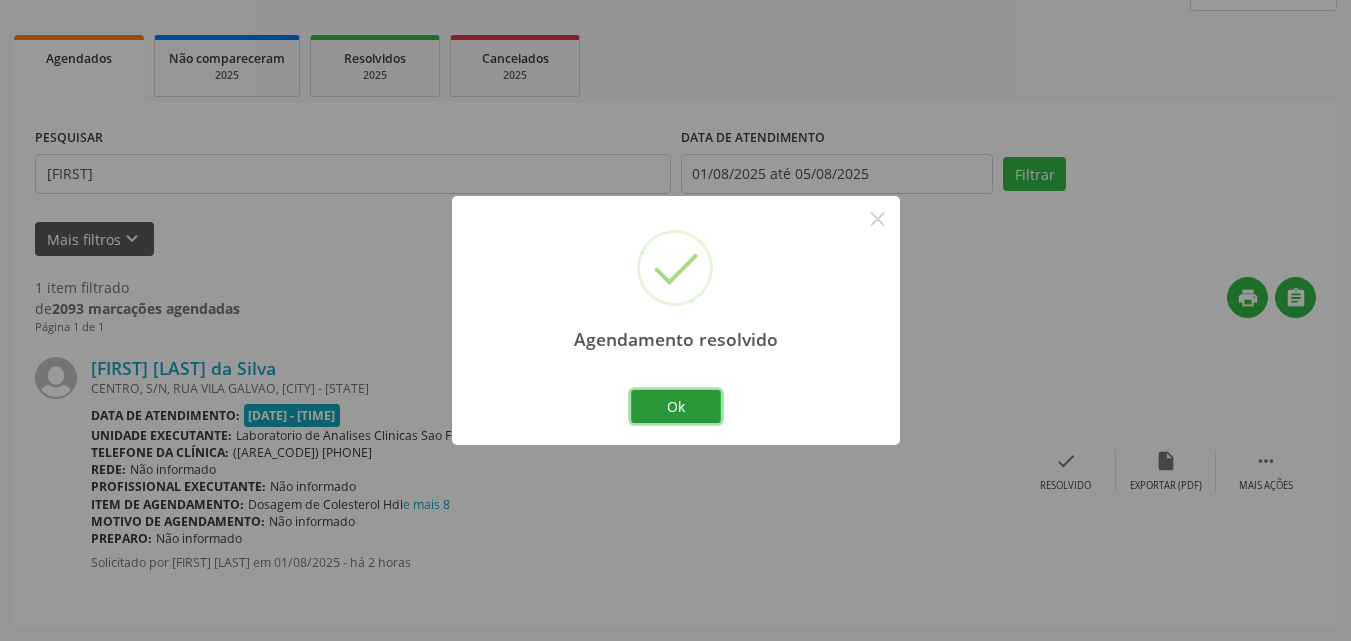 drag, startPoint x: 692, startPoint y: 404, endPoint x: 362, endPoint y: 10, distance: 513.94165 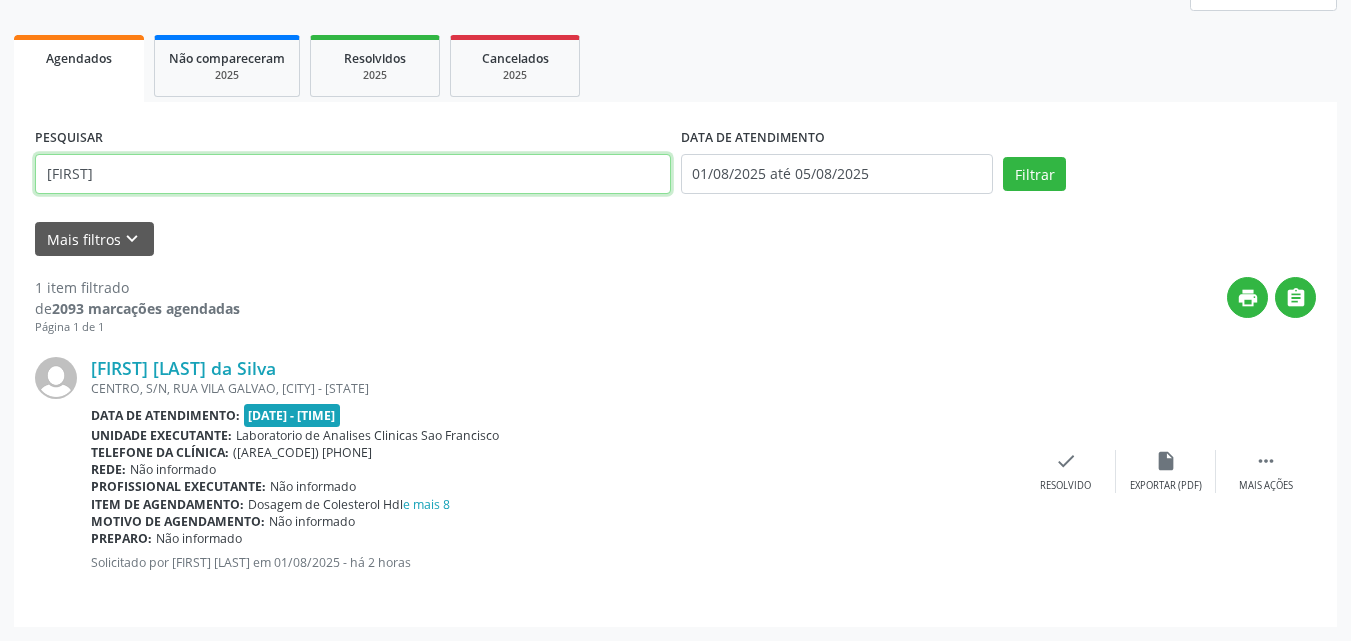 drag, startPoint x: 381, startPoint y: 176, endPoint x: 0, endPoint y: 7, distance: 416.7997 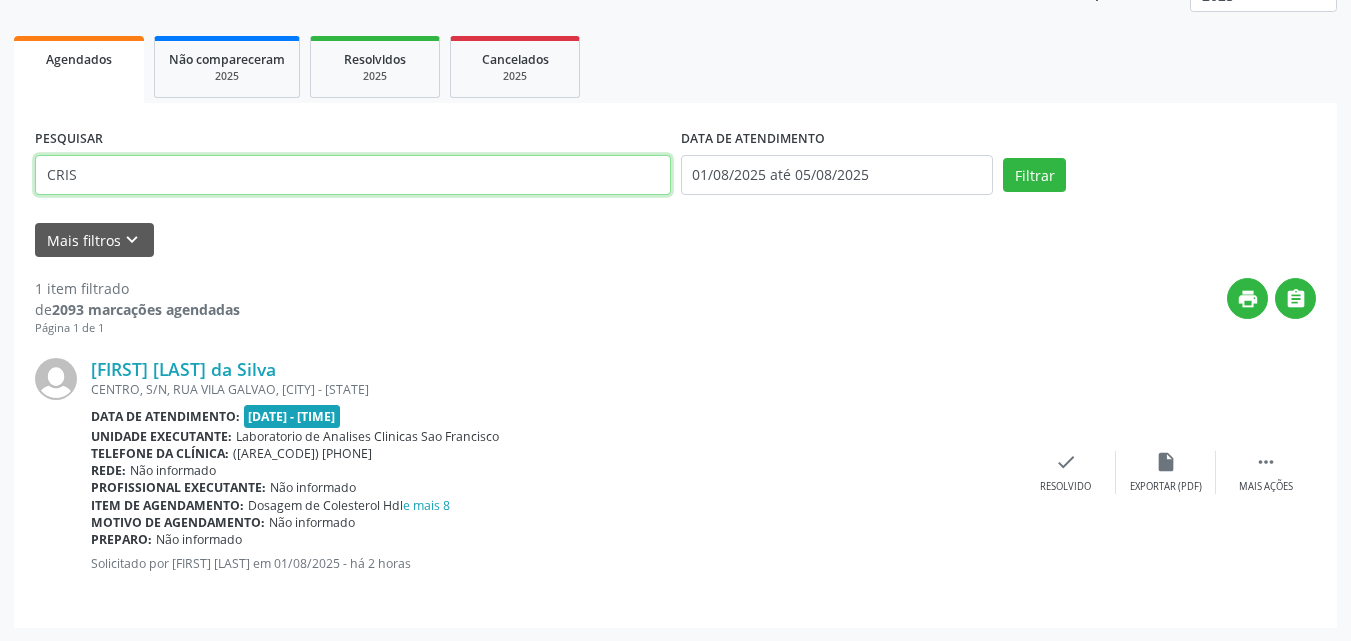 type on "CRIS" 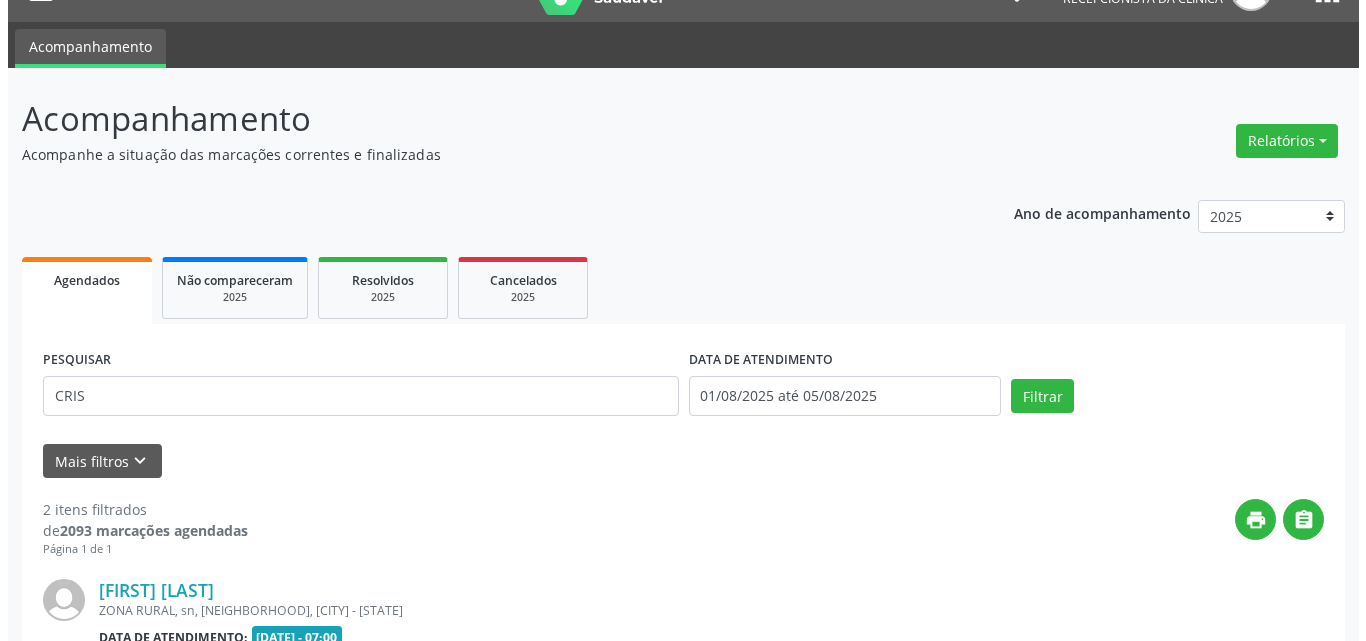 scroll, scrollTop: 535, scrollLeft: 0, axis: vertical 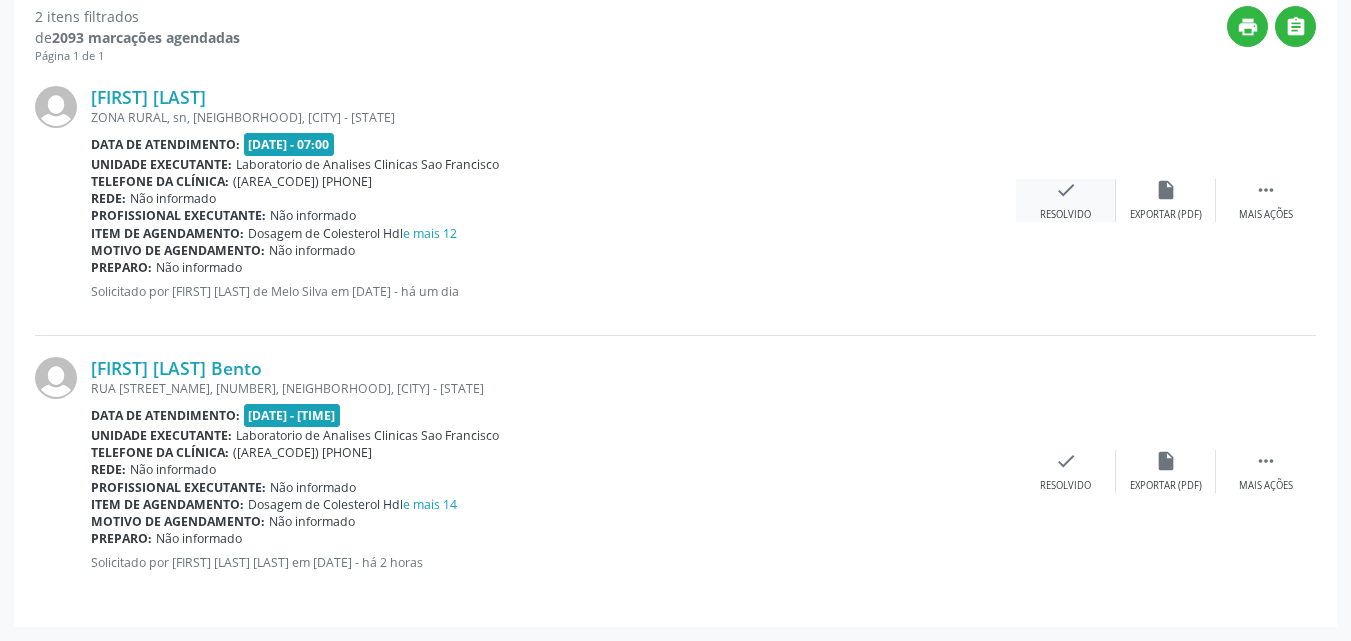 click on "Resolvido" at bounding box center [1065, 215] 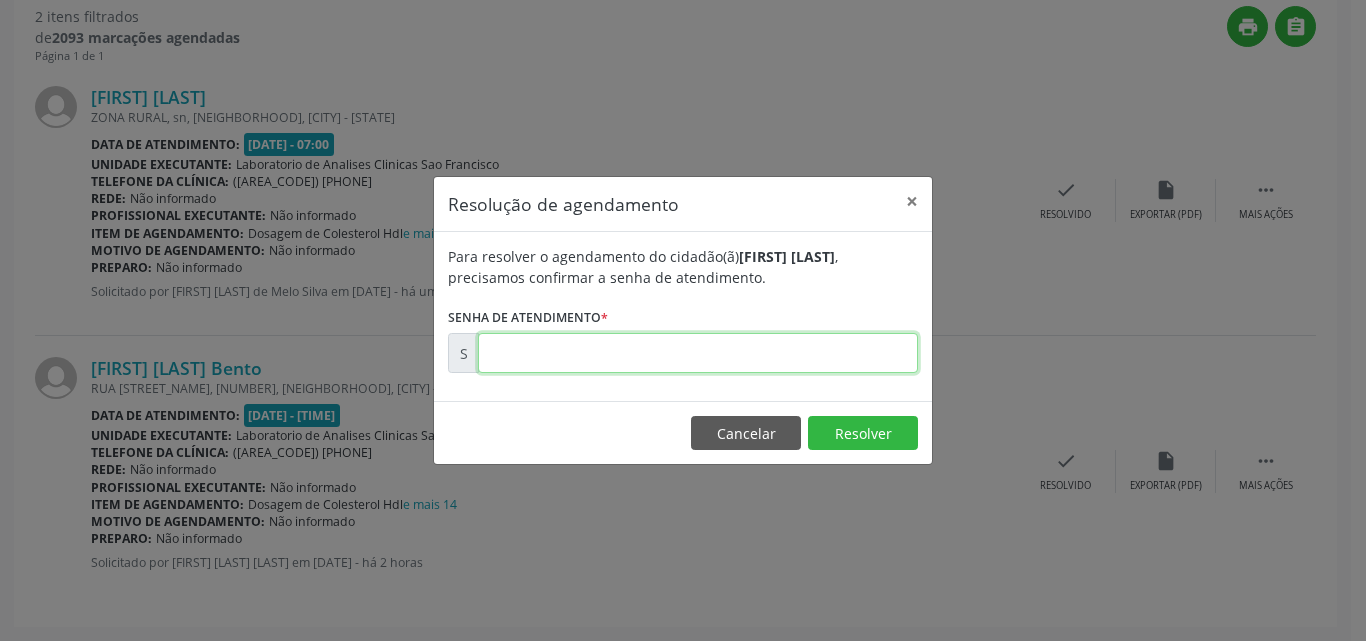 click at bounding box center [698, 353] 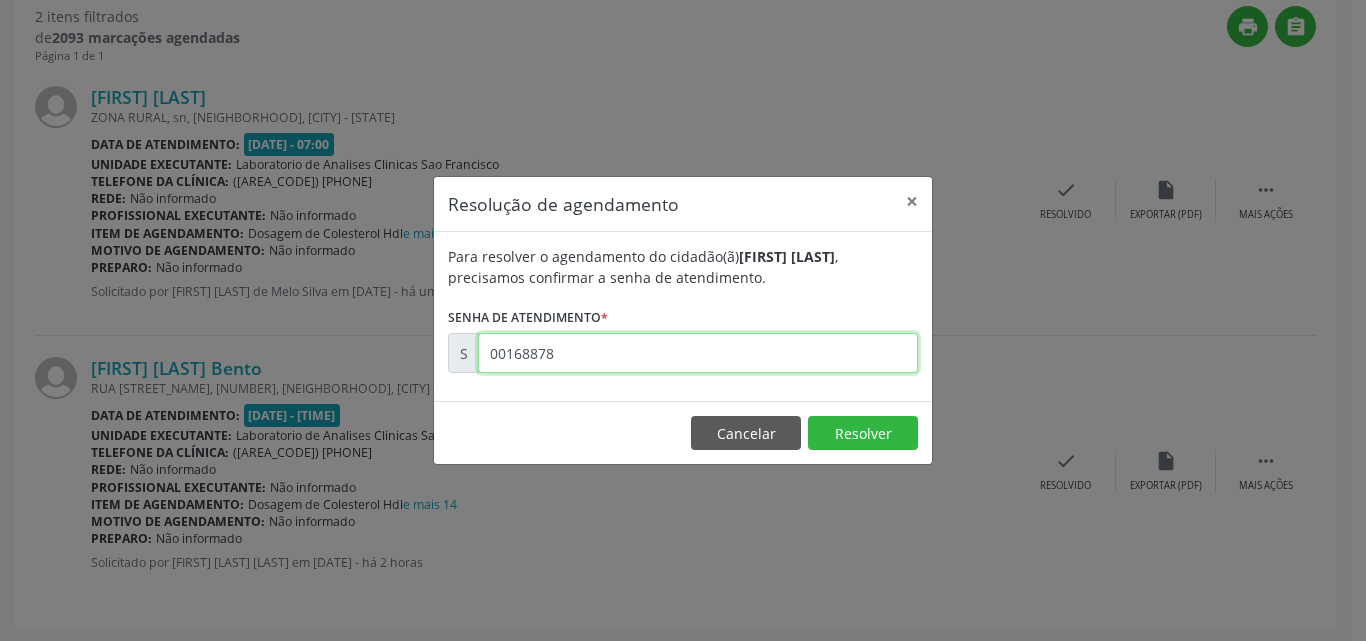 type on "00168878" 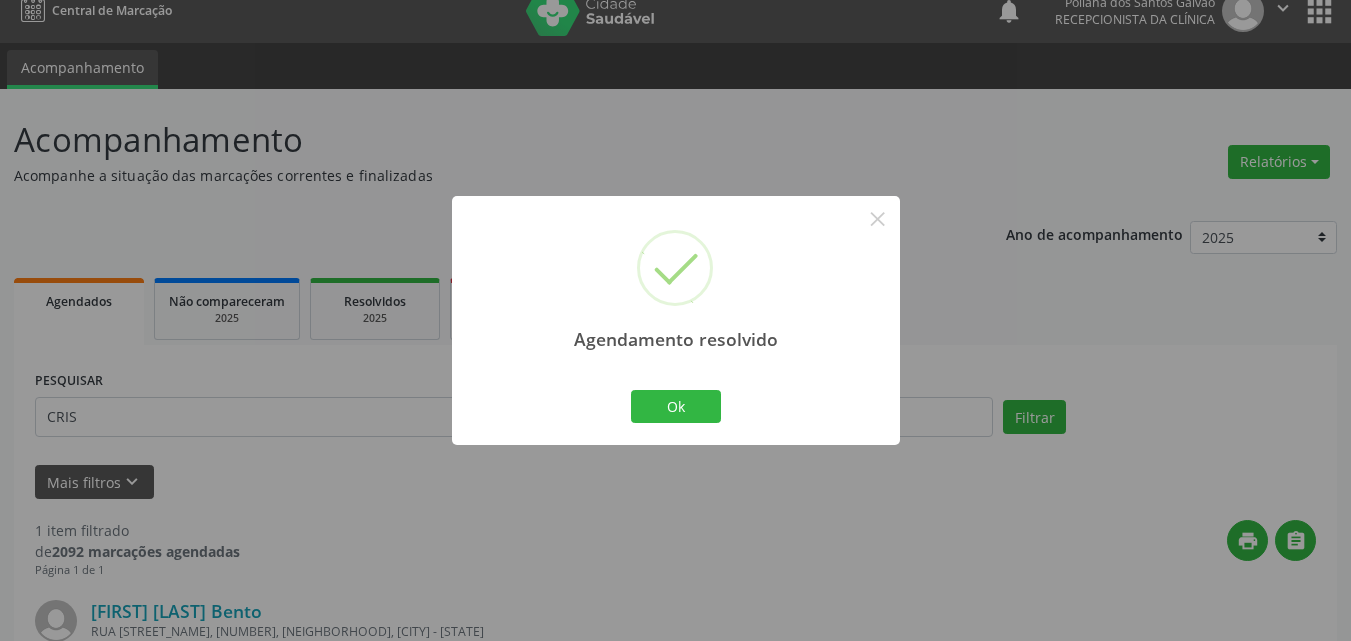 scroll, scrollTop: 264, scrollLeft: 0, axis: vertical 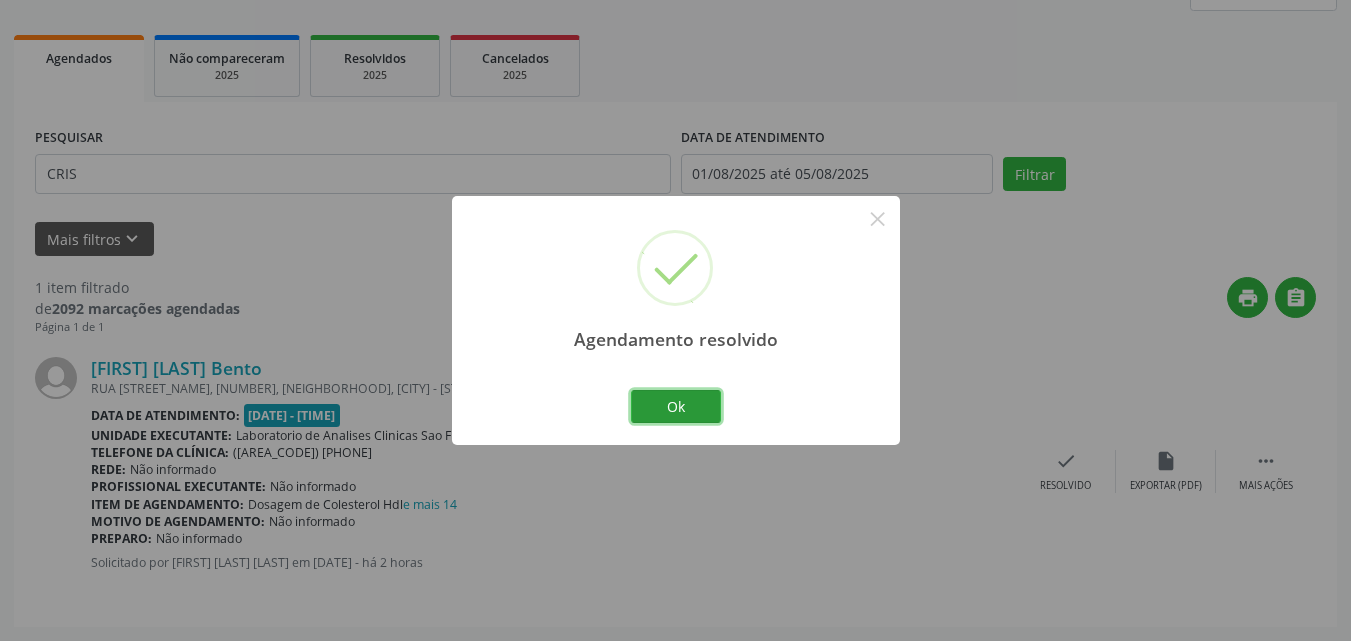 drag, startPoint x: 691, startPoint y: 403, endPoint x: 702, endPoint y: 456, distance: 54.129475 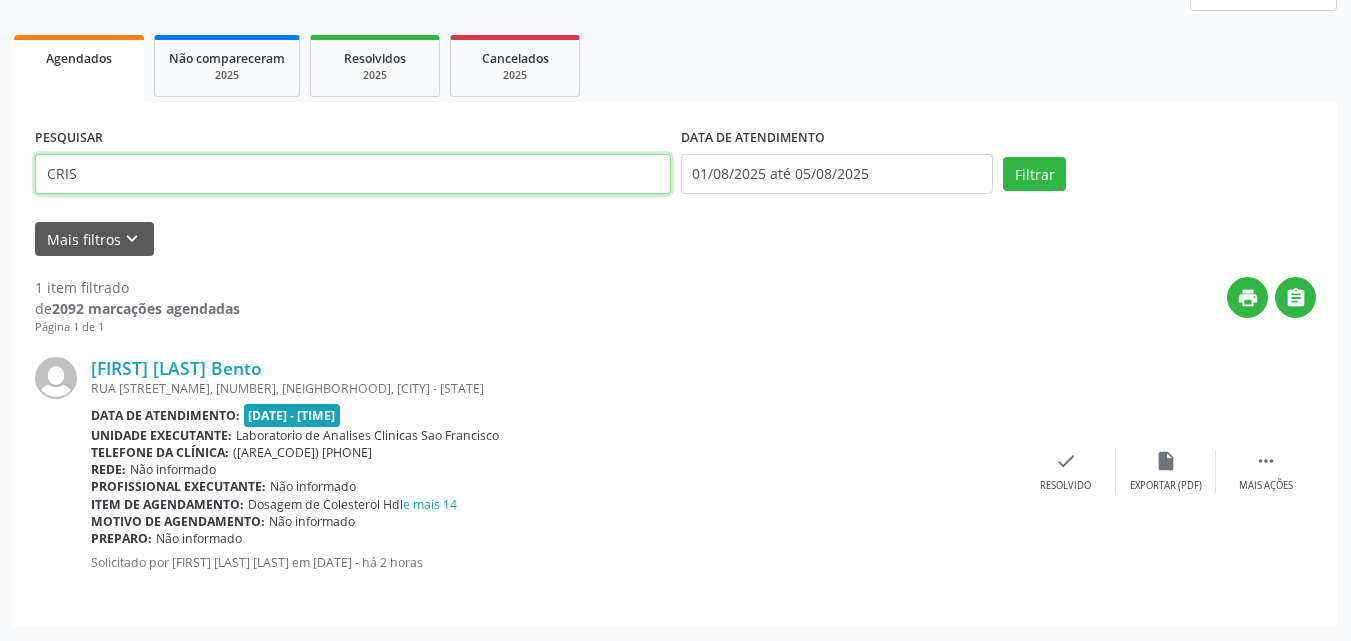 drag, startPoint x: 344, startPoint y: 174, endPoint x: 3, endPoint y: 69, distance: 356.79965 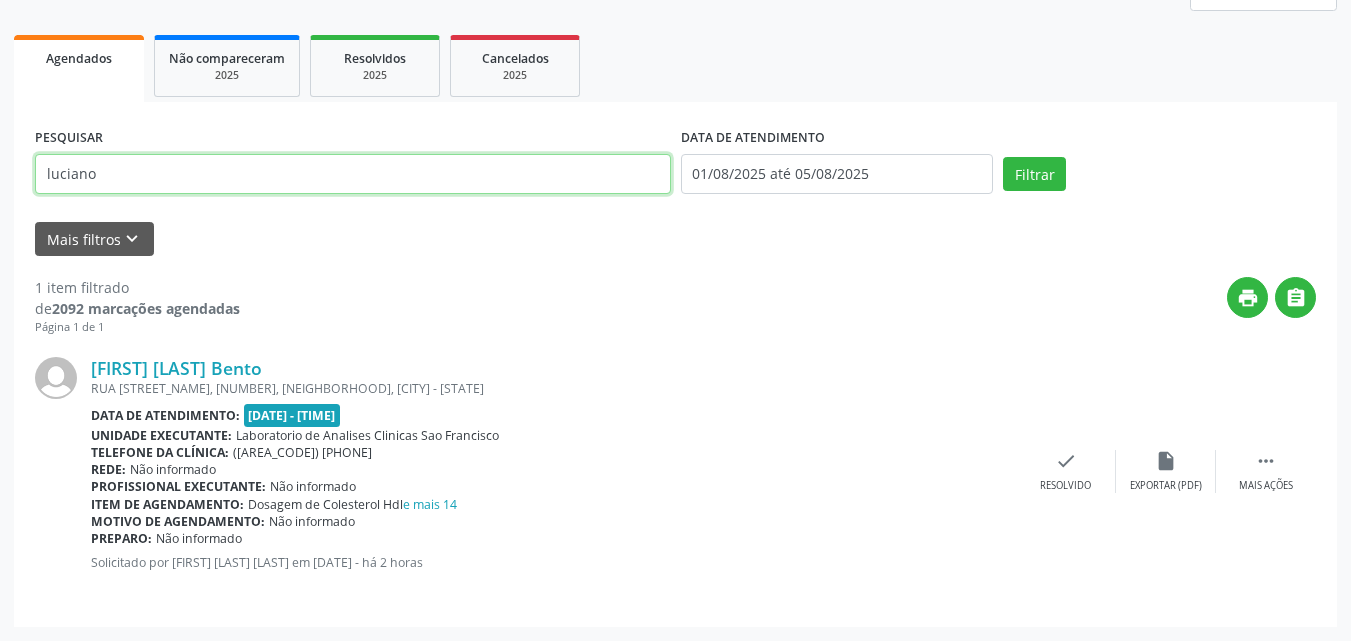 type on "luciano" 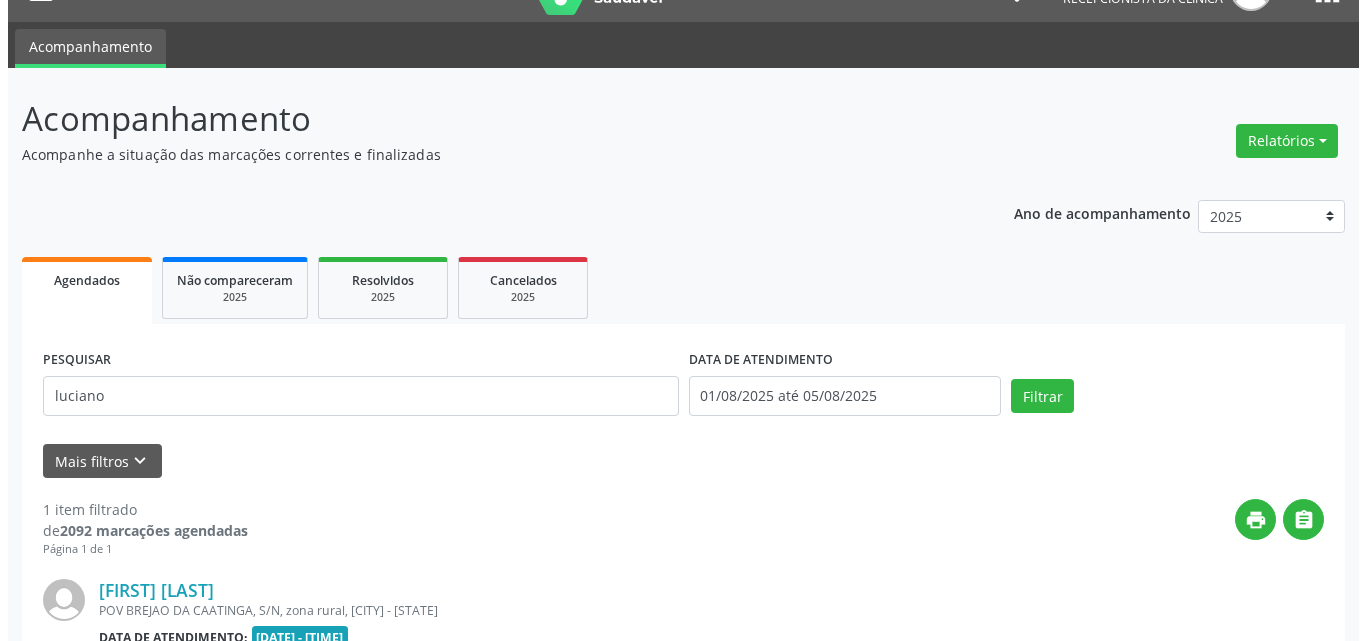 scroll, scrollTop: 264, scrollLeft: 0, axis: vertical 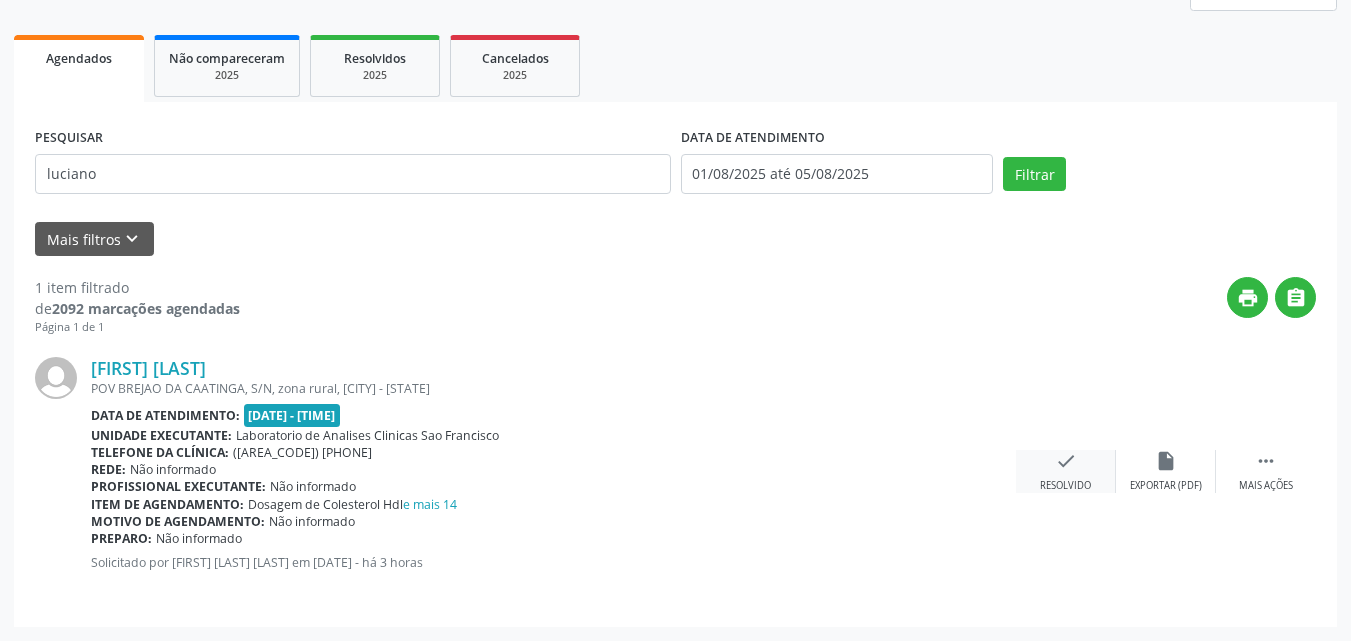 click on "check
Resolvido" at bounding box center (1066, 471) 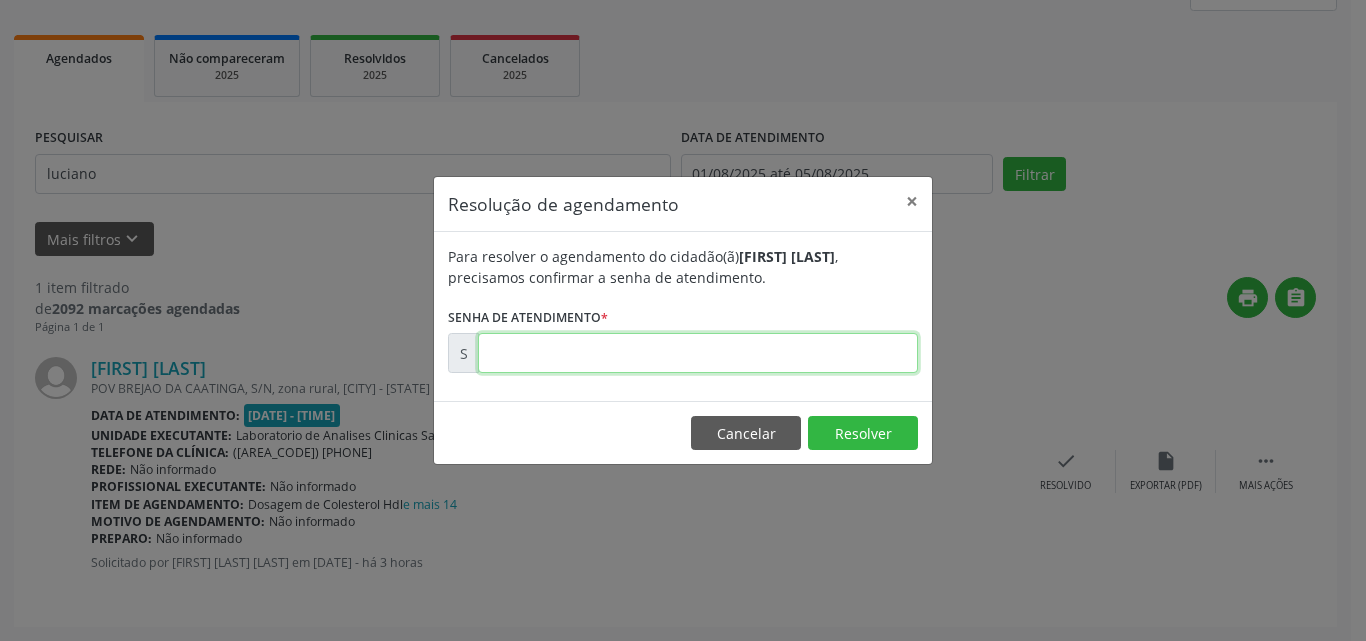 click at bounding box center (698, 353) 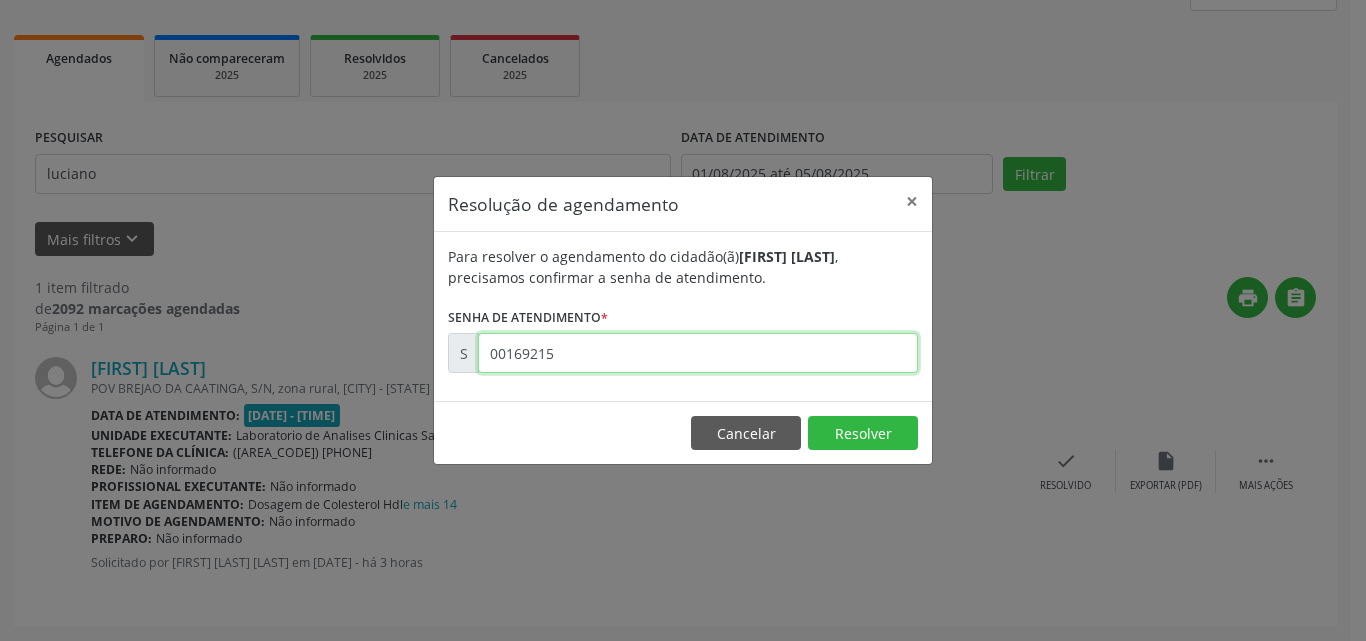 type on "00169215" 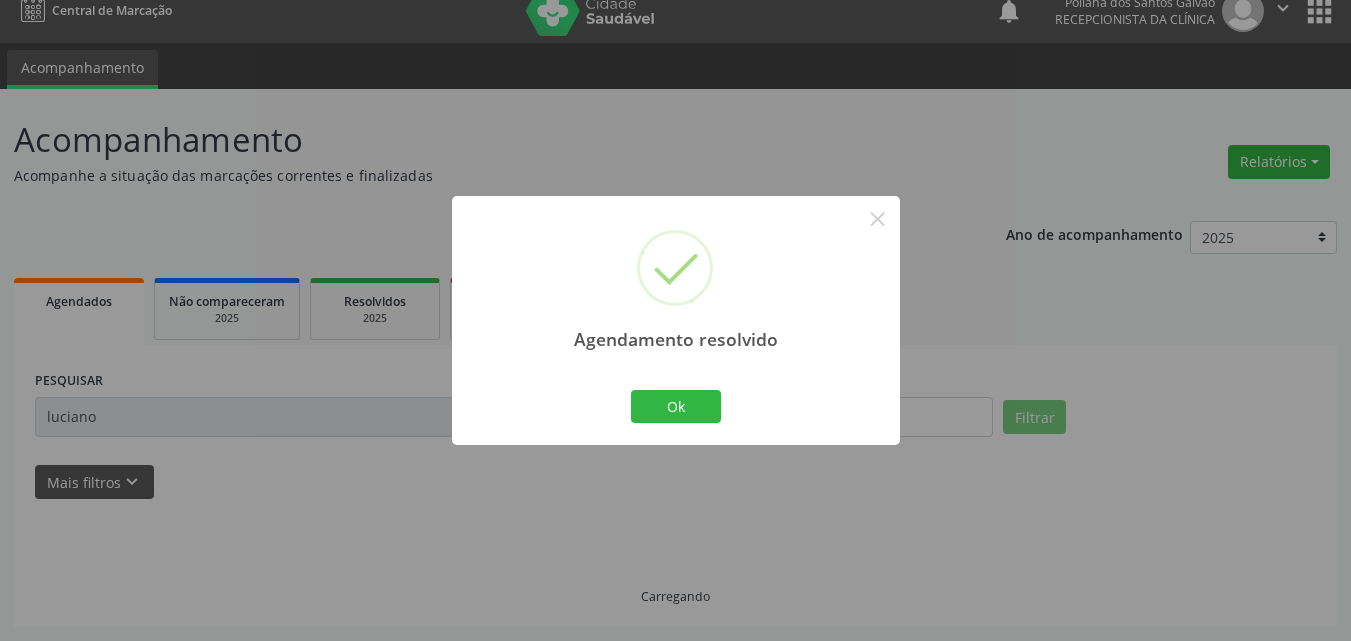 scroll, scrollTop: 0, scrollLeft: 0, axis: both 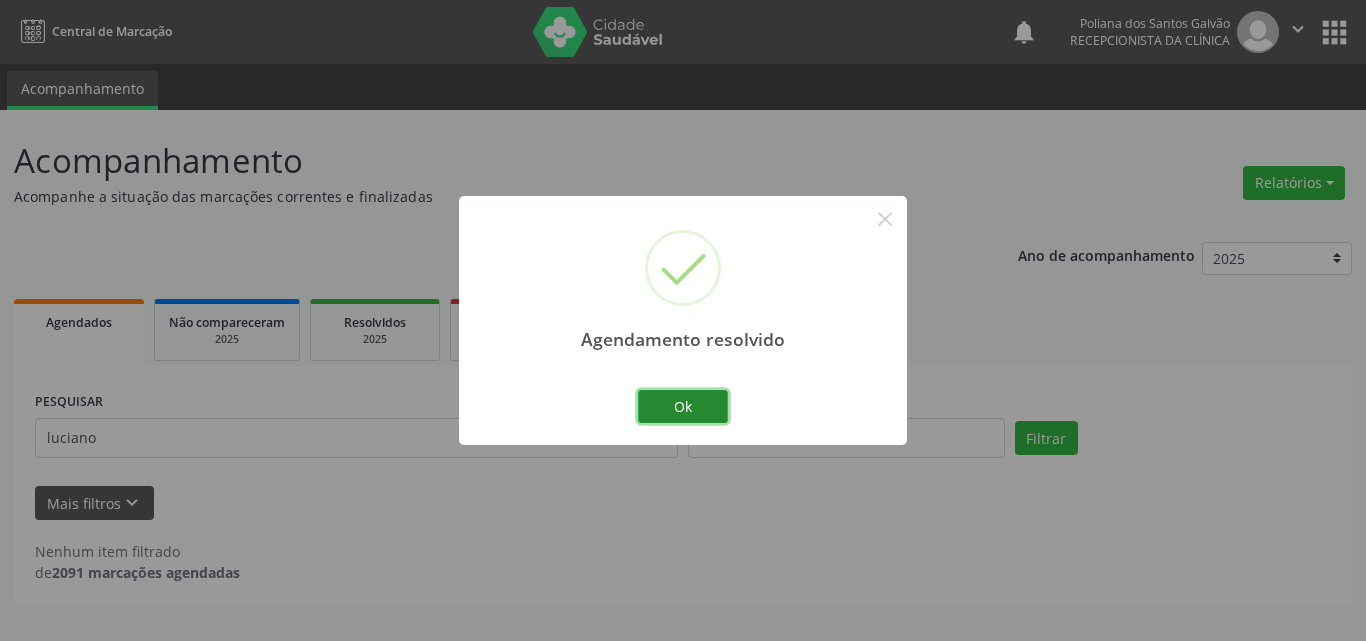 drag, startPoint x: 692, startPoint y: 397, endPoint x: 817, endPoint y: 559, distance: 204.61916 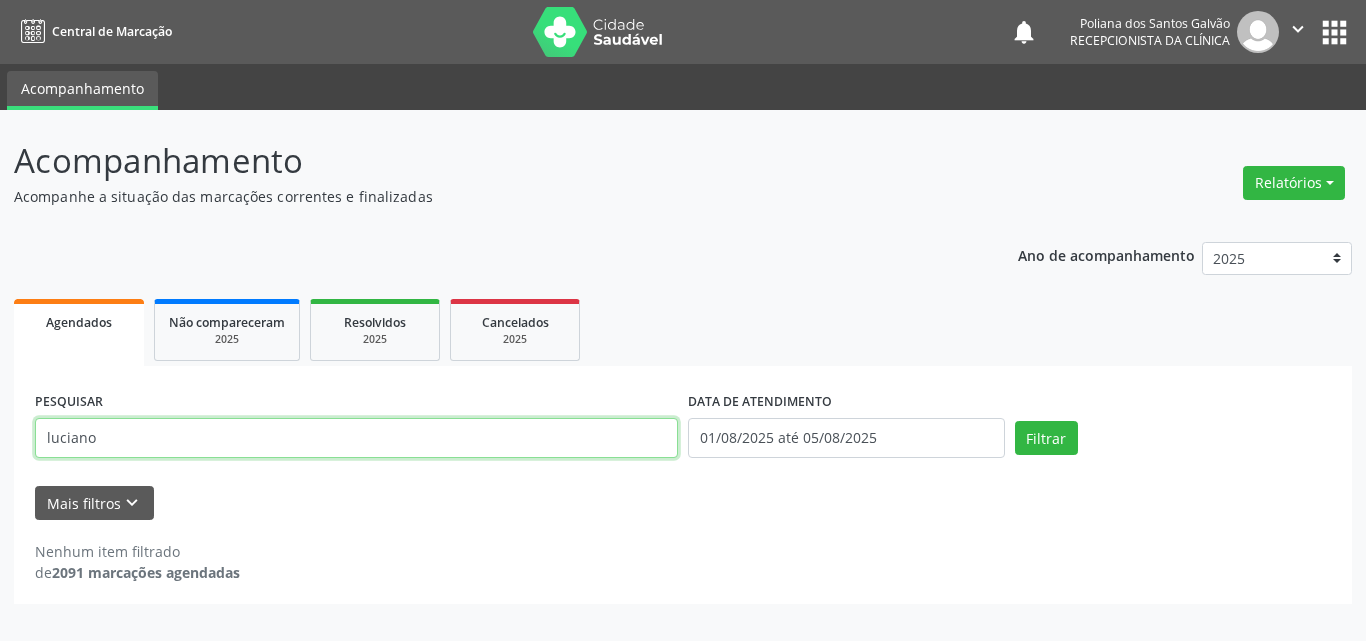 drag, startPoint x: 318, startPoint y: 439, endPoint x: 0, endPoint y: 68, distance: 488.63586 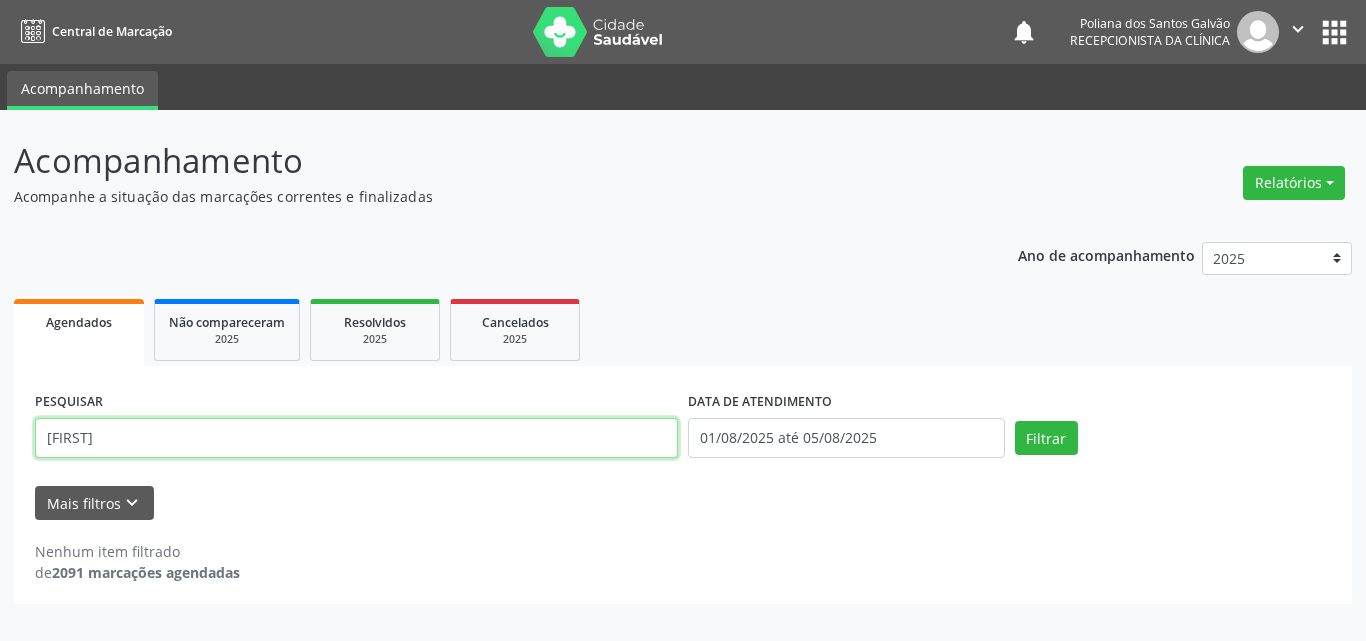 click on "Filtrar" at bounding box center [1046, 438] 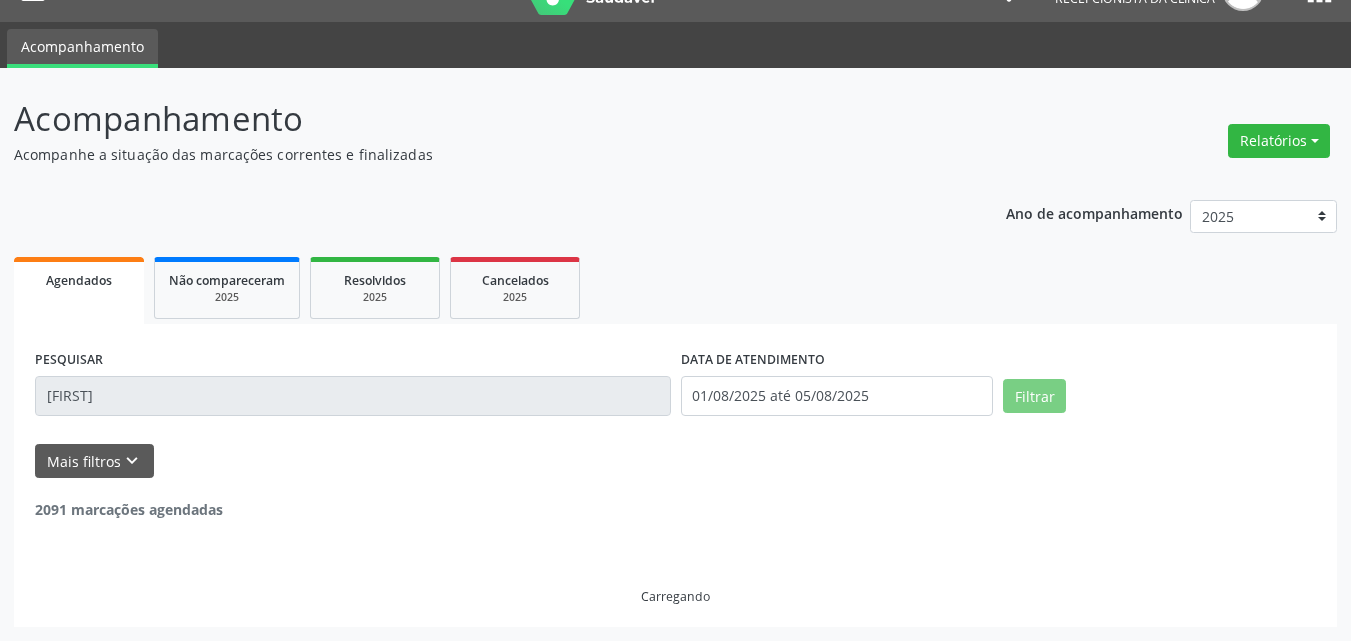 scroll, scrollTop: 0, scrollLeft: 0, axis: both 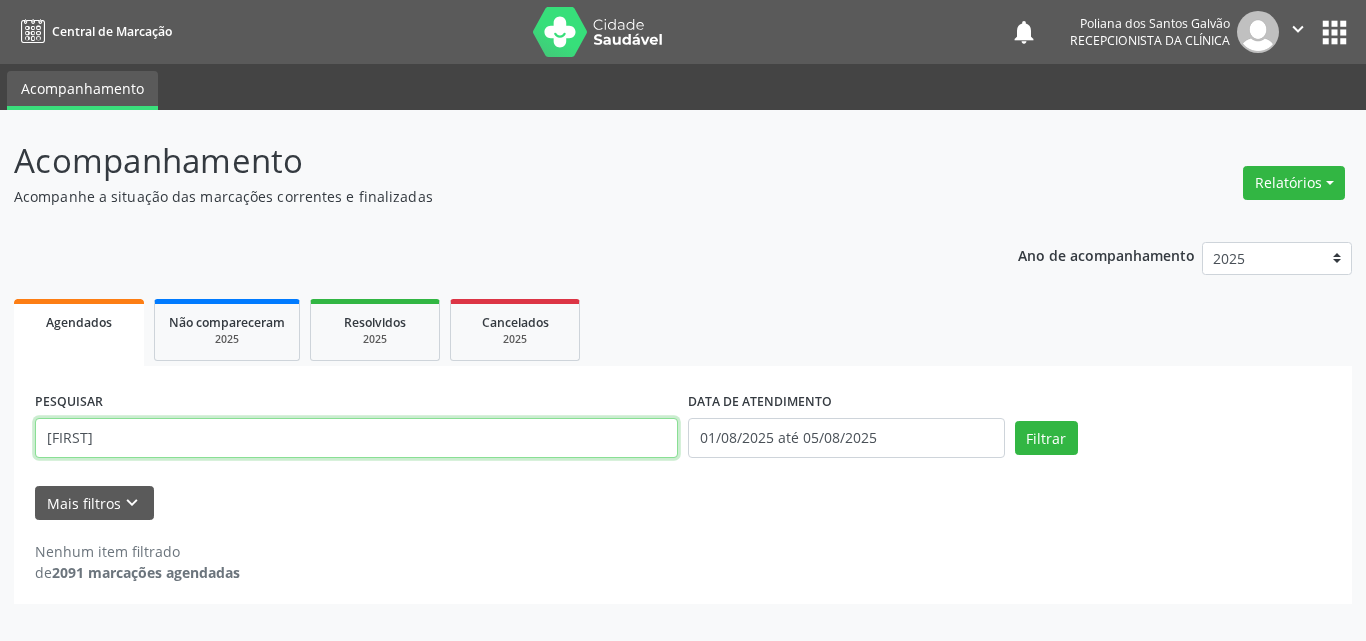 drag, startPoint x: 502, startPoint y: 444, endPoint x: 0, endPoint y: 224, distance: 548.09125 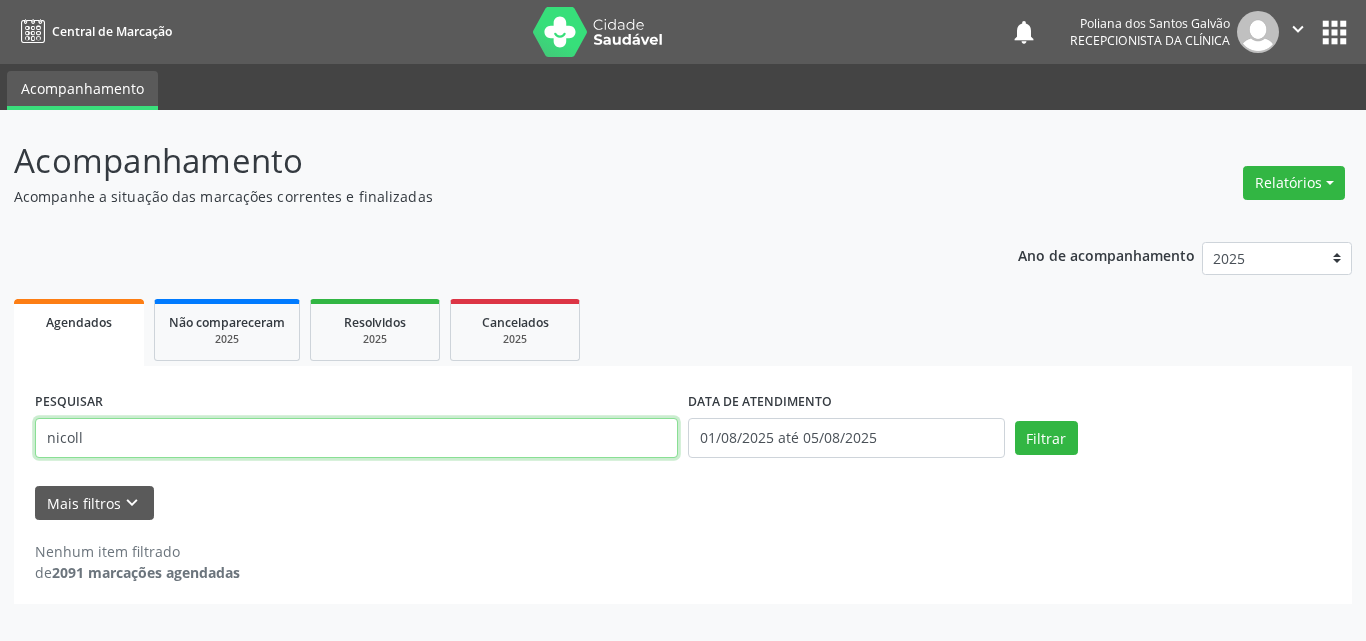 type on "nicoll" 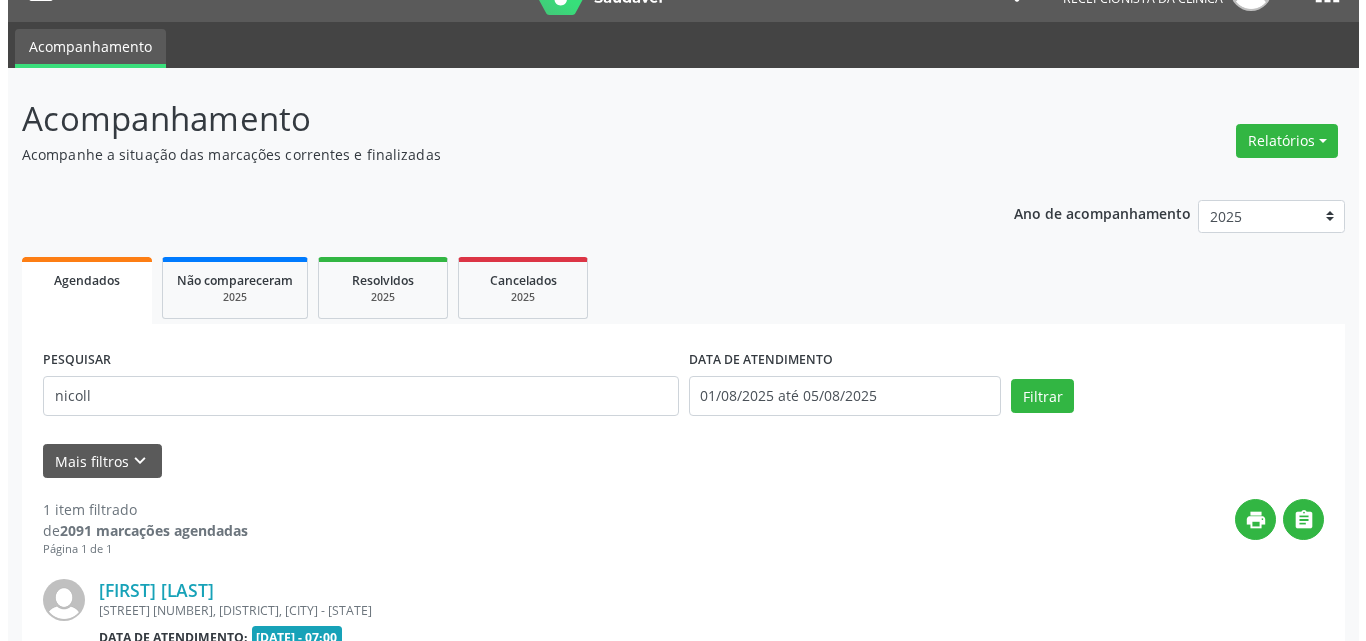 scroll, scrollTop: 264, scrollLeft: 0, axis: vertical 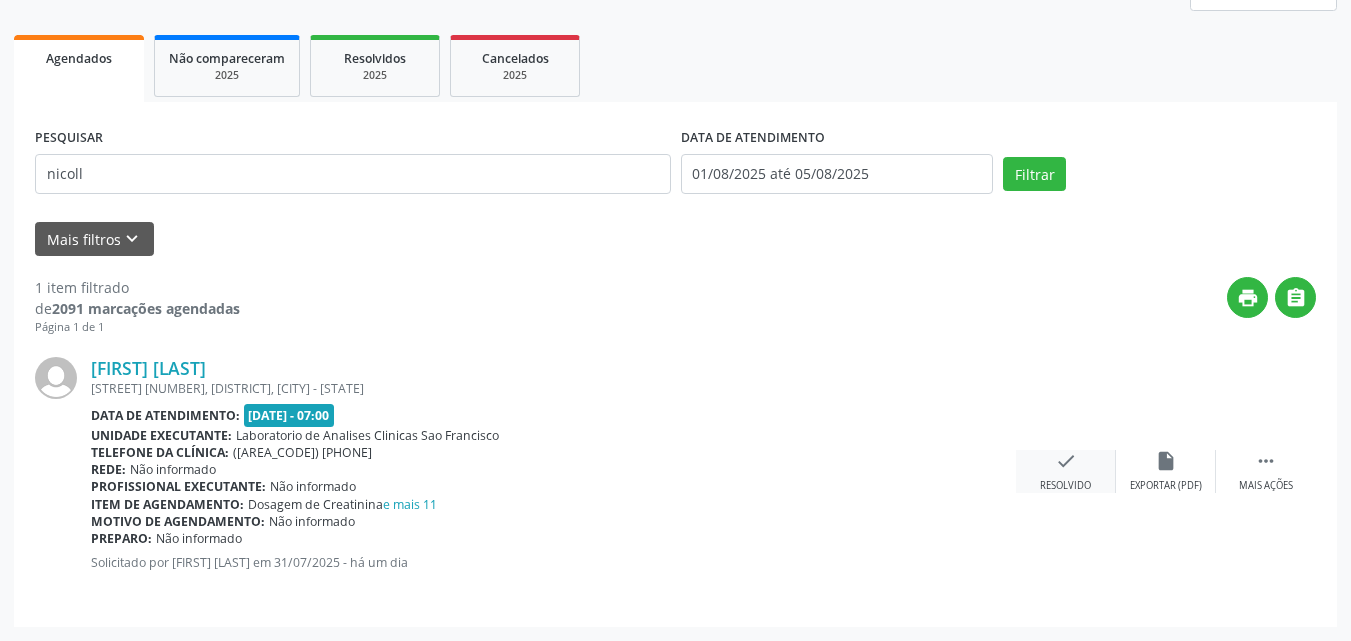 click on "check
Resolvido" at bounding box center [1066, 471] 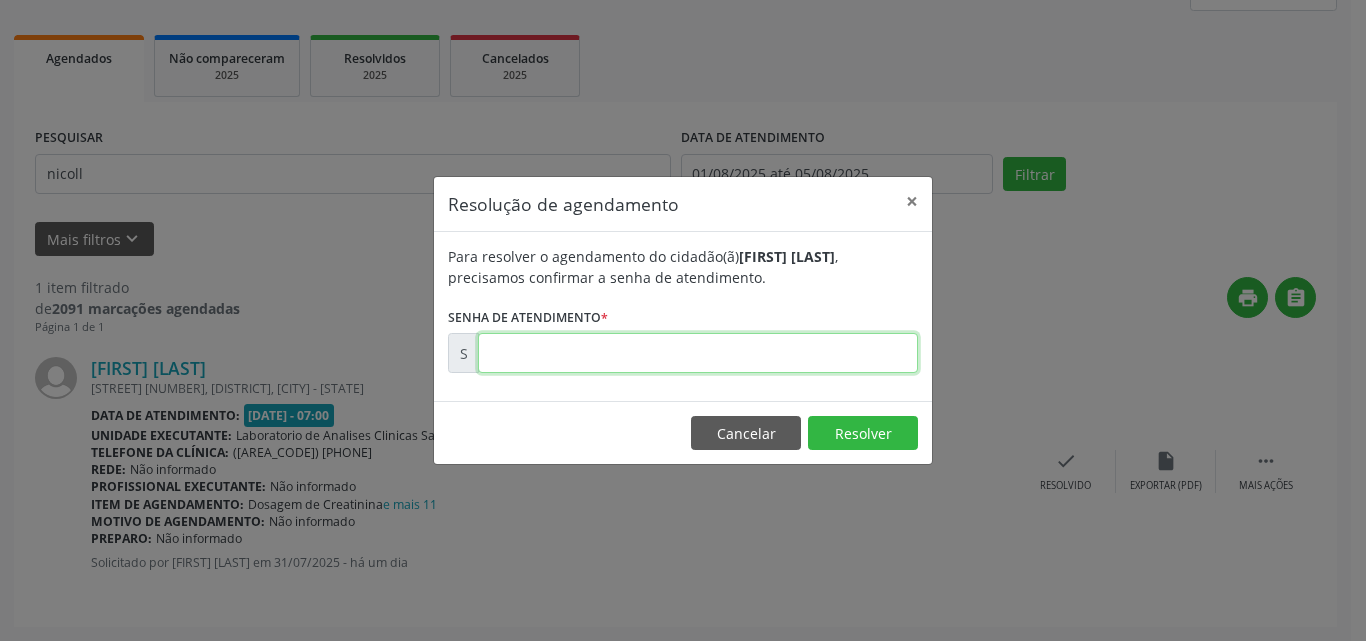 click at bounding box center (698, 353) 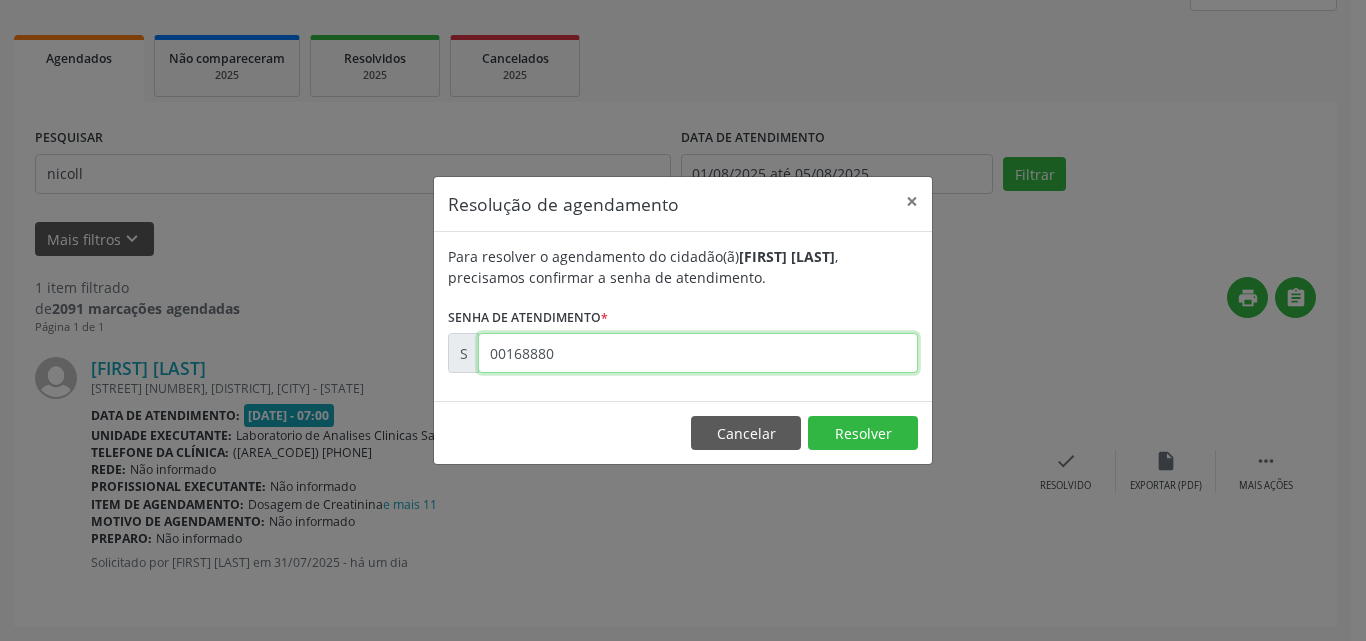 type on "00168880" 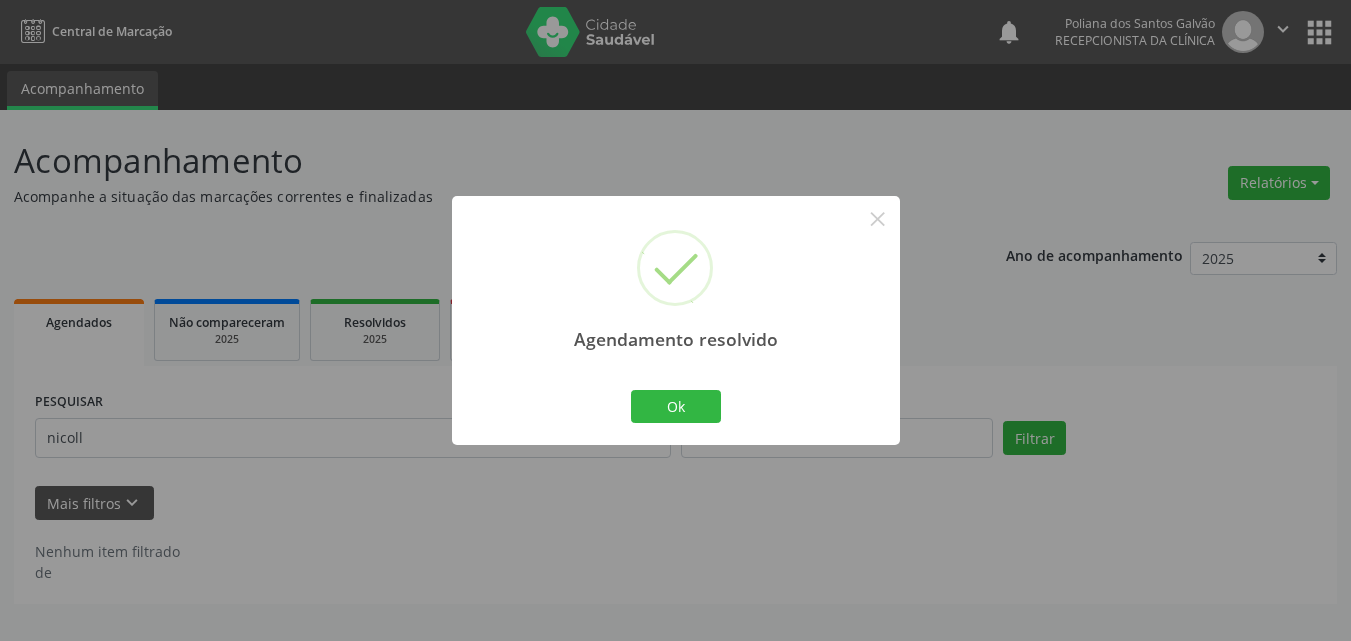 scroll, scrollTop: 0, scrollLeft: 0, axis: both 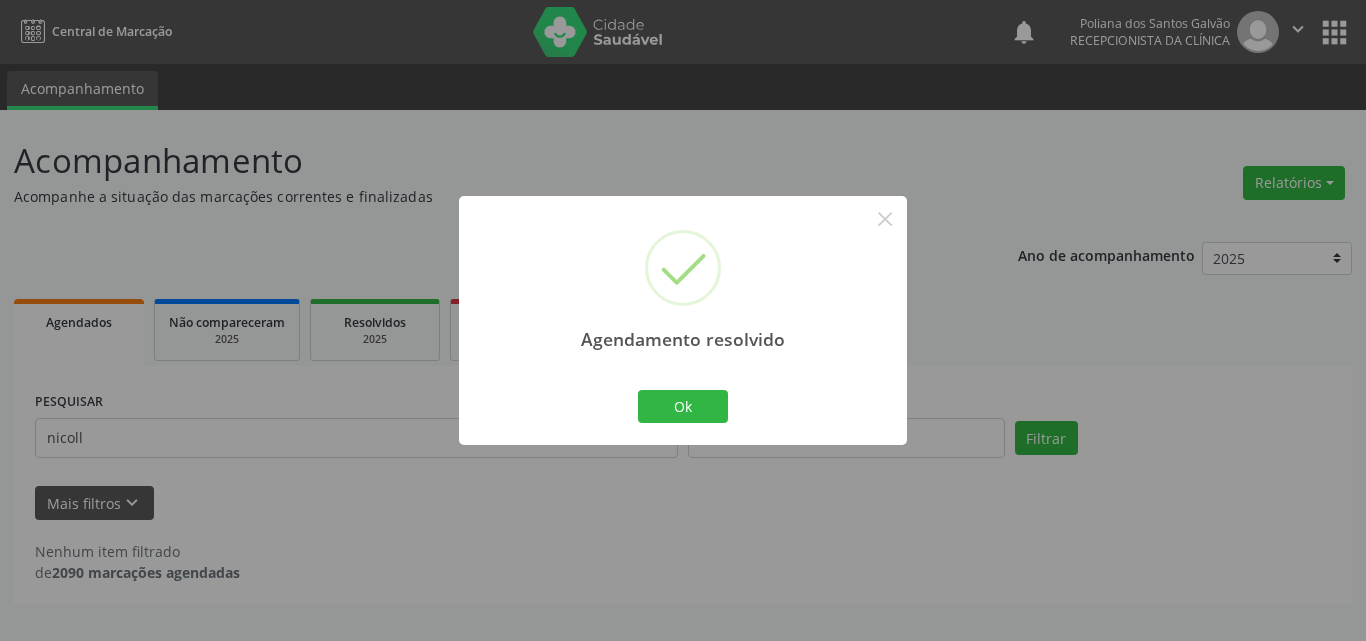 click on "Agendamento resolvido × Ok Cancel" at bounding box center (683, 320) 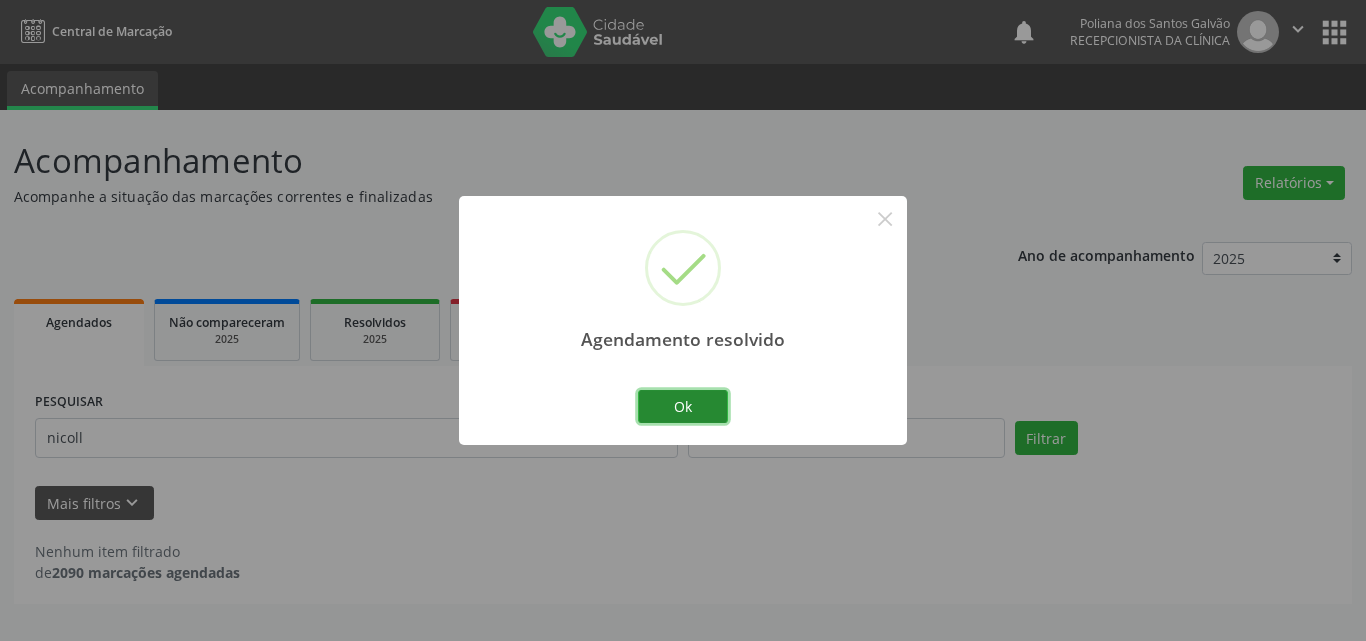 click on "Ok" at bounding box center (683, 407) 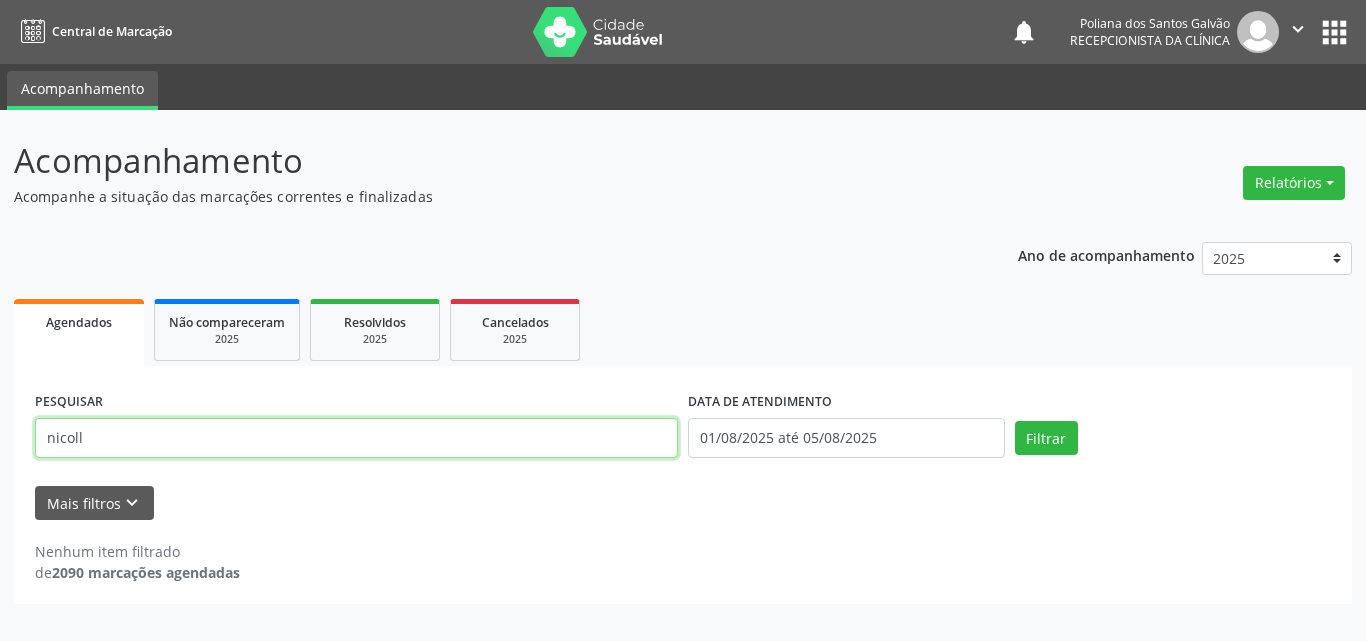 drag, startPoint x: 479, startPoint y: 434, endPoint x: 0, endPoint y: 109, distance: 578.8489 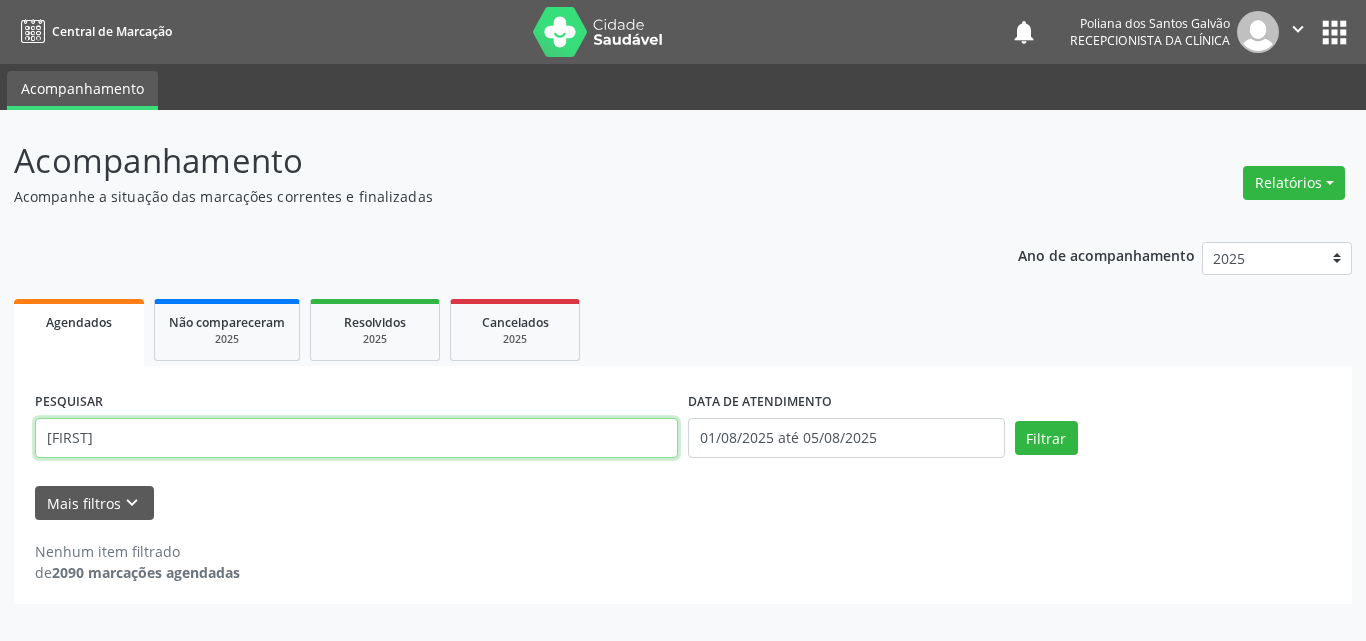 type on "[FIRST]" 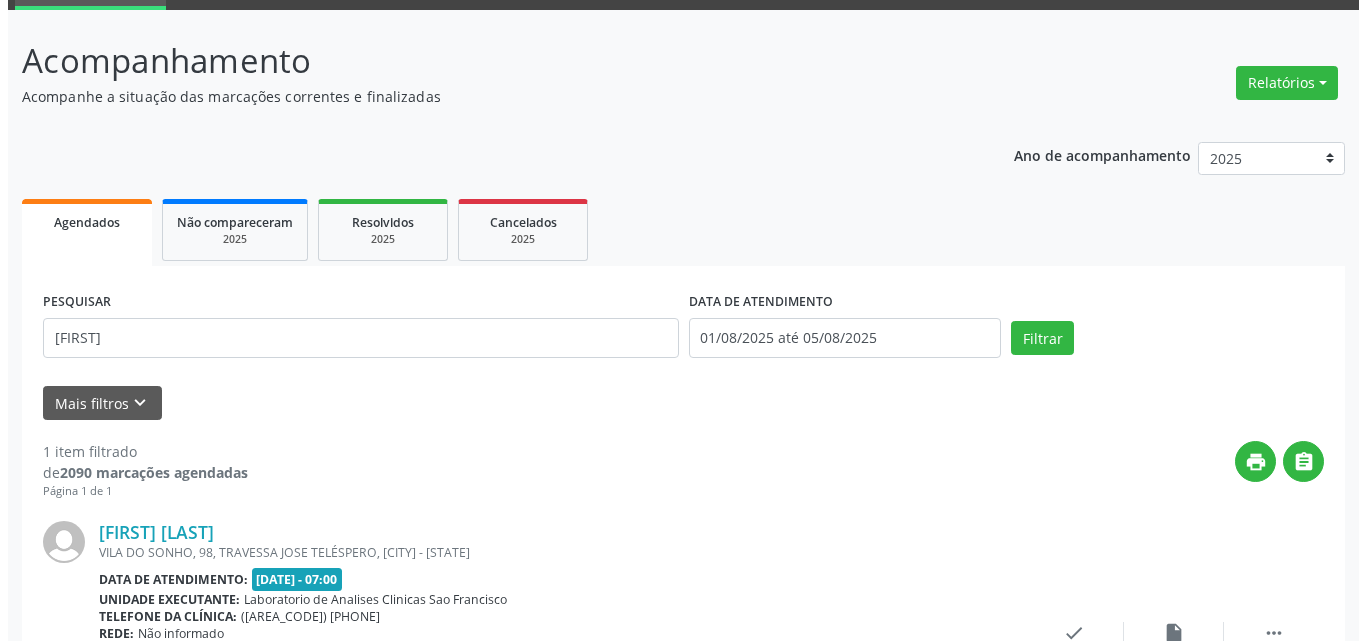 scroll, scrollTop: 281, scrollLeft: 0, axis: vertical 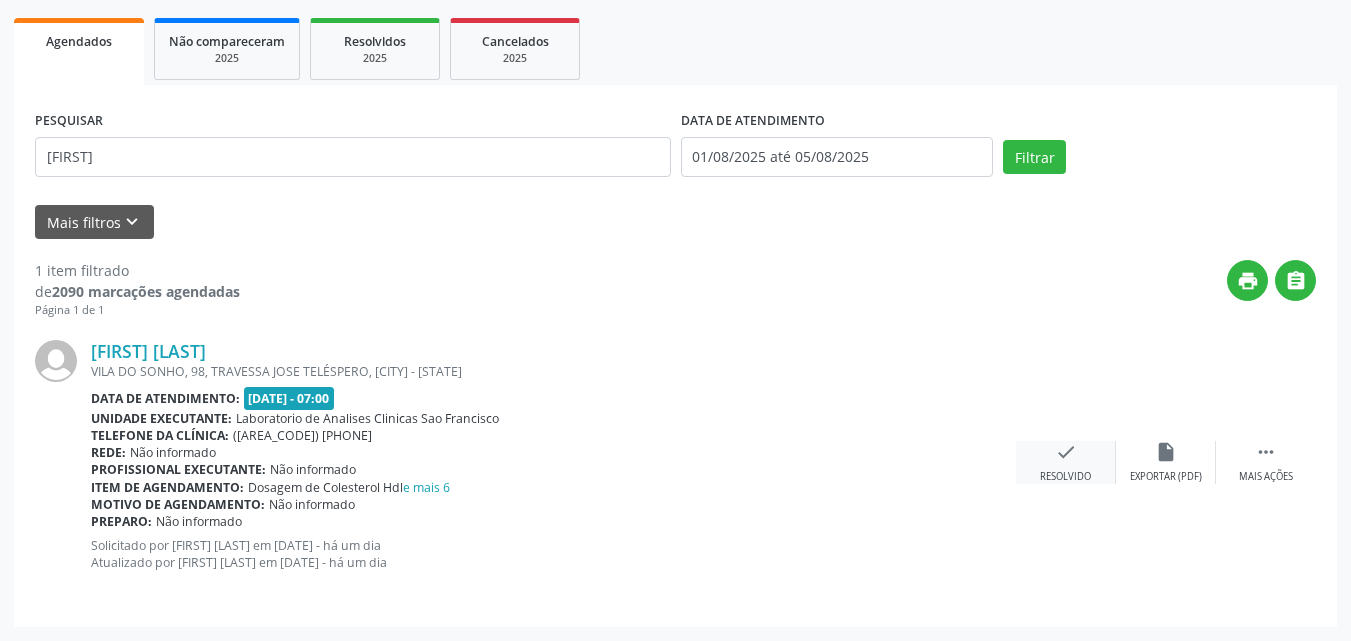 click on "check" at bounding box center [1066, 452] 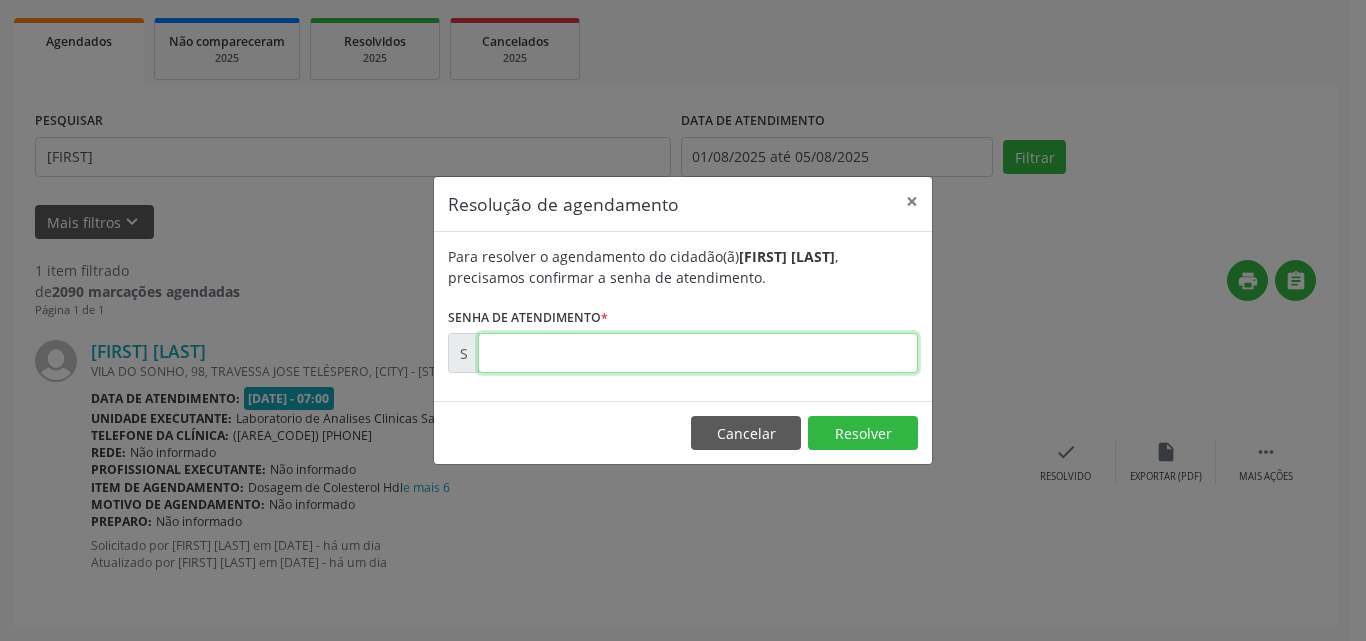 click at bounding box center [698, 353] 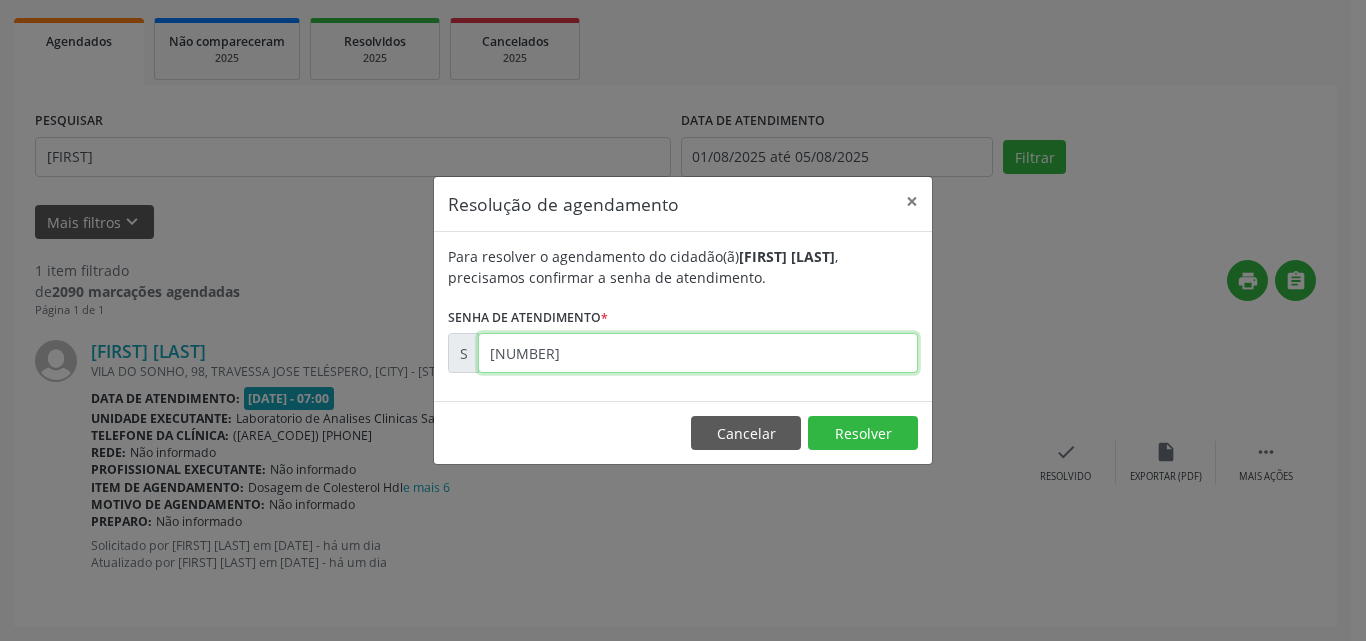 type on "[NUMBER]" 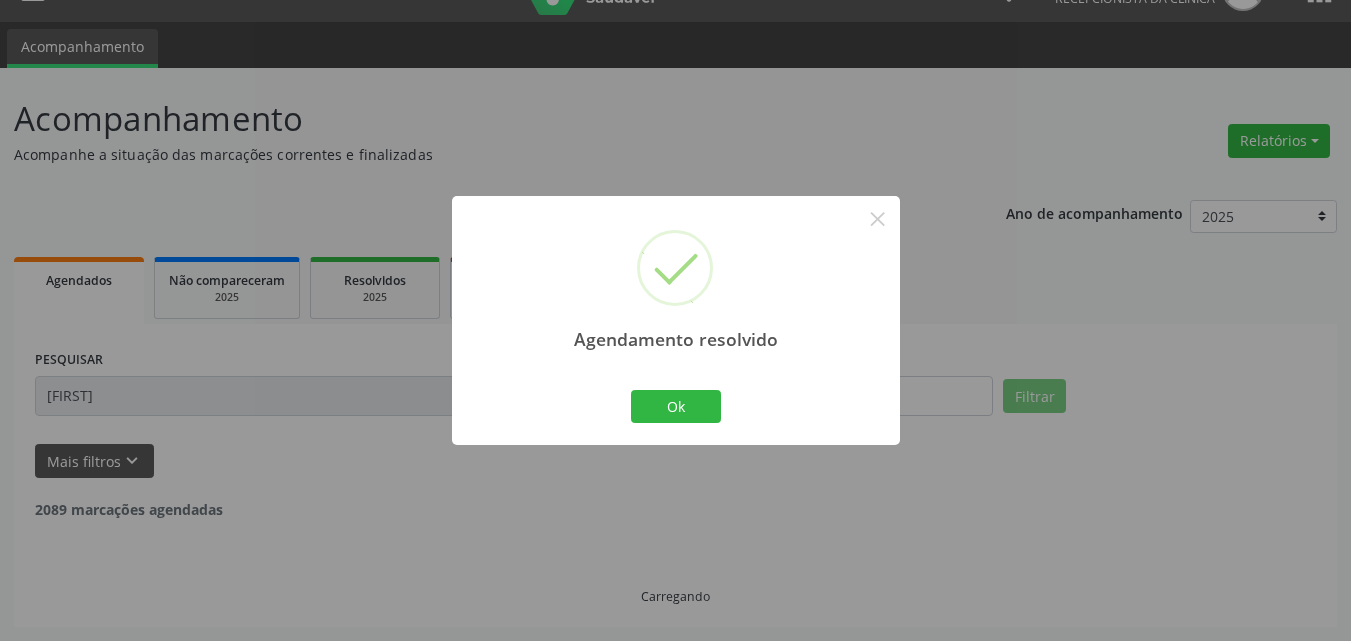 scroll, scrollTop: 0, scrollLeft: 0, axis: both 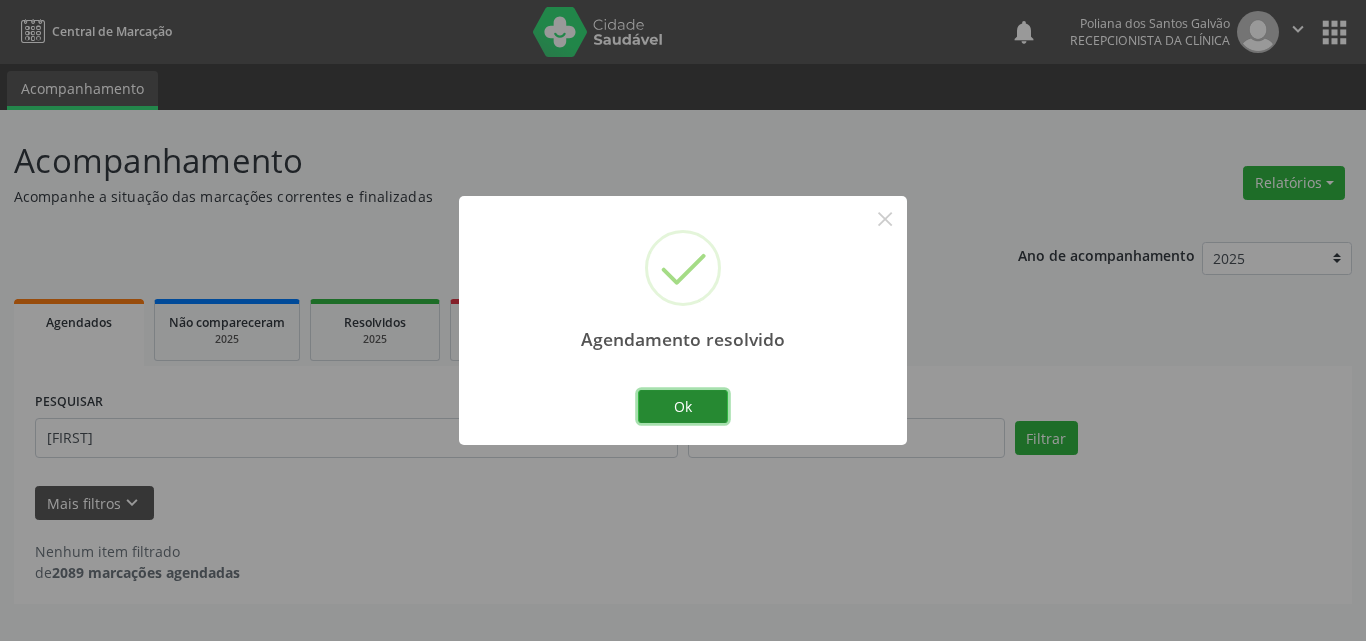 drag, startPoint x: 726, startPoint y: 403, endPoint x: 716, endPoint y: 408, distance: 11.18034 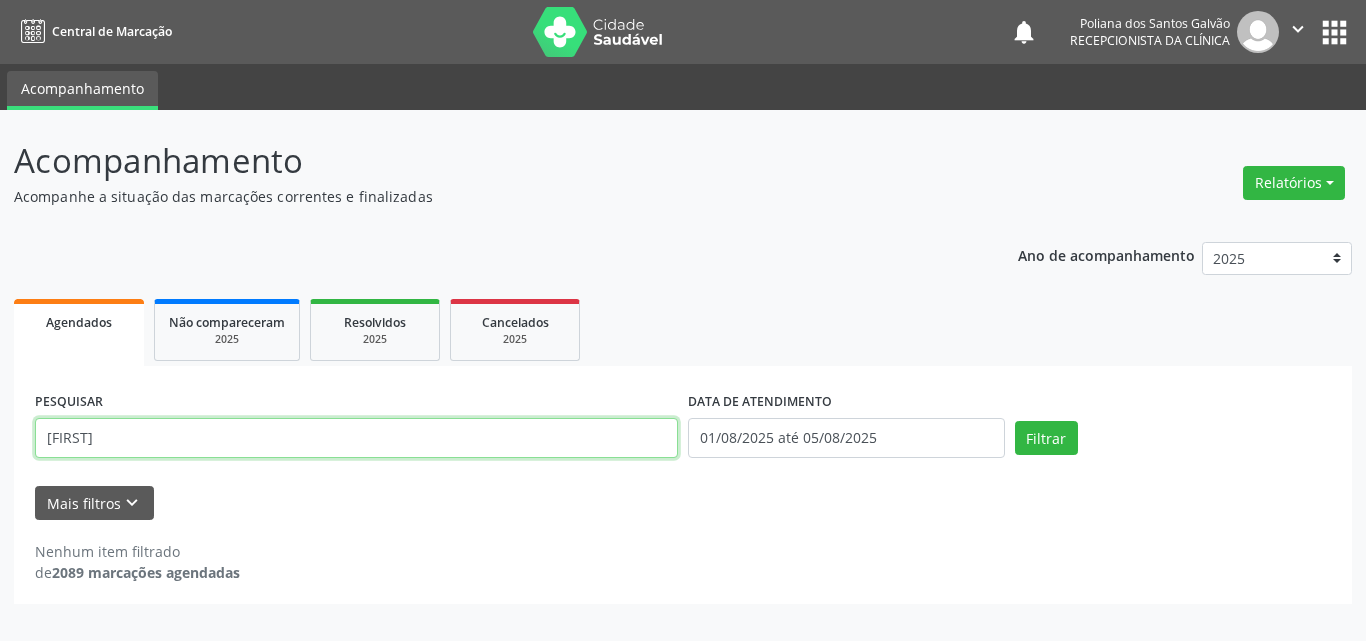 drag, startPoint x: 395, startPoint y: 445, endPoint x: 0, endPoint y: 350, distance: 406.26346 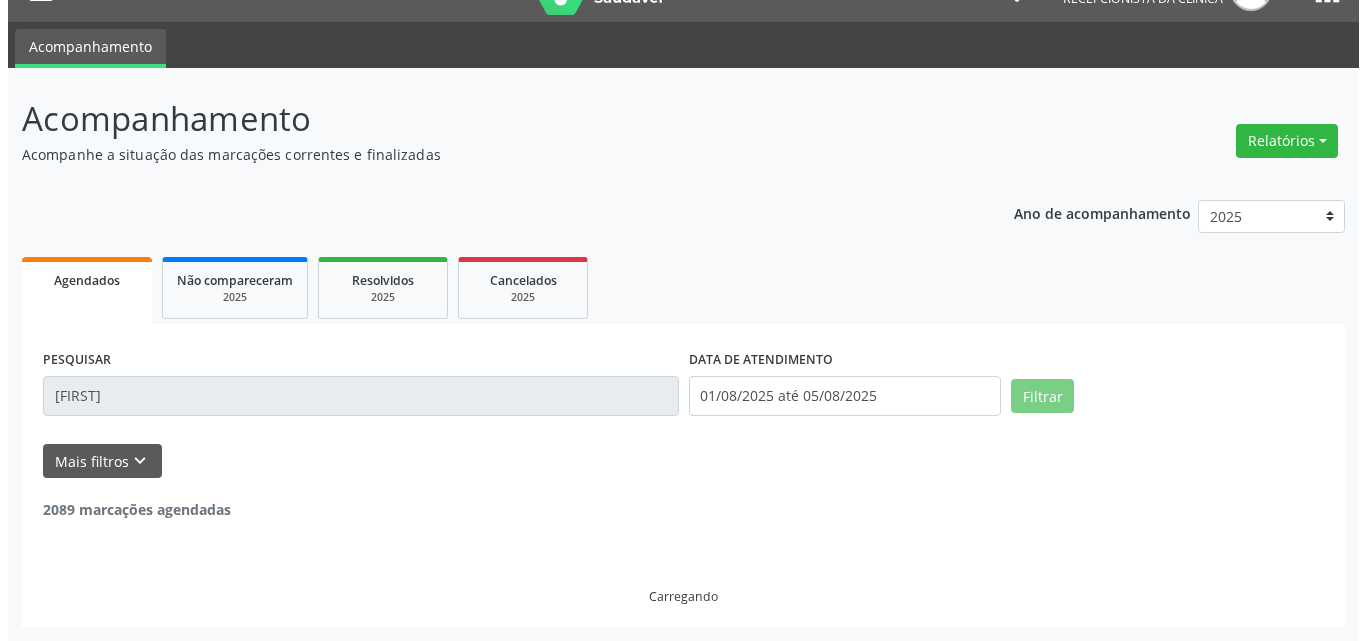 scroll, scrollTop: 264, scrollLeft: 0, axis: vertical 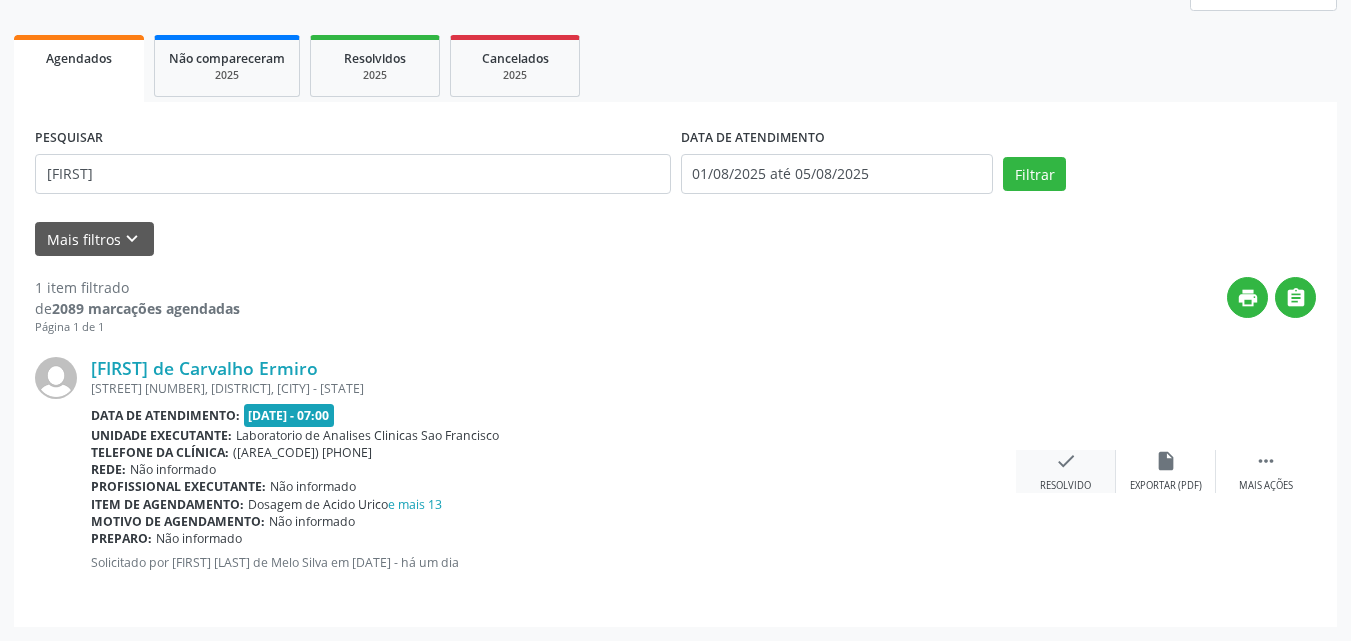 click on "check
Resolvido" at bounding box center (1066, 471) 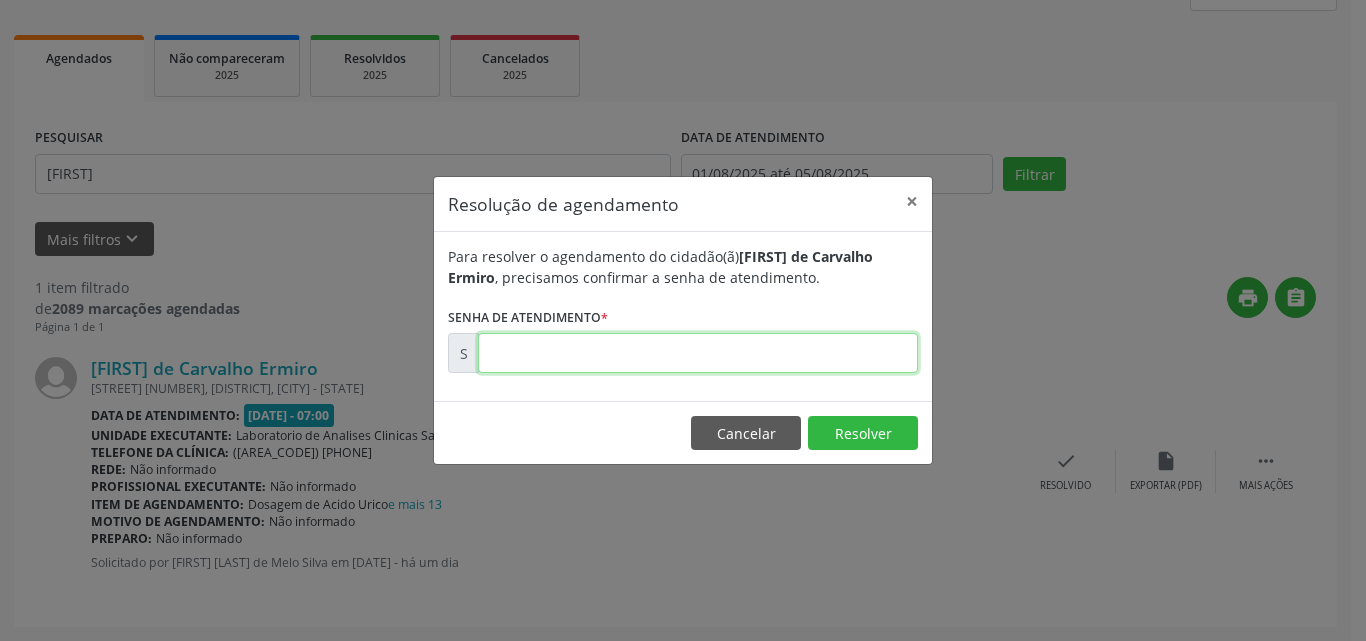 click at bounding box center [698, 353] 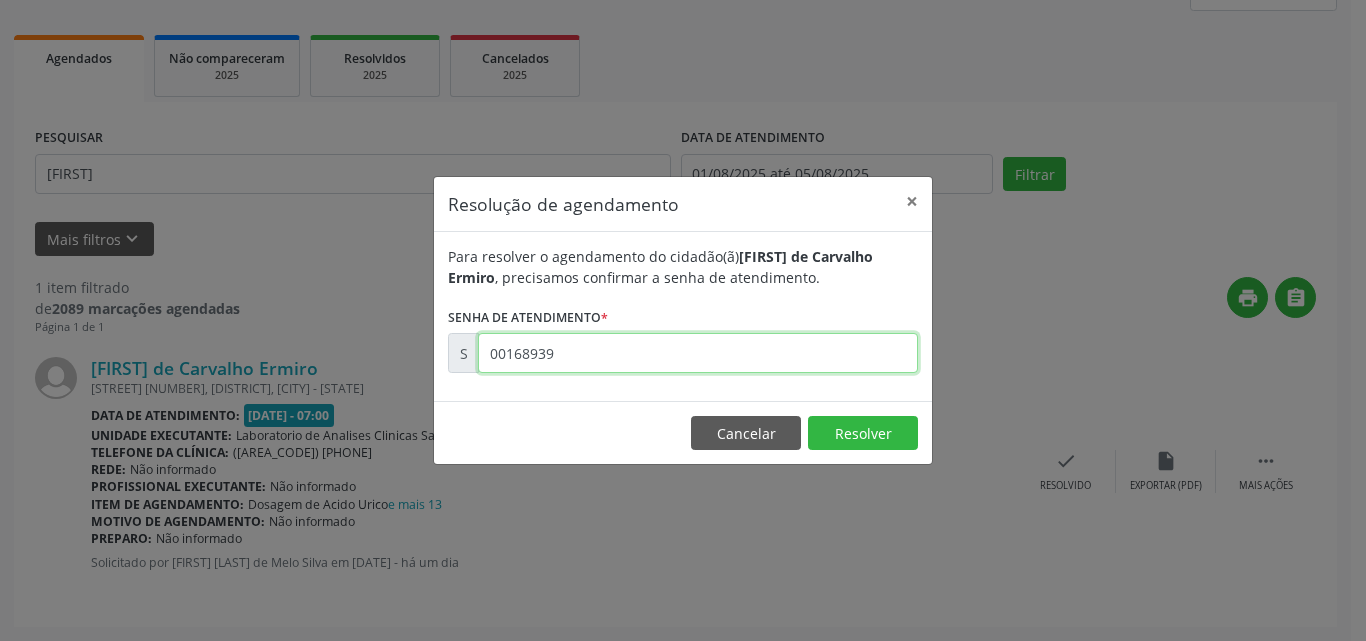 type on "00168939" 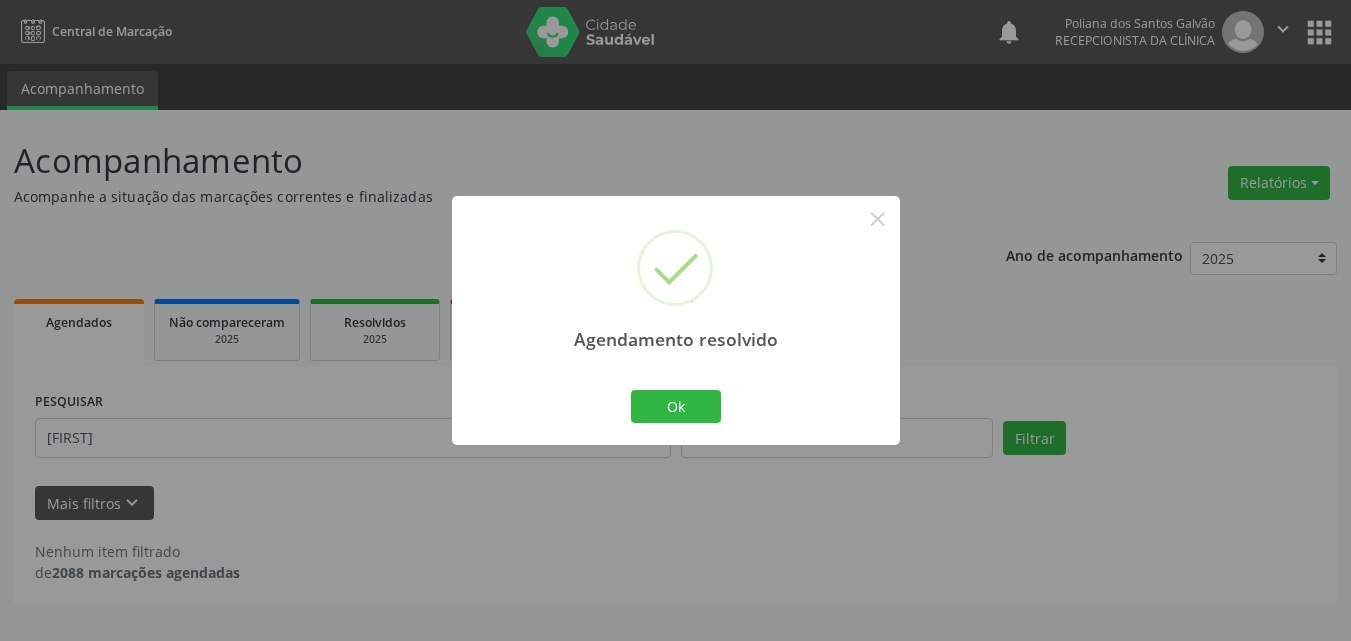 scroll, scrollTop: 0, scrollLeft: 0, axis: both 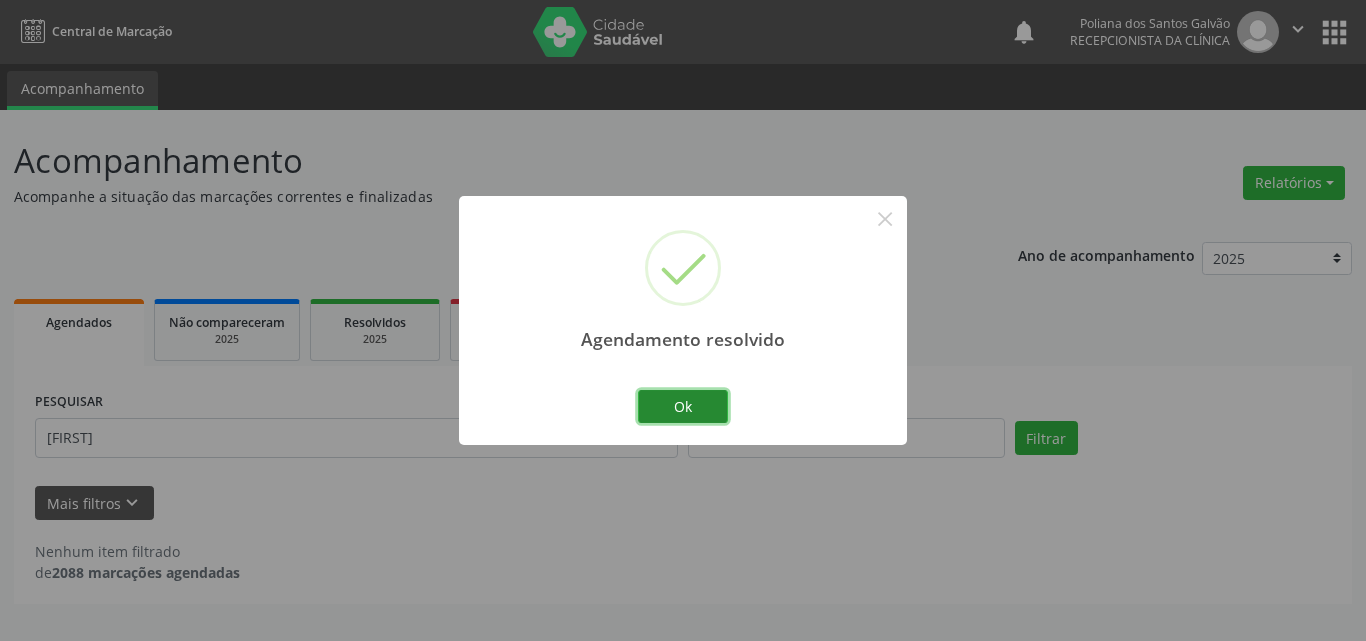 click on "Ok" at bounding box center [683, 407] 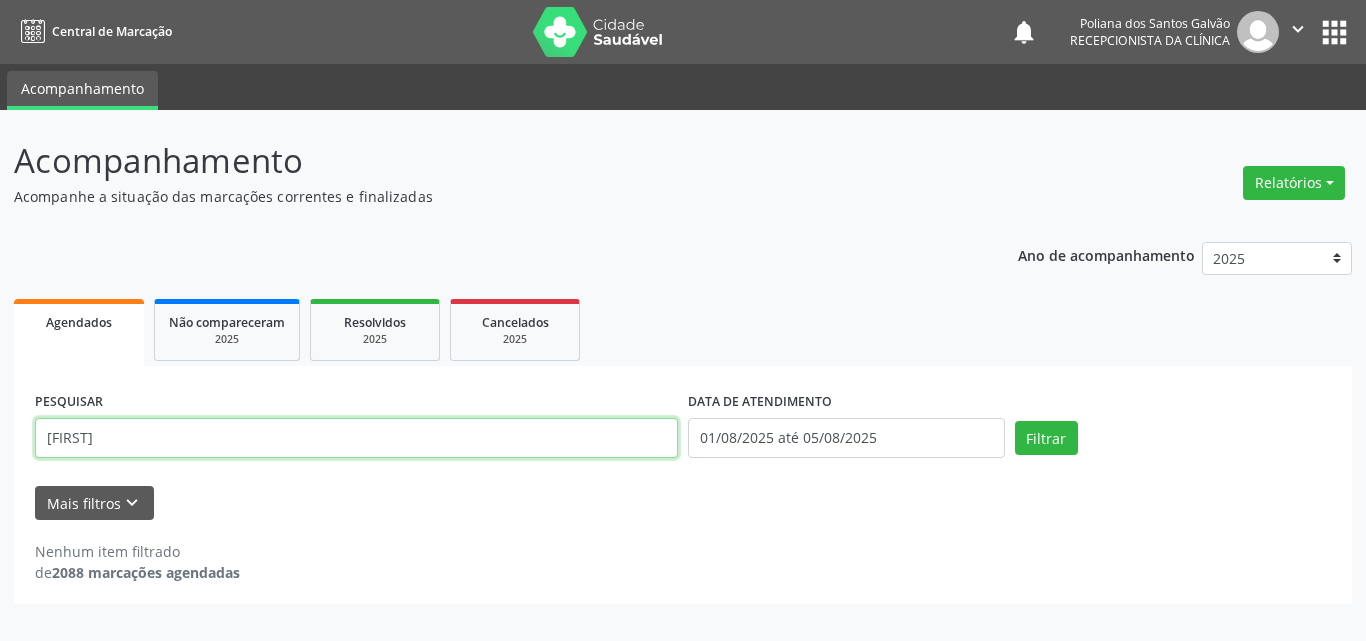 drag, startPoint x: 627, startPoint y: 431, endPoint x: 0, endPoint y: 25, distance: 746.9705 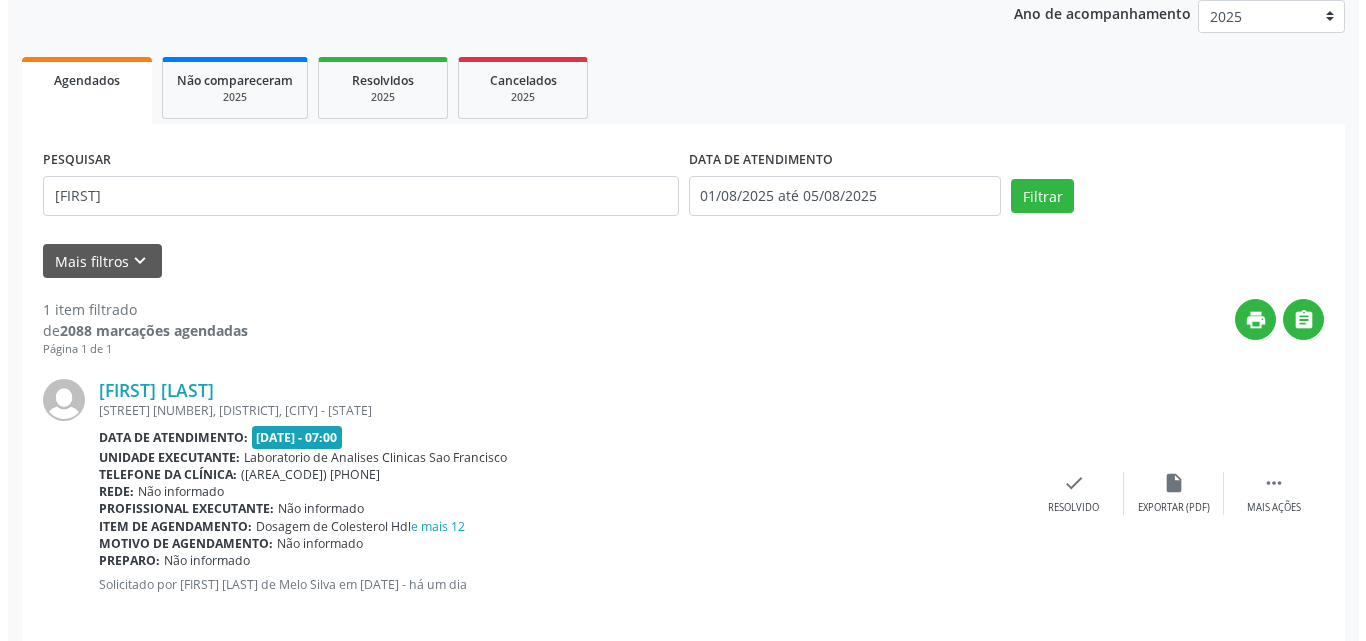 scroll, scrollTop: 264, scrollLeft: 0, axis: vertical 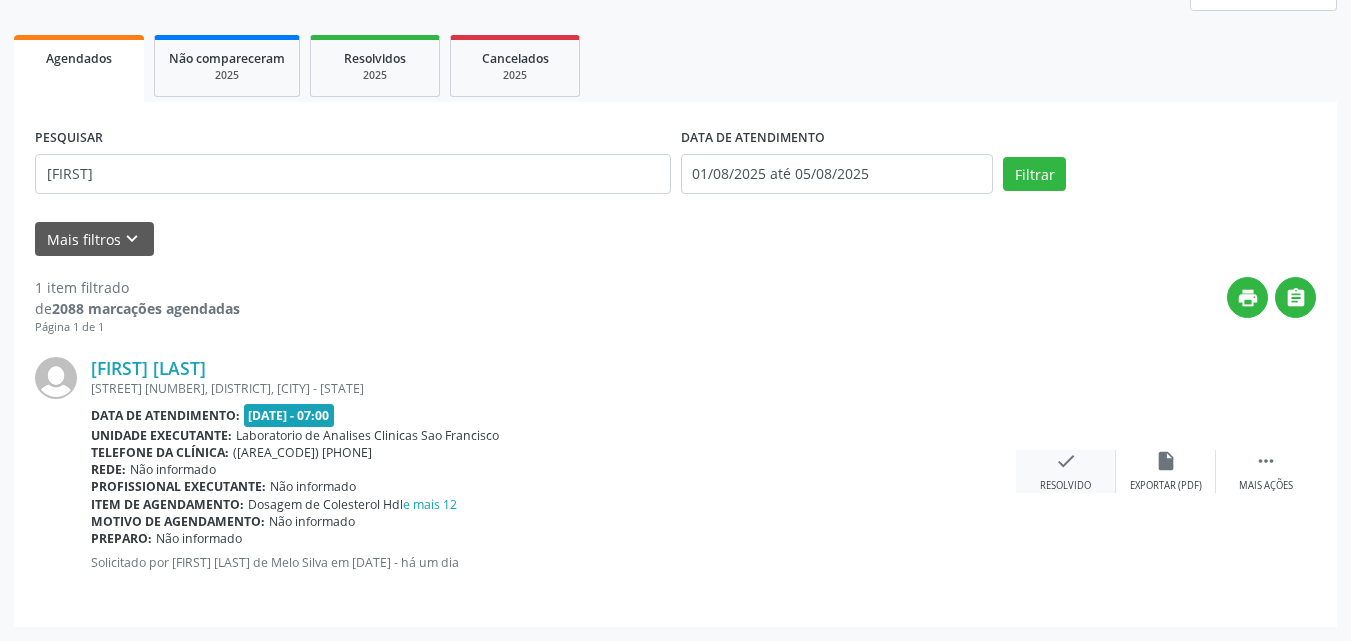 click on "check
Resolvido" at bounding box center [1066, 471] 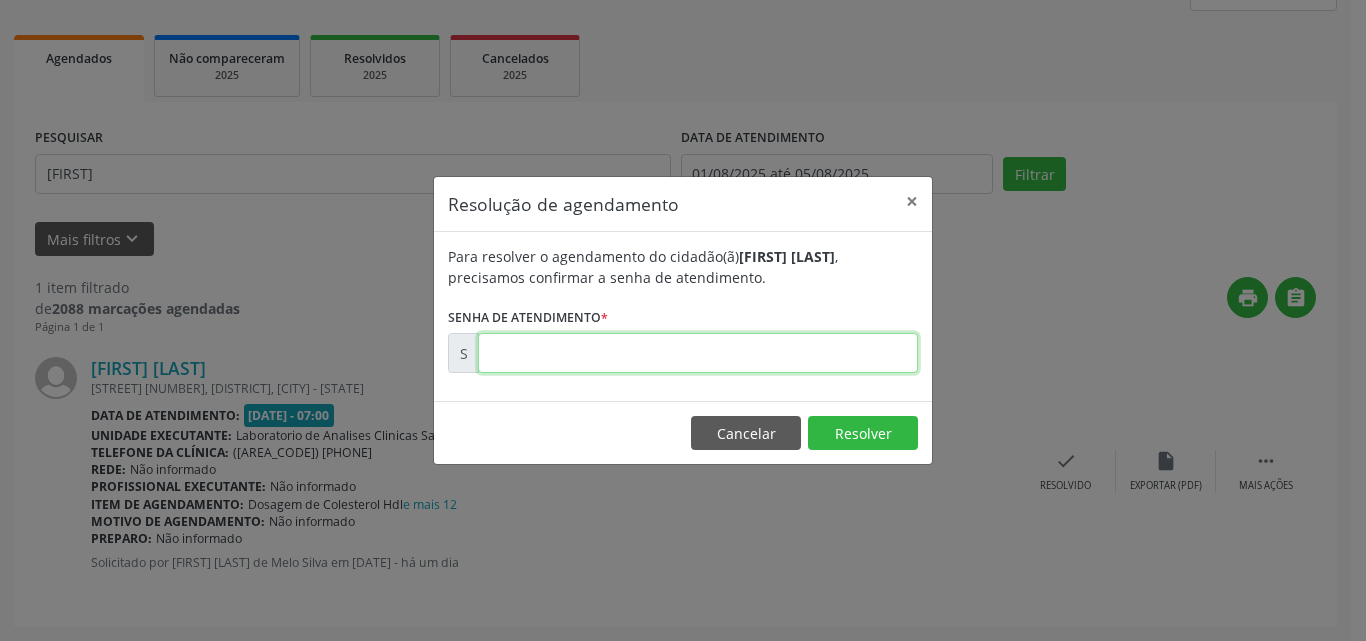 click at bounding box center [698, 353] 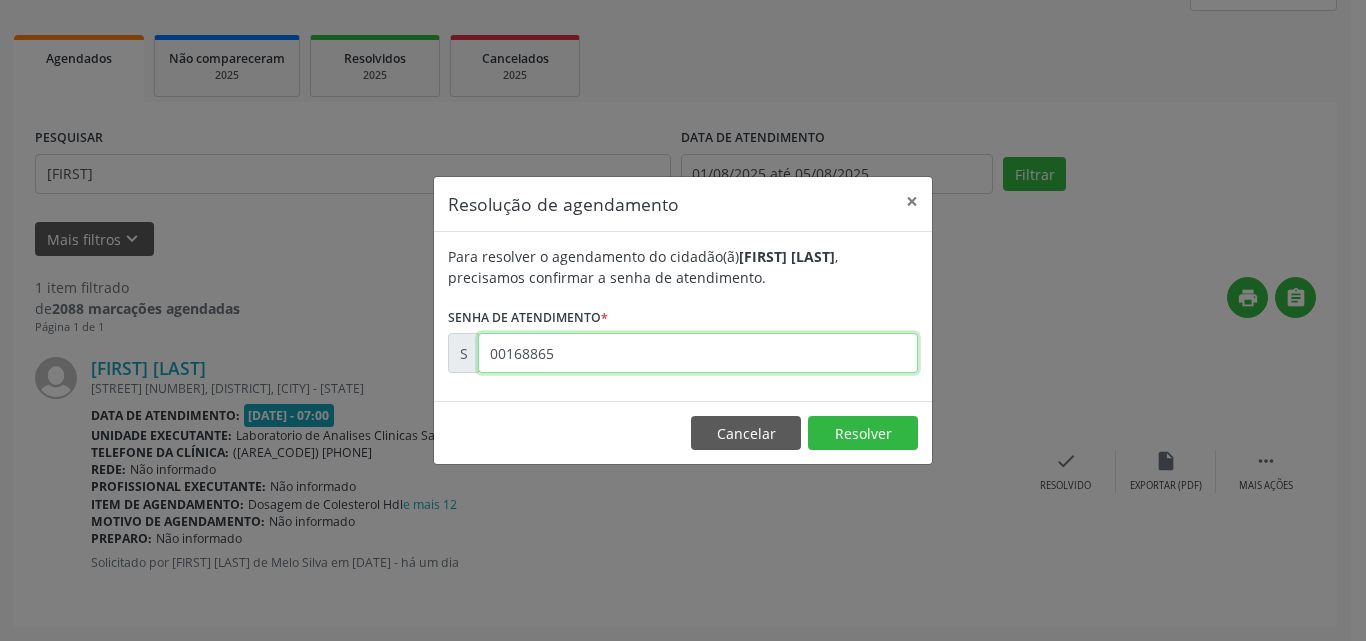 type on "00168865" 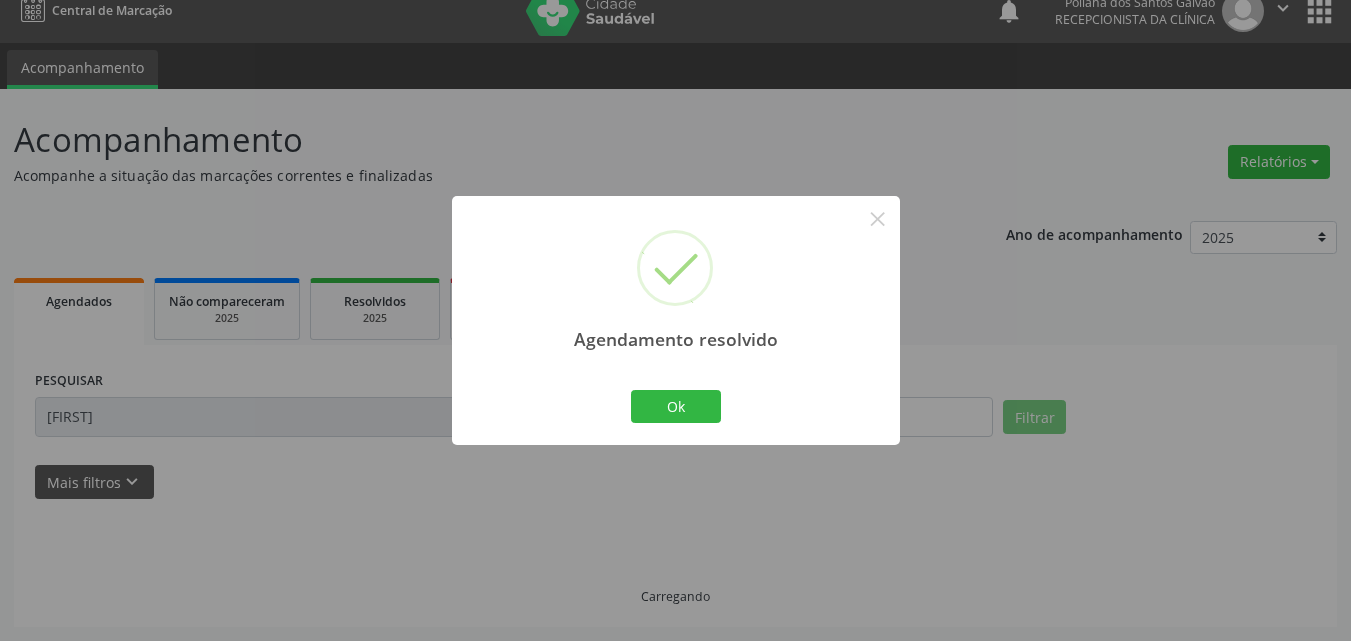 scroll, scrollTop: 0, scrollLeft: 0, axis: both 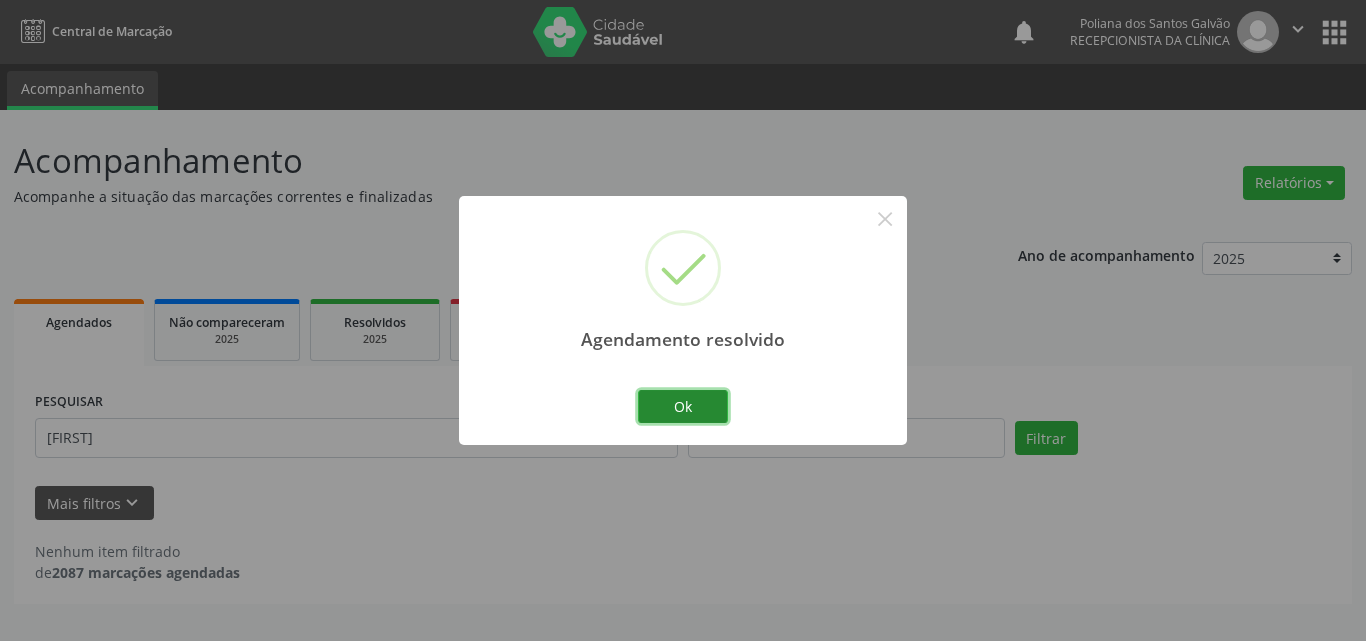click on "Ok" at bounding box center (683, 407) 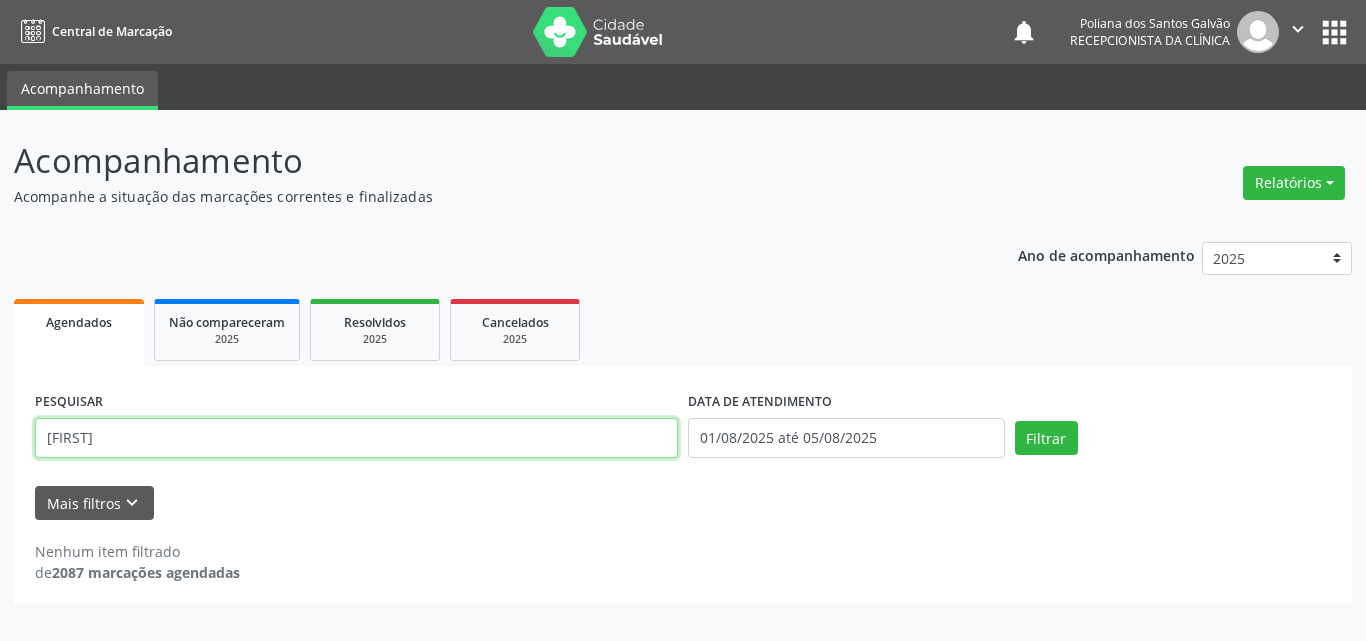 drag, startPoint x: 592, startPoint y: 455, endPoint x: 0, endPoint y: 412, distance: 593.55963 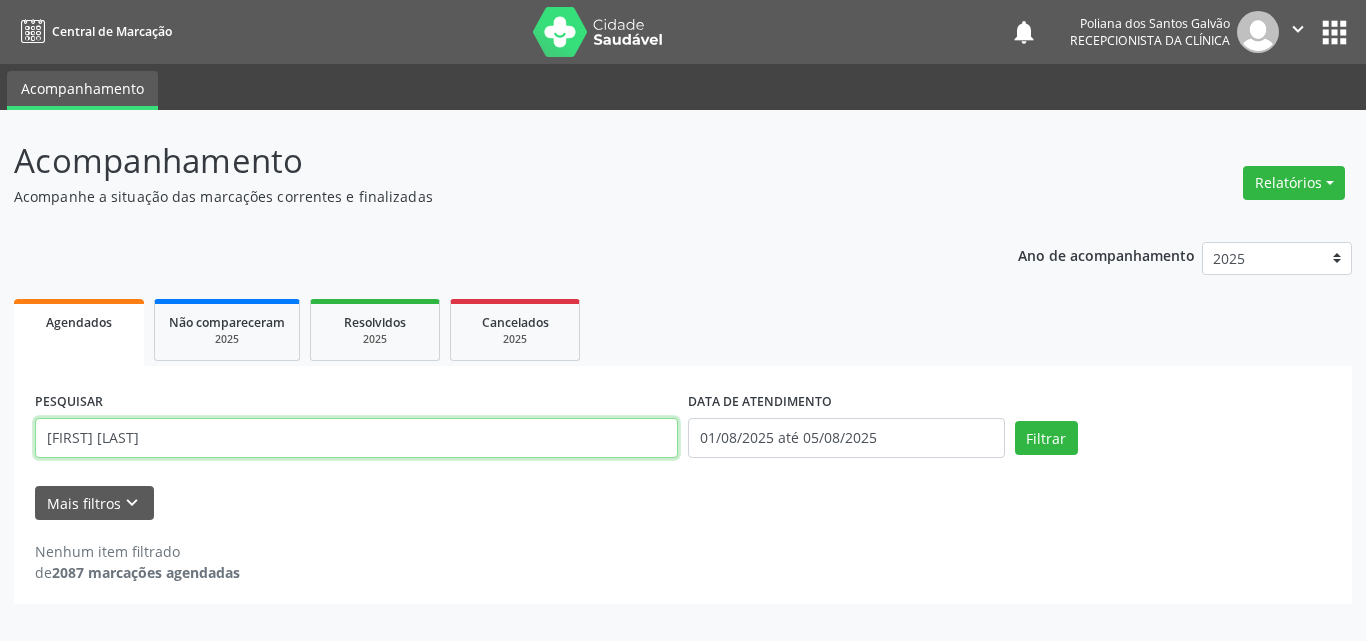 type on "[FIRST] [LAST]" 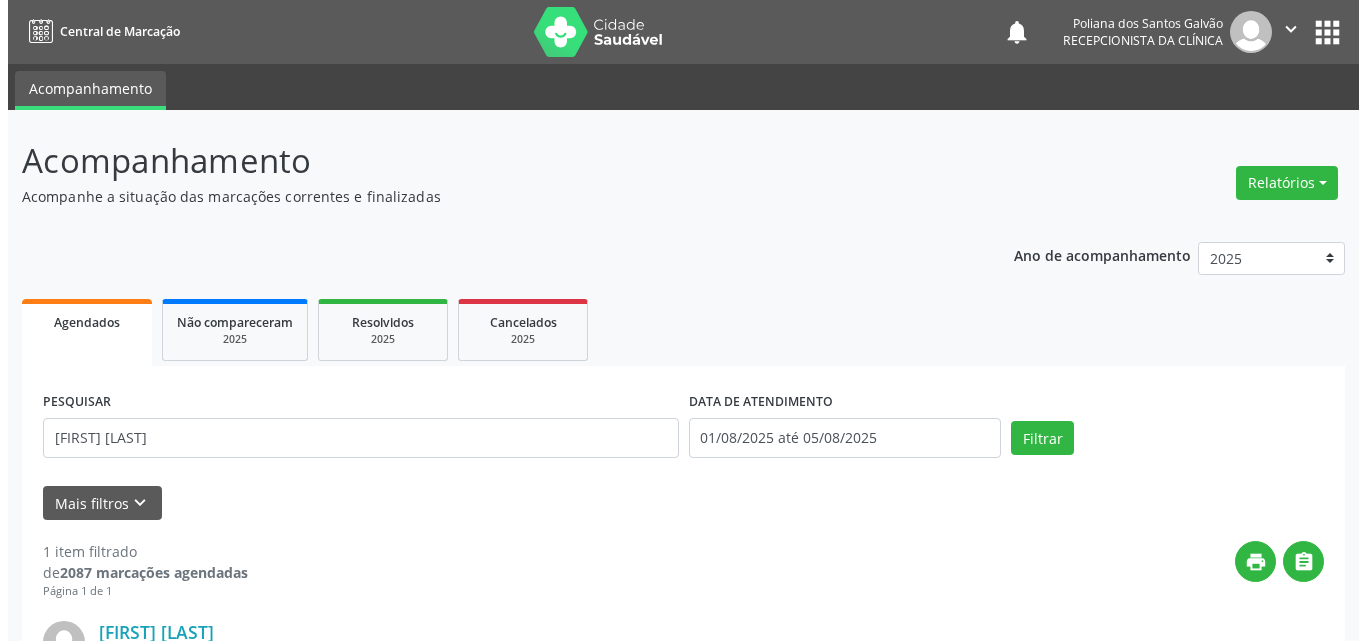 scroll, scrollTop: 264, scrollLeft: 0, axis: vertical 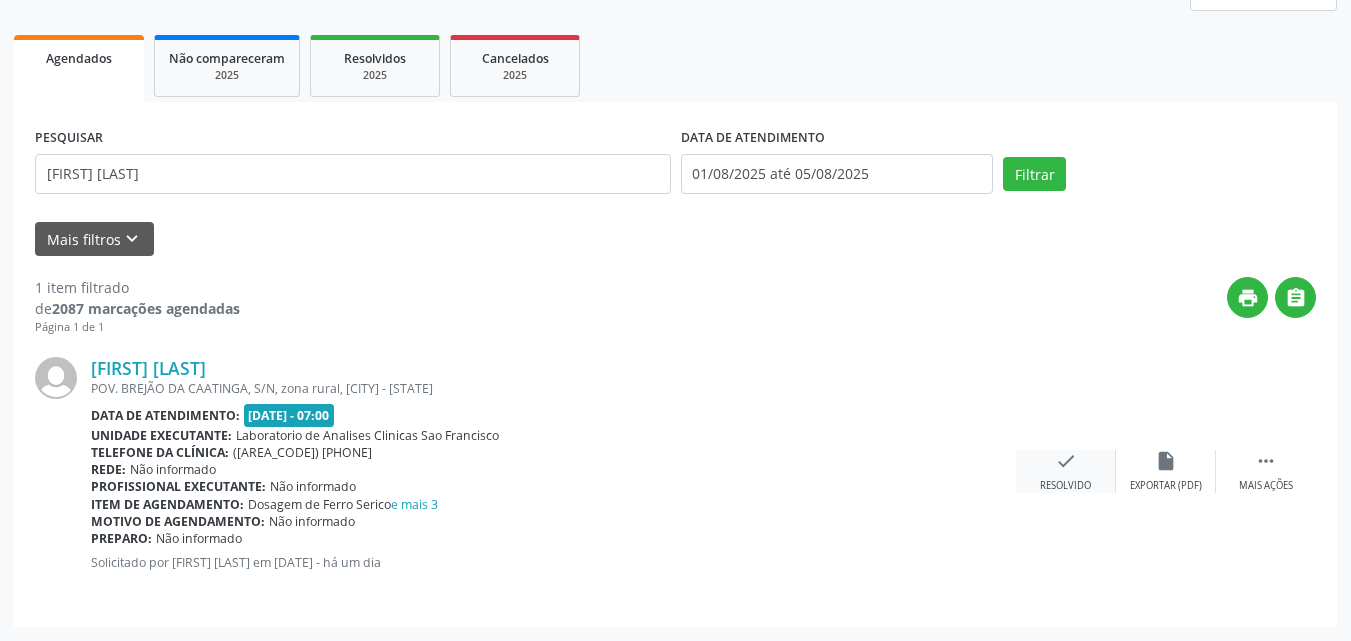 click on "check
Resolvido" at bounding box center [1066, 471] 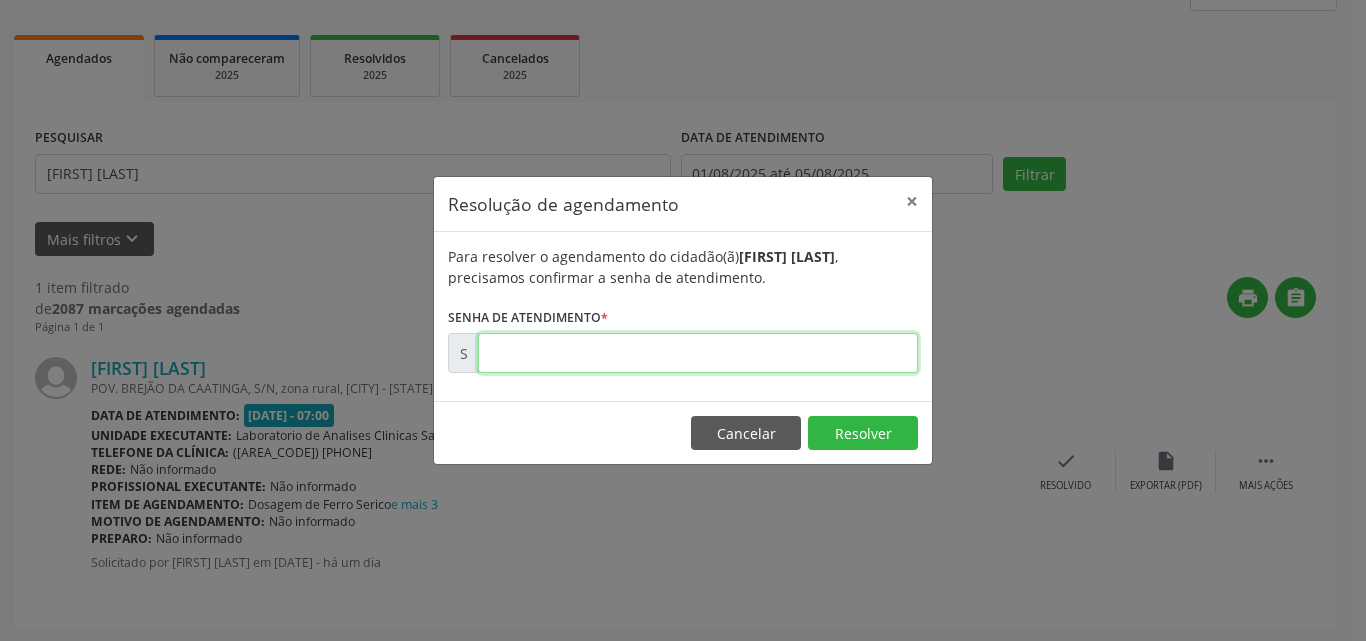 click at bounding box center [698, 353] 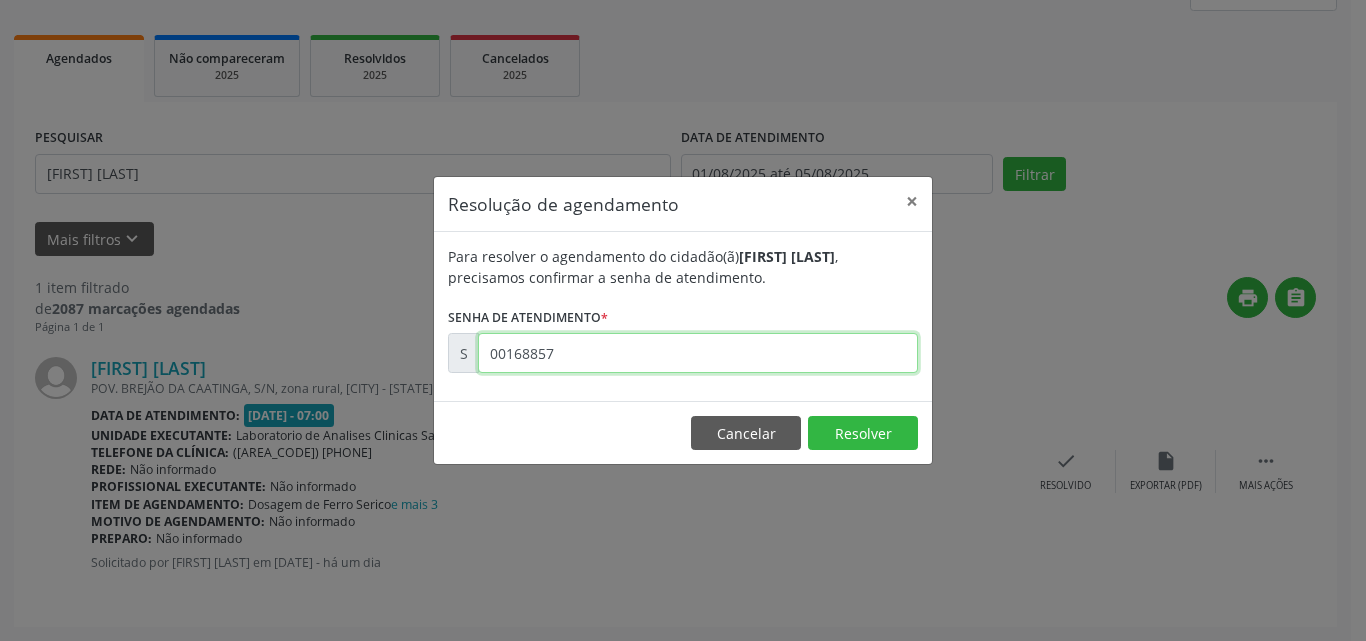 type on "00168857" 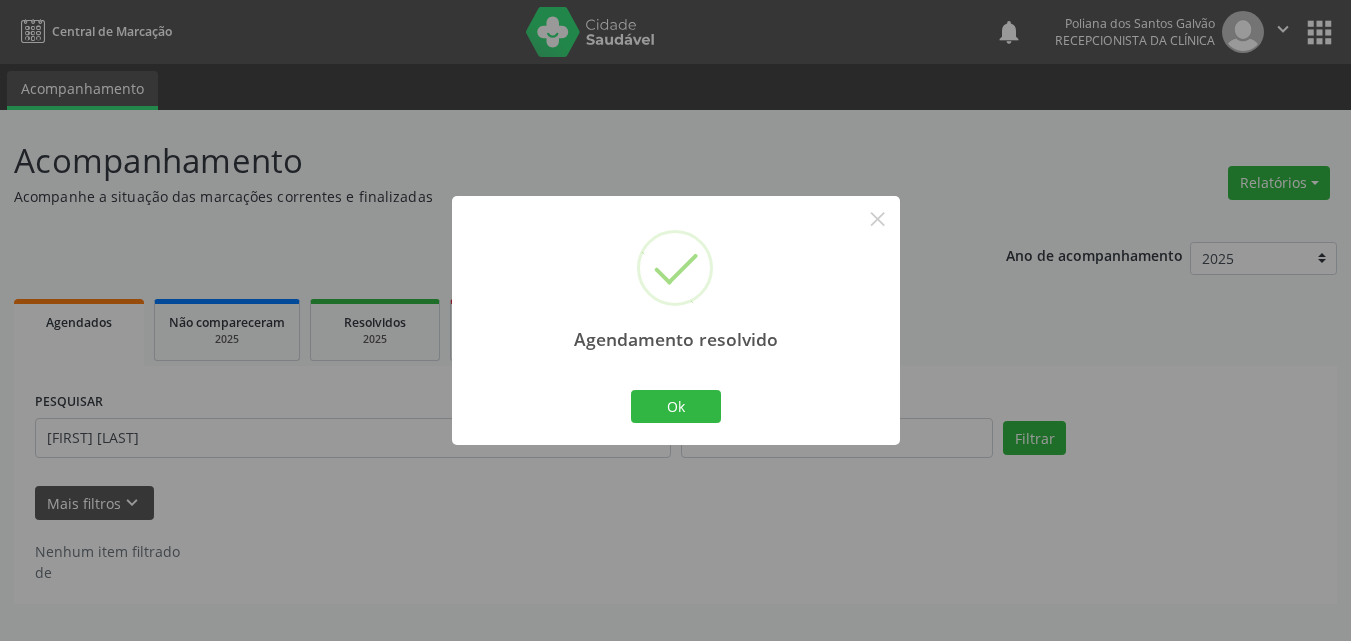scroll, scrollTop: 0, scrollLeft: 0, axis: both 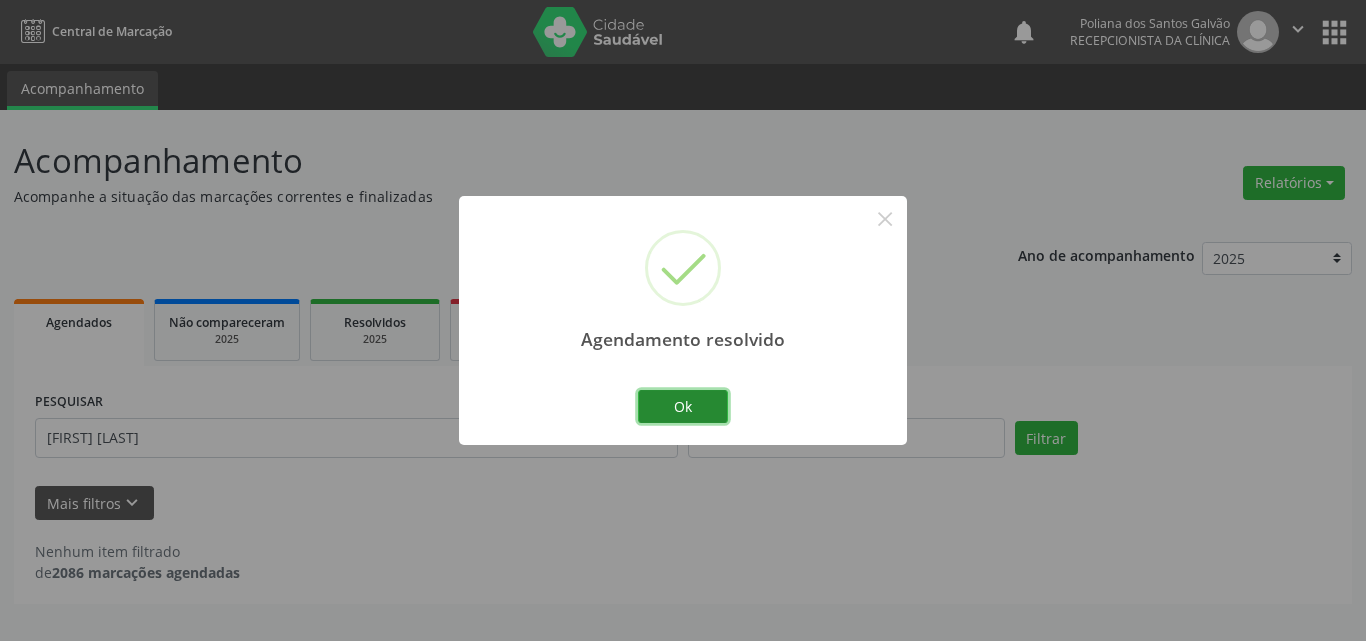 drag, startPoint x: 678, startPoint y: 403, endPoint x: 648, endPoint y: 409, distance: 30.594116 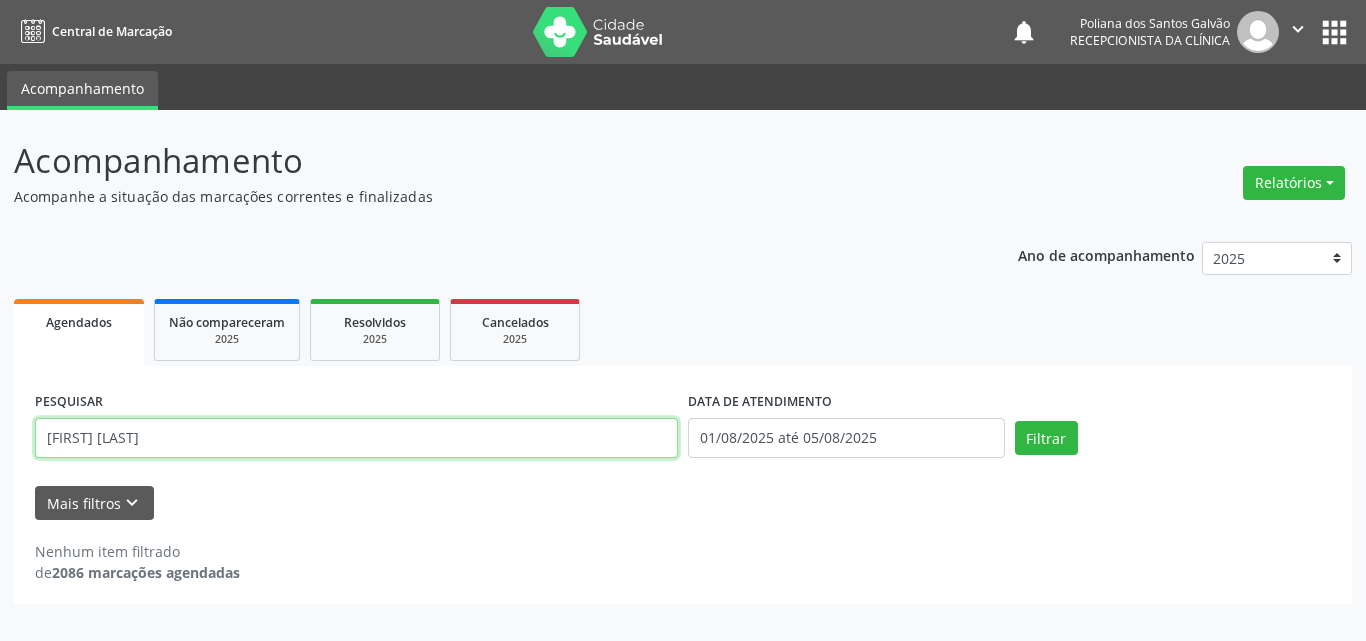 drag, startPoint x: 583, startPoint y: 434, endPoint x: 0, endPoint y: 238, distance: 615.06506 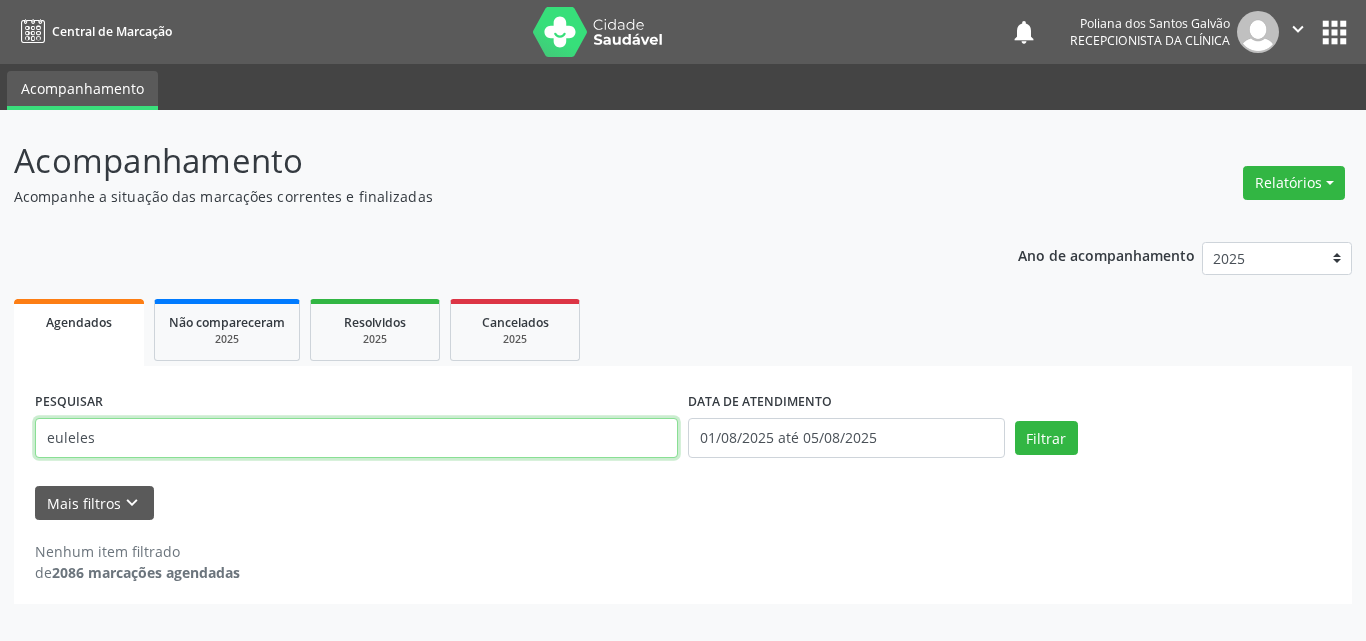 type on "euleles" 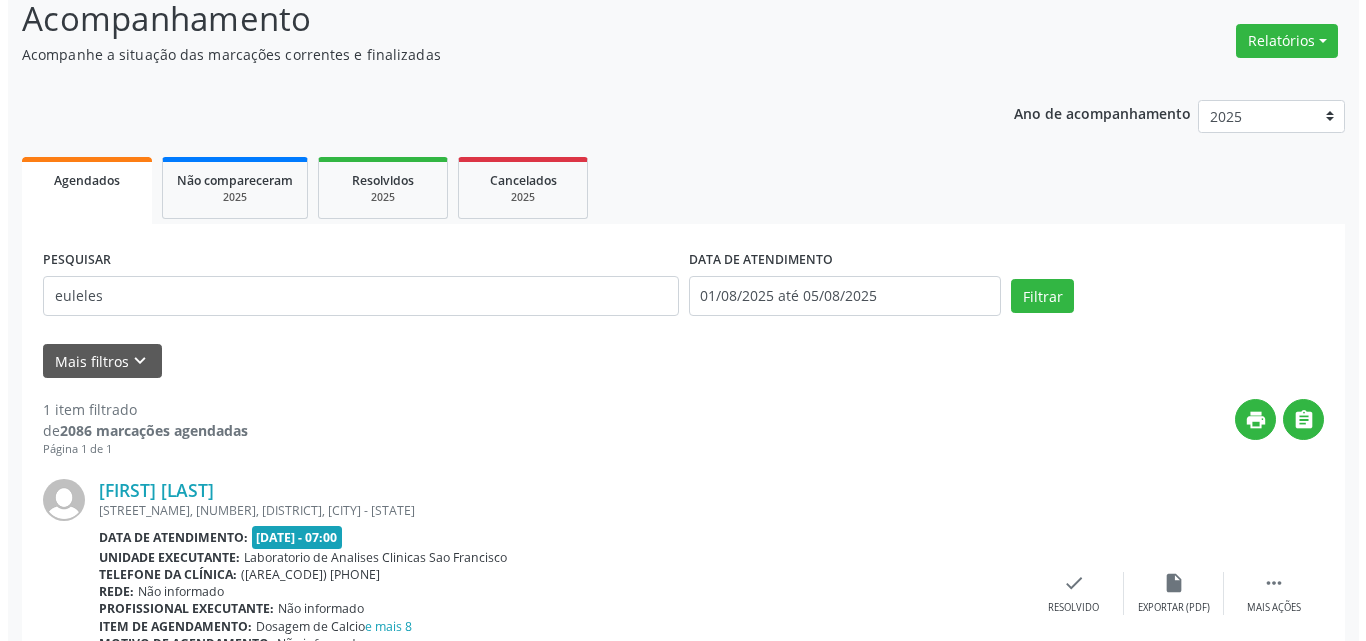 scroll, scrollTop: 264, scrollLeft: 0, axis: vertical 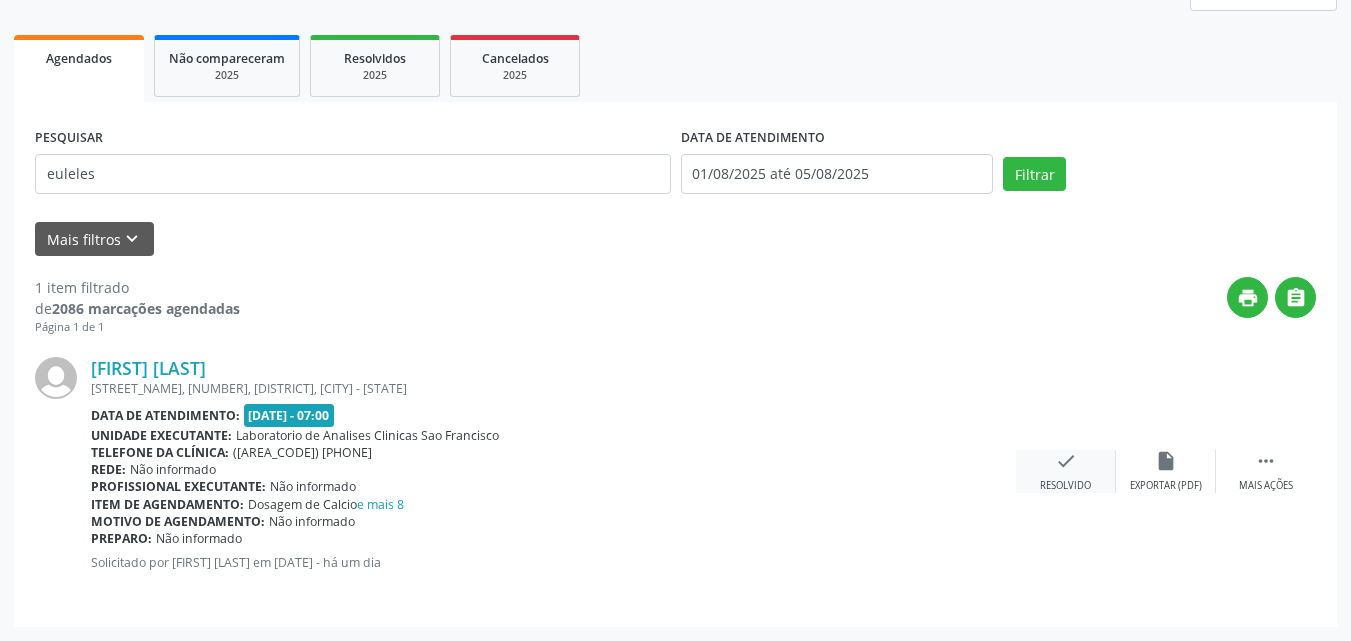 click on "check" at bounding box center (1066, 461) 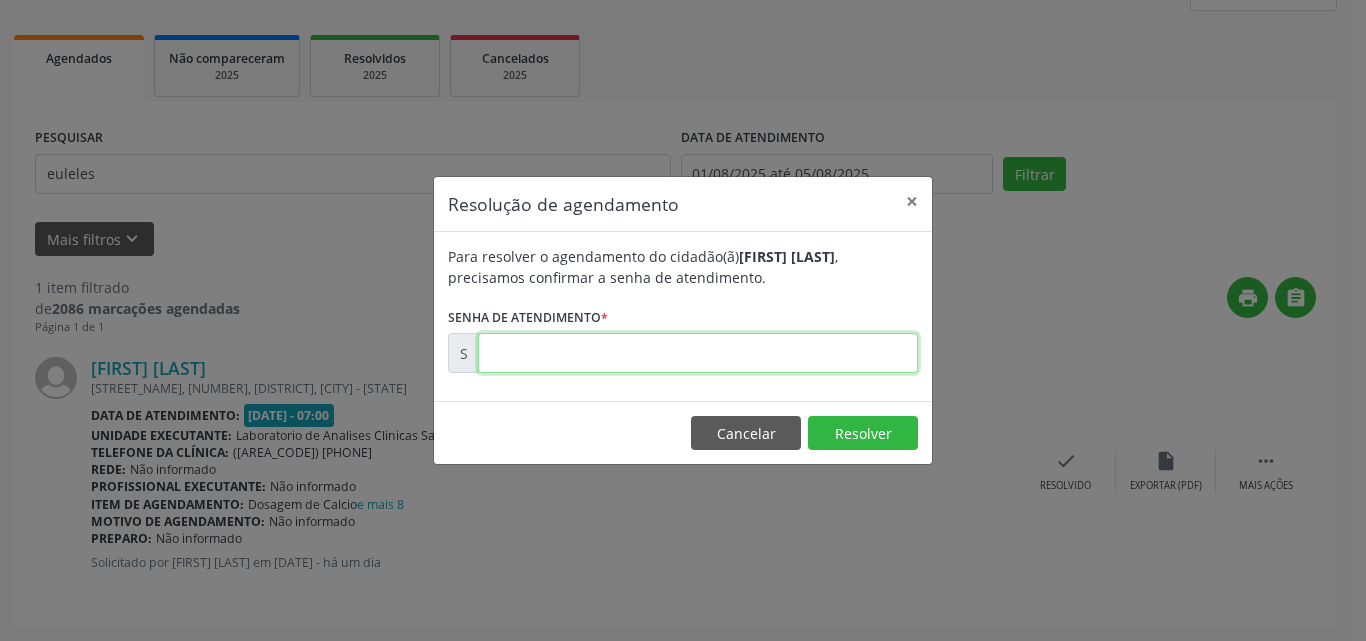 click at bounding box center [698, 353] 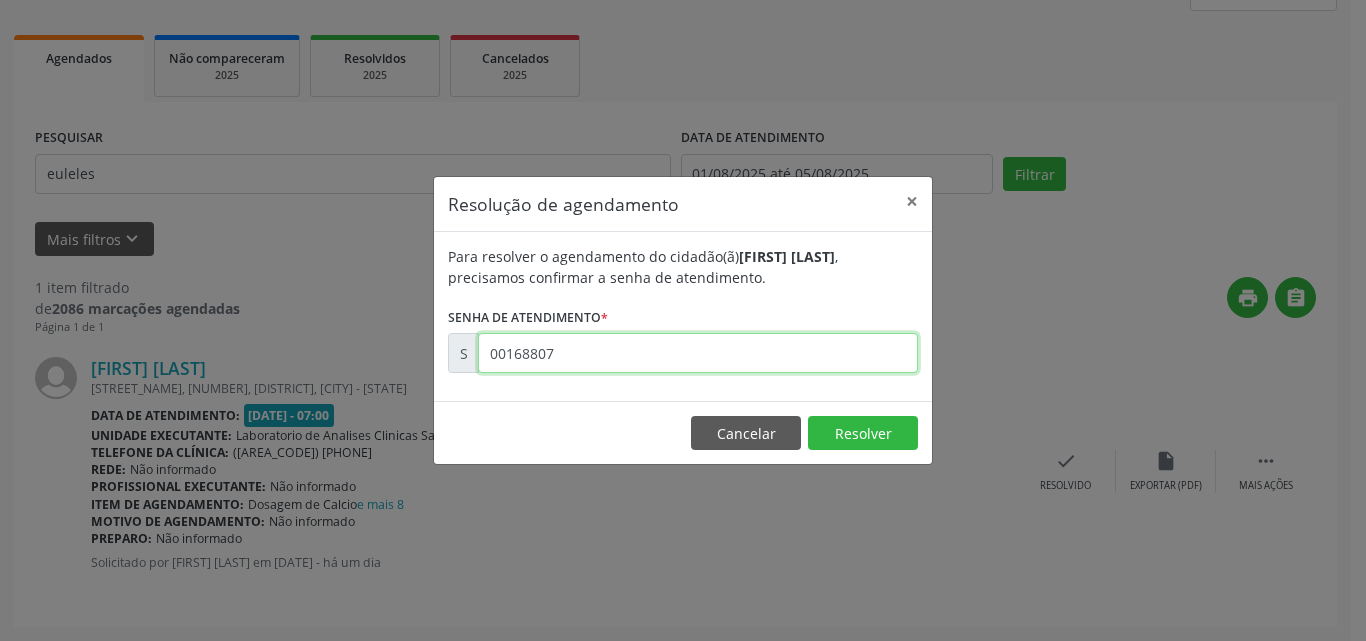 type on "00168807" 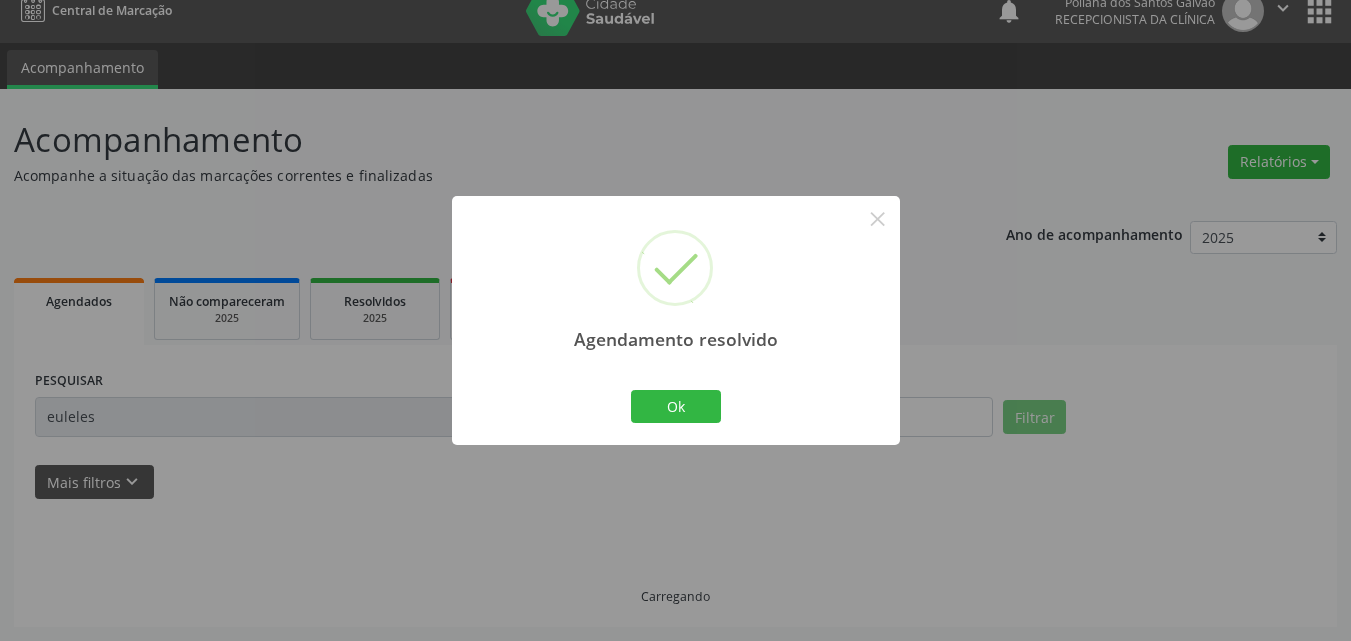 scroll, scrollTop: 0, scrollLeft: 0, axis: both 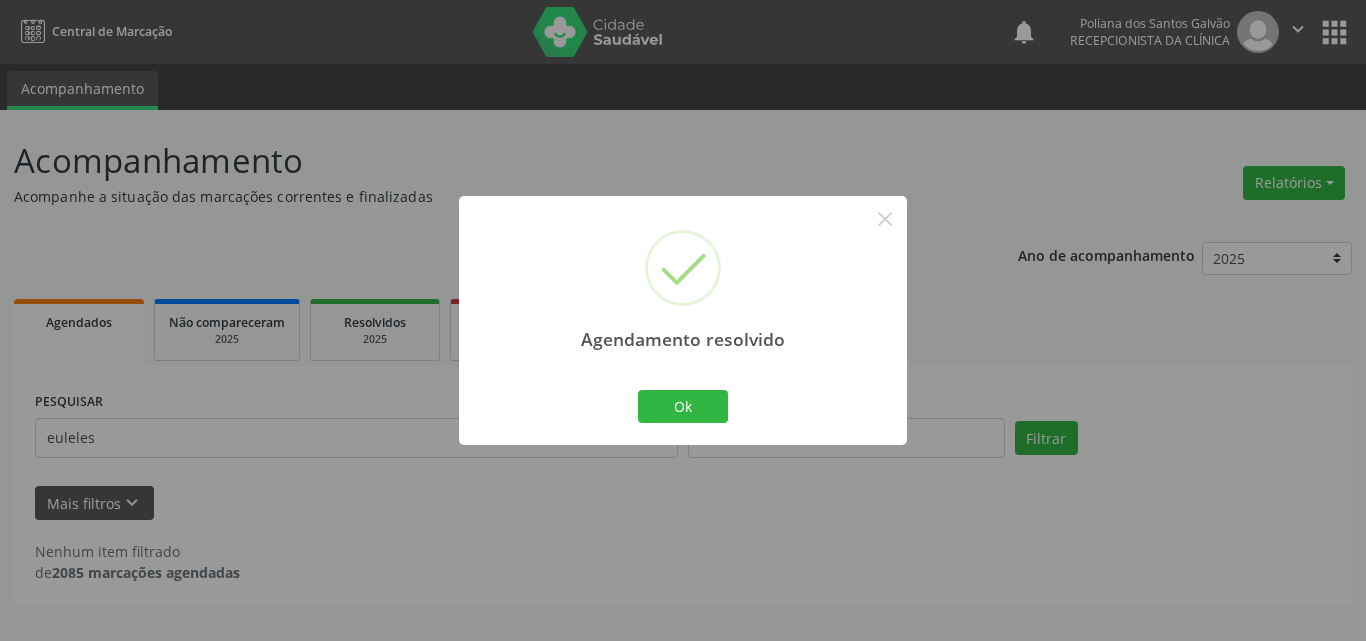 click on "Ok Cancel" at bounding box center (683, 406) 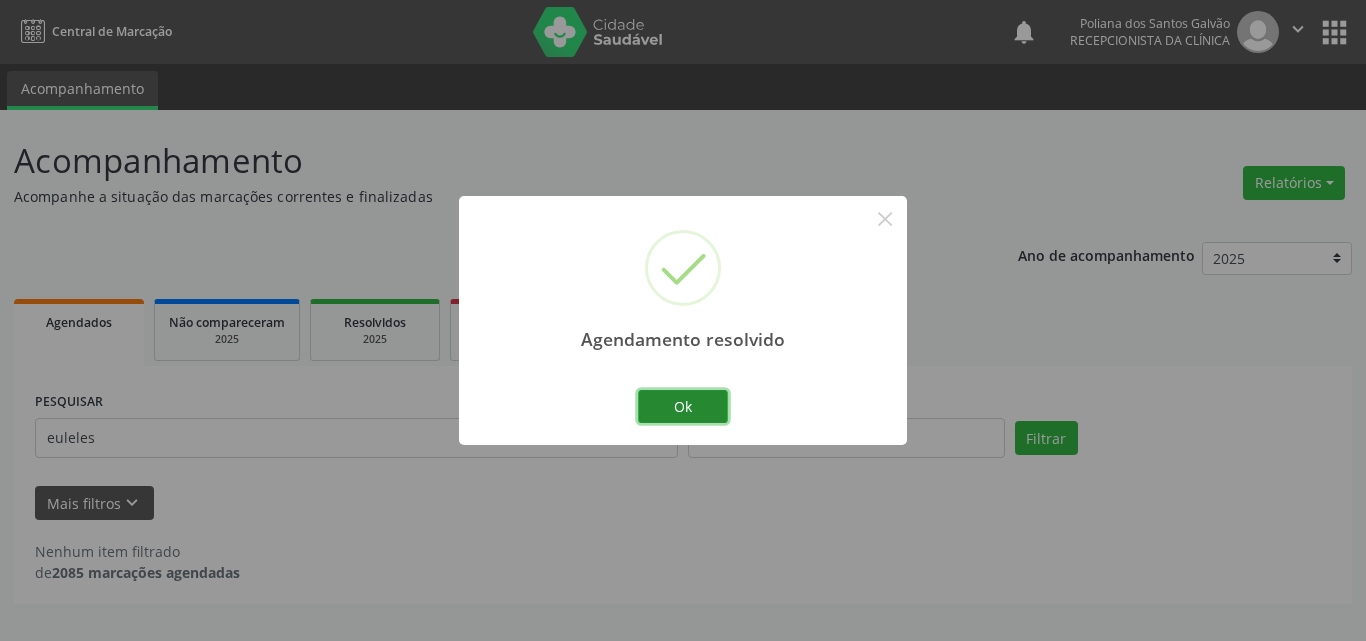 click on "Ok" at bounding box center [683, 407] 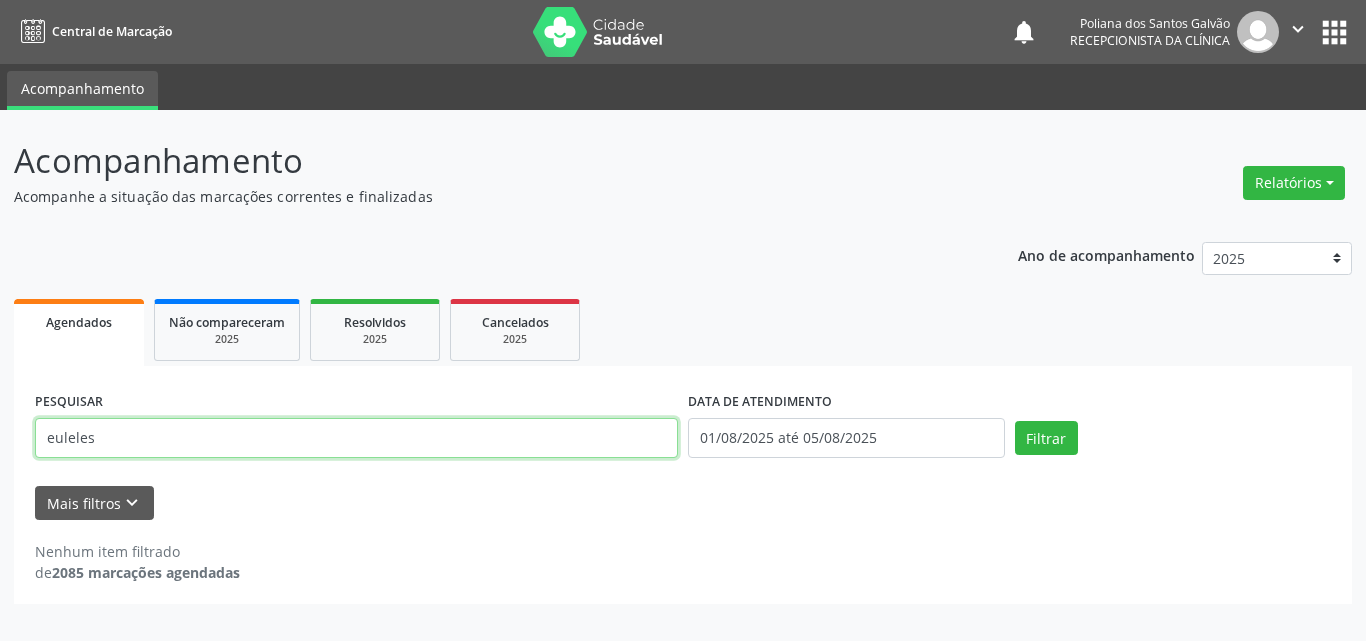 drag, startPoint x: 644, startPoint y: 434, endPoint x: 0, endPoint y: 163, distance: 698.69666 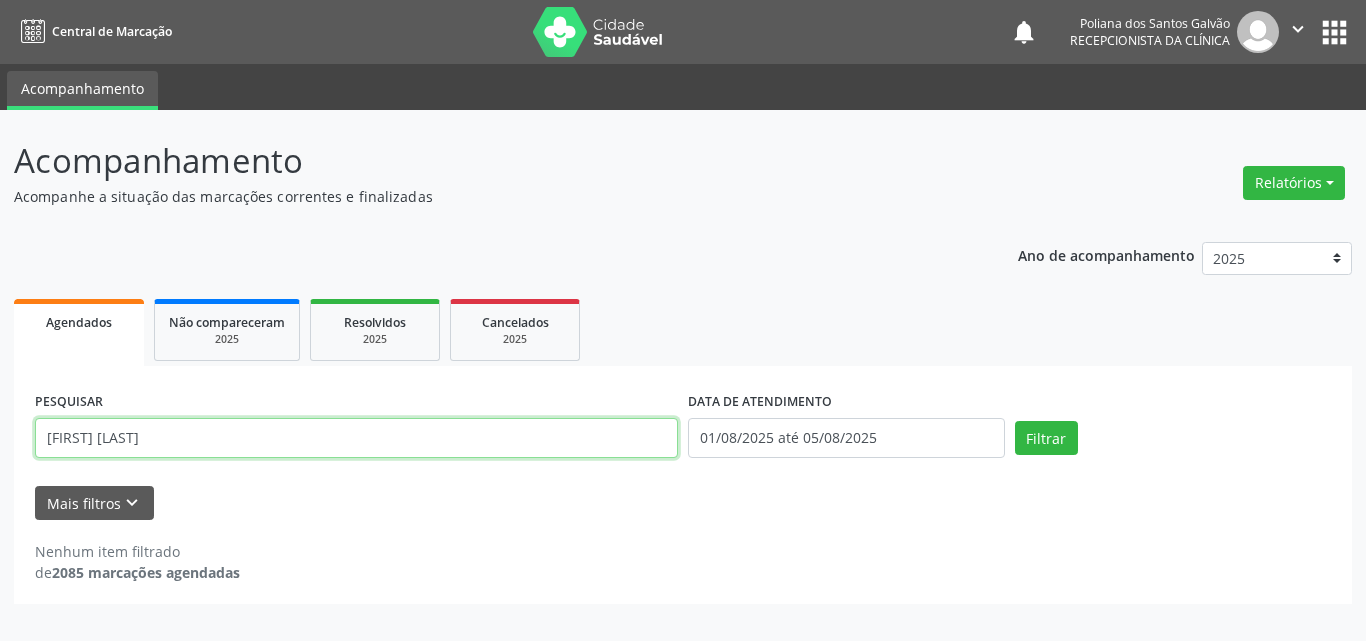 type on "[FIRST] [LAST]" 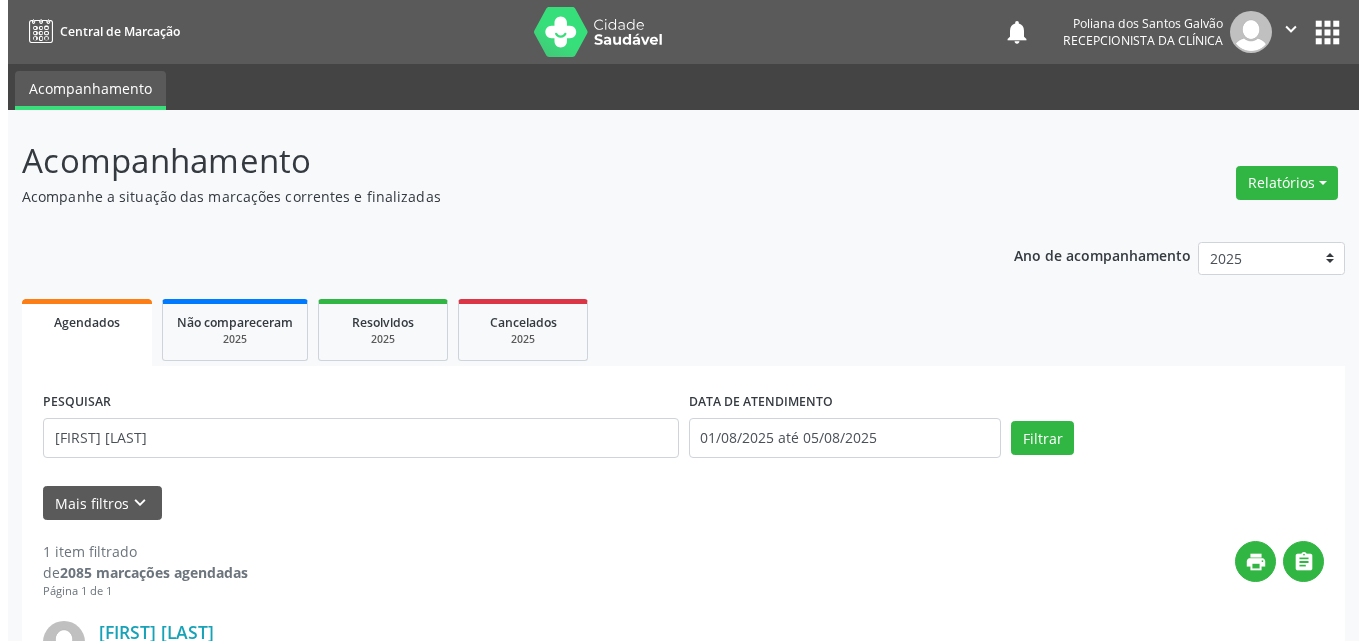 scroll, scrollTop: 264, scrollLeft: 0, axis: vertical 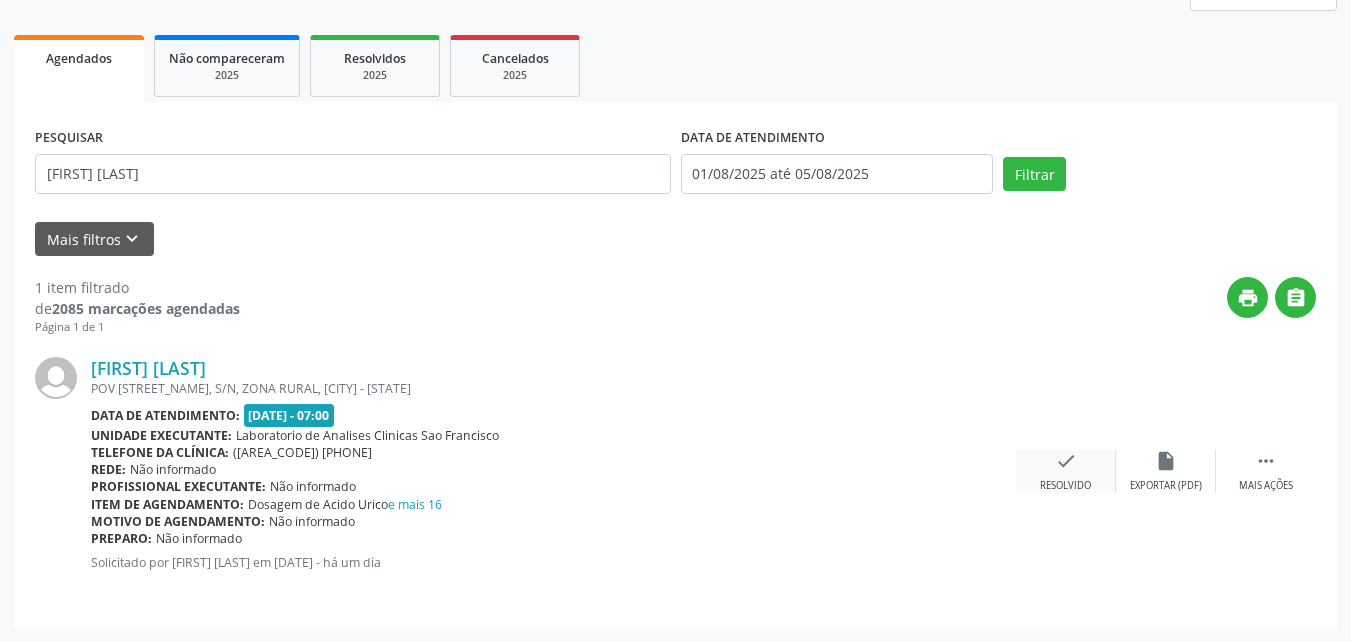 click on "check
Resolvido" at bounding box center [1066, 471] 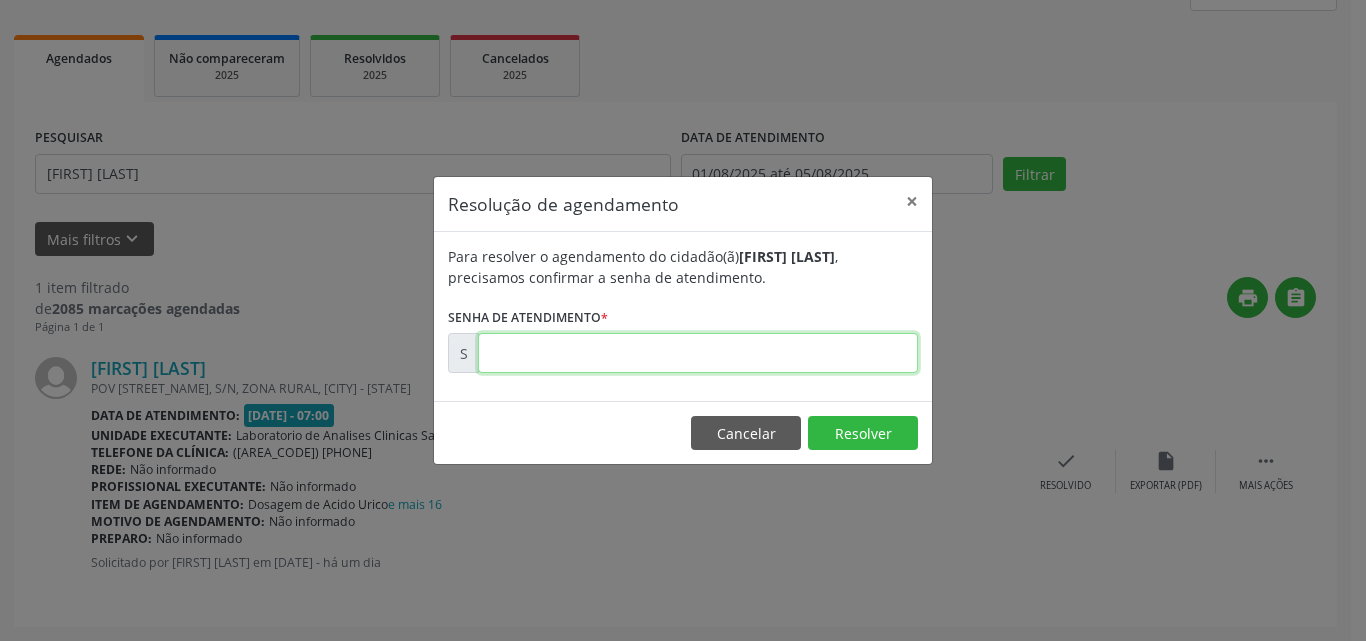 click at bounding box center (698, 353) 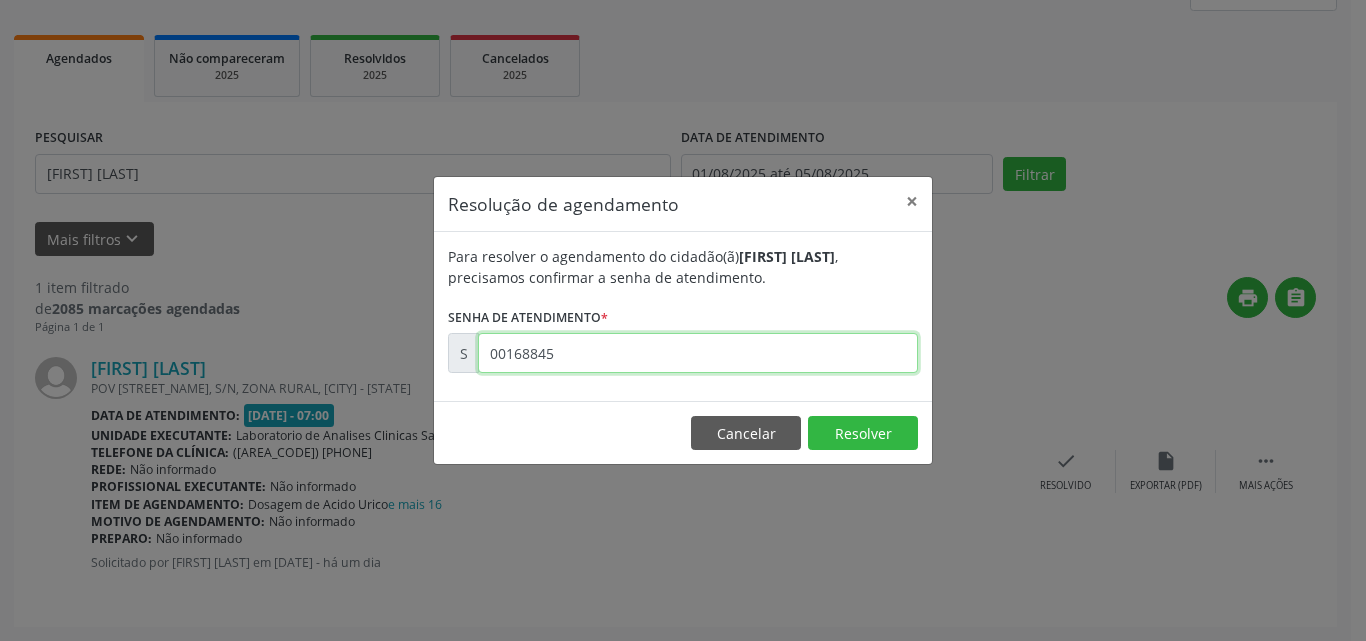 type on "00168845" 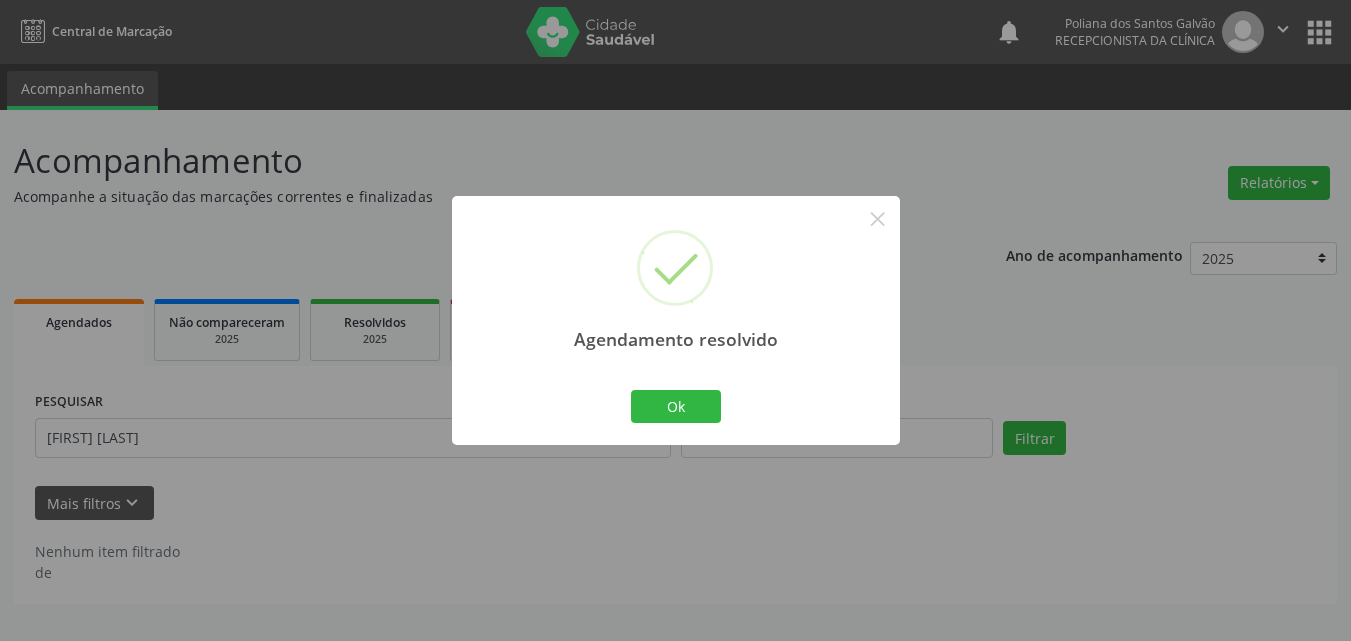 scroll, scrollTop: 0, scrollLeft: 0, axis: both 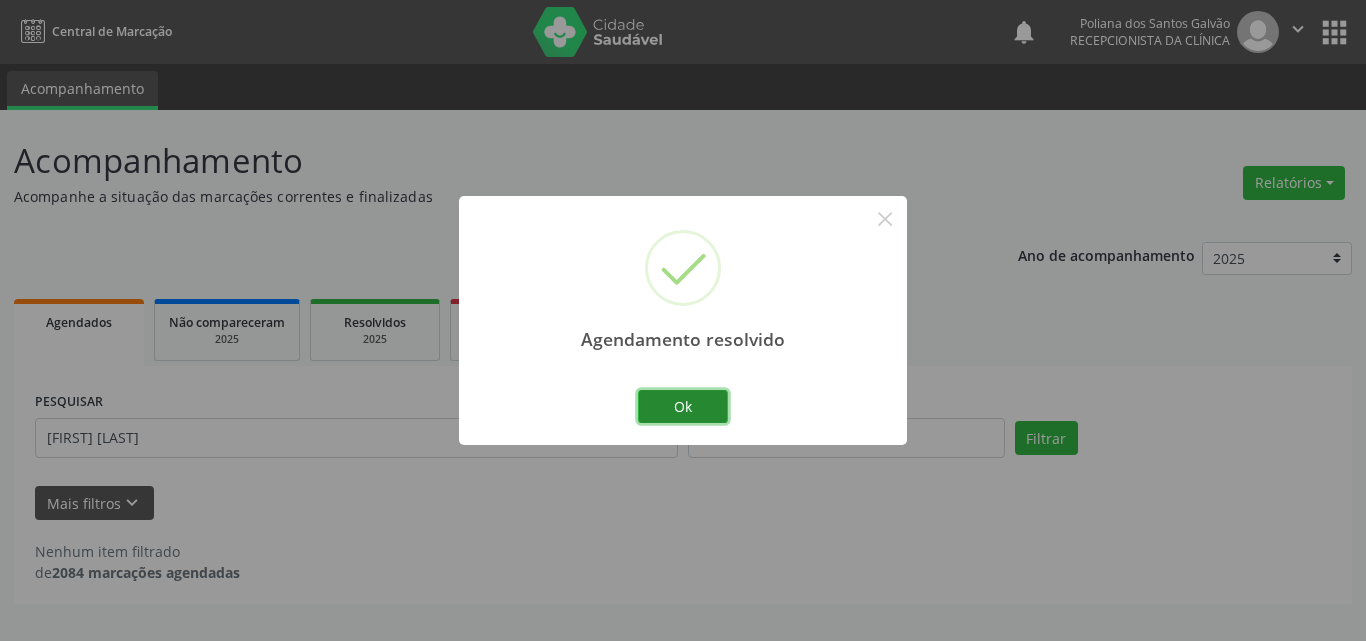 drag, startPoint x: 690, startPoint y: 406, endPoint x: 639, endPoint y: 428, distance: 55.542778 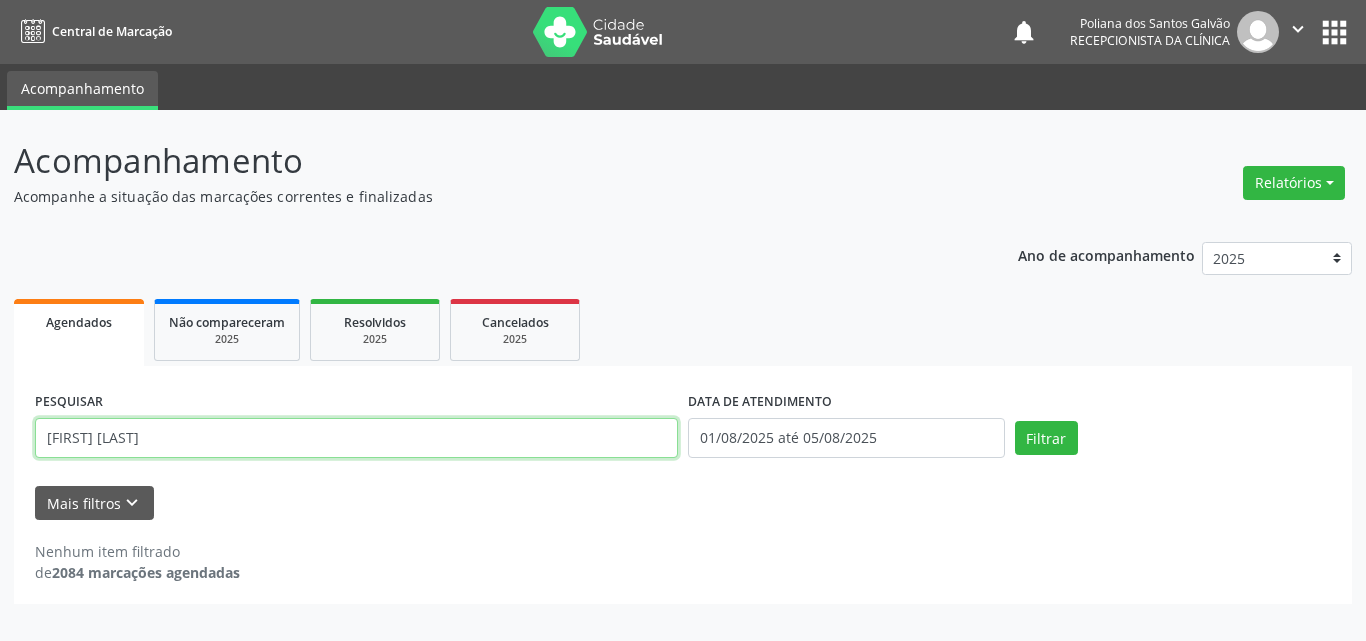 drag, startPoint x: 258, startPoint y: 430, endPoint x: 0, endPoint y: 249, distance: 315.1587 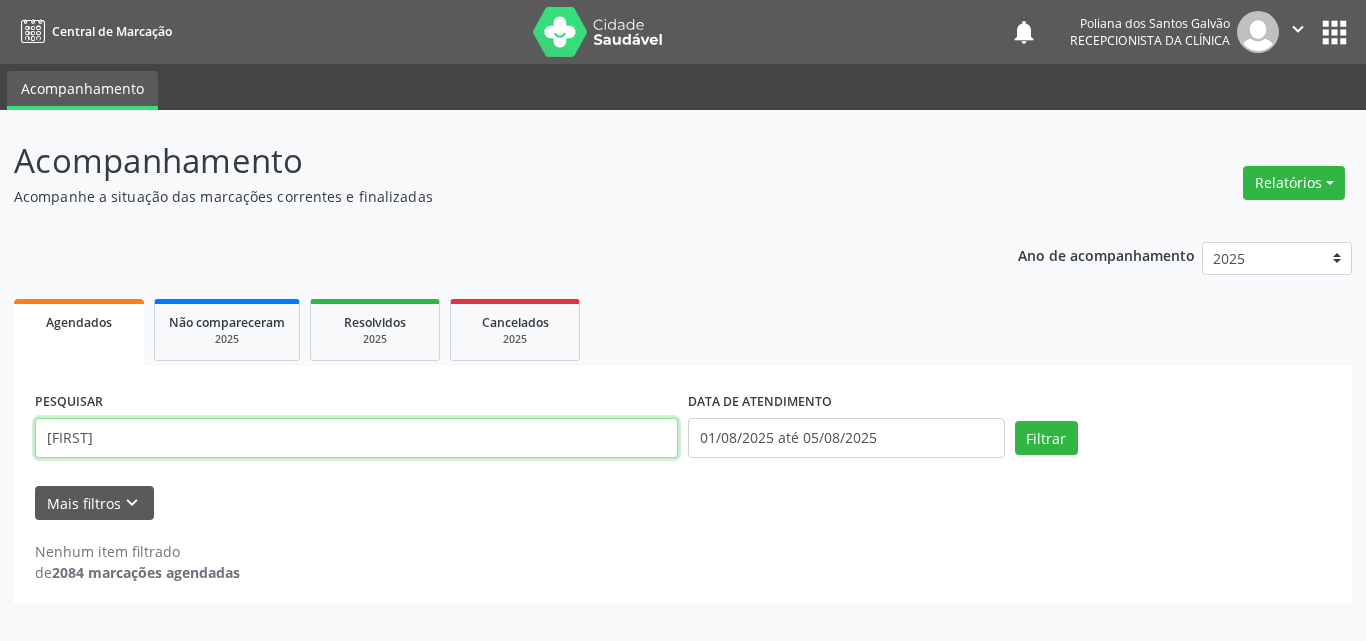 type on "[FIRST]" 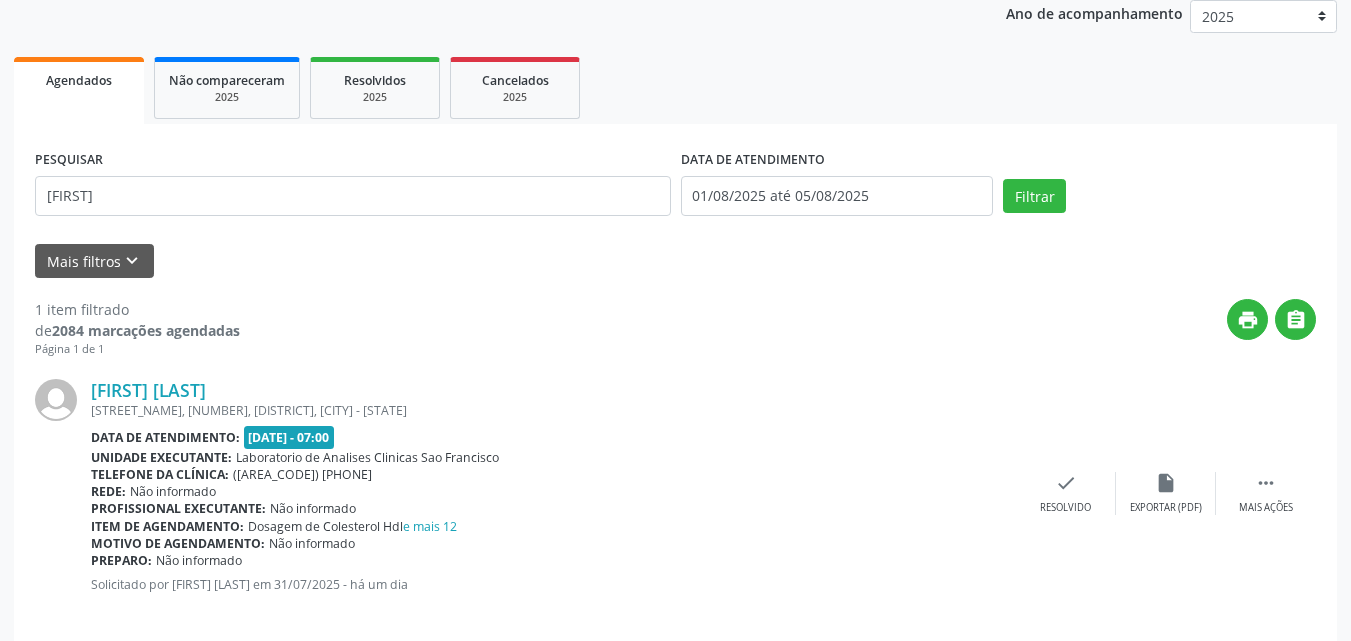 scroll, scrollTop: 264, scrollLeft: 0, axis: vertical 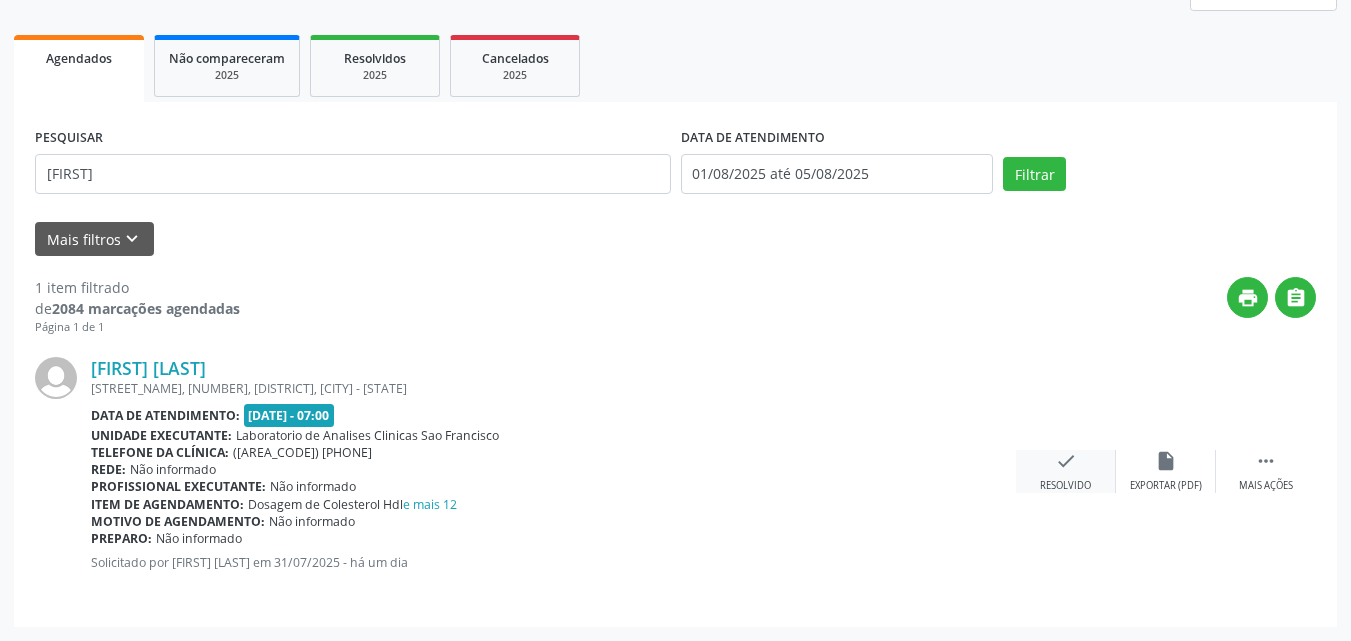 click on "check
Resolvido" at bounding box center [1066, 471] 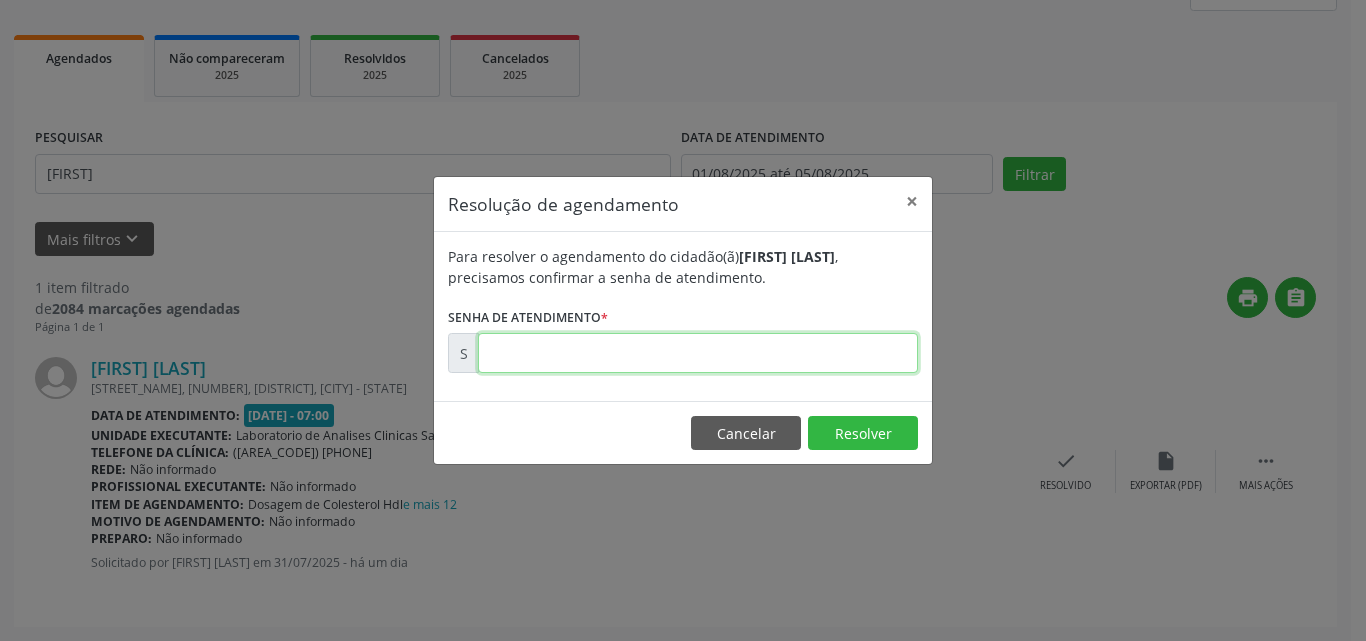 click at bounding box center (698, 353) 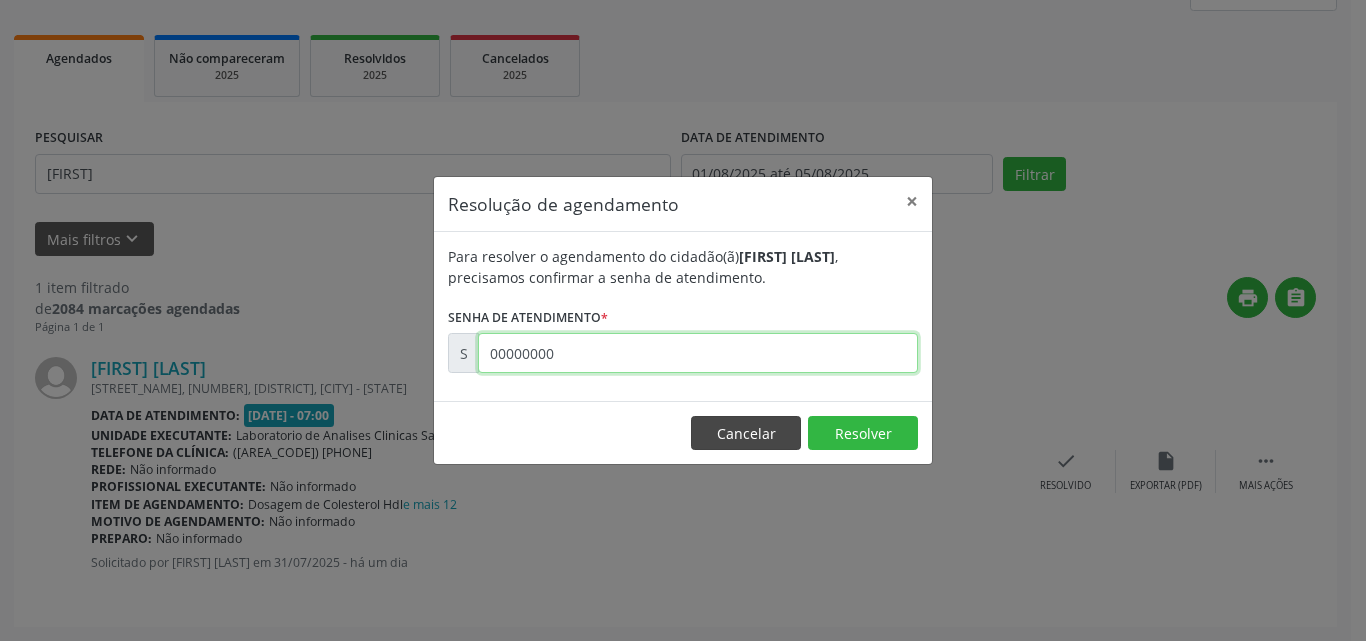 type on "00000000" 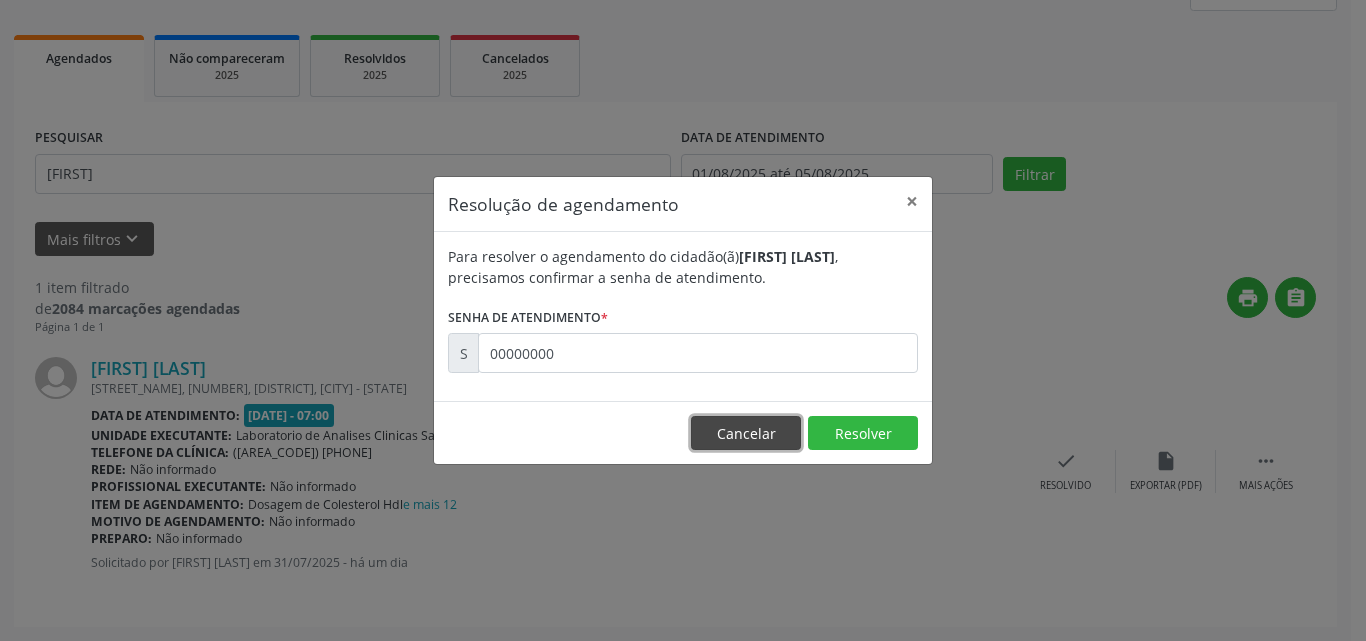 drag, startPoint x: 740, startPoint y: 446, endPoint x: 712, endPoint y: 409, distance: 46.400433 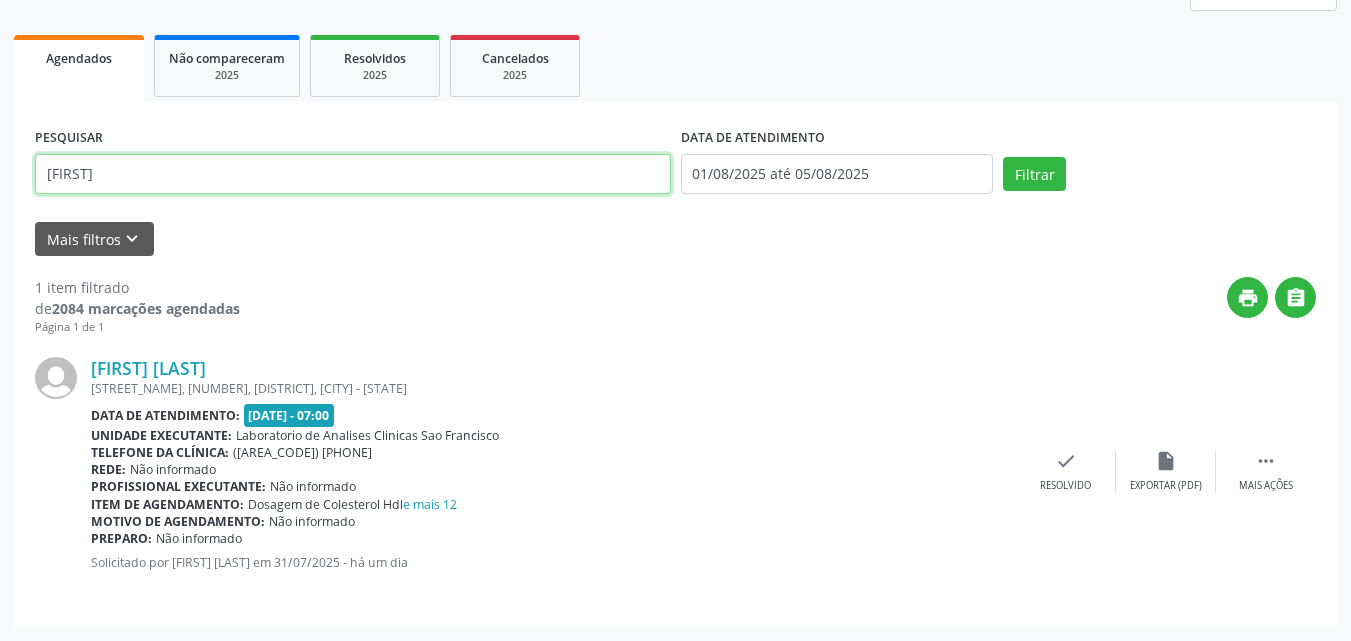 drag, startPoint x: 475, startPoint y: 194, endPoint x: 0, endPoint y: 69, distance: 491.17206 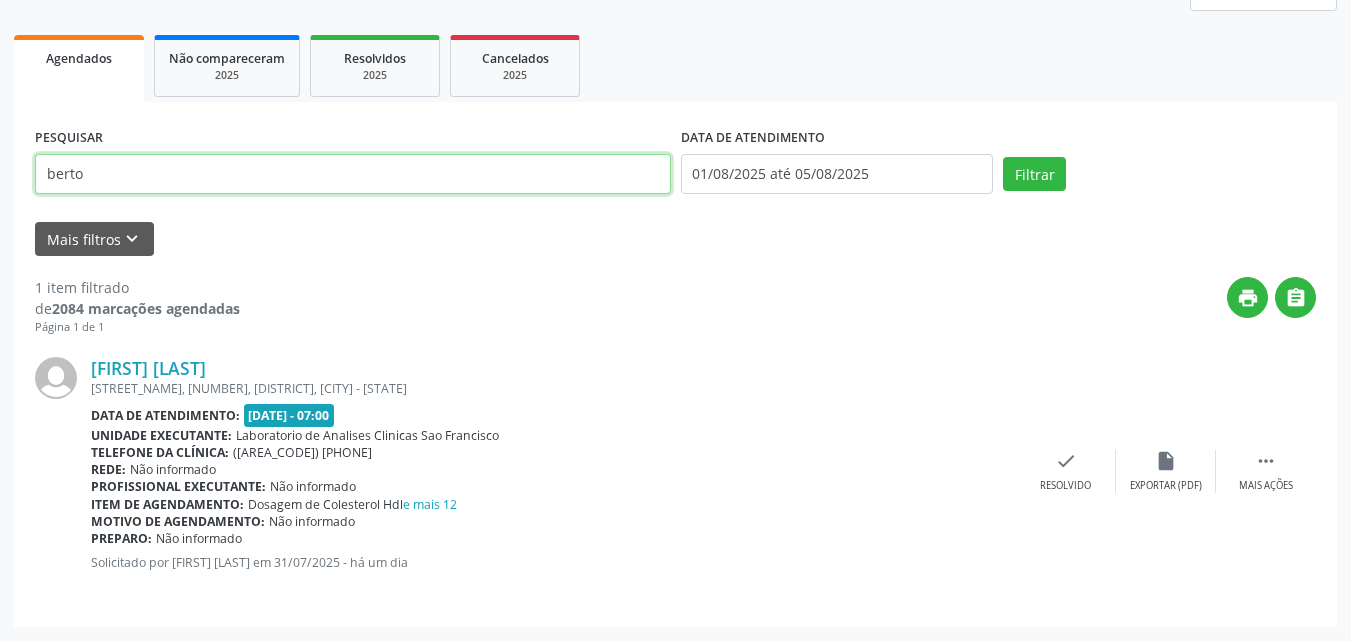 type on "berto" 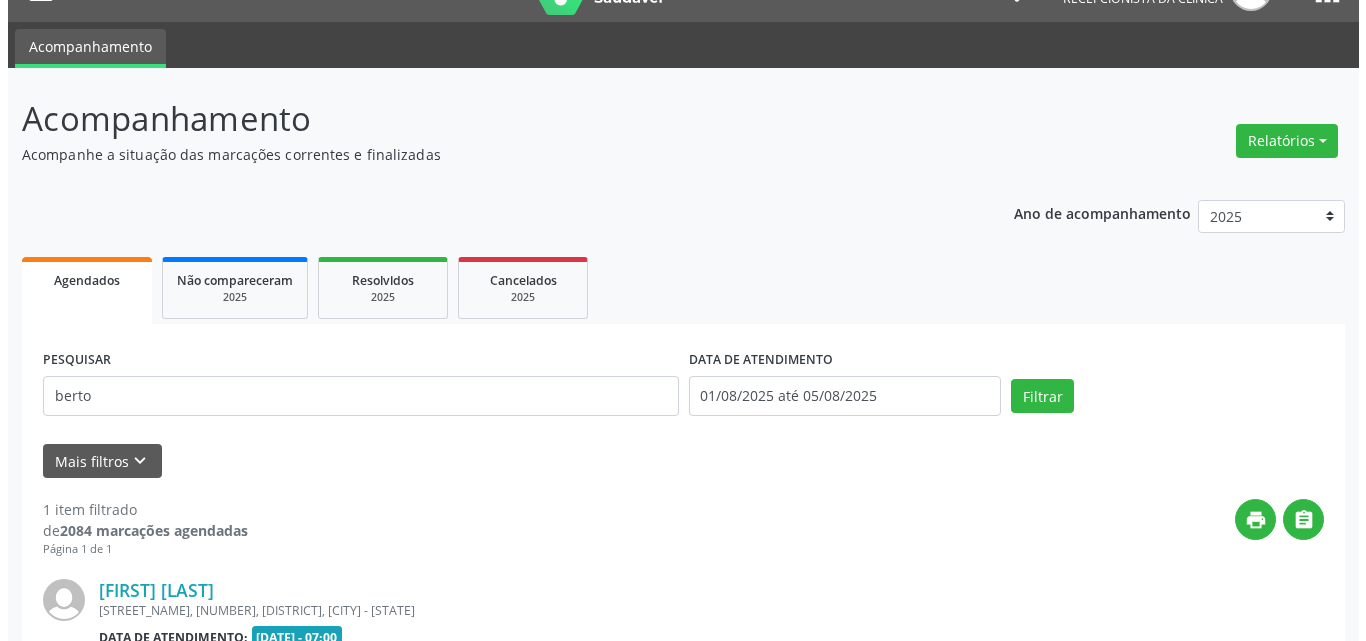 scroll, scrollTop: 264, scrollLeft: 0, axis: vertical 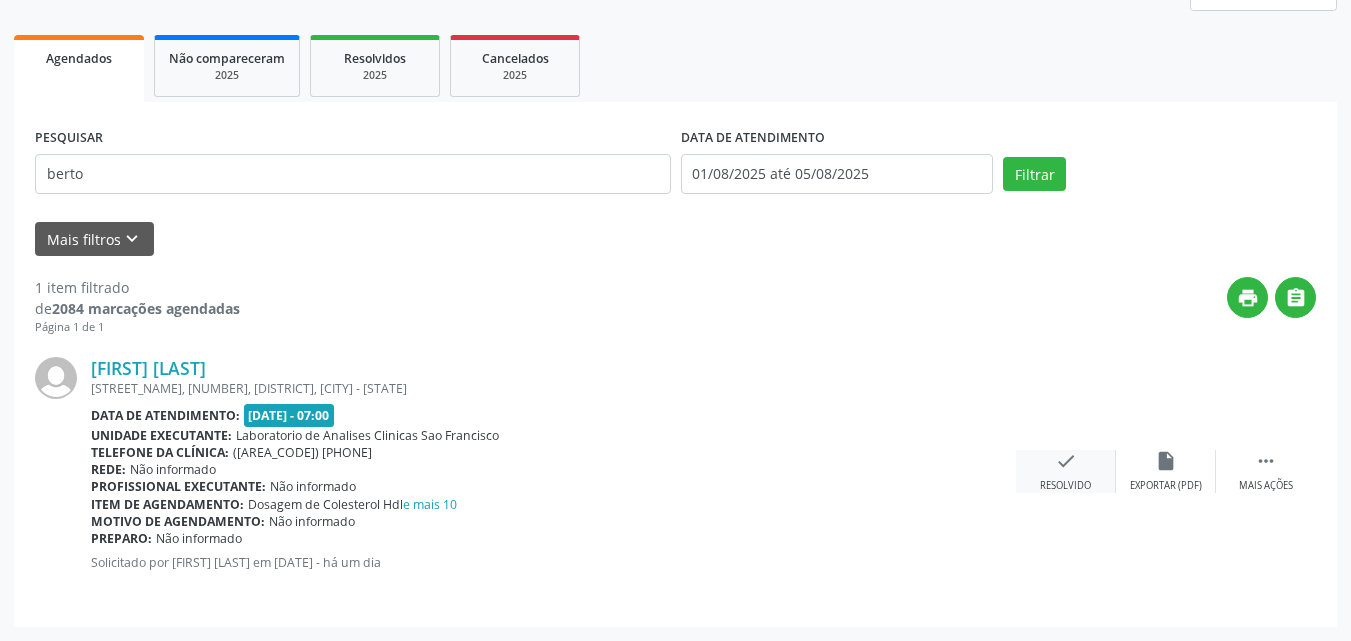 click on "check
Resolvido" at bounding box center (1066, 471) 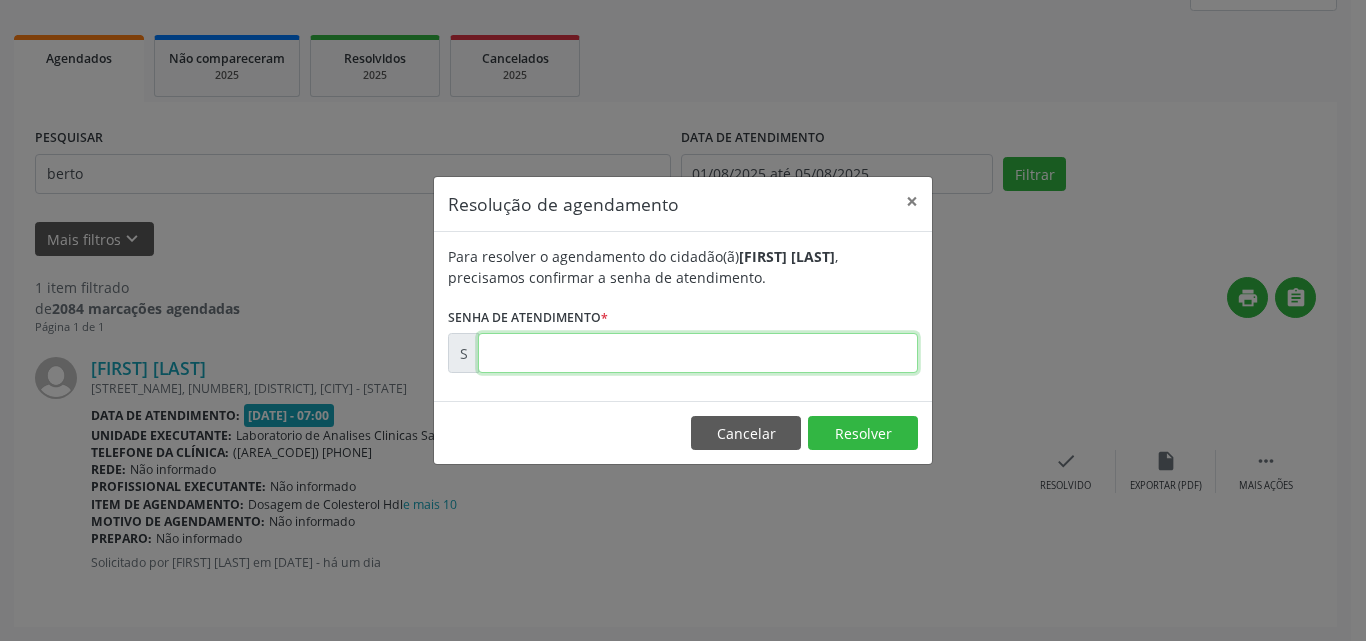 click at bounding box center (698, 353) 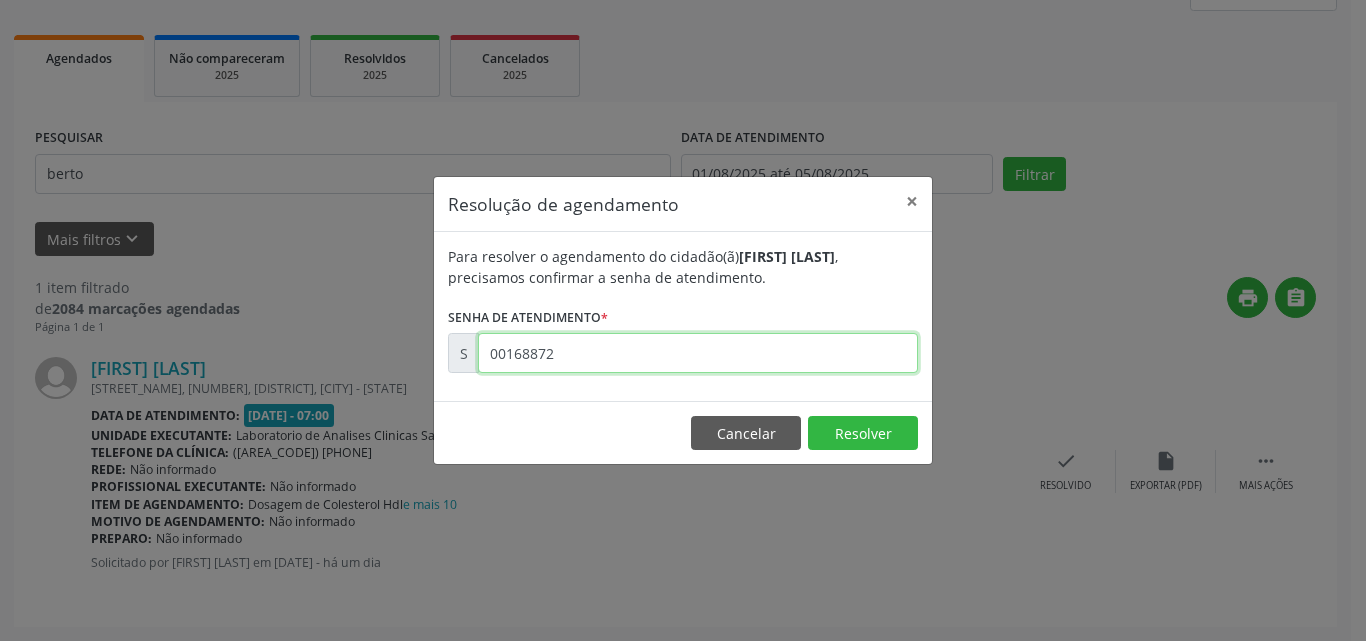 type on "00168872" 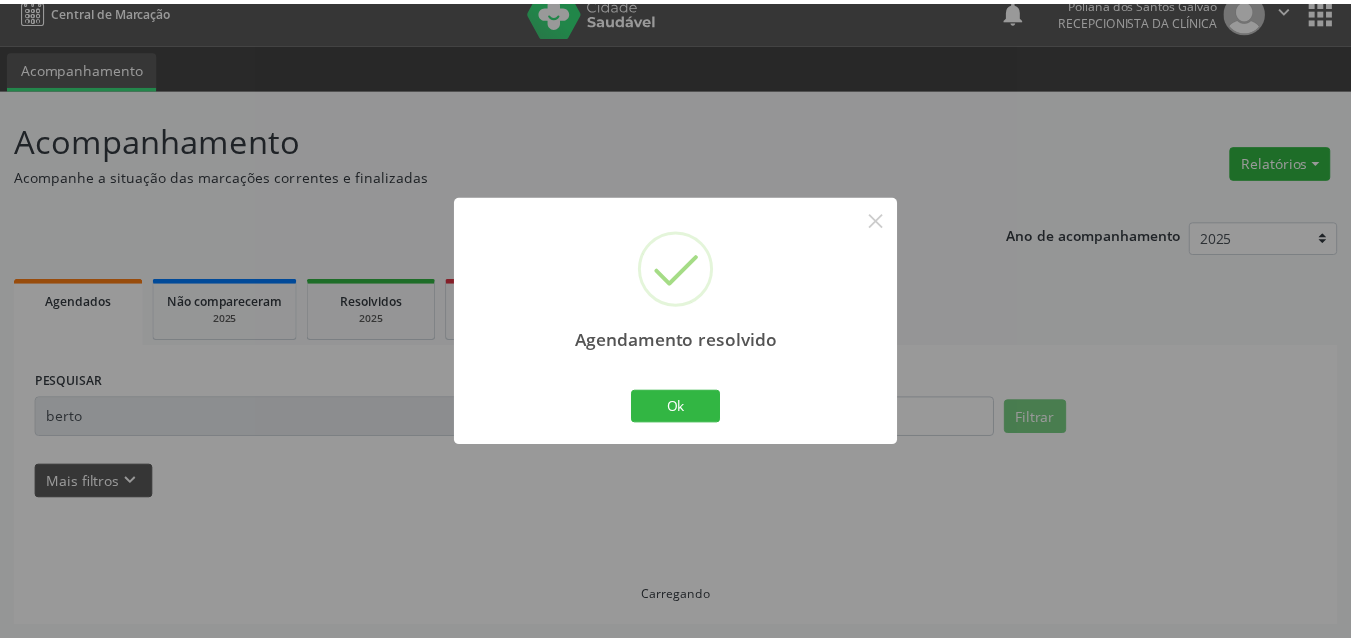 scroll, scrollTop: 21, scrollLeft: 0, axis: vertical 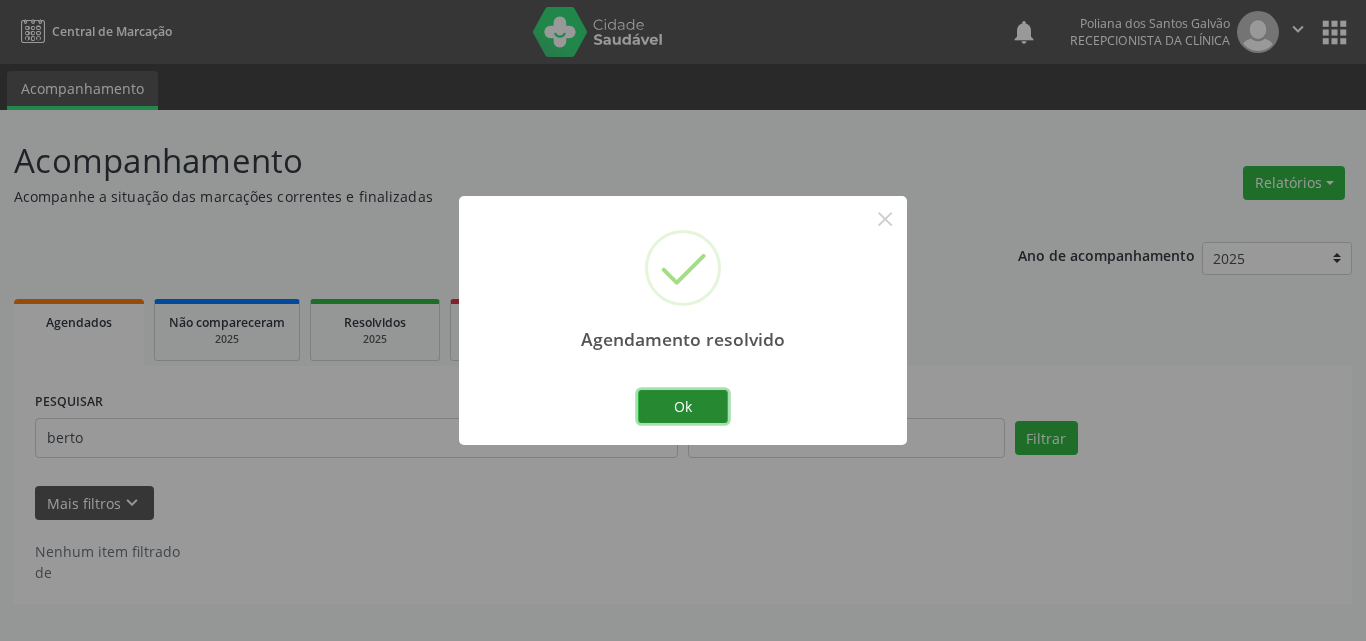 click on "Ok" at bounding box center [683, 407] 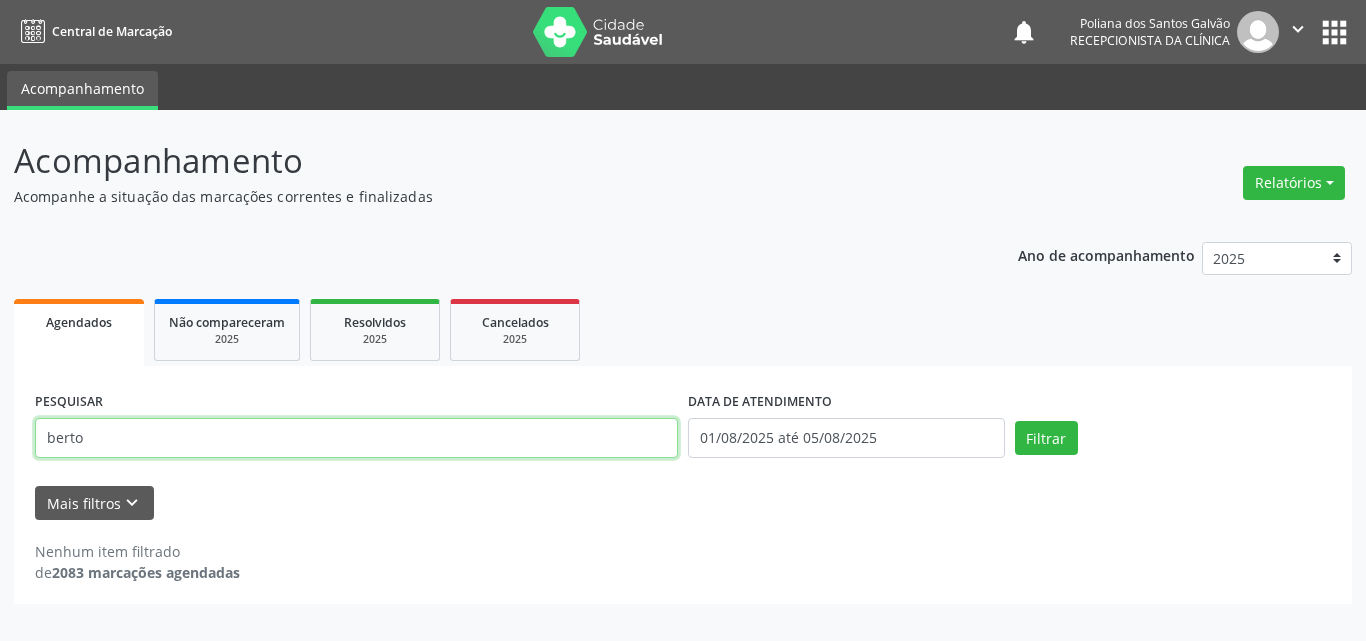 drag, startPoint x: 589, startPoint y: 421, endPoint x: 0, endPoint y: 187, distance: 633.7799 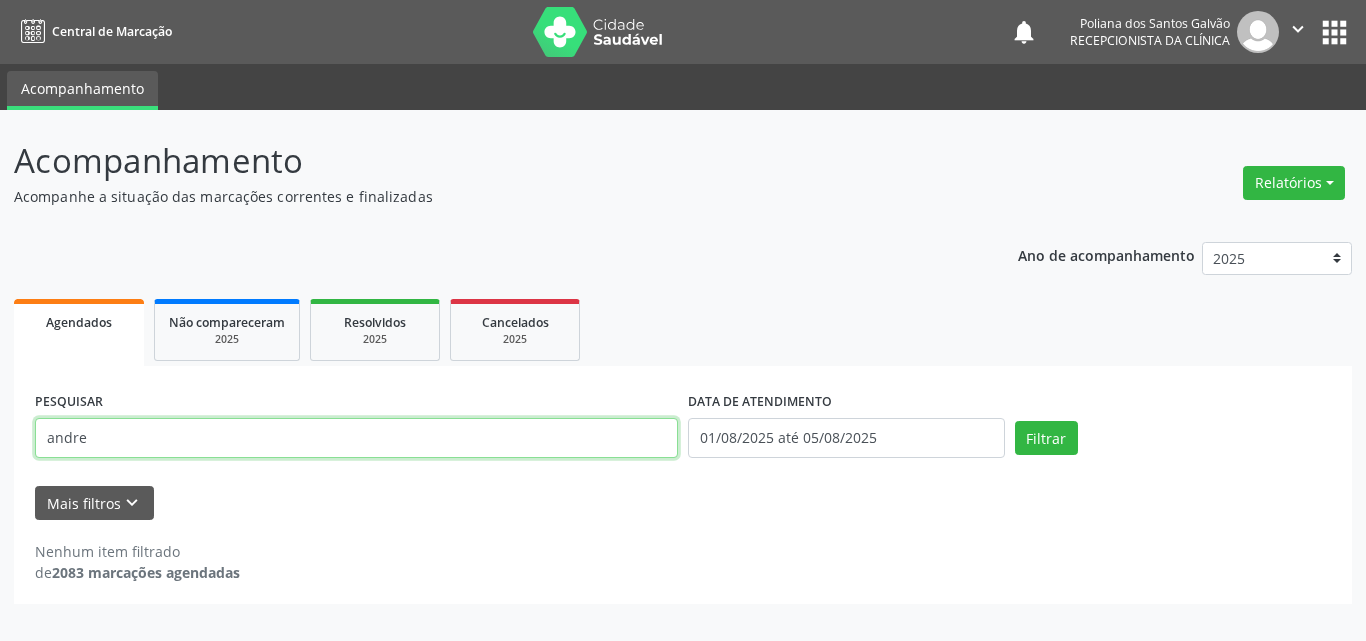 type on "andre" 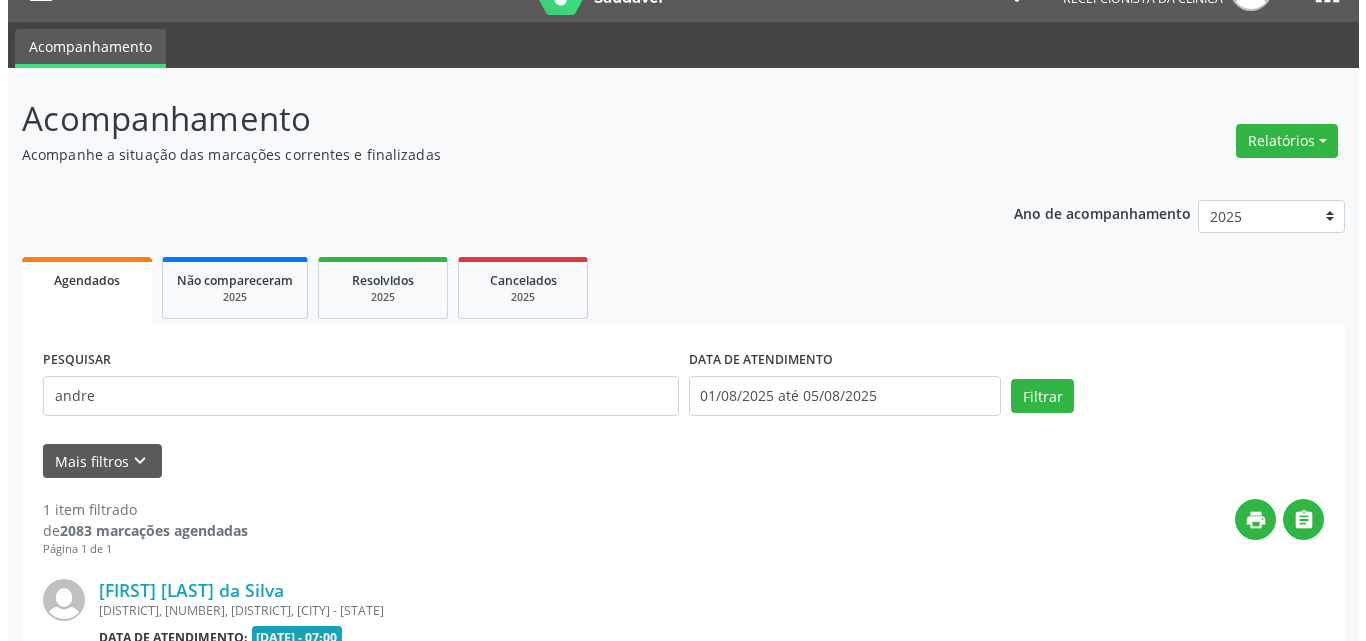 scroll, scrollTop: 264, scrollLeft: 0, axis: vertical 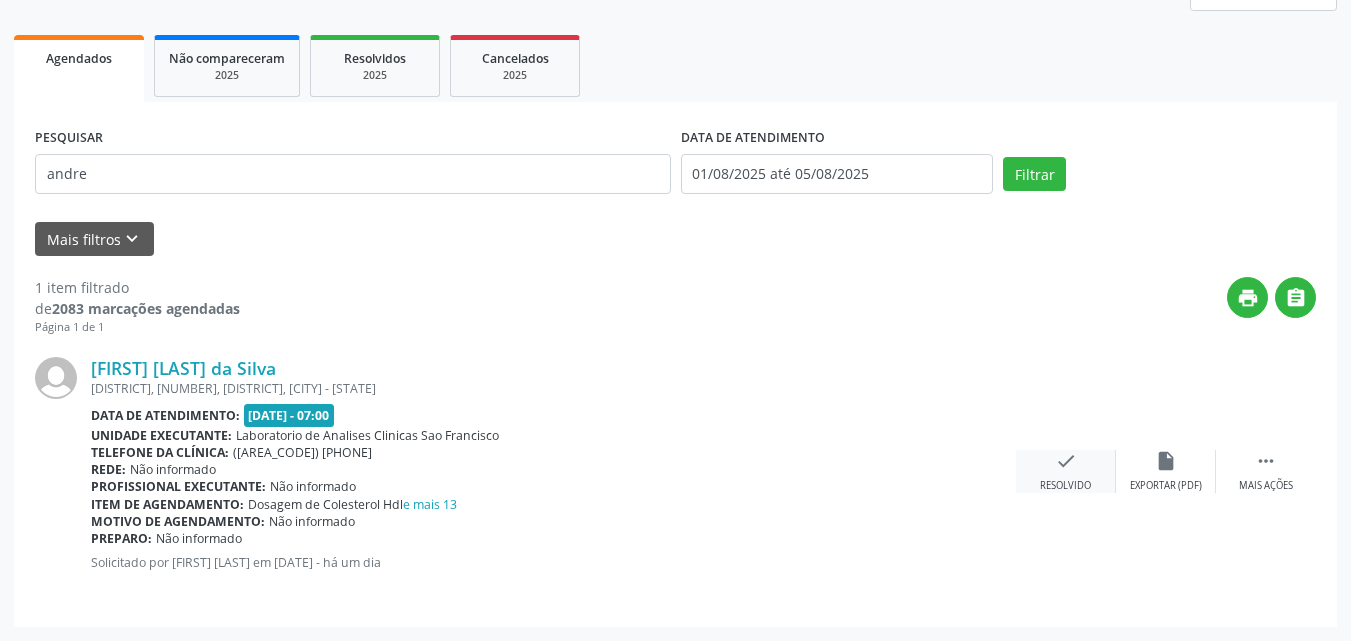click on "check
Resolvido" at bounding box center [1066, 471] 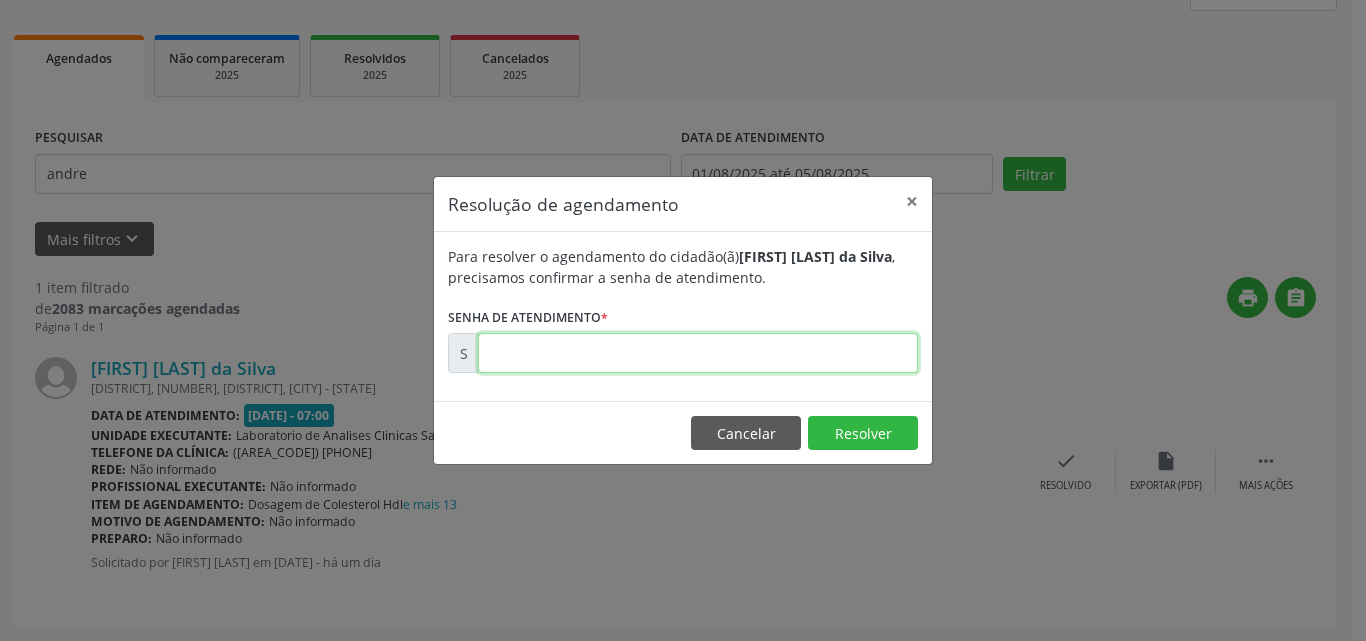 click at bounding box center [698, 353] 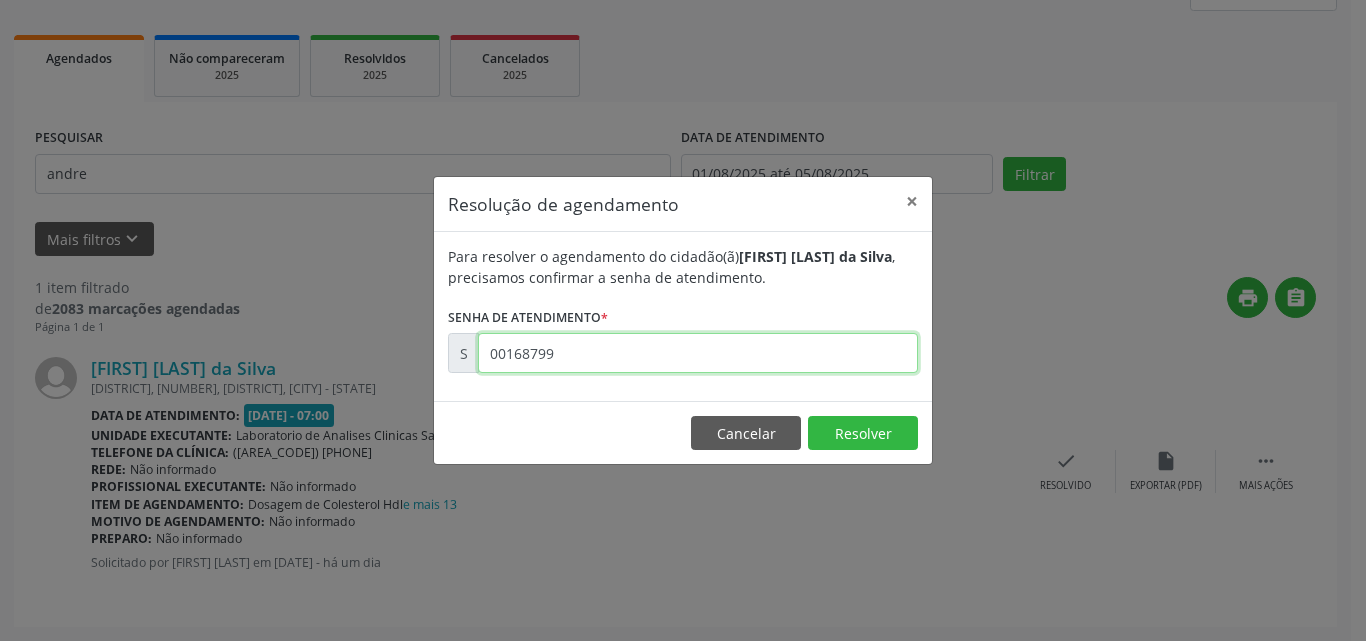 type on "00168799" 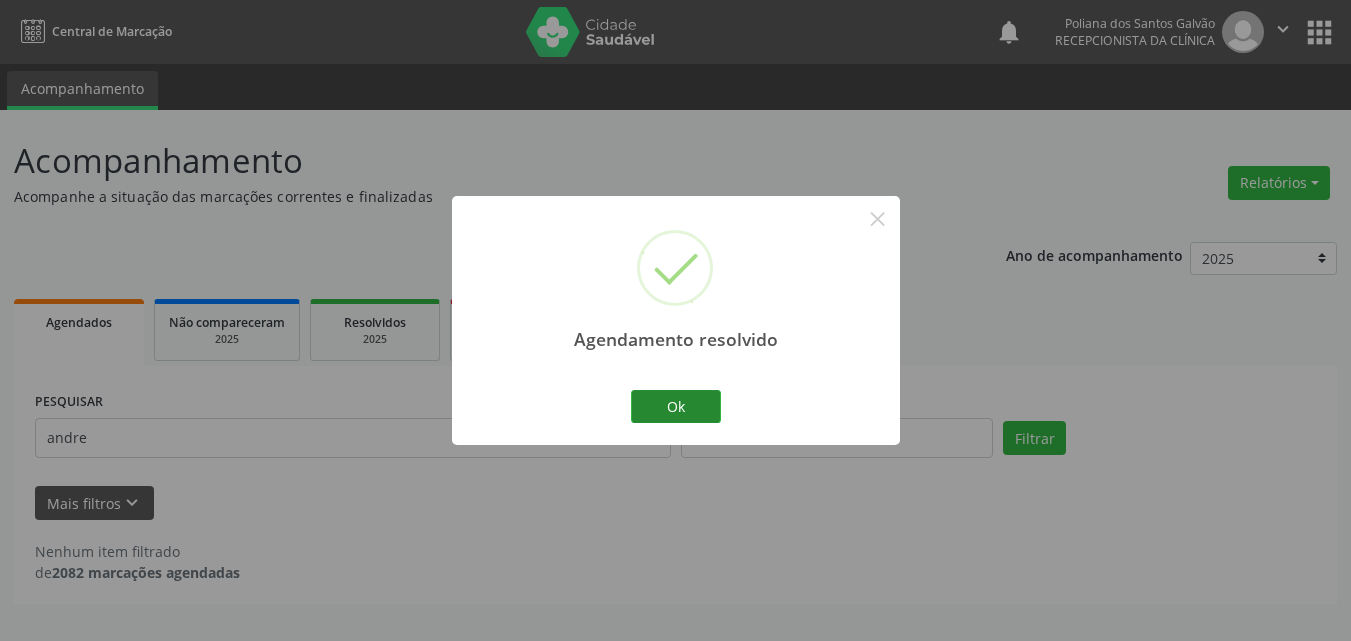 scroll, scrollTop: 0, scrollLeft: 0, axis: both 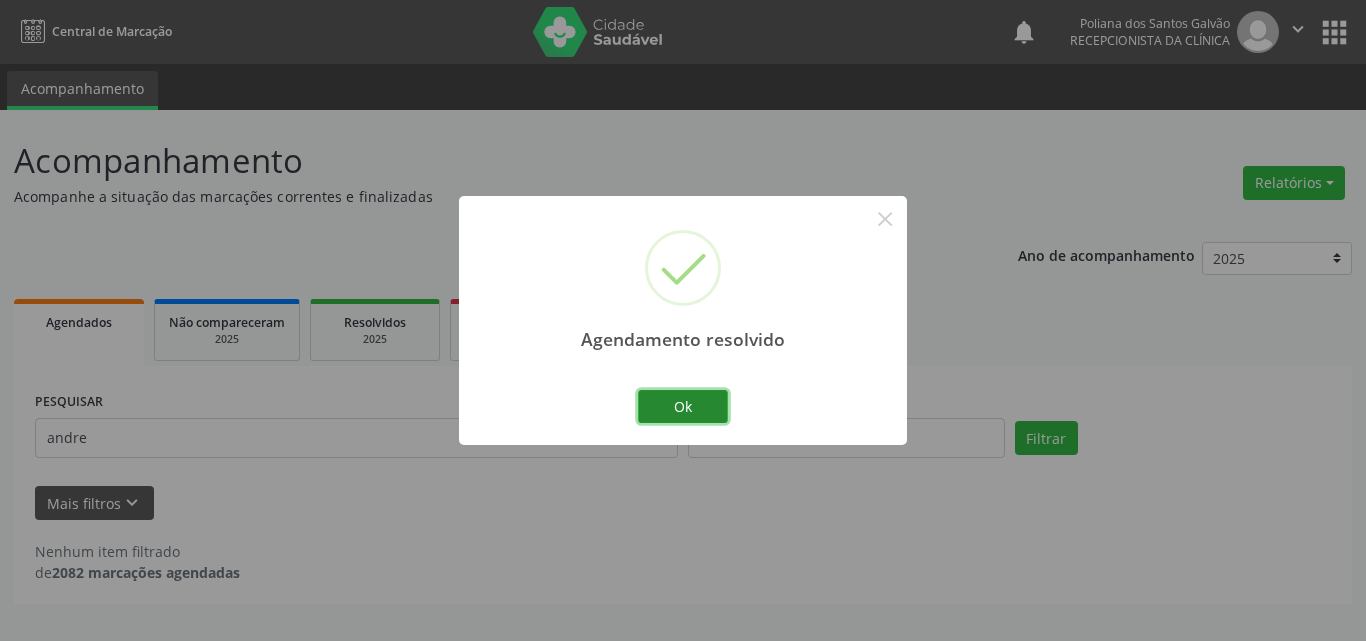 drag, startPoint x: 697, startPoint y: 394, endPoint x: 677, endPoint y: 405, distance: 22.825424 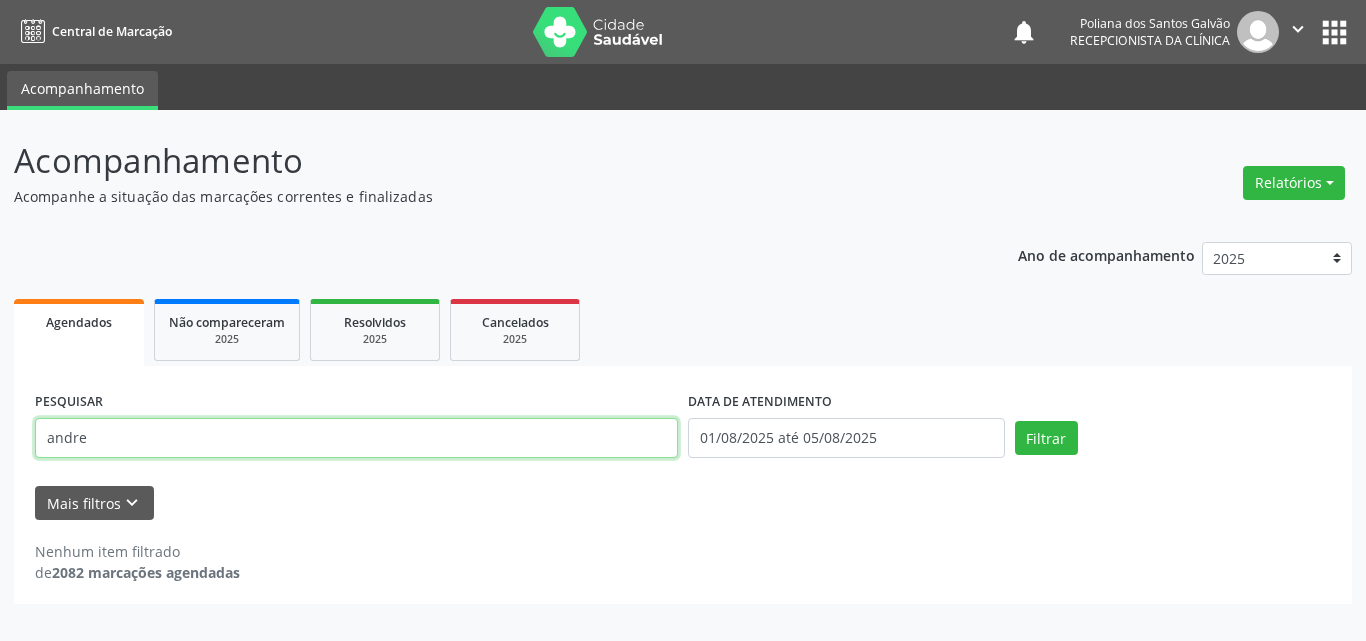 drag, startPoint x: 623, startPoint y: 428, endPoint x: 0, endPoint y: 141, distance: 685.9286 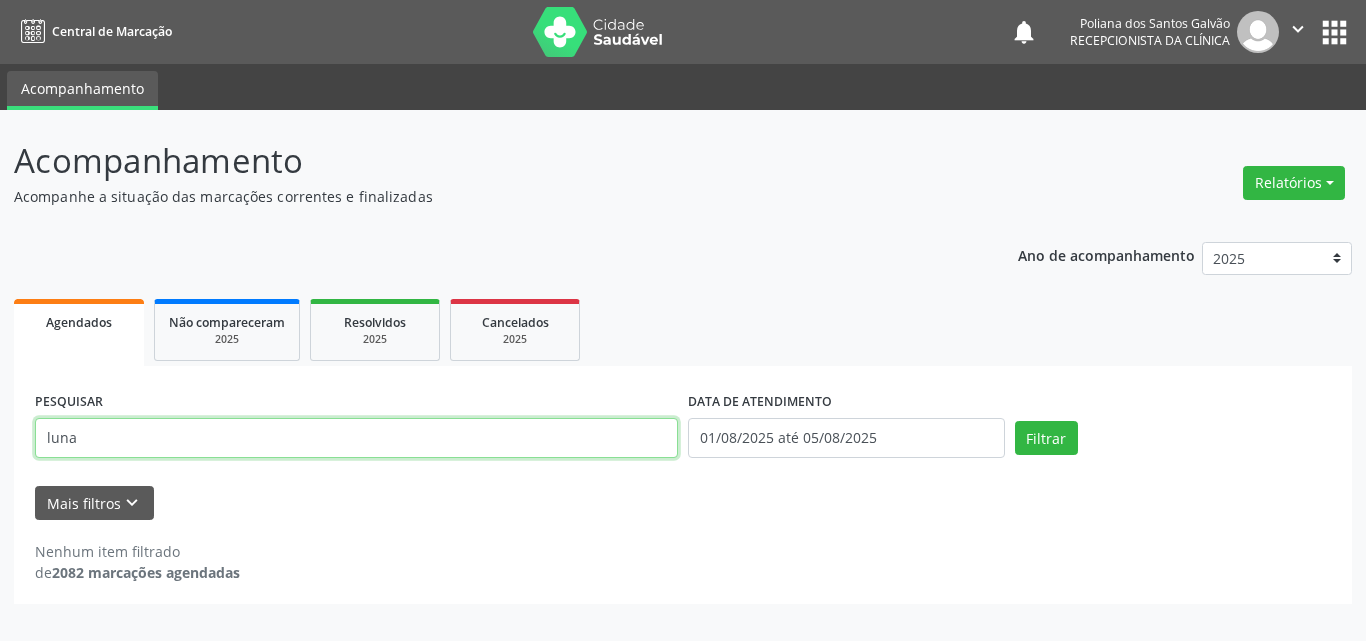 type on "luna" 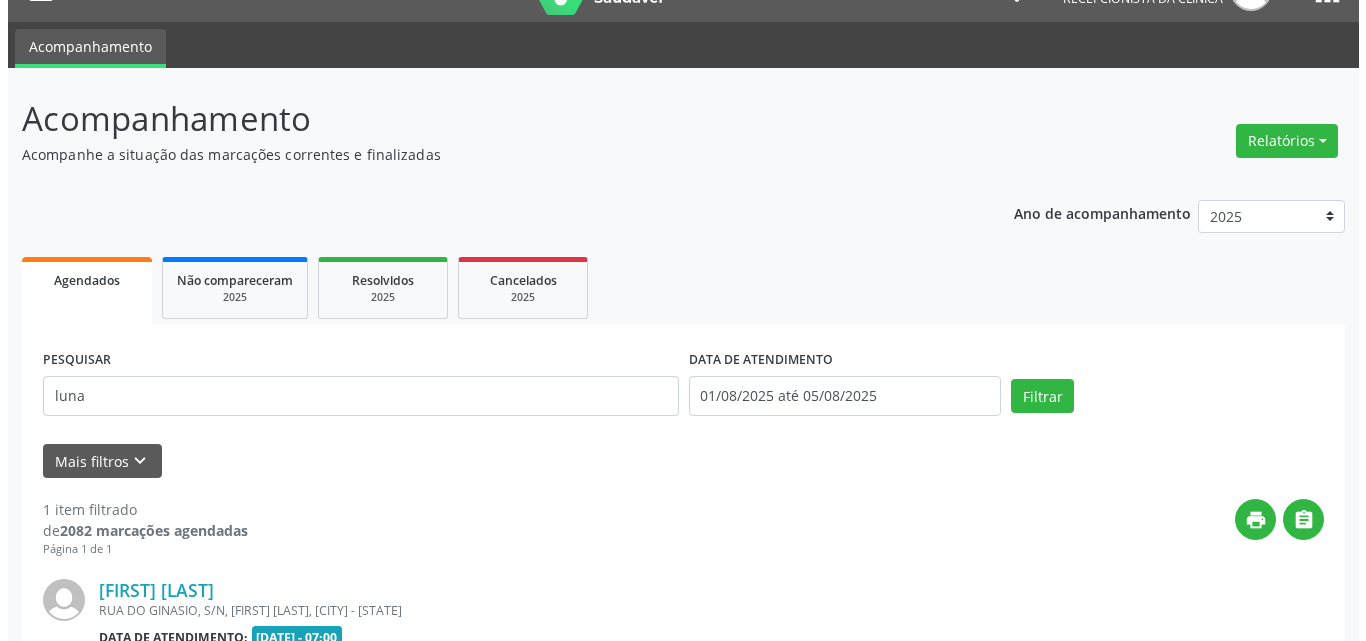 scroll, scrollTop: 264, scrollLeft: 0, axis: vertical 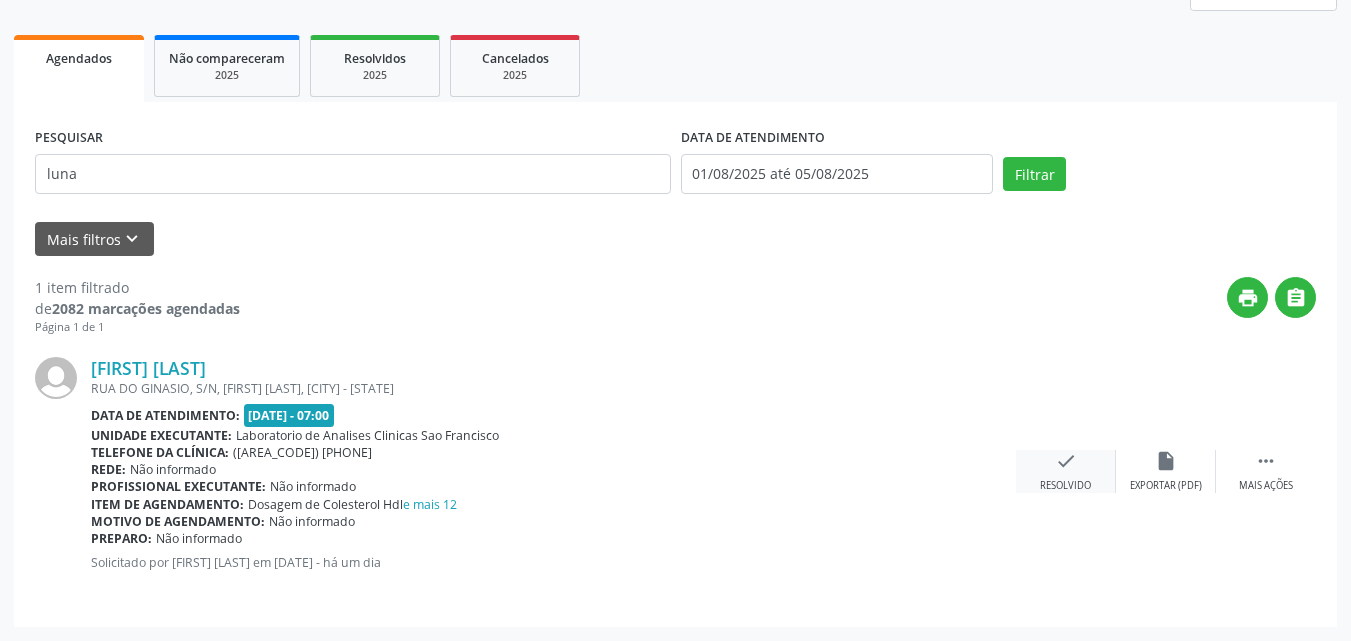 click on "check
Resolvido" at bounding box center [1066, 471] 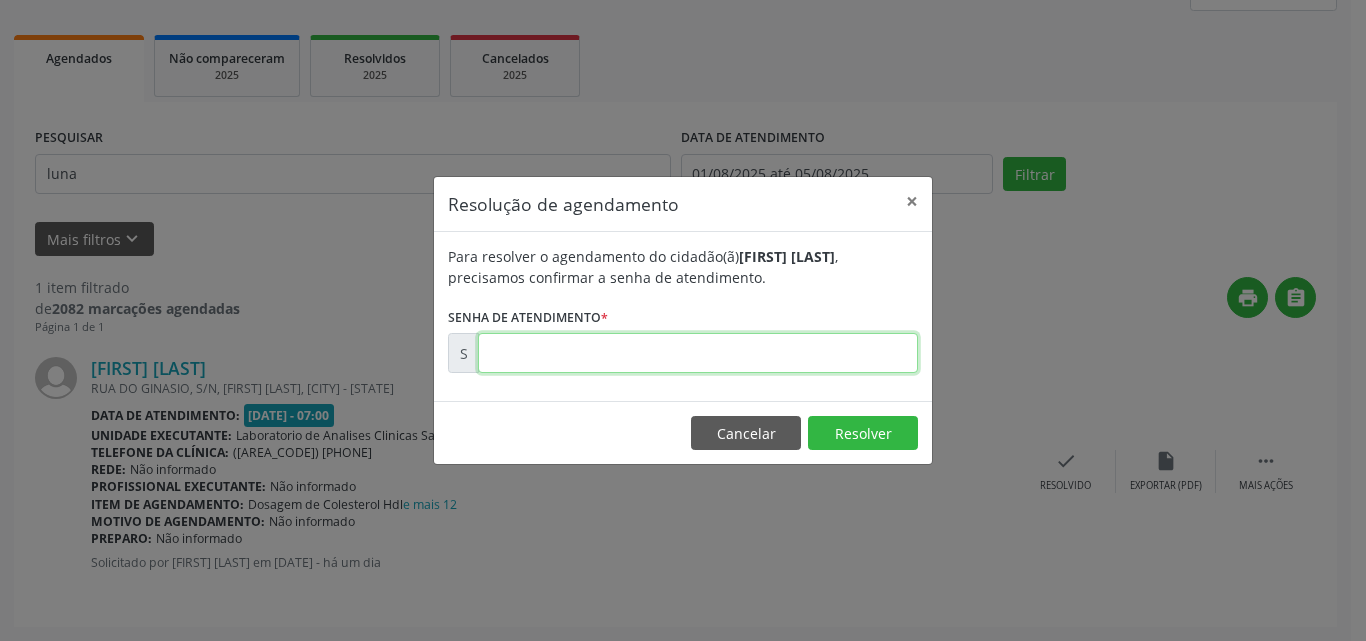 click at bounding box center [698, 353] 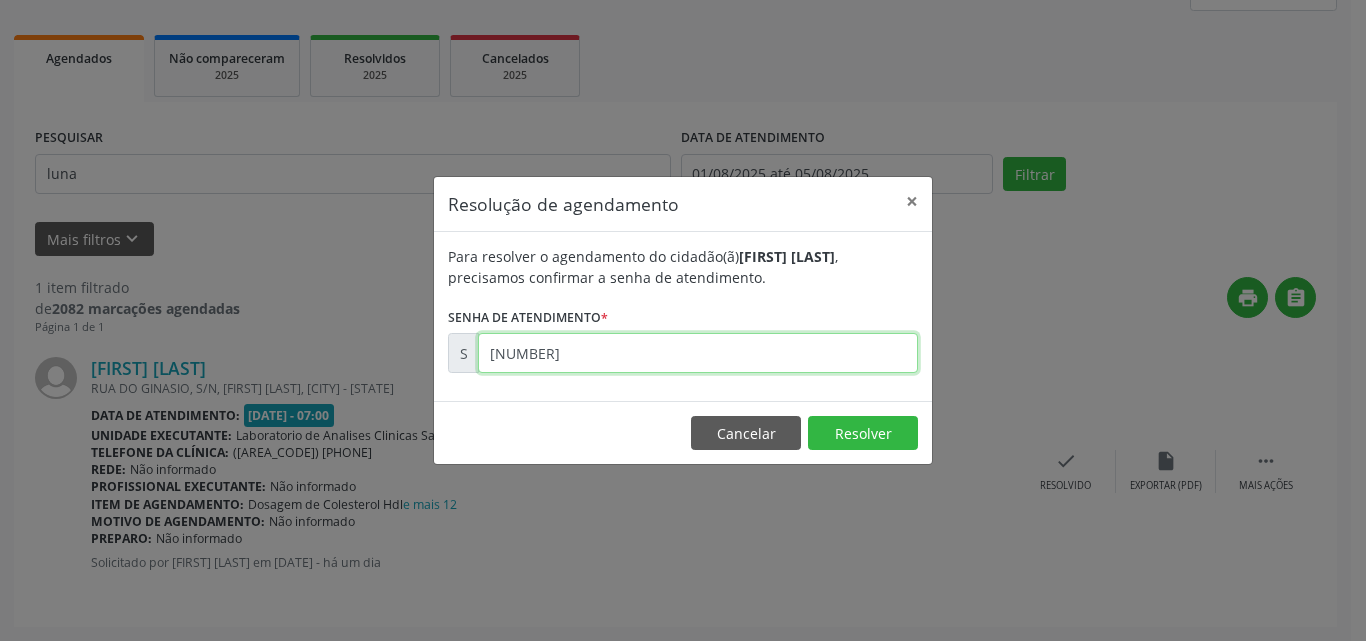 type on "[NUMBER]" 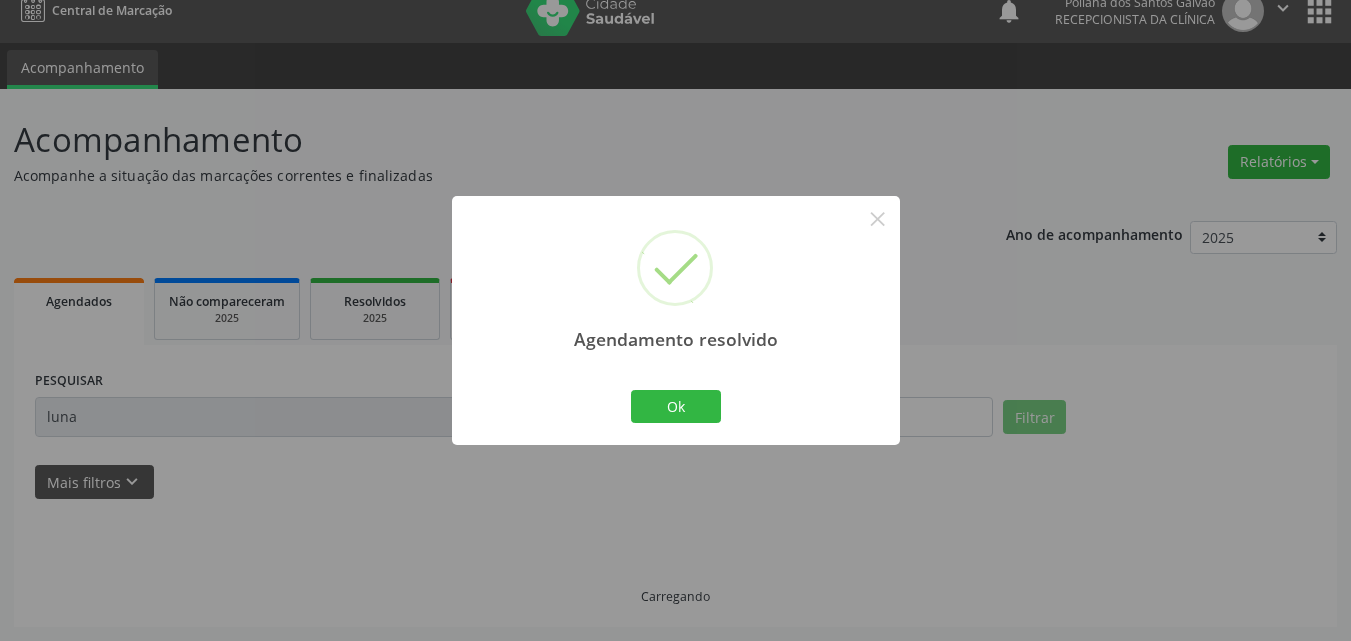 scroll, scrollTop: 0, scrollLeft: 0, axis: both 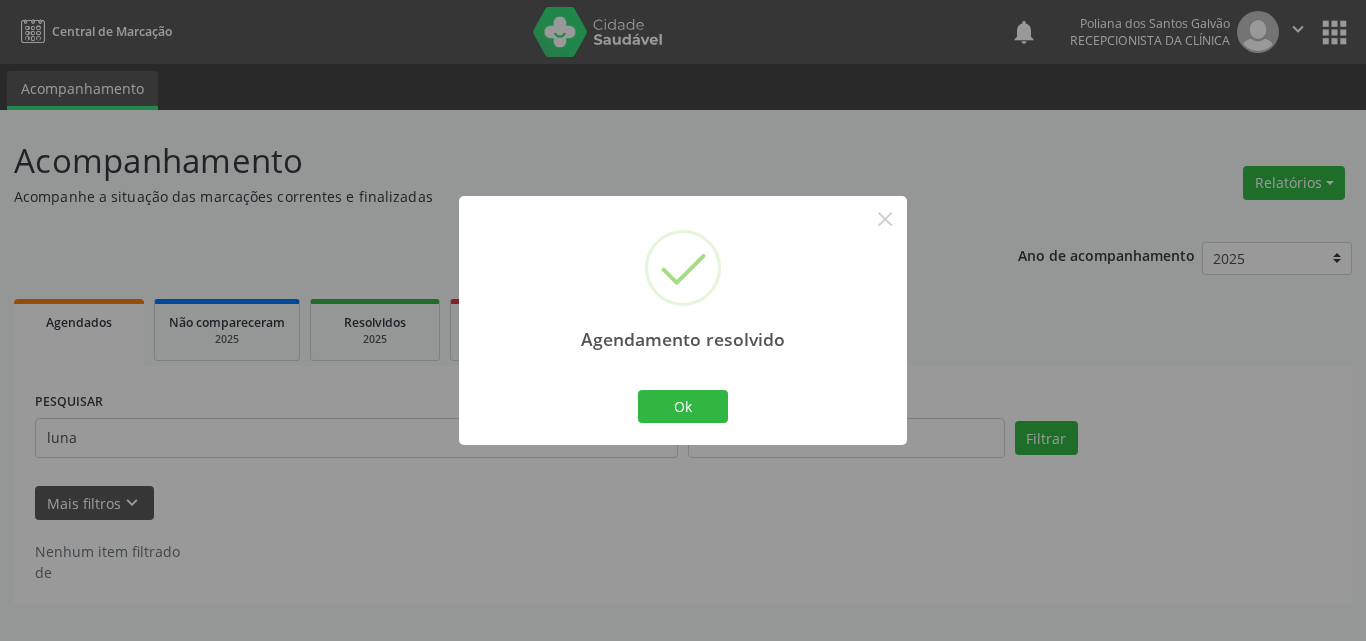 click on "Ok Cancel" at bounding box center [683, 406] 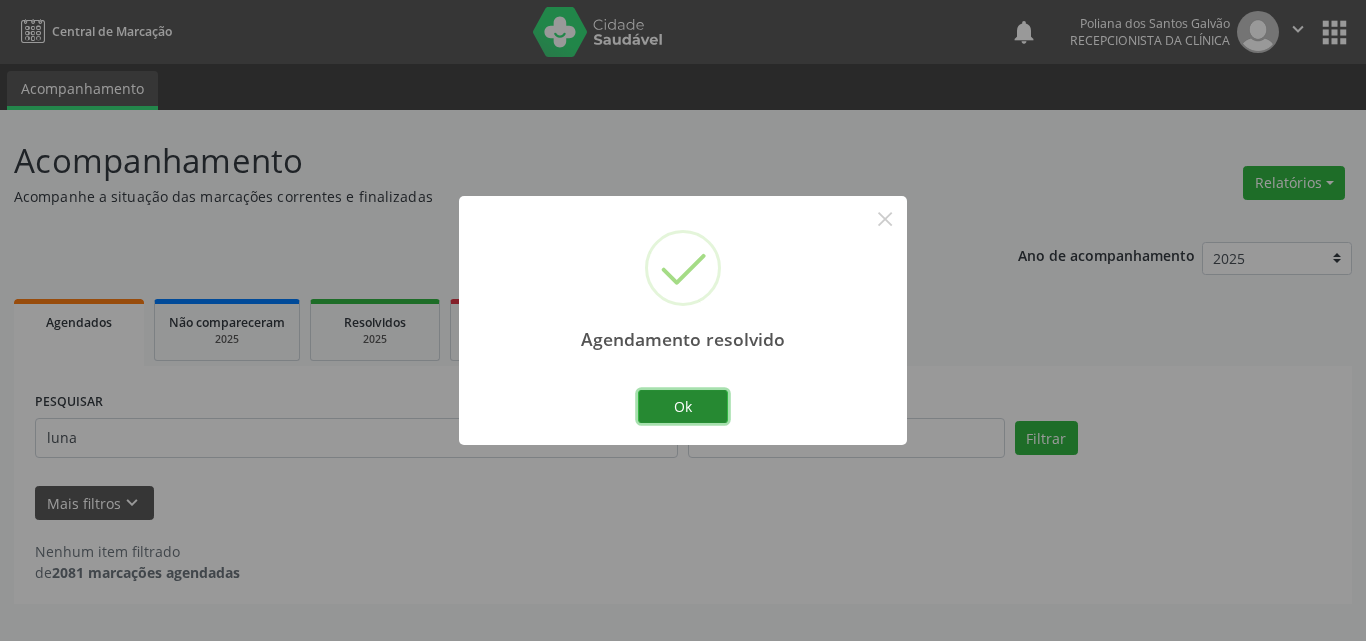 click on "Ok" at bounding box center [683, 407] 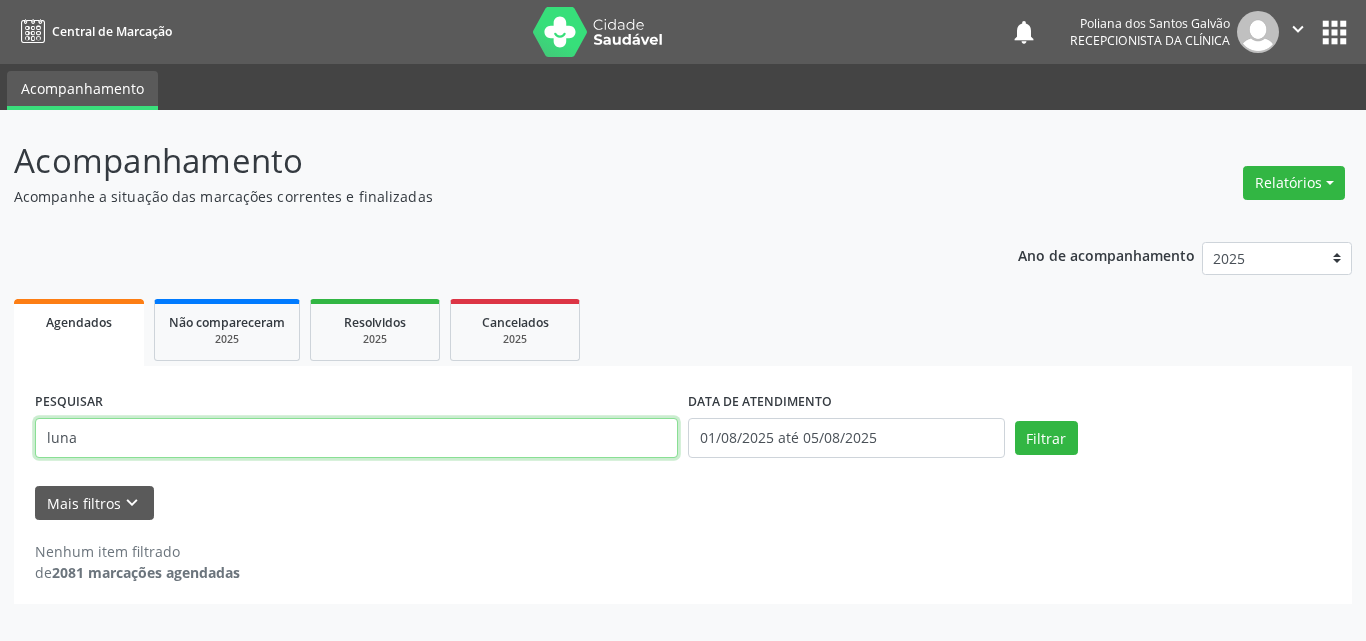 drag, startPoint x: 370, startPoint y: 409, endPoint x: 0, endPoint y: 24, distance: 533.97095 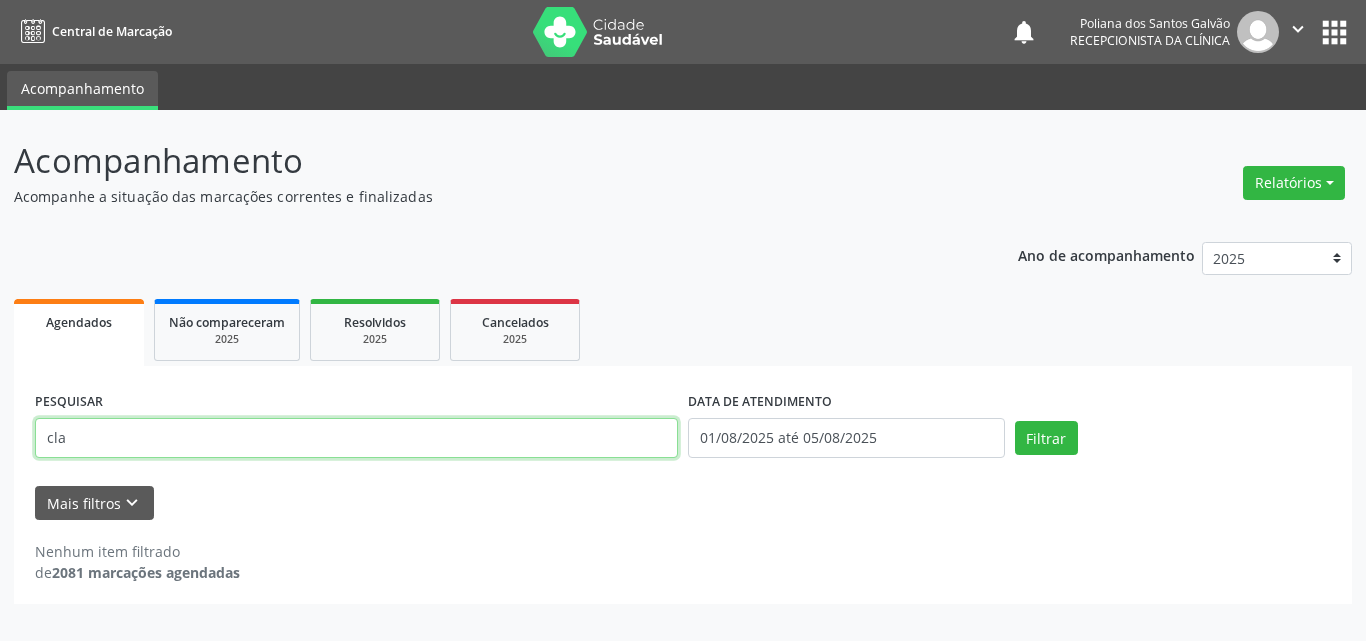 type on "cla" 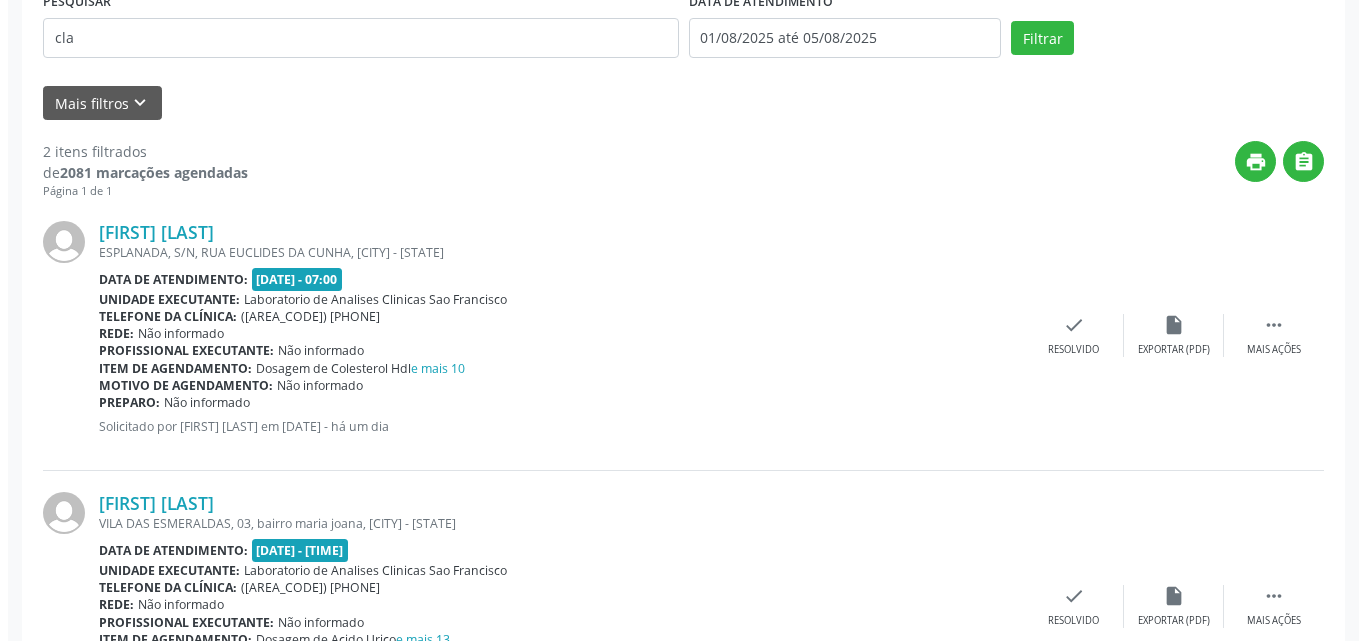 scroll, scrollTop: 535, scrollLeft: 0, axis: vertical 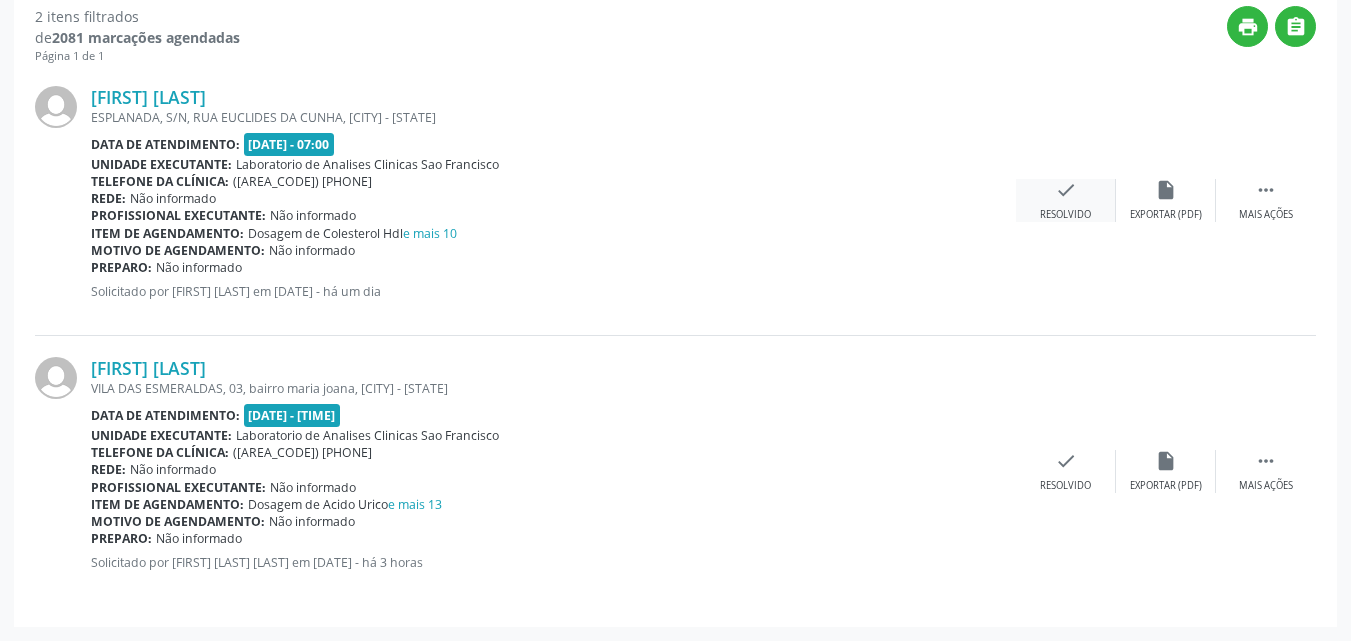 click on "Resolvido" at bounding box center (1065, 215) 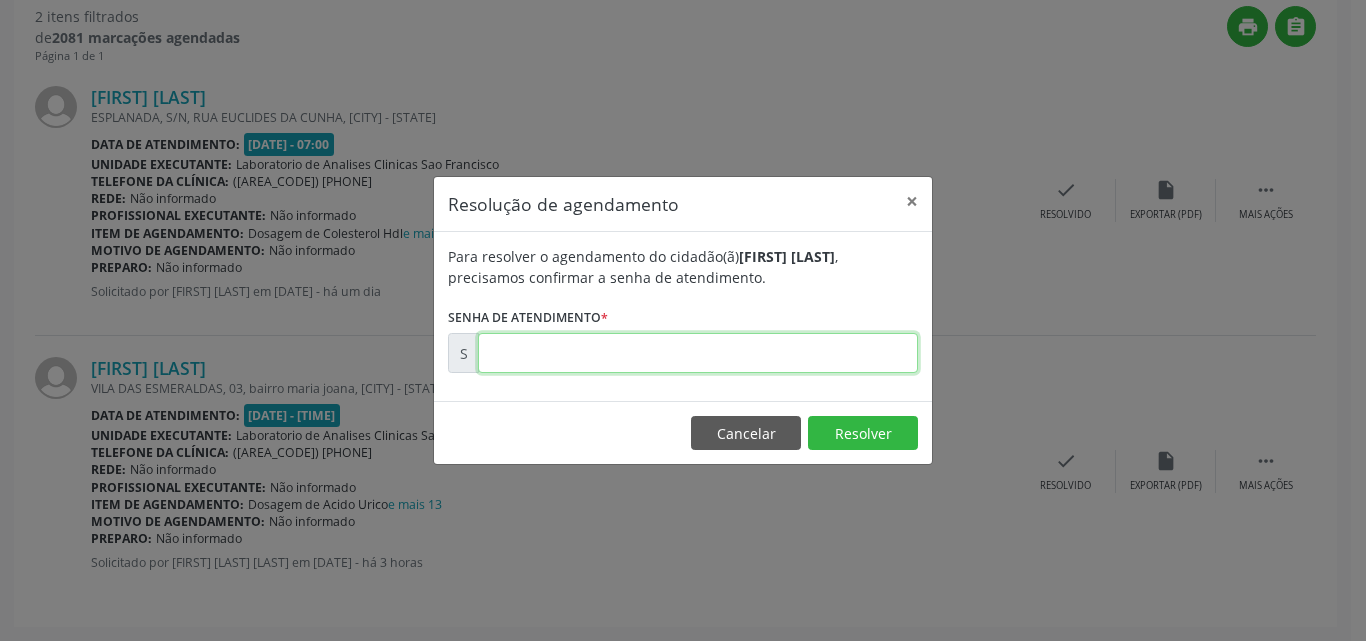 click at bounding box center [698, 353] 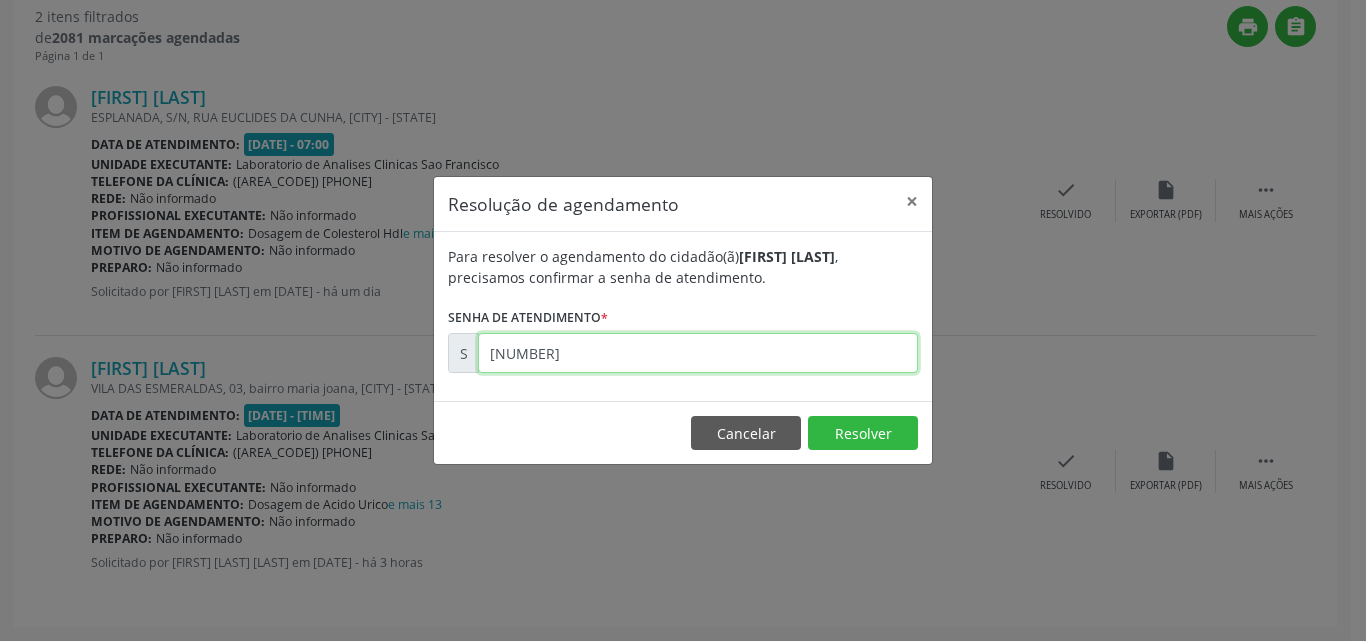 type on "[NUMBER]" 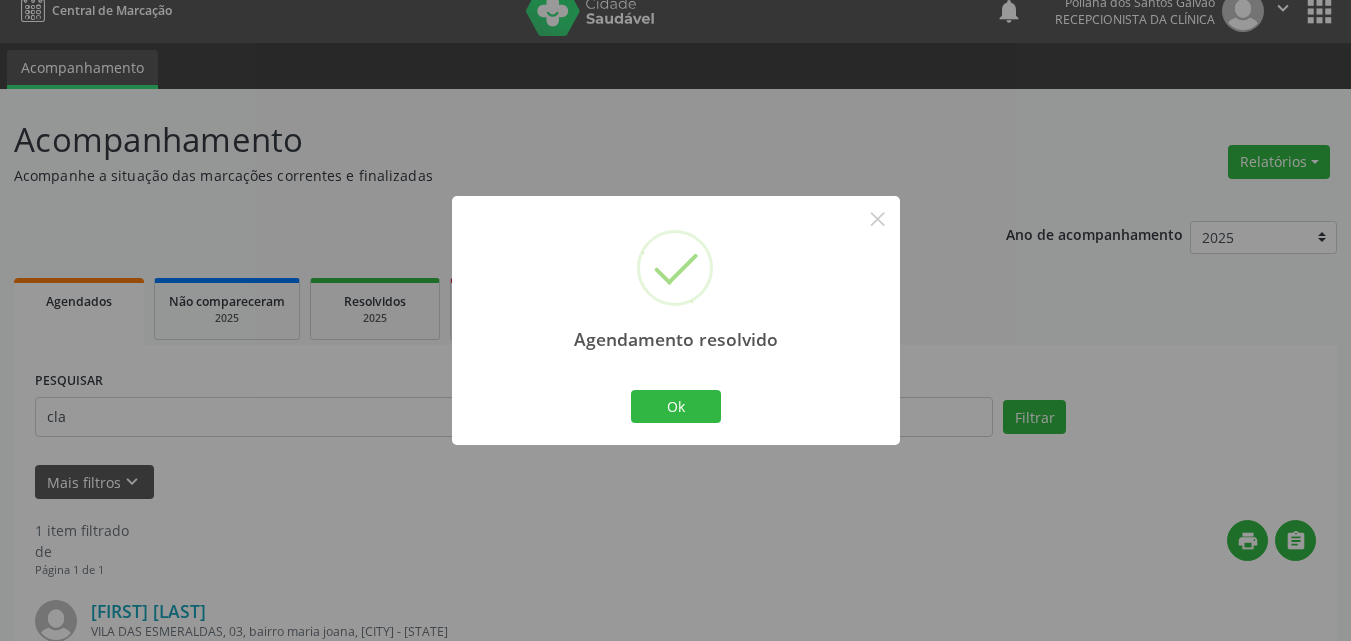 scroll, scrollTop: 264, scrollLeft: 0, axis: vertical 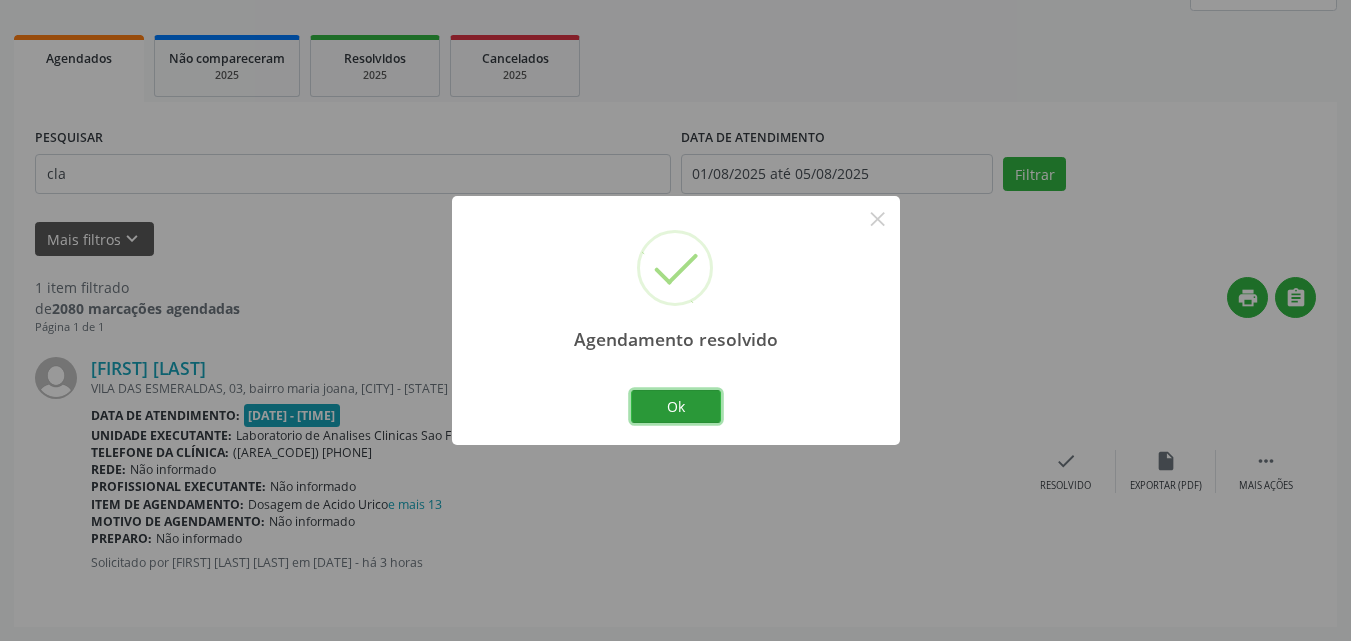 drag, startPoint x: 689, startPoint y: 401, endPoint x: 741, endPoint y: 569, distance: 175.86359 